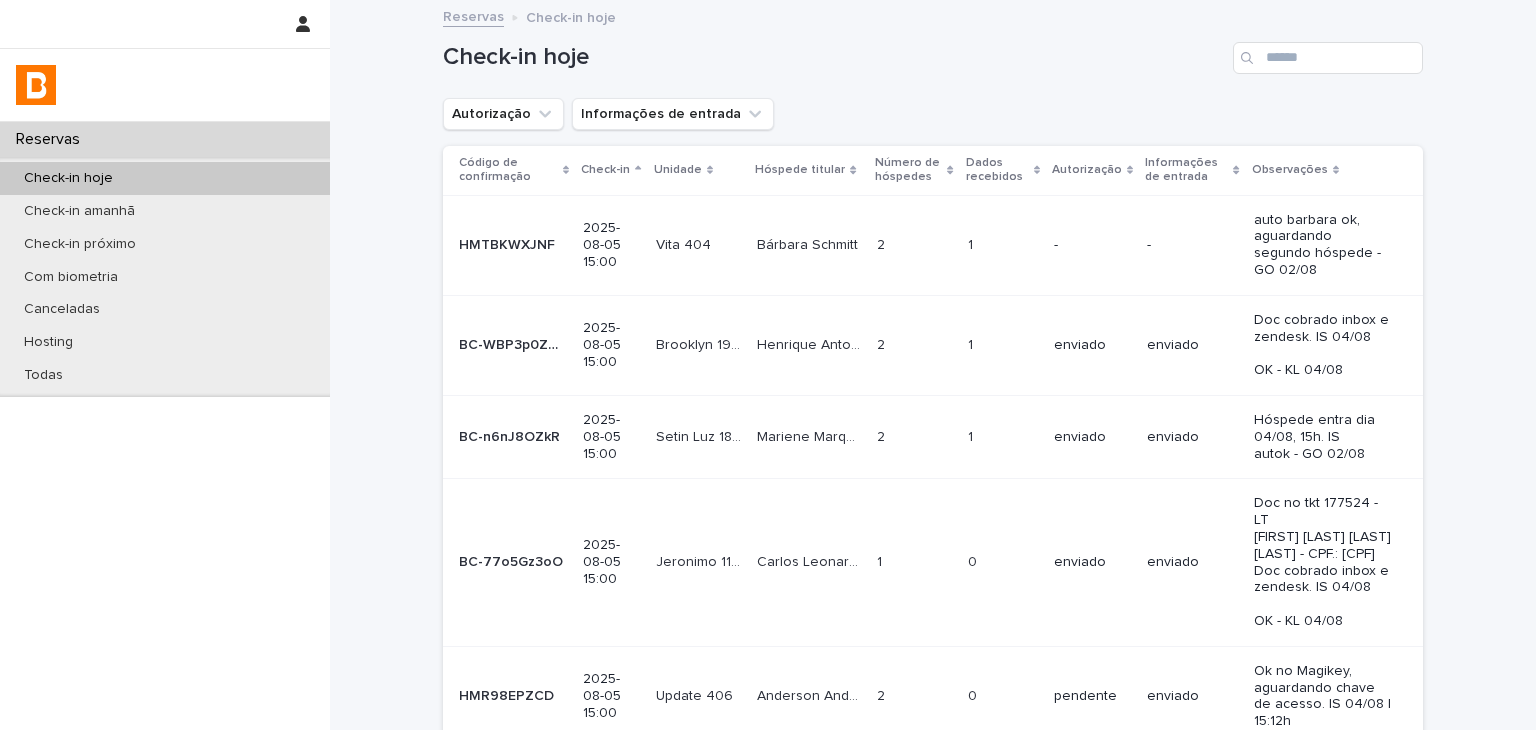 scroll, scrollTop: 0, scrollLeft: 0, axis: both 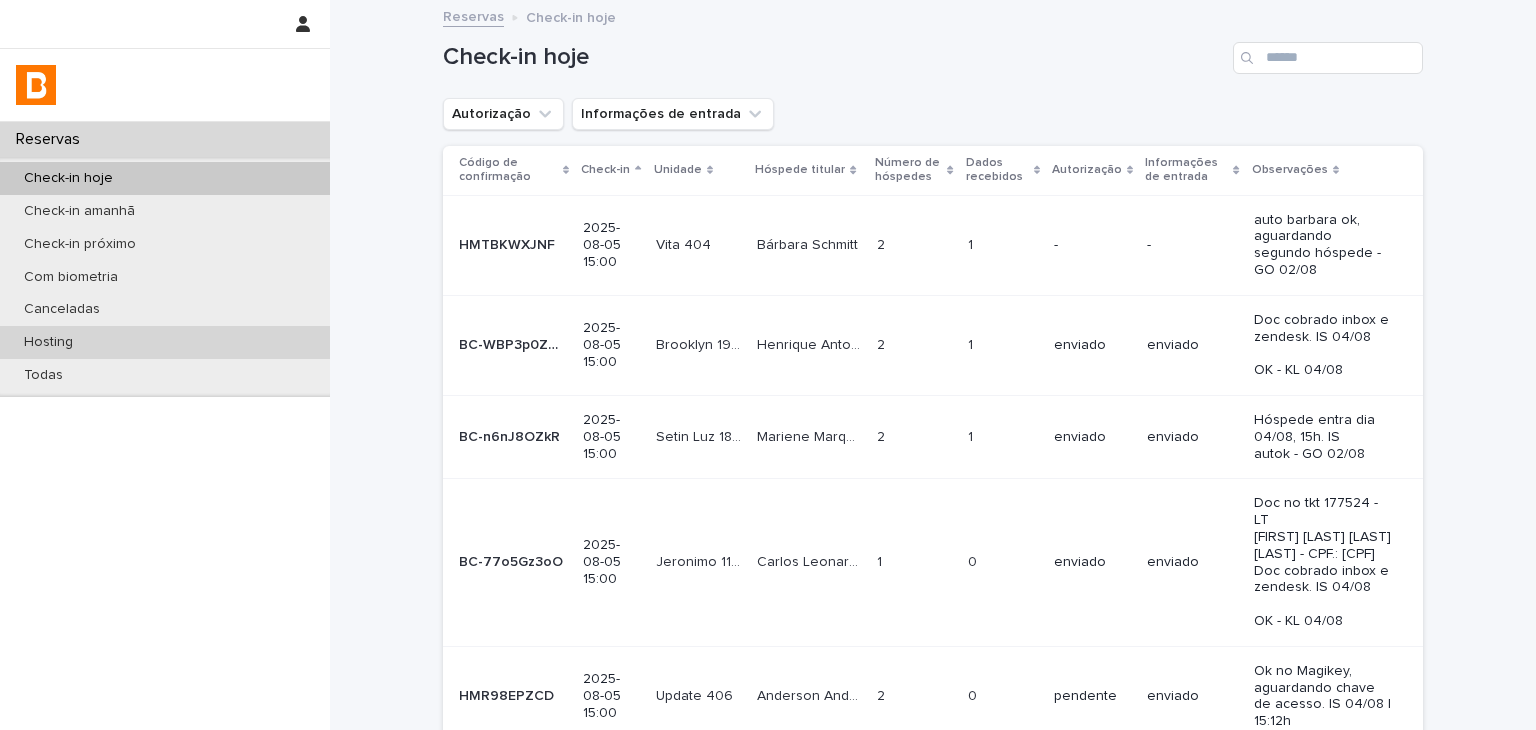click on "Hosting" at bounding box center [165, 342] 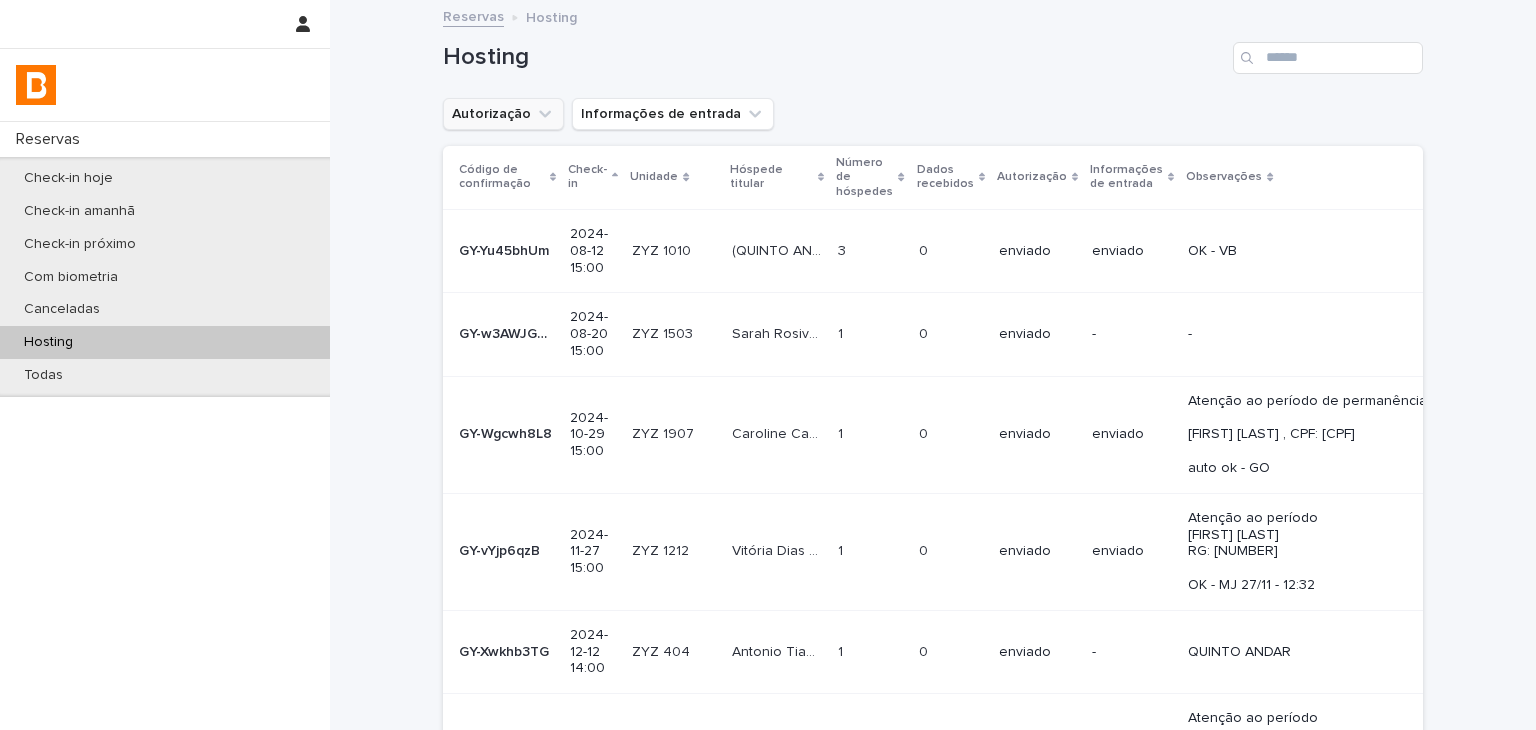 click on "Autorização" at bounding box center (503, 114) 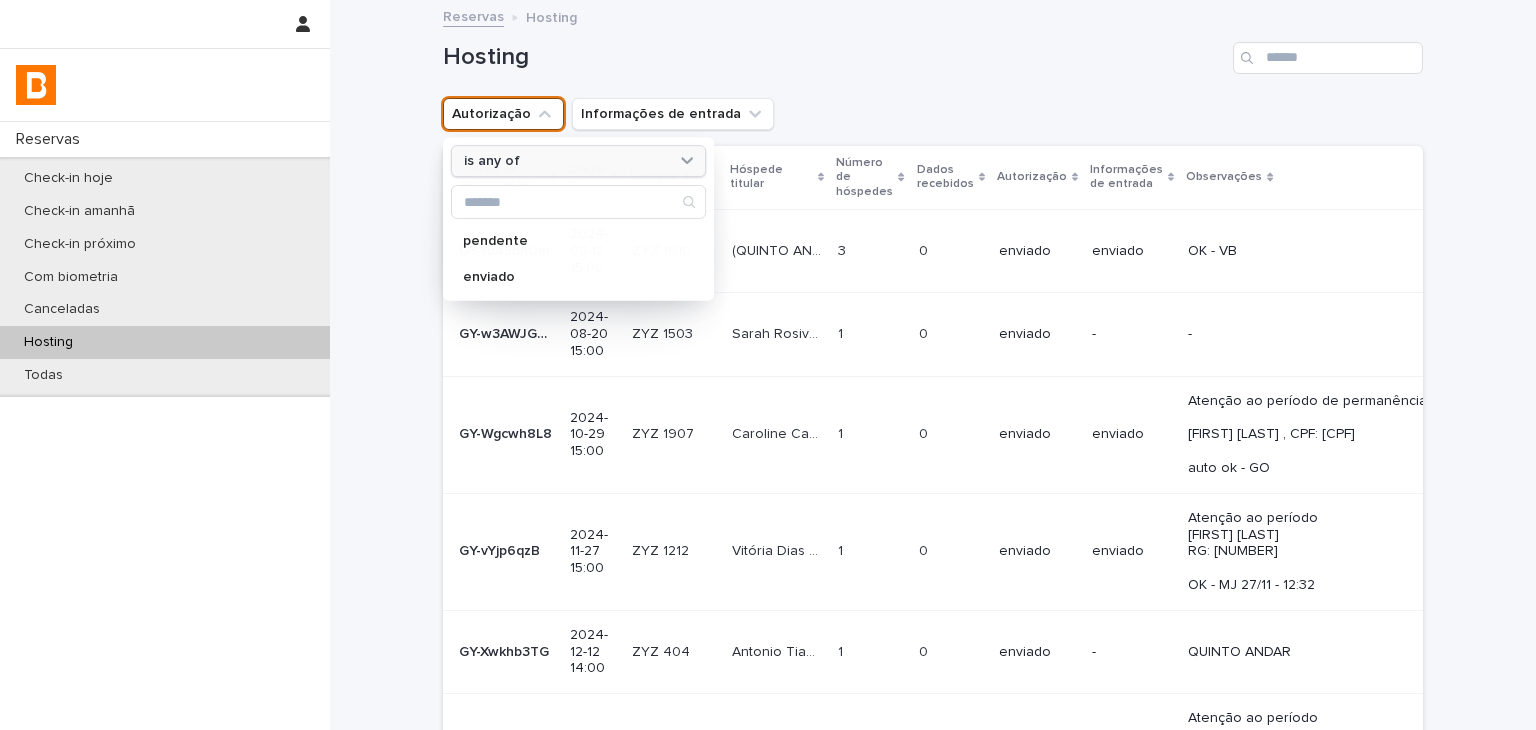 click on "is any of" at bounding box center [578, 161] 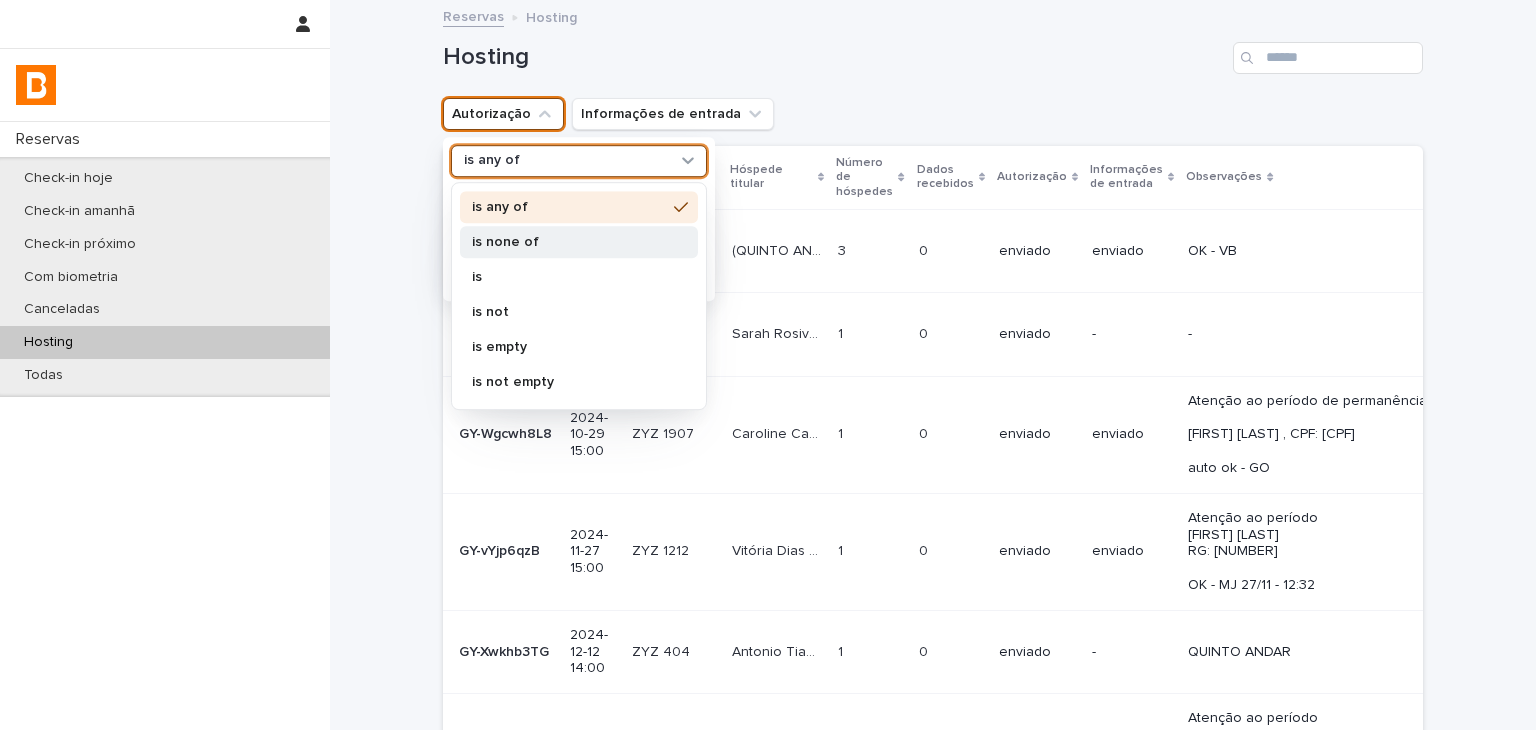 click on "is none of" at bounding box center [569, 242] 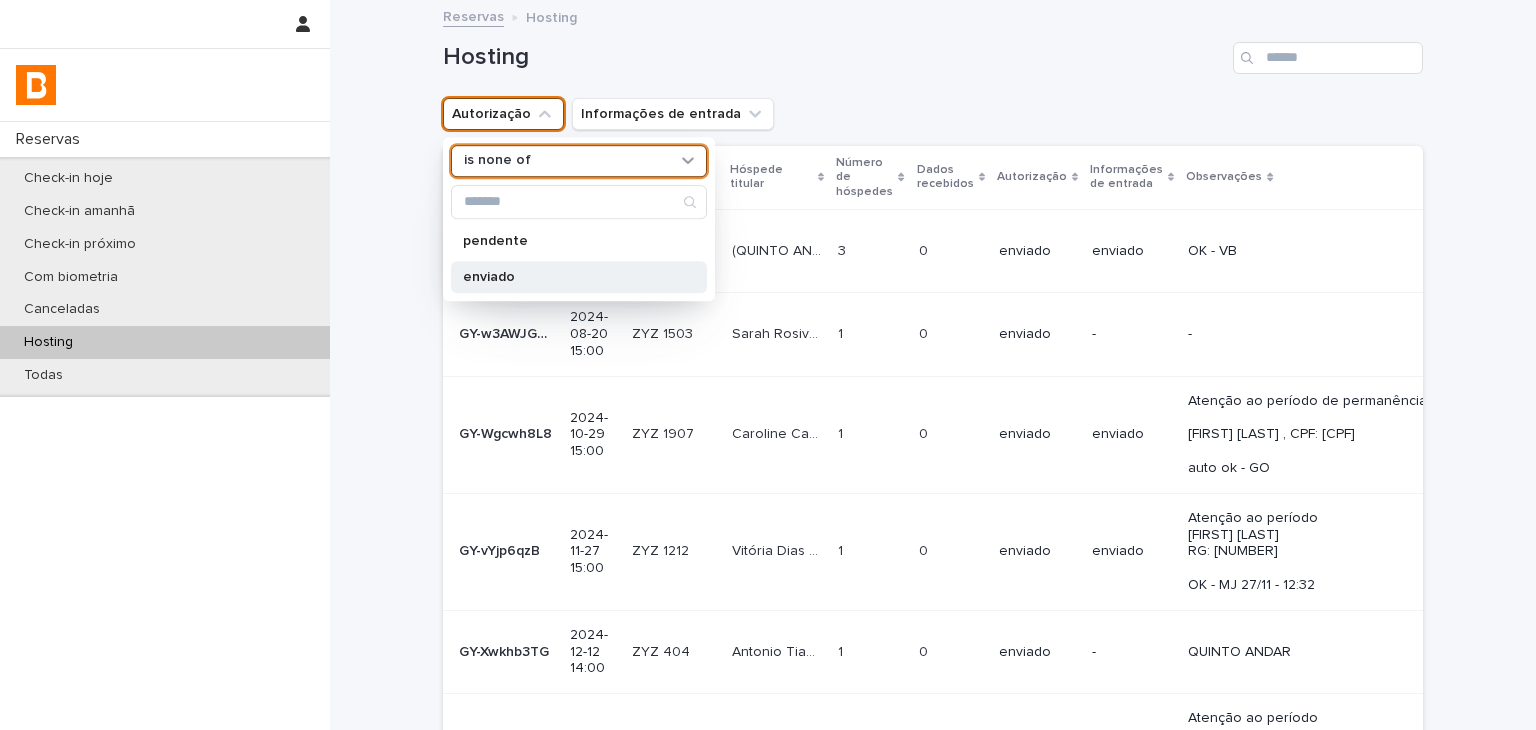 click on "enviado" at bounding box center [569, 277] 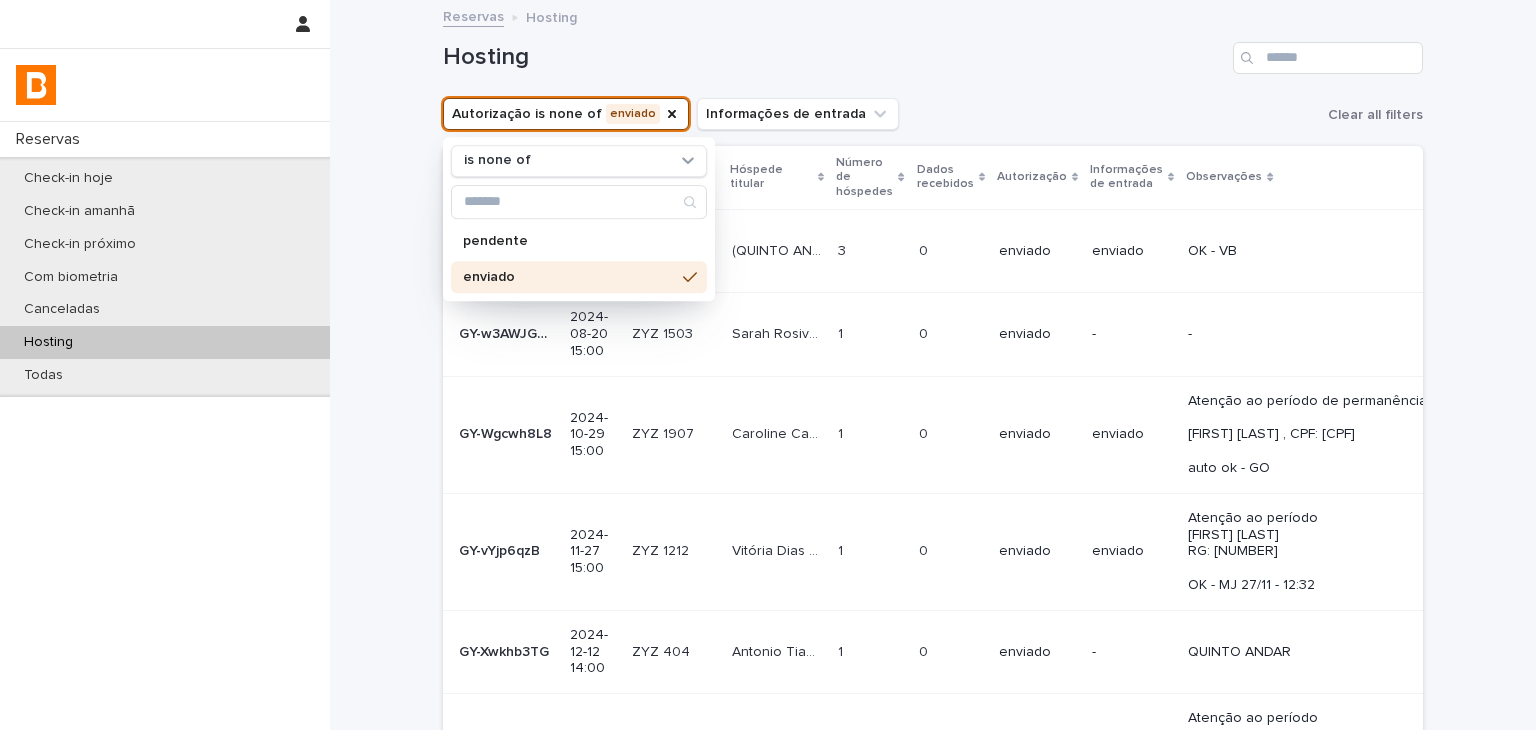 click on "Hosting" at bounding box center (834, 57) 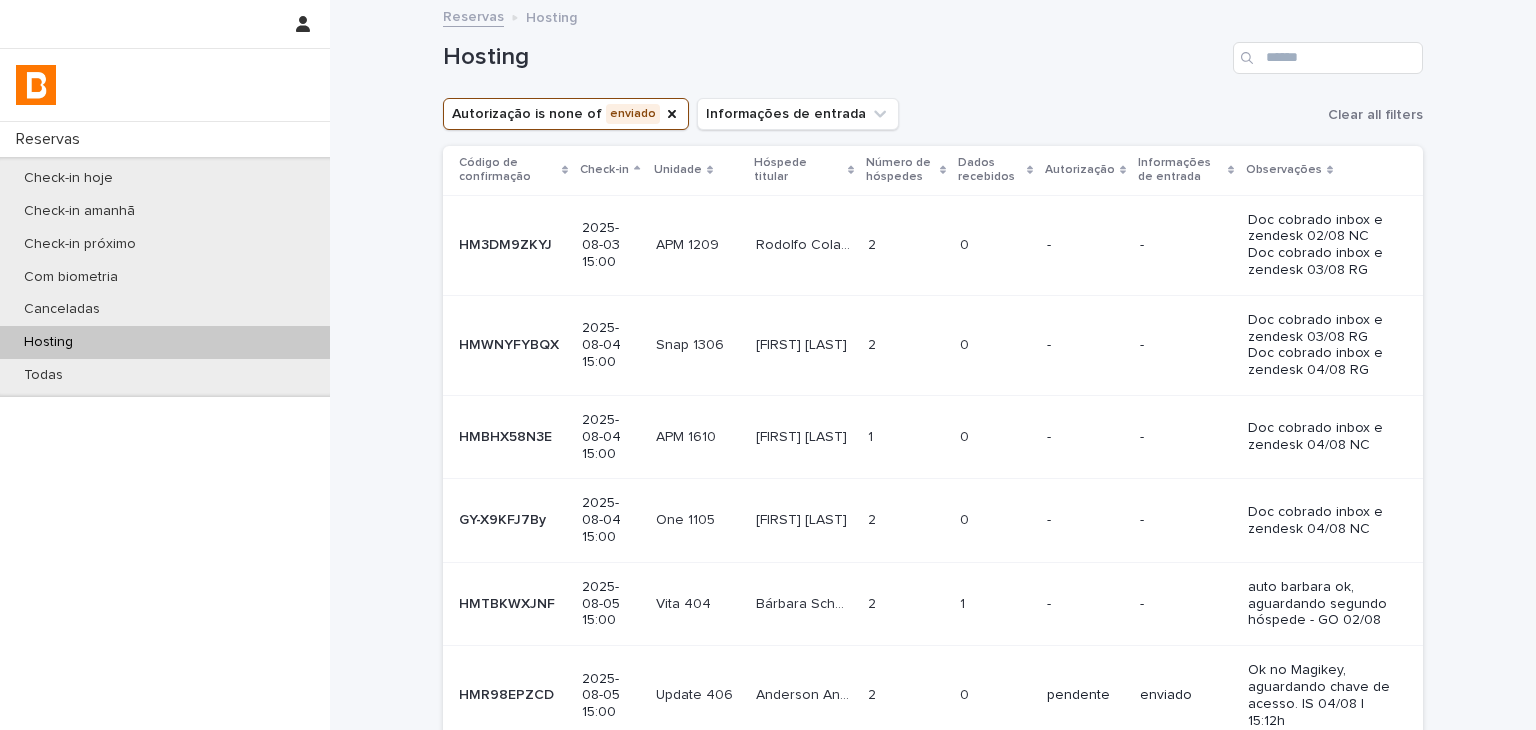 click at bounding box center [995, 245] 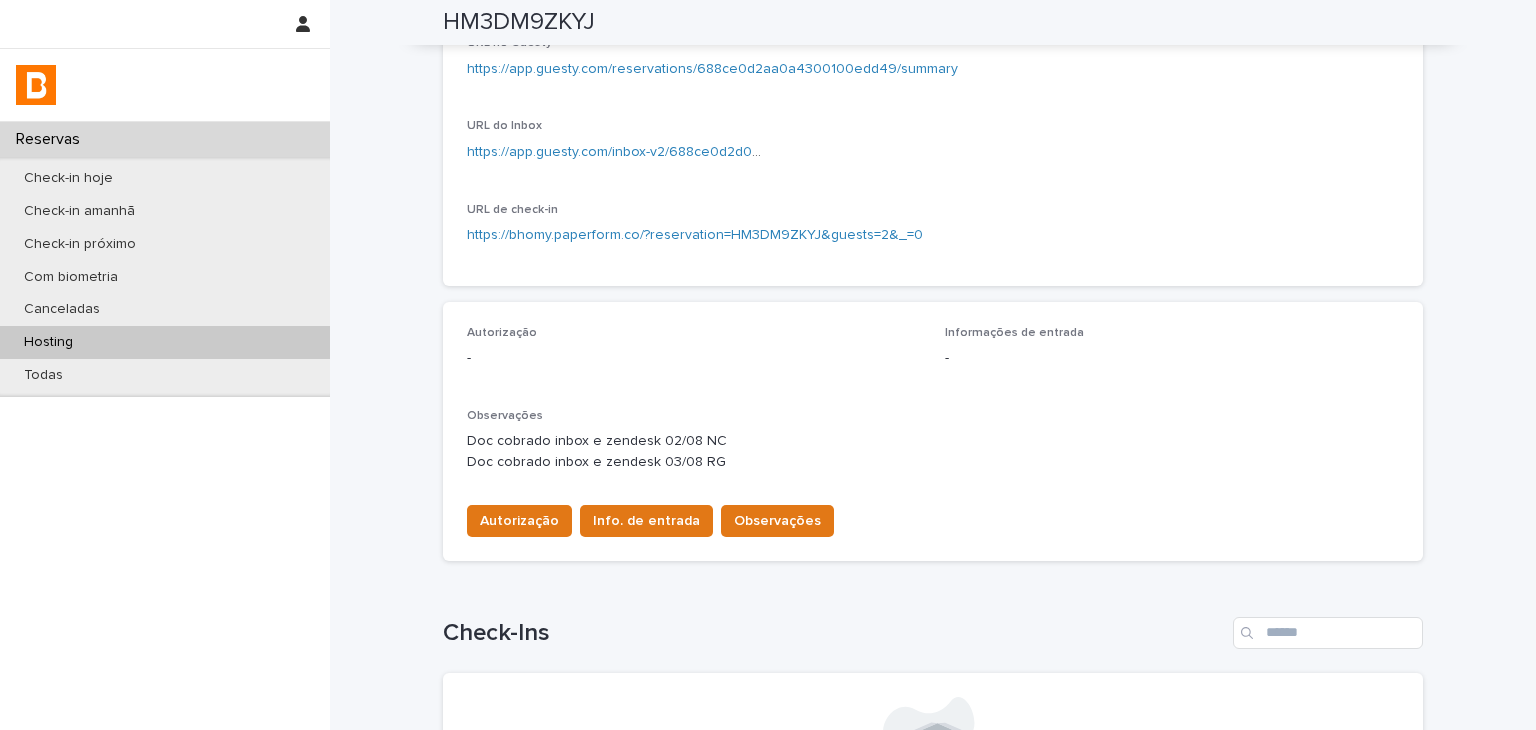 scroll, scrollTop: 0, scrollLeft: 0, axis: both 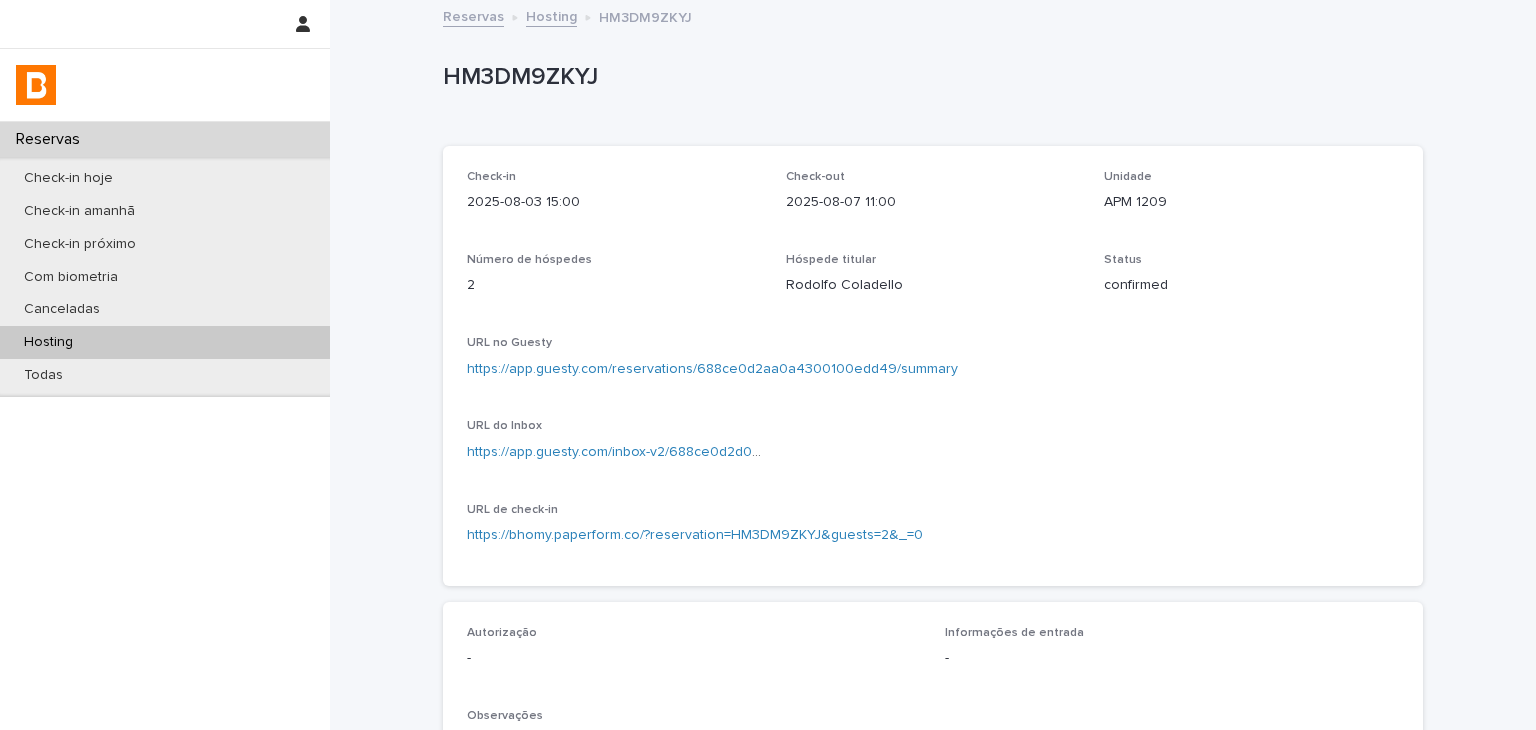 click on "https://app.guesty.com/reservations/688ce0d2aa0a4300100edd49/summary" at bounding box center (712, 369) 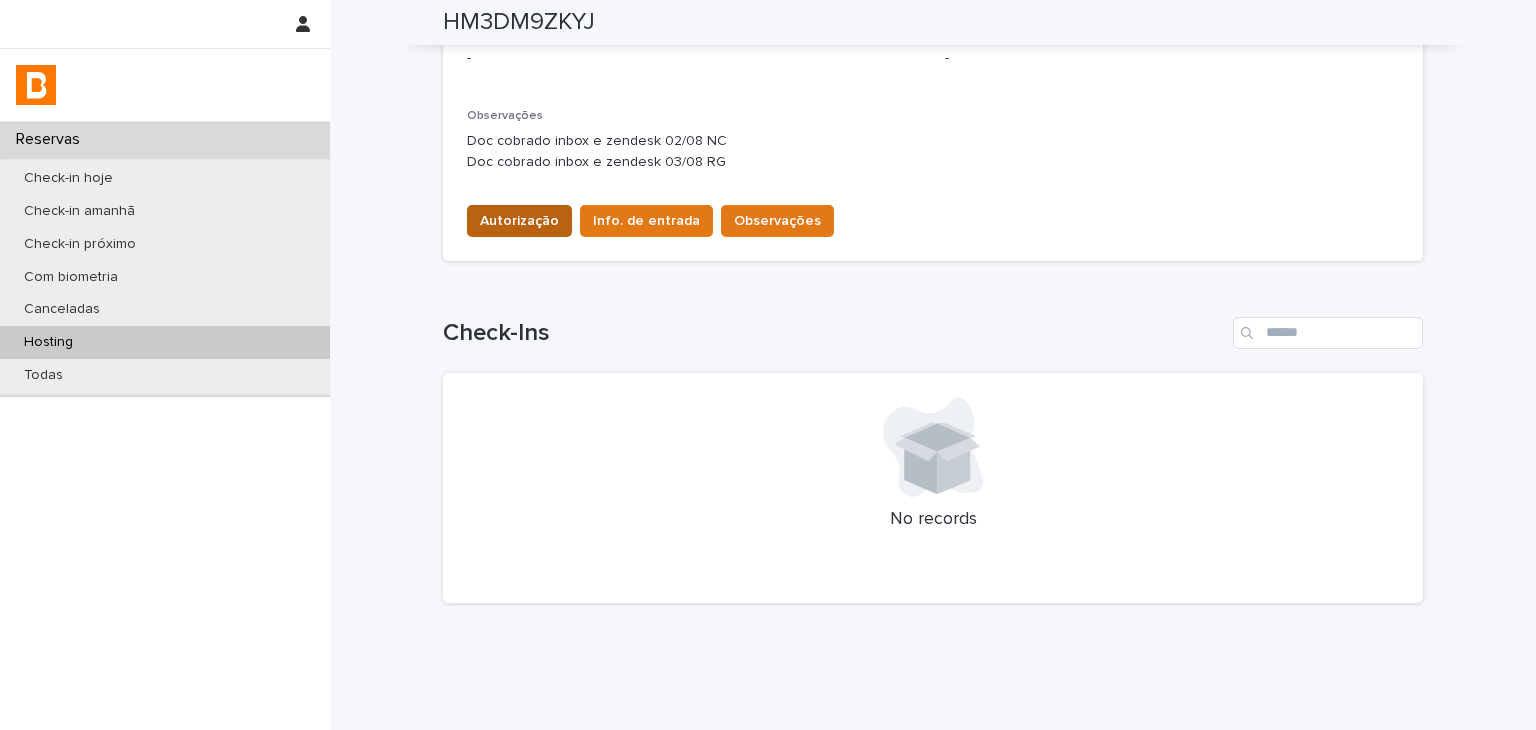 click on "Autorização" at bounding box center (519, 221) 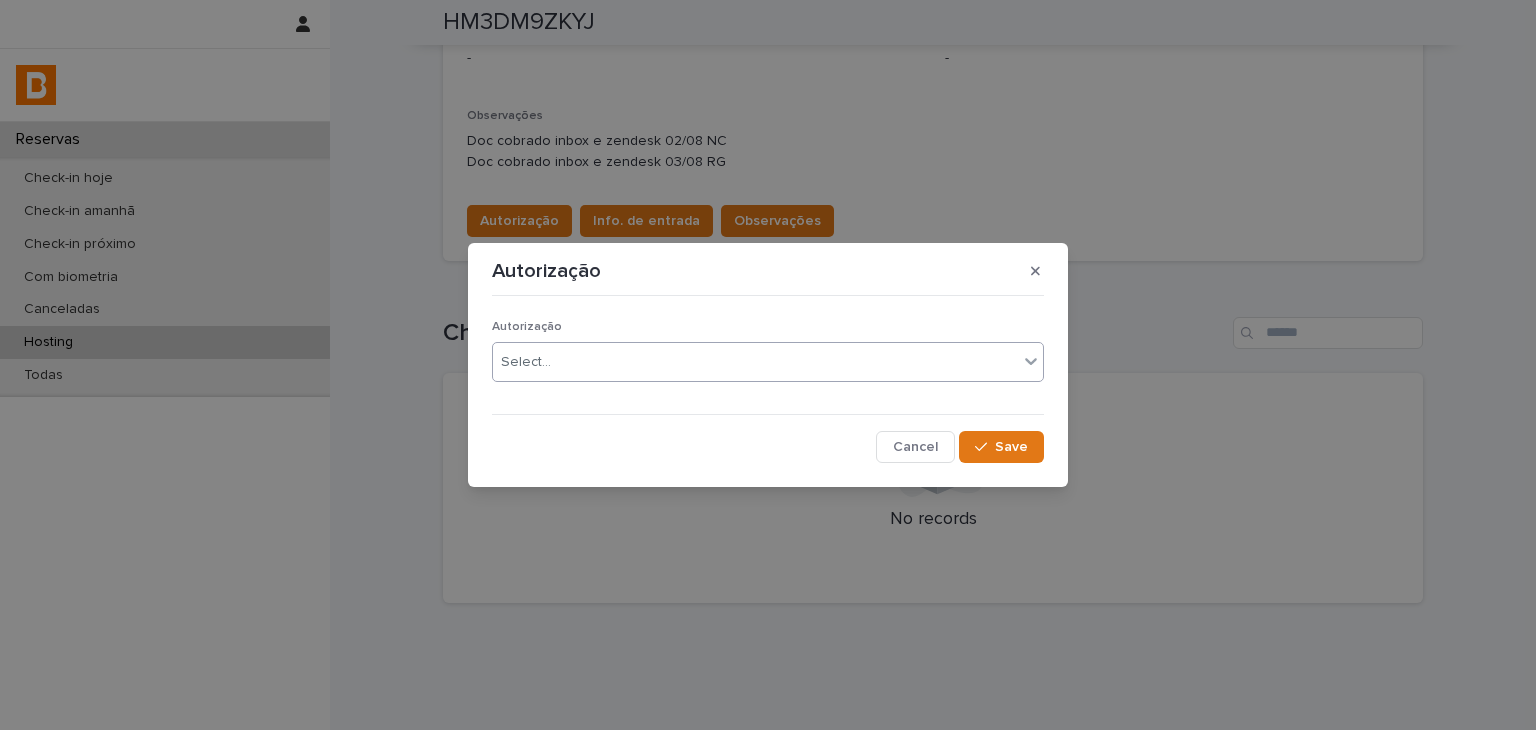 click on "Select..." at bounding box center (755, 362) 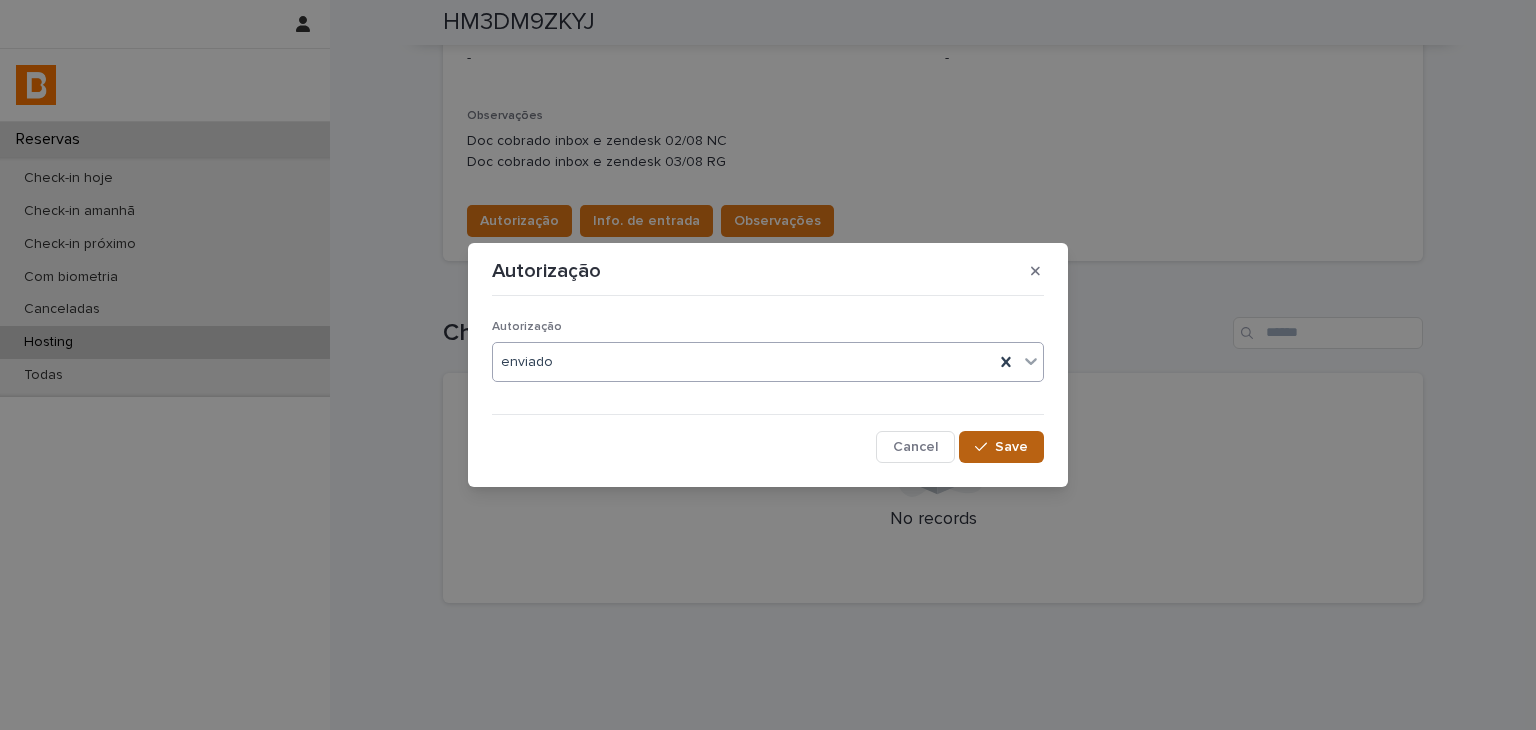 click on "Save" at bounding box center [1011, 447] 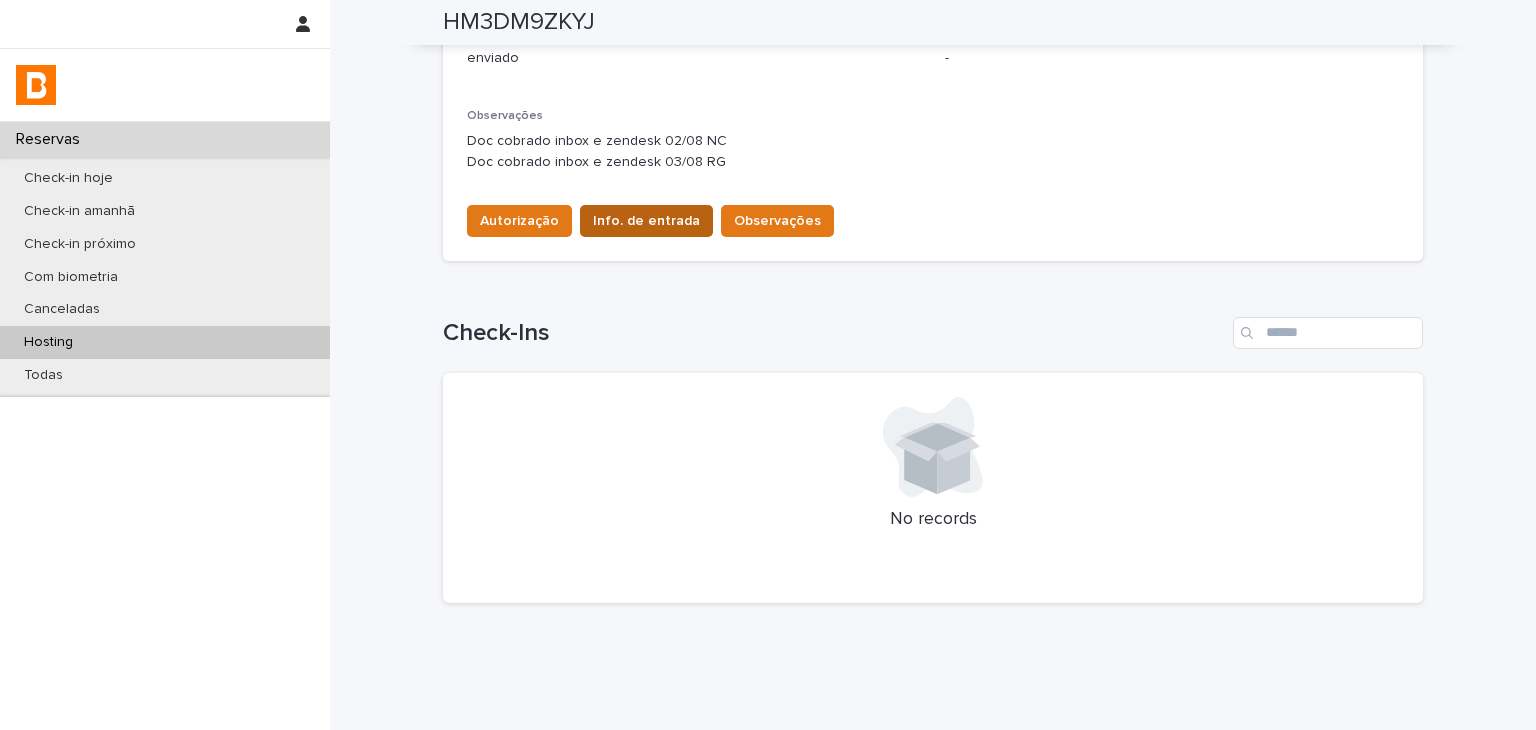 click on "Info. de entrada" at bounding box center (646, 221) 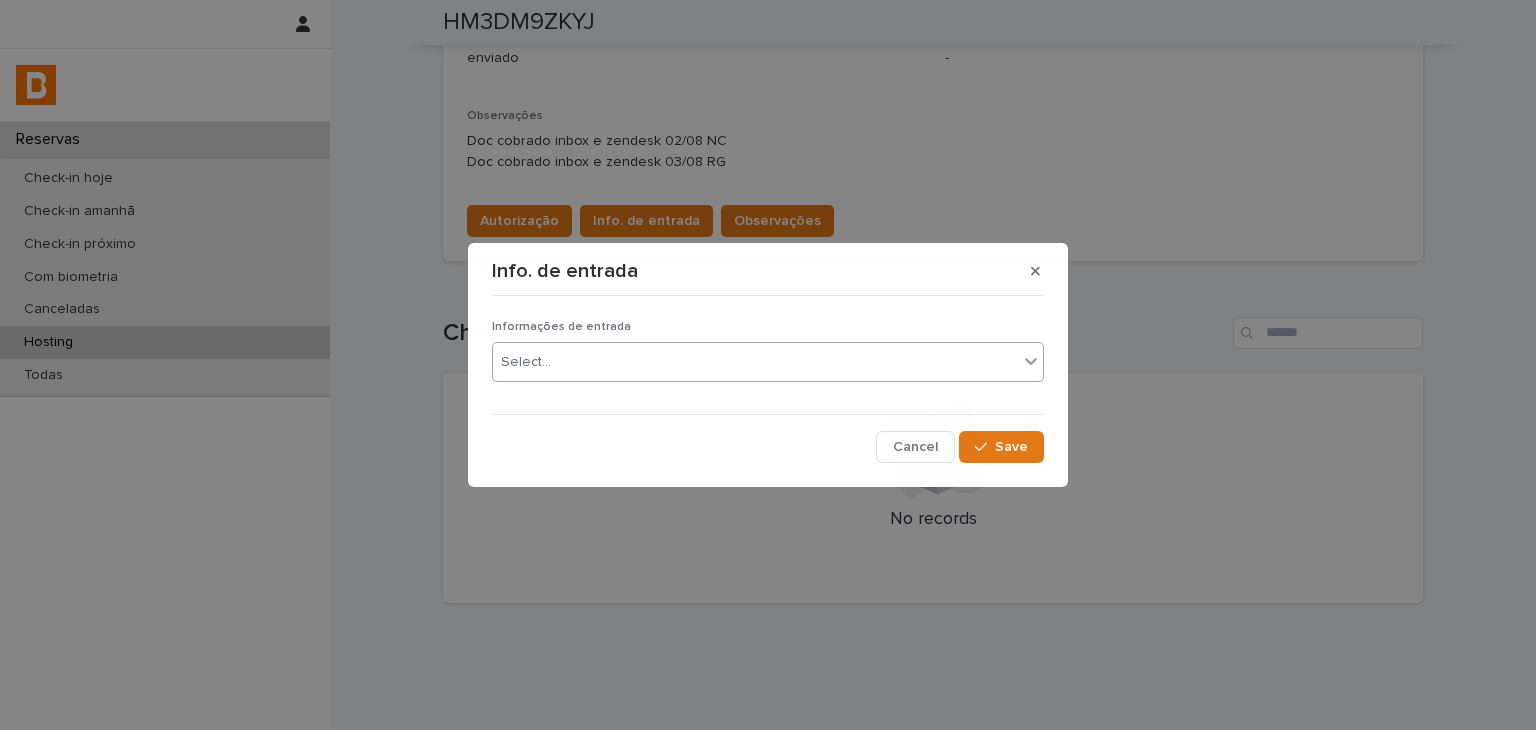 click on "Informações de entrada" at bounding box center [768, 327] 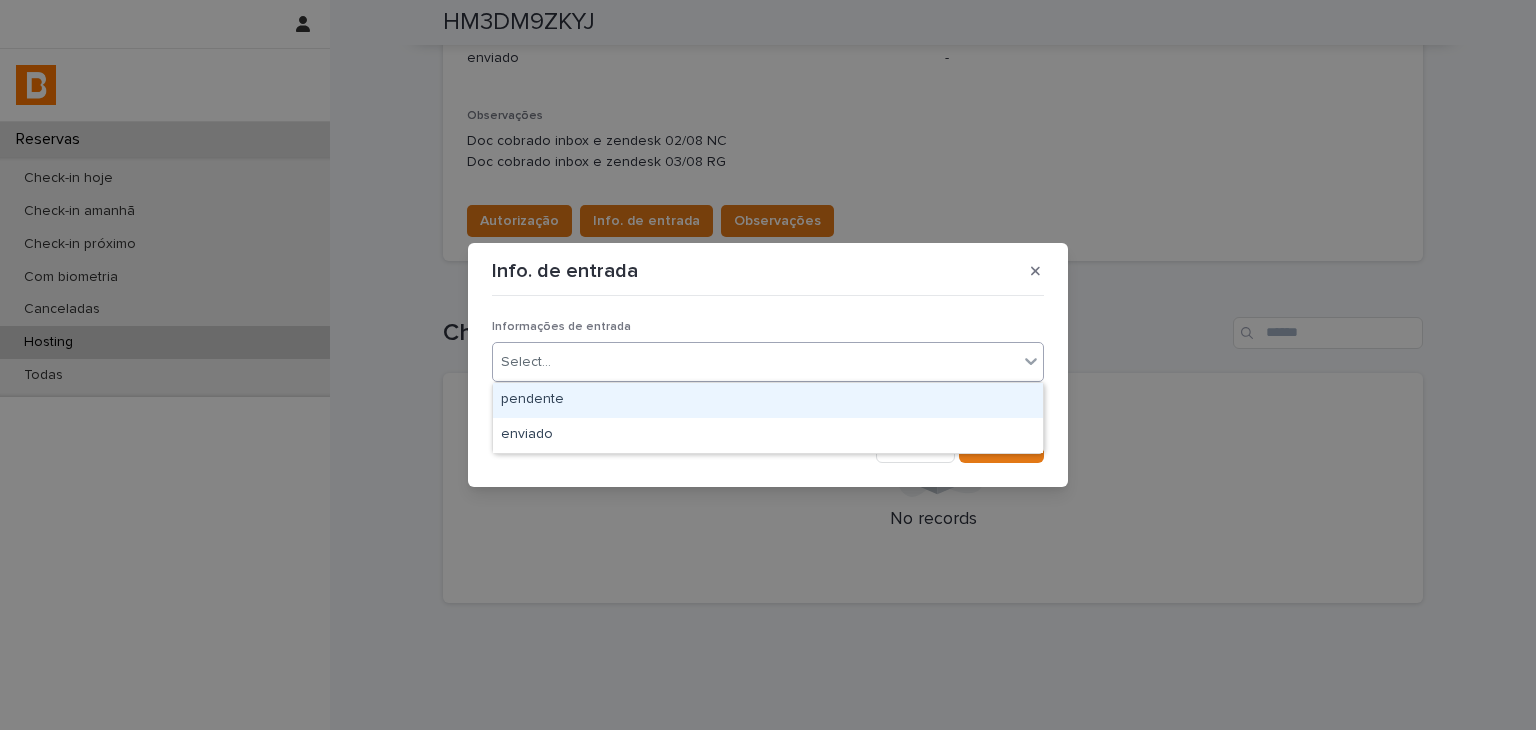 click on "Select..." at bounding box center (755, 362) 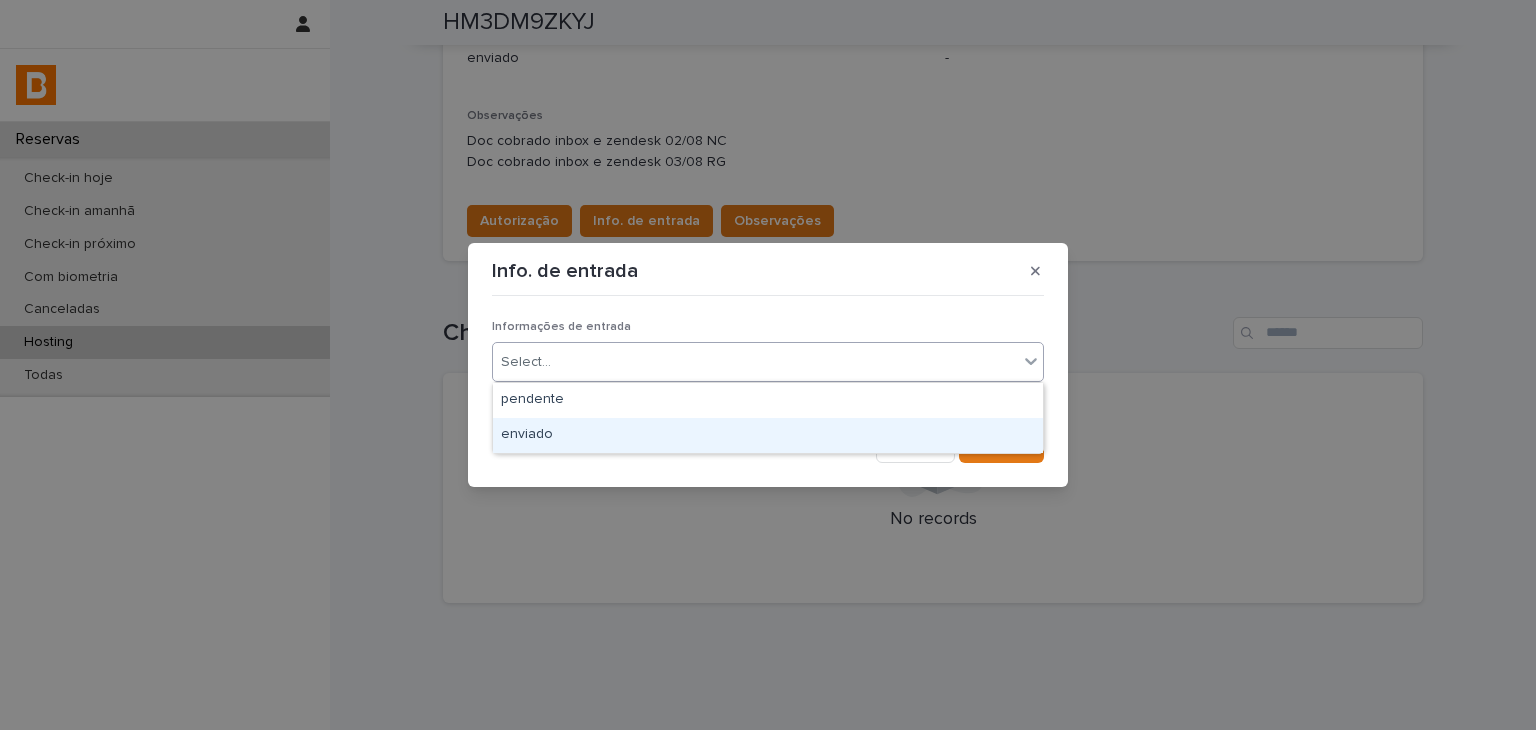 drag, startPoint x: 626, startPoint y: 400, endPoint x: 836, endPoint y: 435, distance: 212.89668 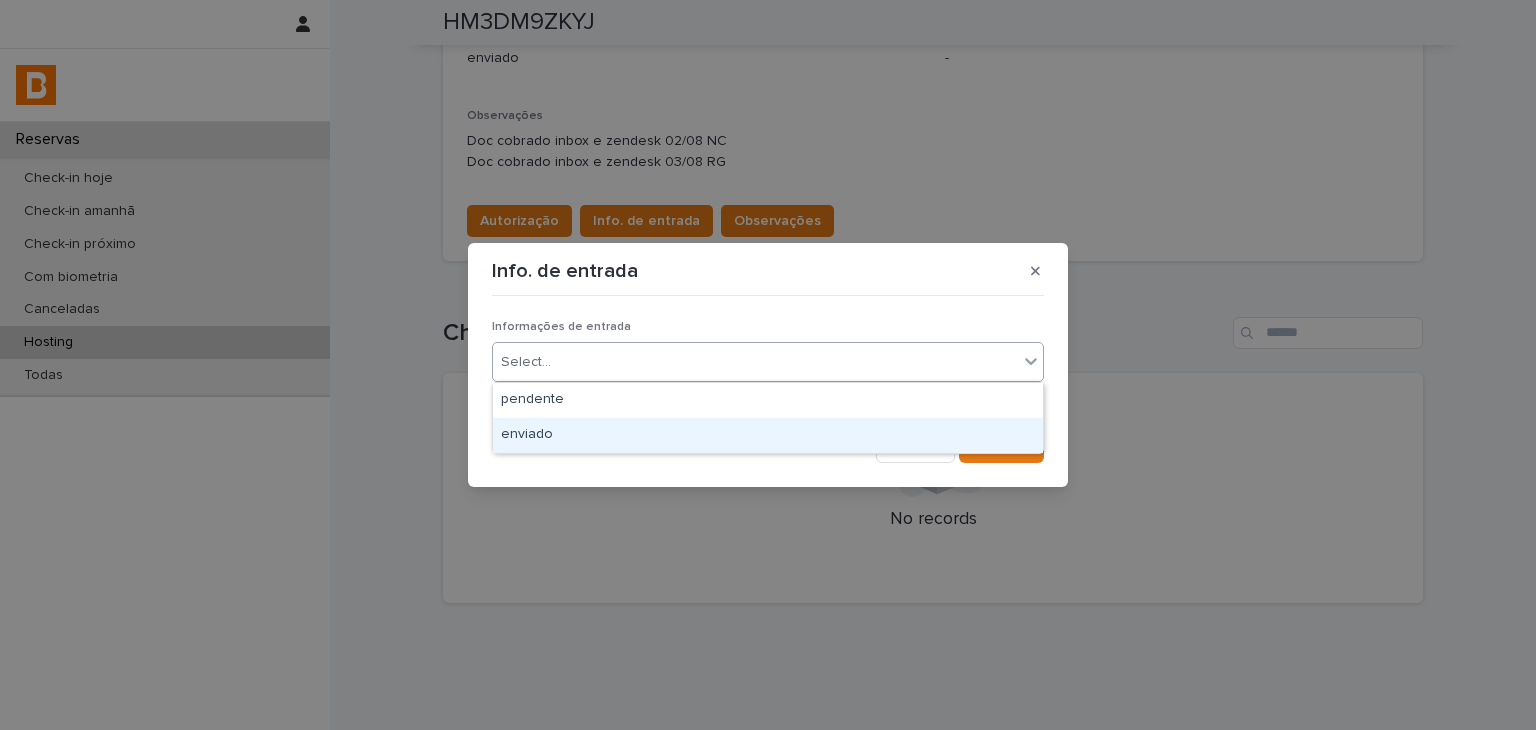 click on "enviado" at bounding box center [768, 435] 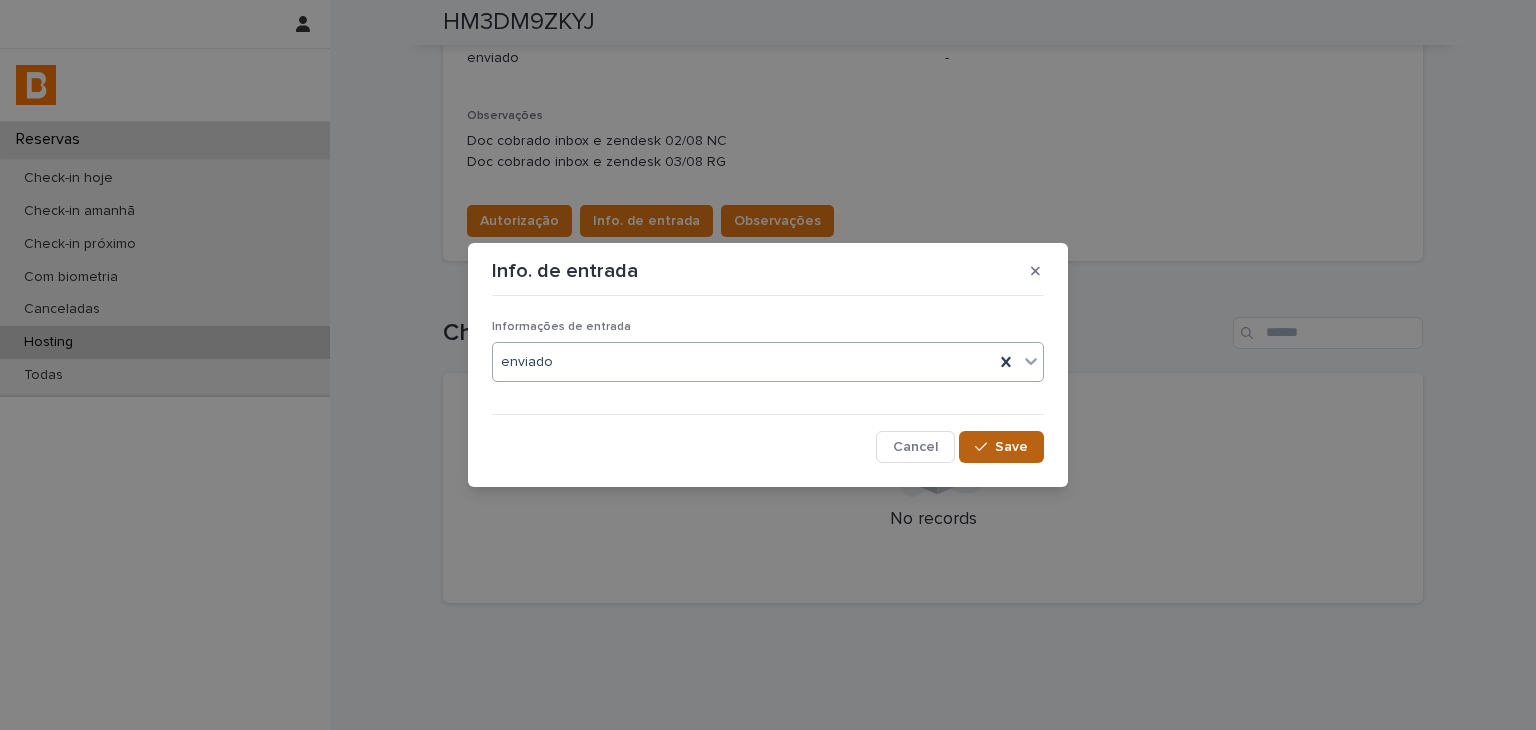 click on "Save" at bounding box center (1011, 447) 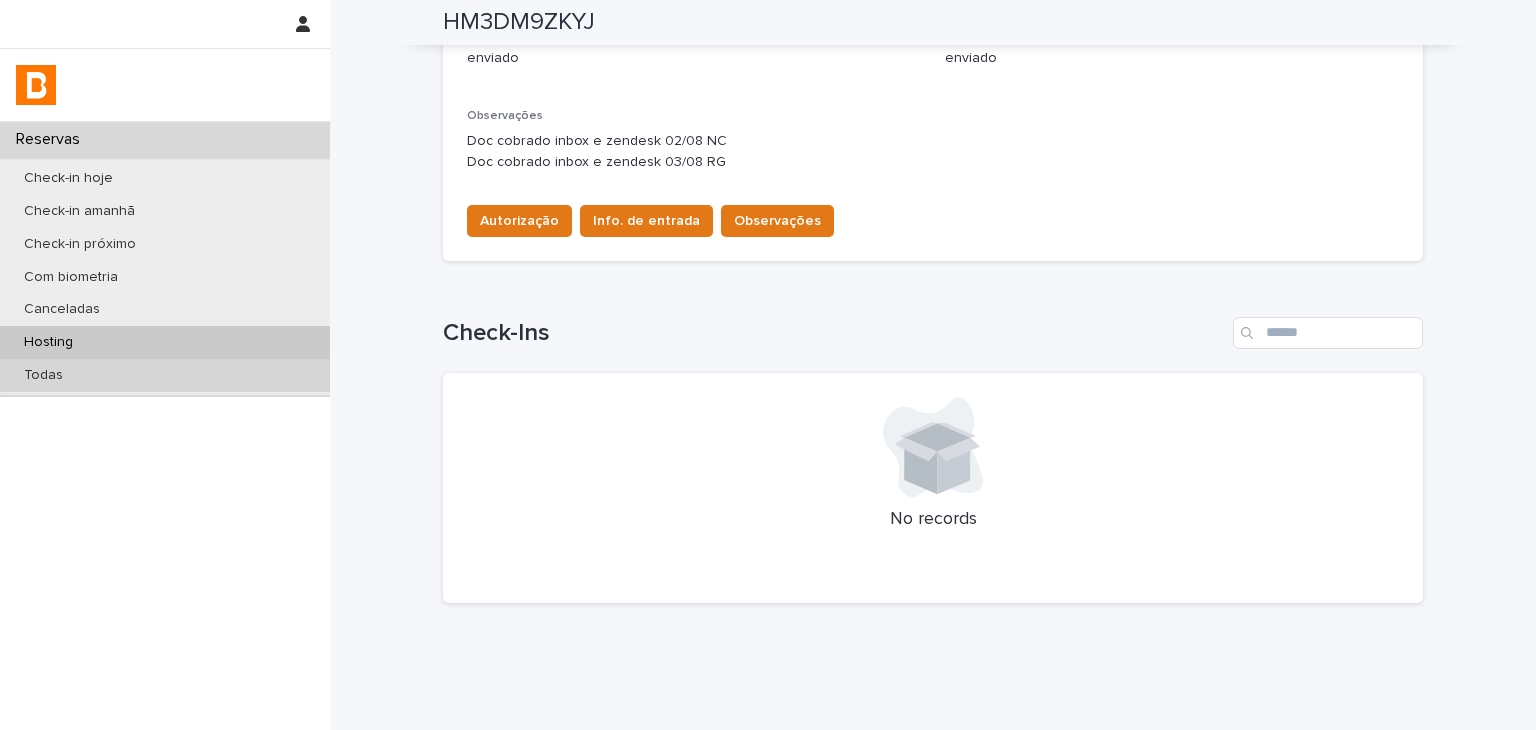 click on "Todas" at bounding box center (165, 375) 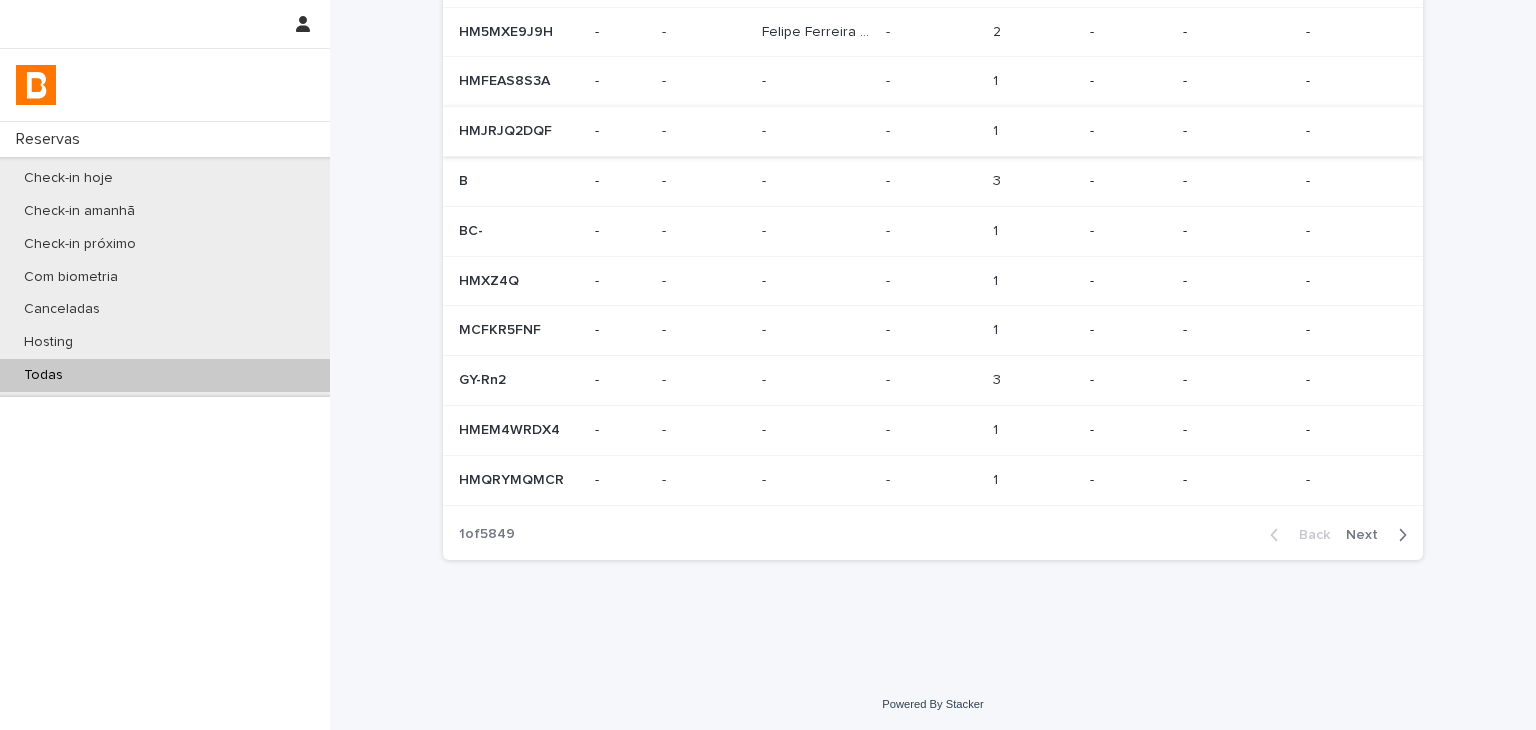scroll, scrollTop: 0, scrollLeft: 0, axis: both 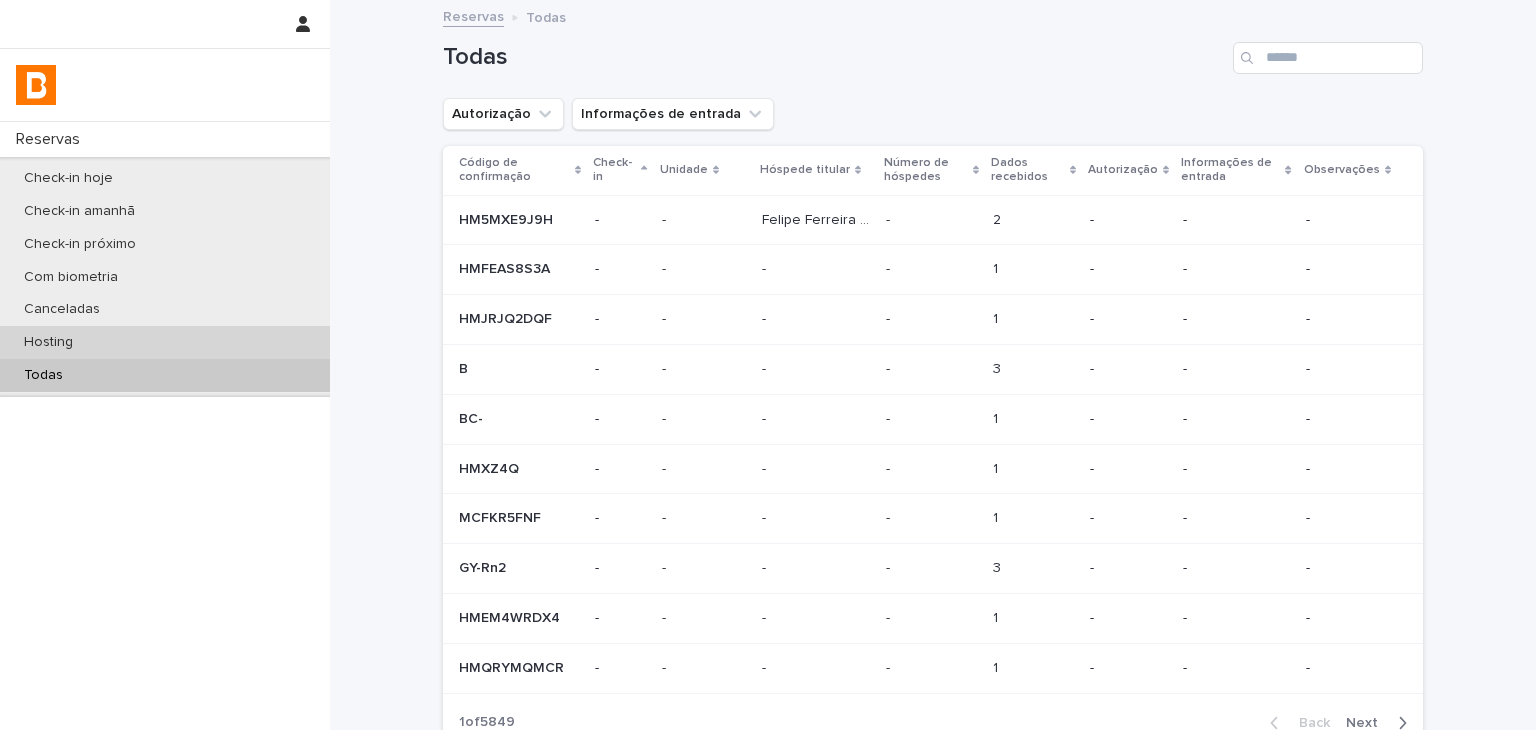 click on "Hosting" at bounding box center (165, 342) 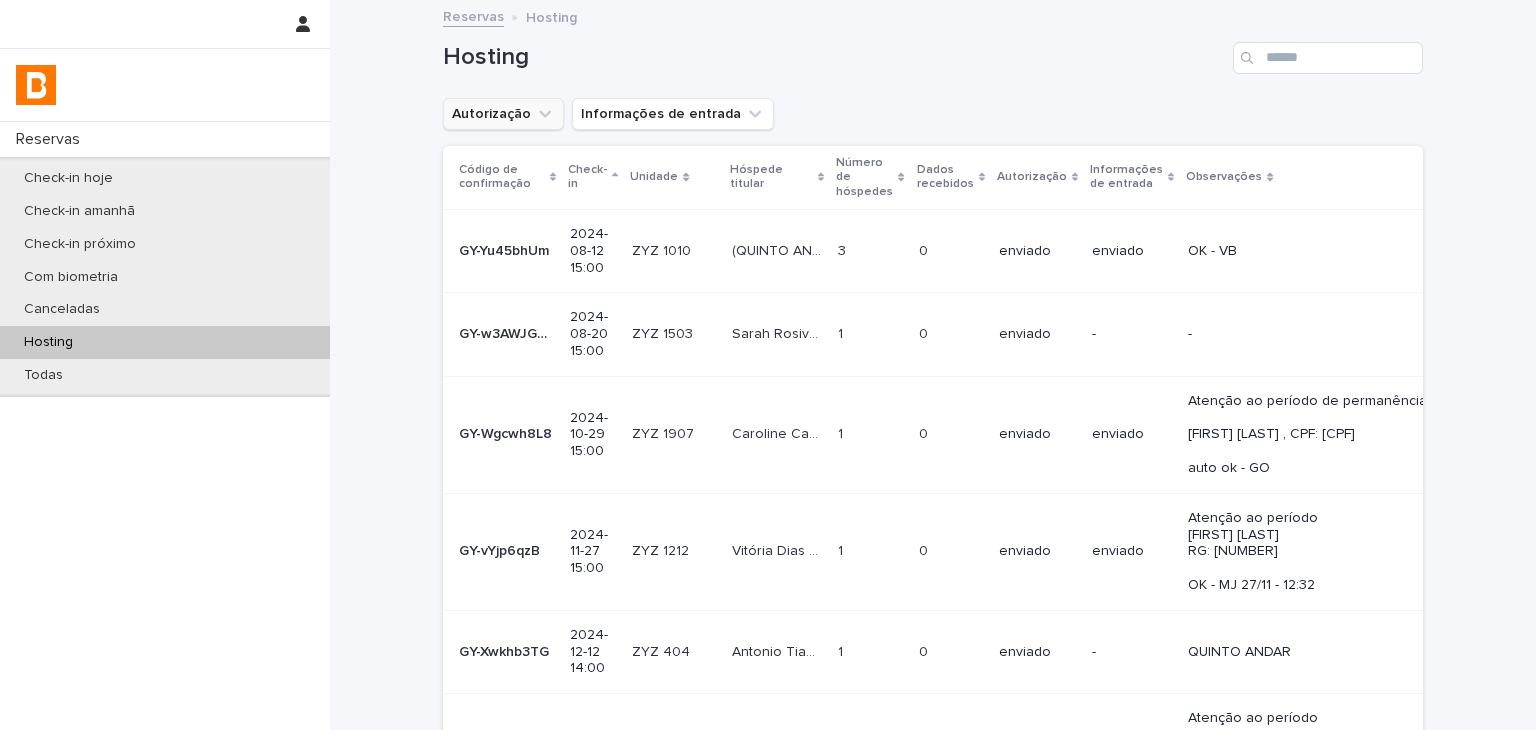 click on "Autorização" at bounding box center [503, 114] 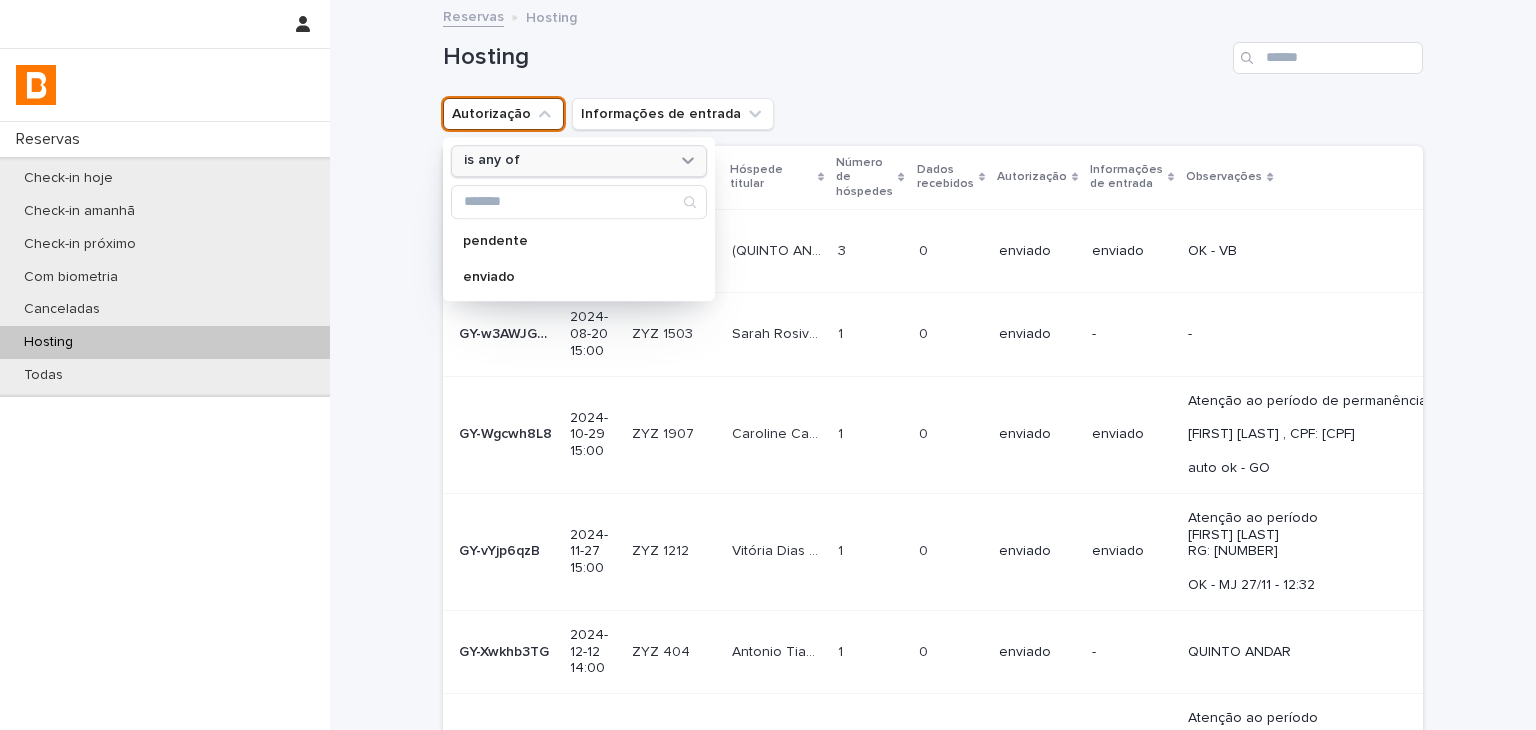 click on "is any of" at bounding box center (492, 161) 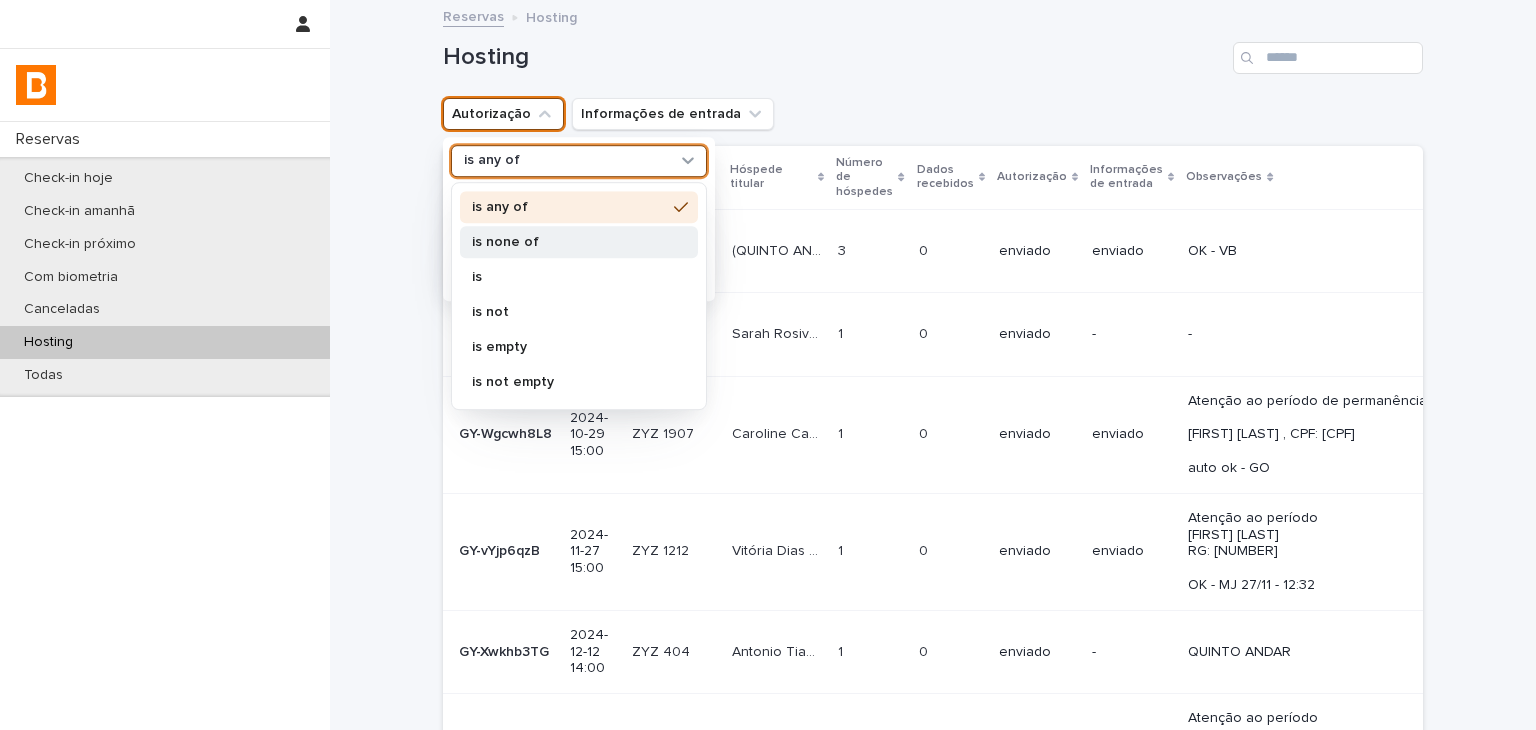 drag, startPoint x: 513, startPoint y: 233, endPoint x: 506, endPoint y: 245, distance: 13.892444 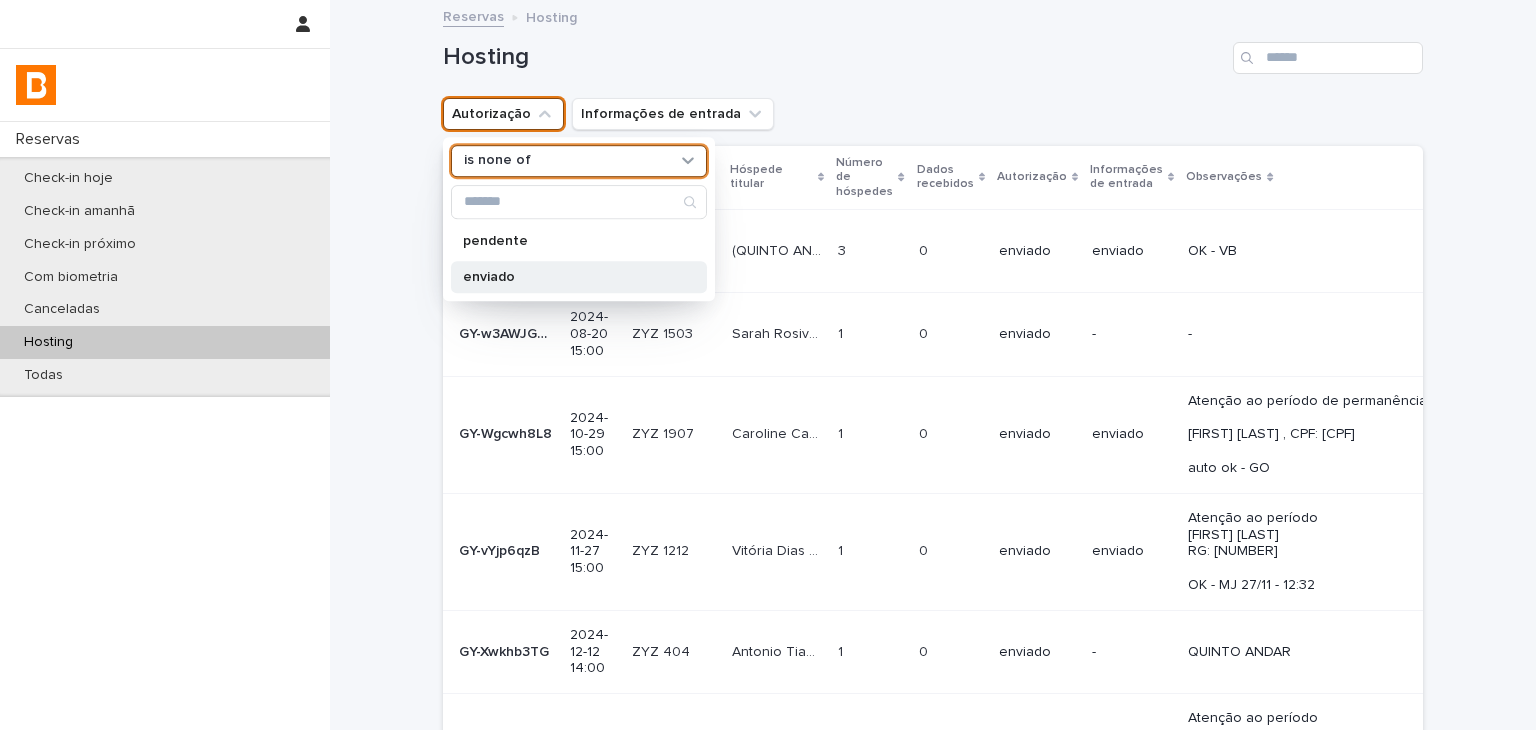 click on "enviado" at bounding box center (579, 277) 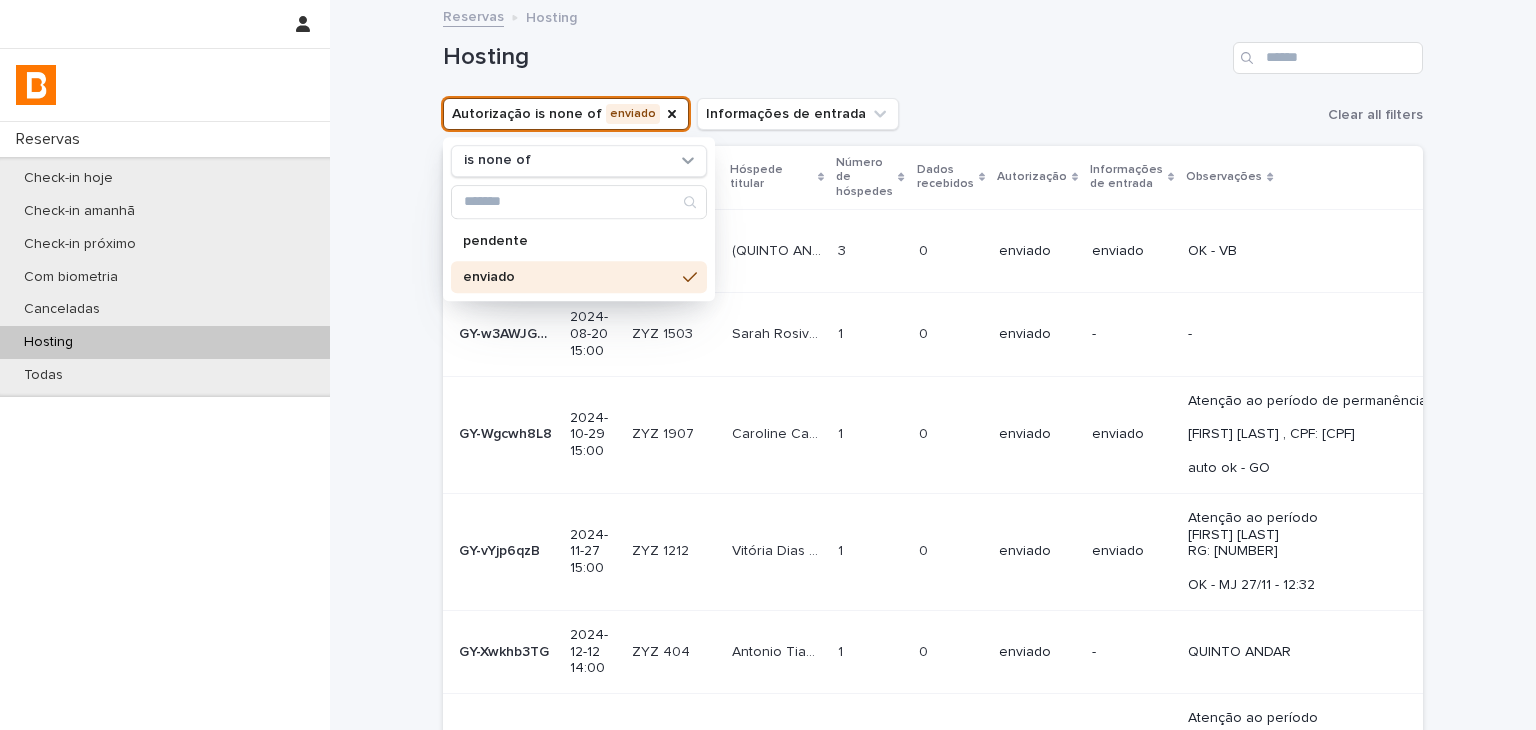 click on "Hosting" at bounding box center [933, 50] 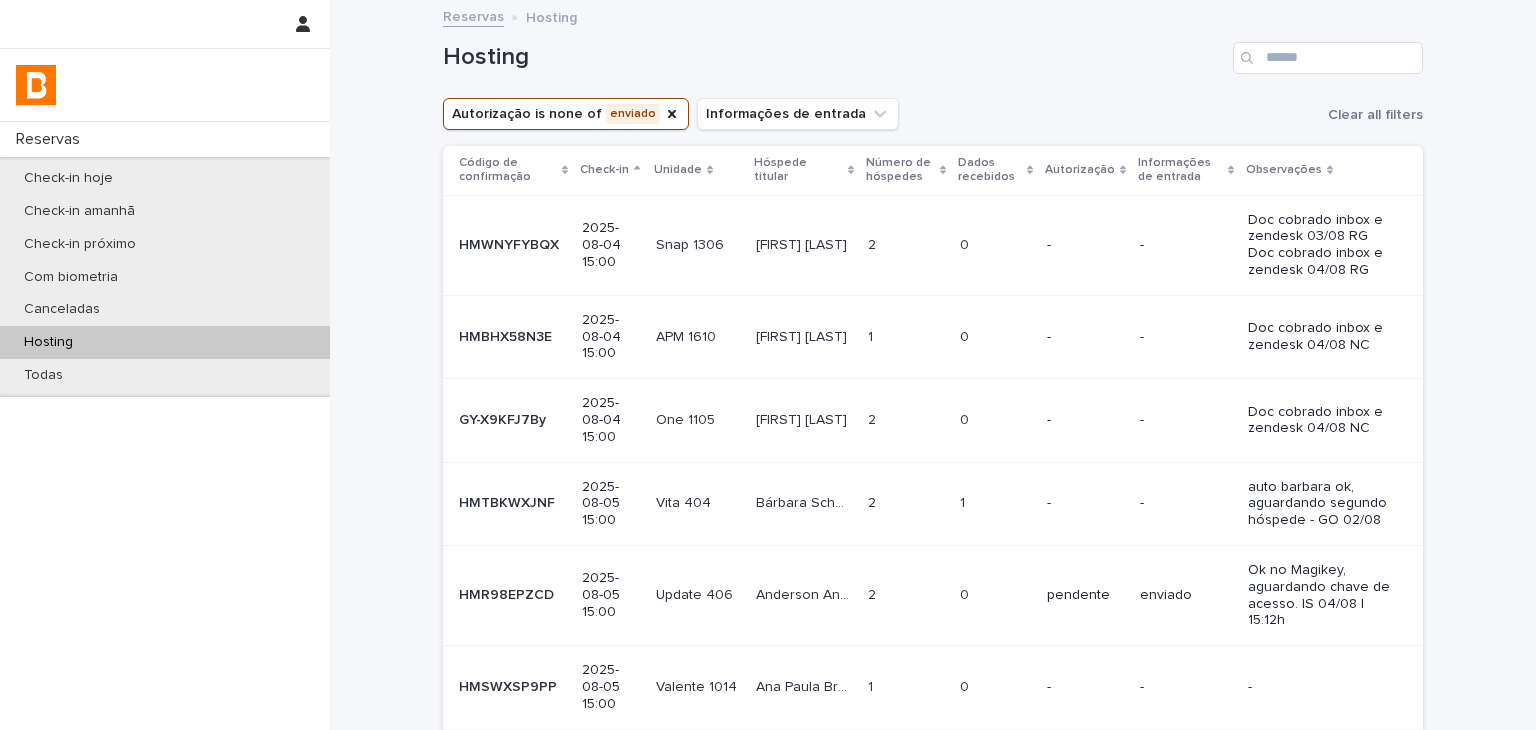 click on "2 2" at bounding box center [906, 245] 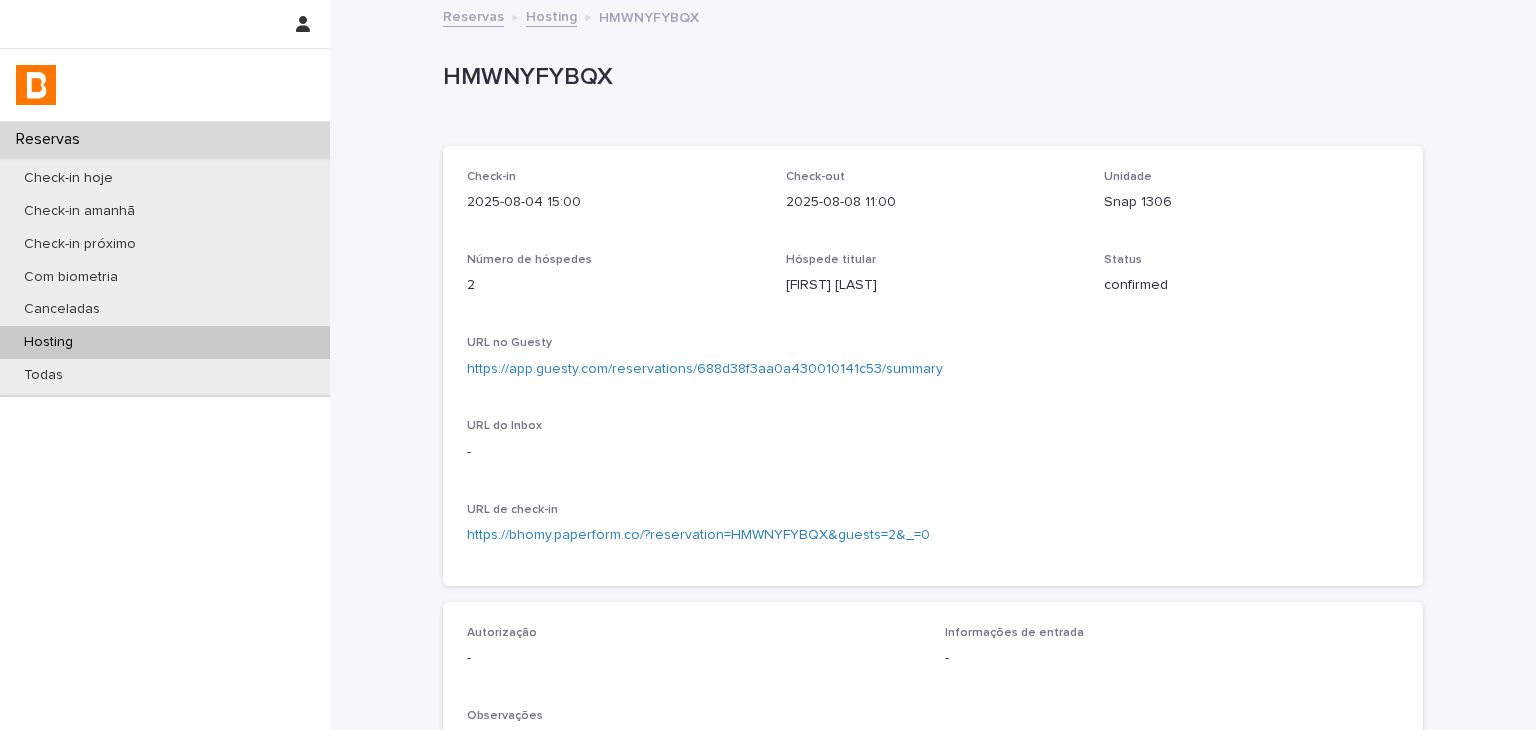 click on "https://app.guesty.com/reservations/688d38f3aa0a430010141c53/summary" at bounding box center [705, 369] 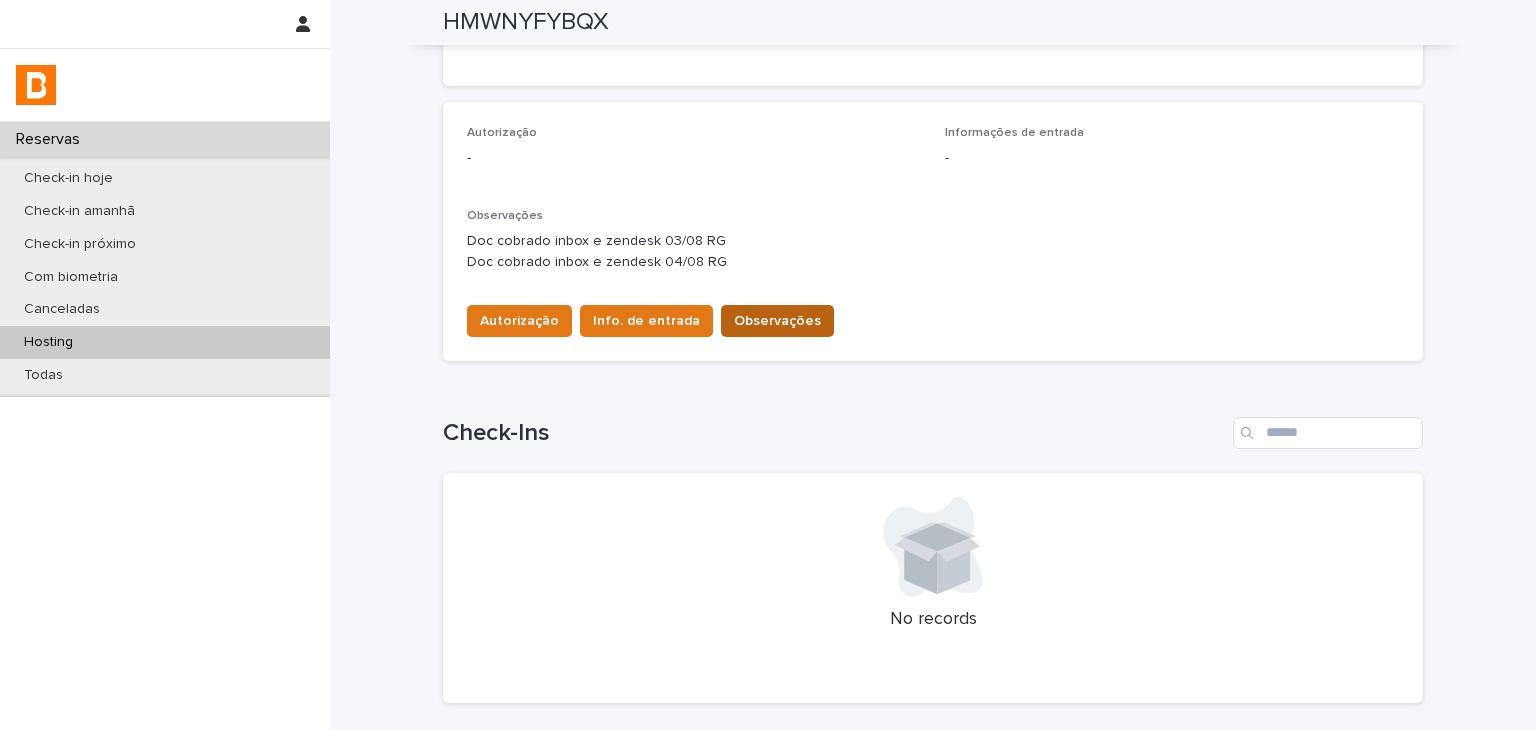 click on "Observações" at bounding box center (777, 321) 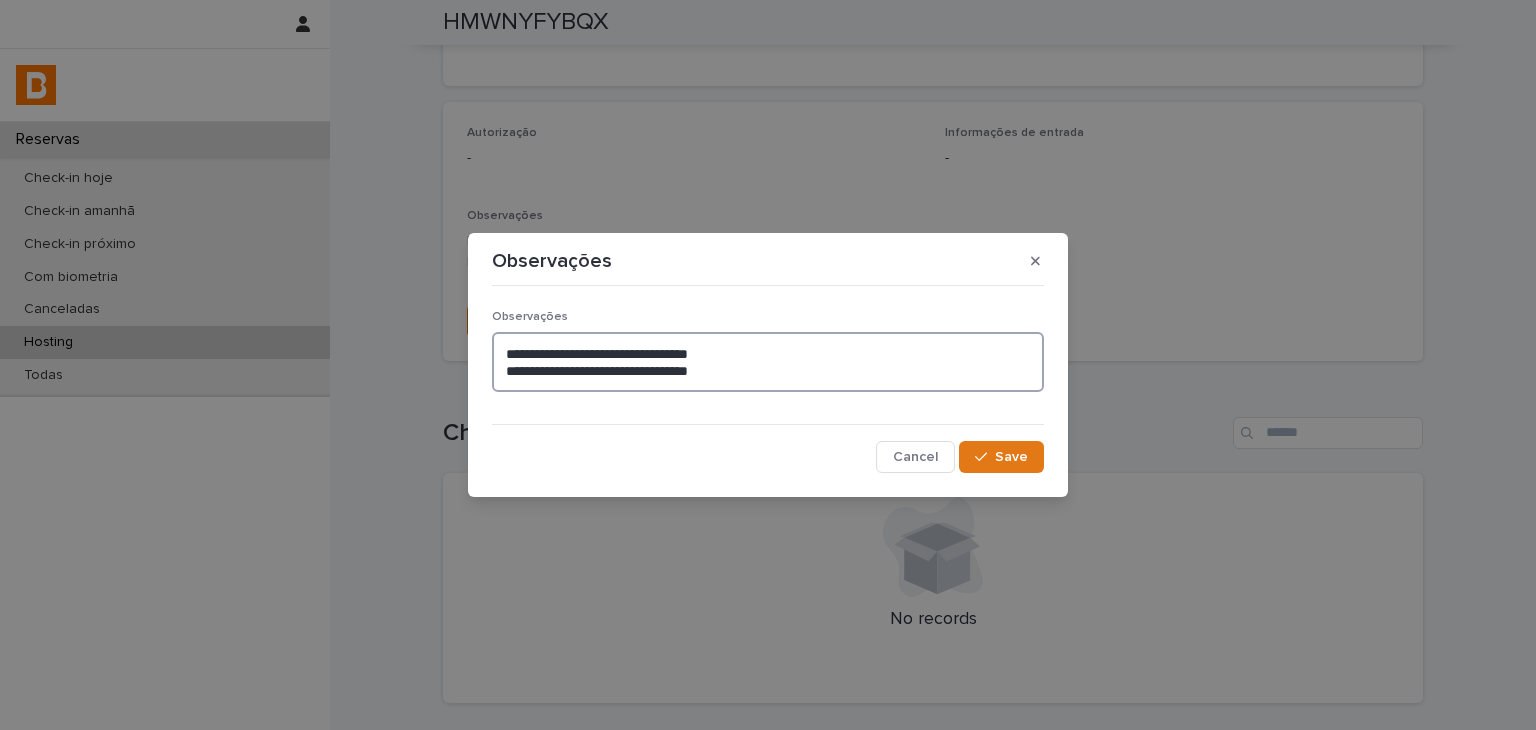 click on "**********" at bounding box center [768, 362] 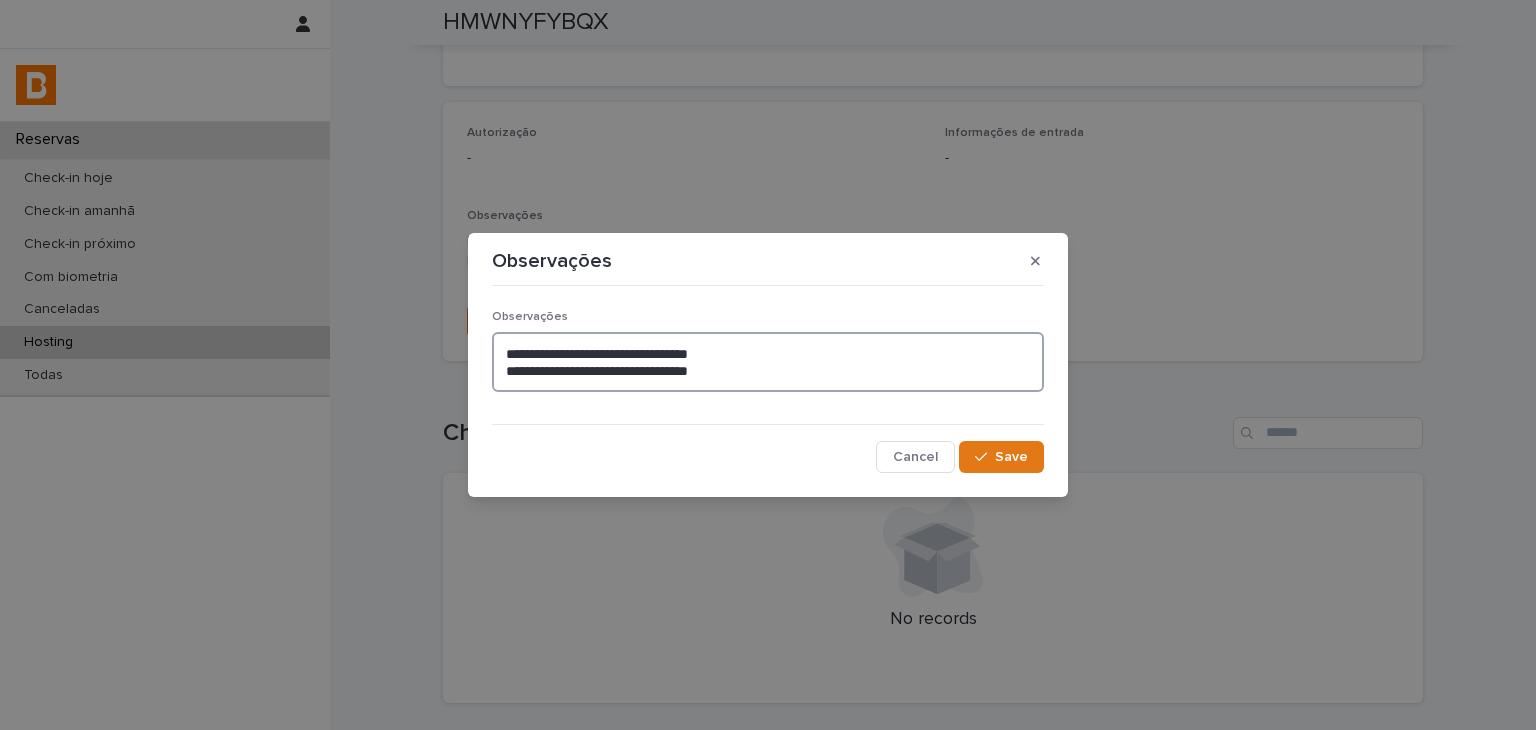 click on "**********" at bounding box center (768, 362) 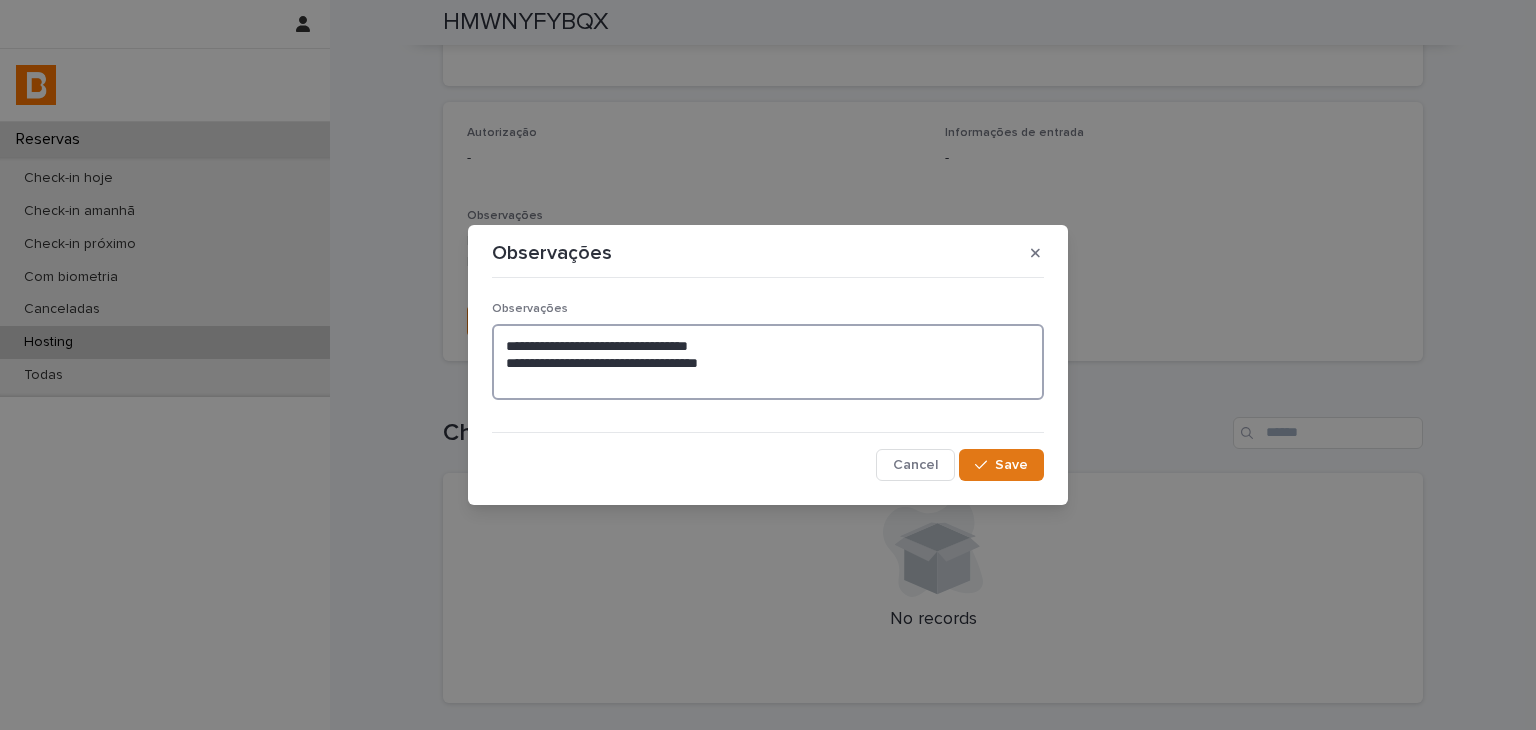 paste on "**********" 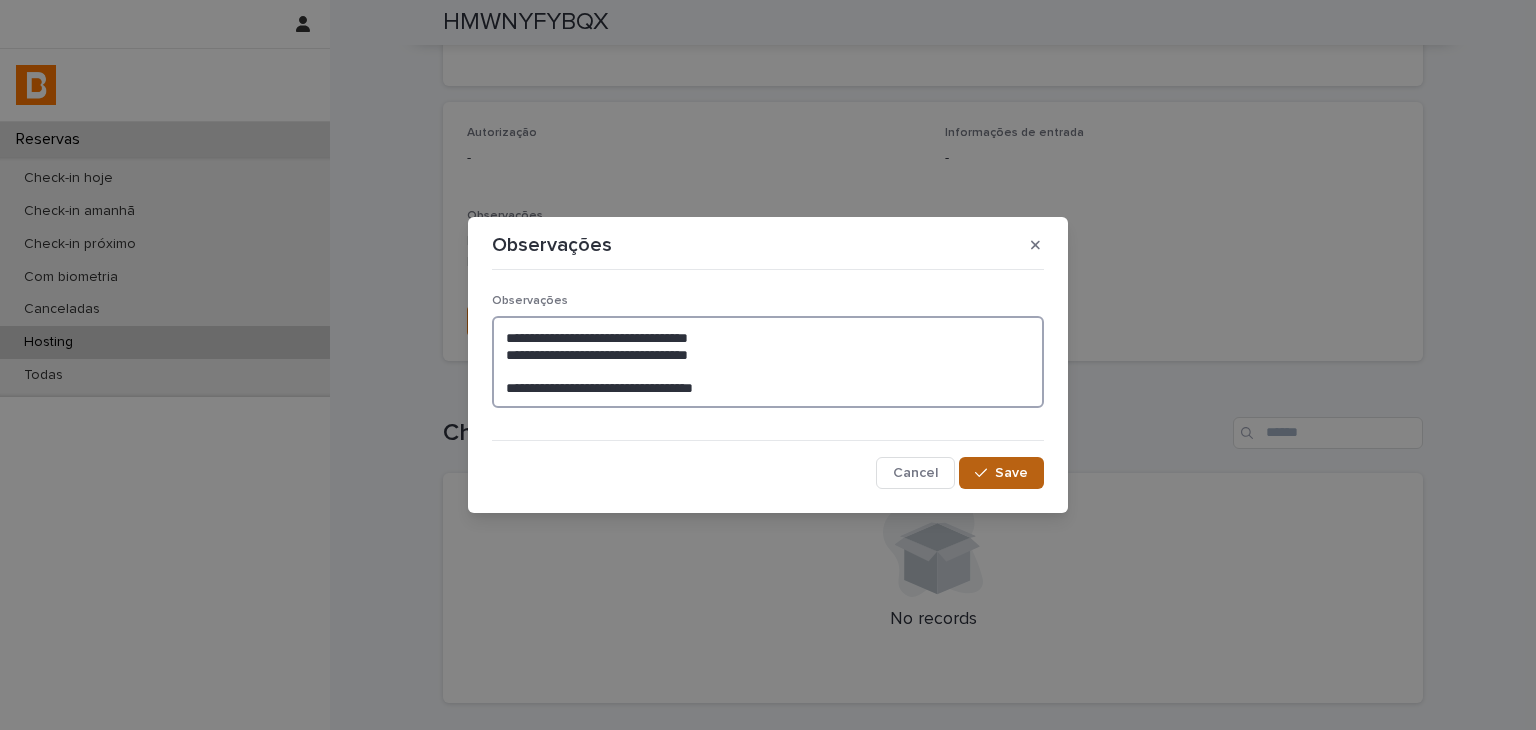 type on "**********" 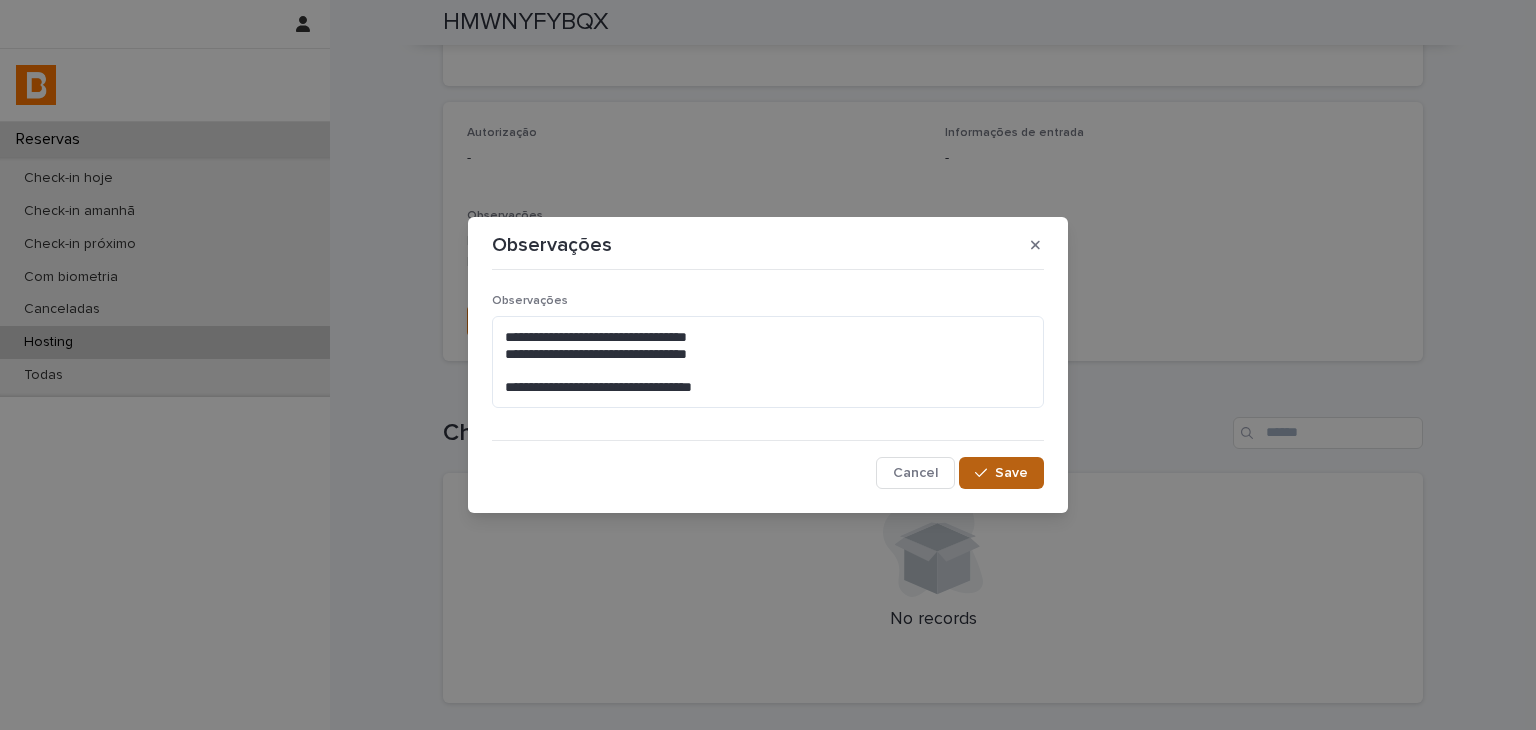 click on "Save" at bounding box center [1011, 473] 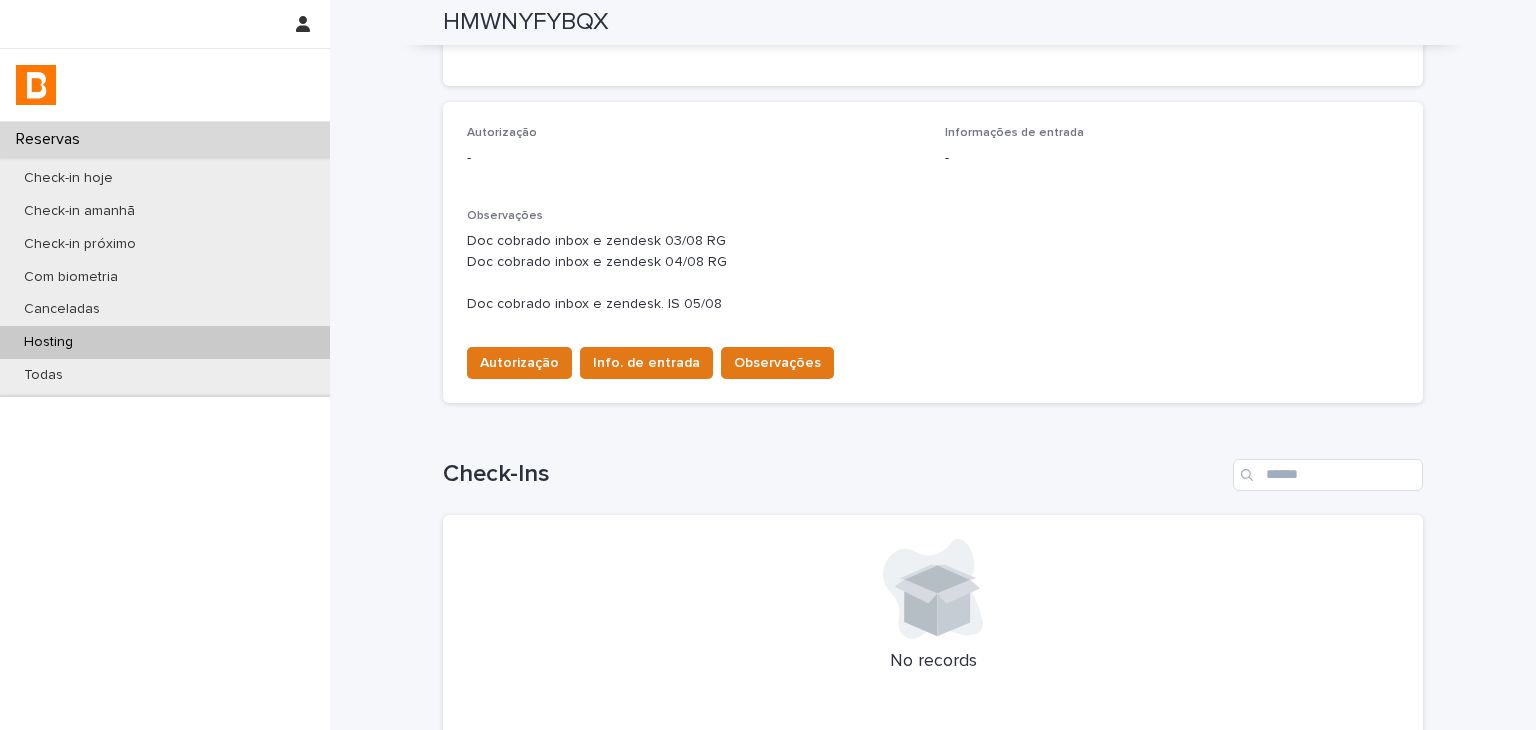 scroll, scrollTop: 520, scrollLeft: 0, axis: vertical 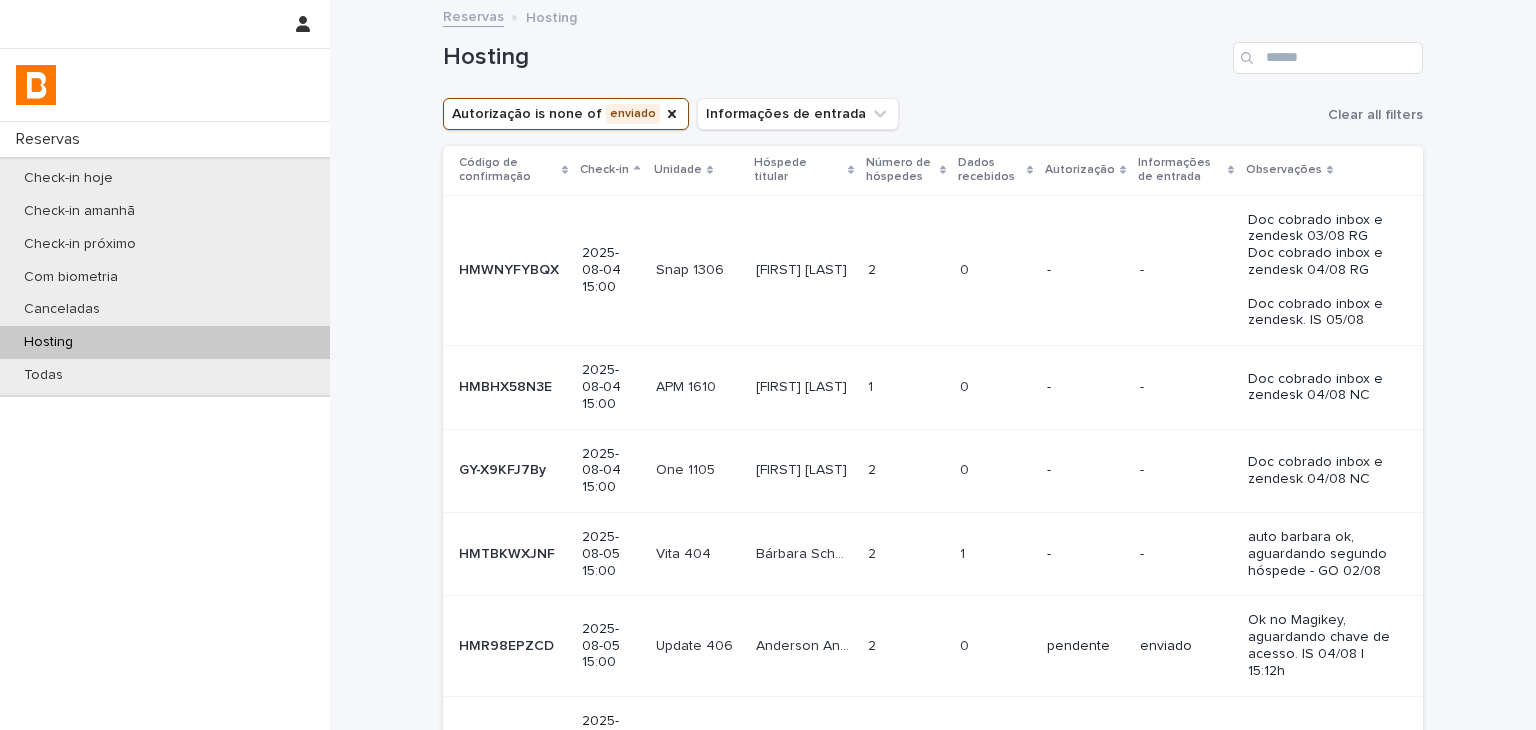 click on "APM 1610 APM 1610" at bounding box center [698, 387] 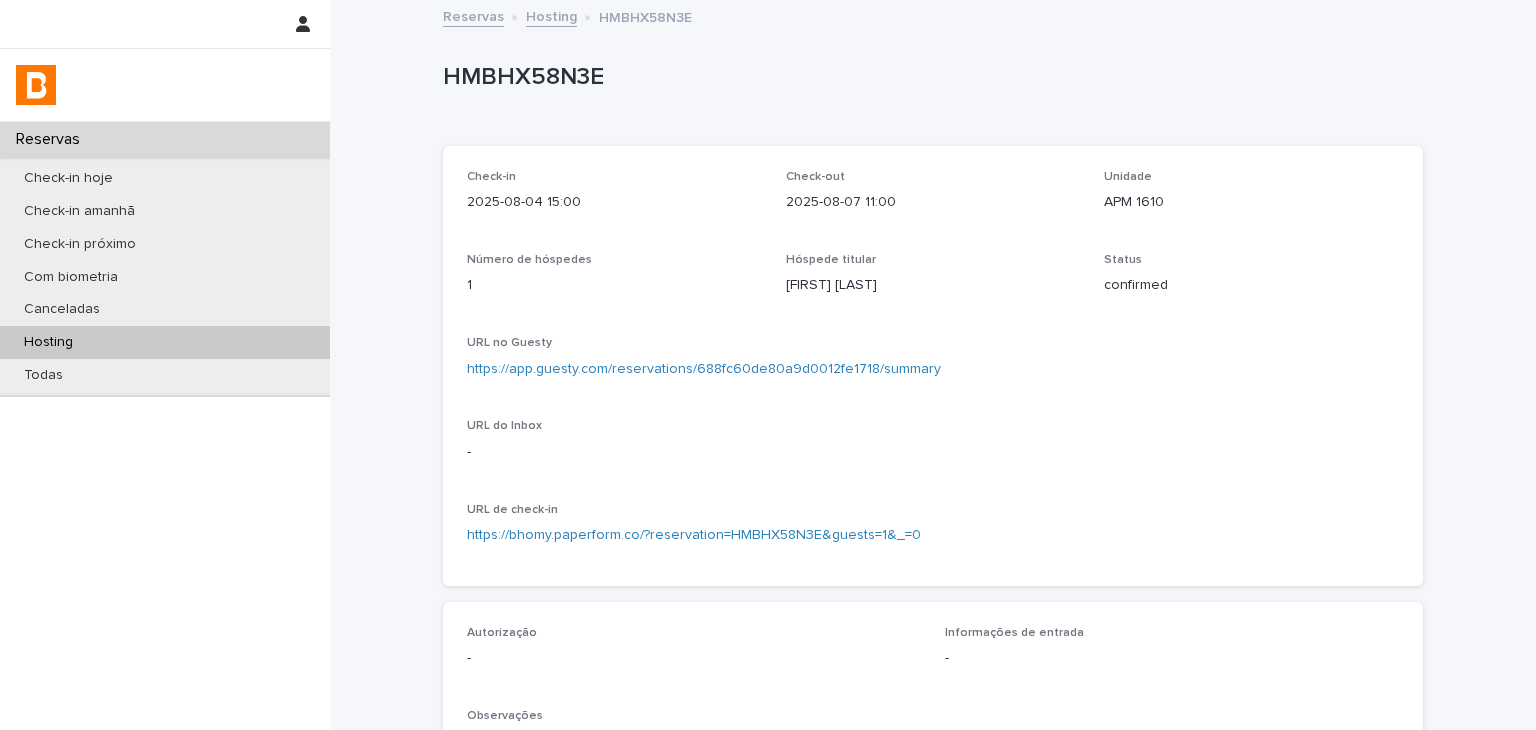 click on "https://app.guesty.com/reservations/688fc60de80a9d0012fe1718/summary" at bounding box center [704, 369] 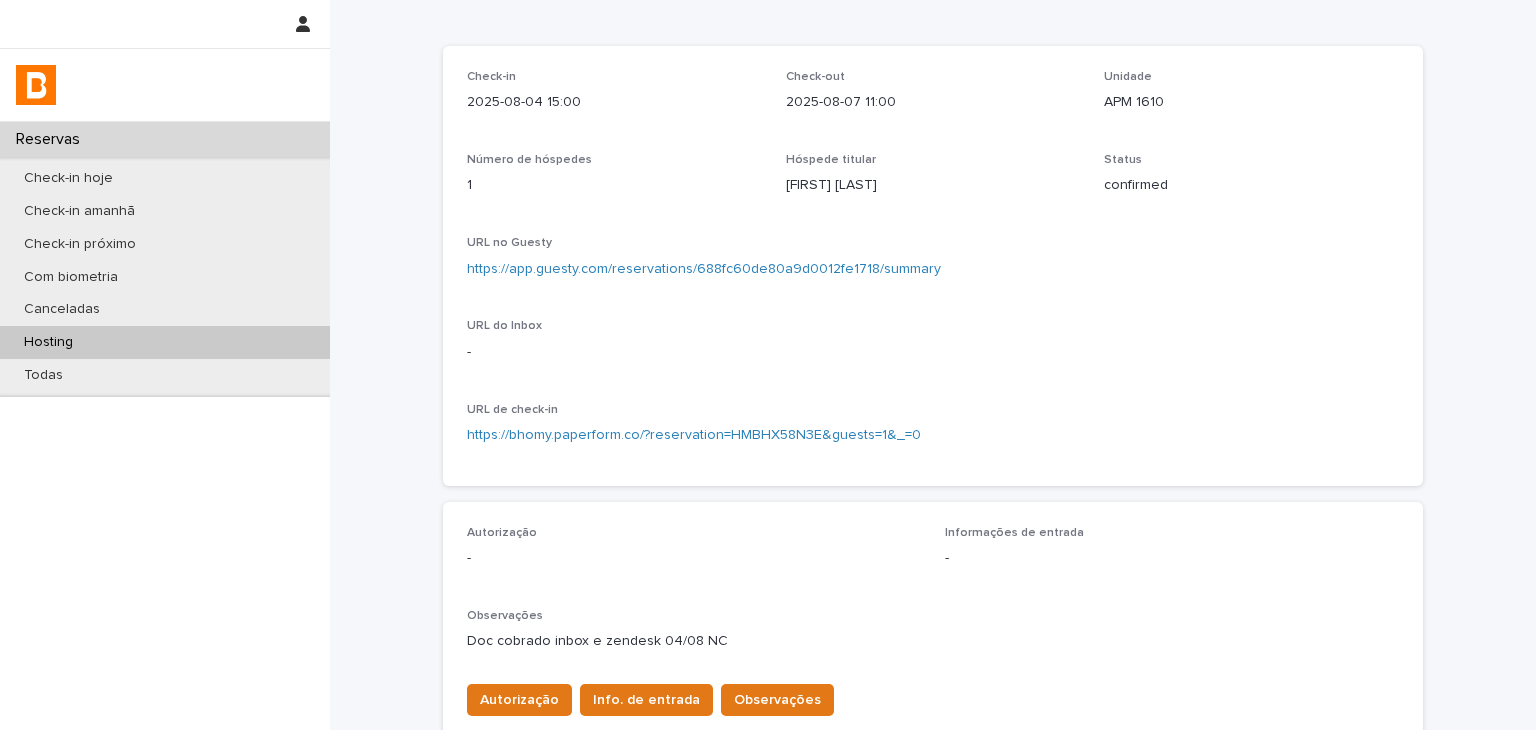 scroll, scrollTop: 500, scrollLeft: 0, axis: vertical 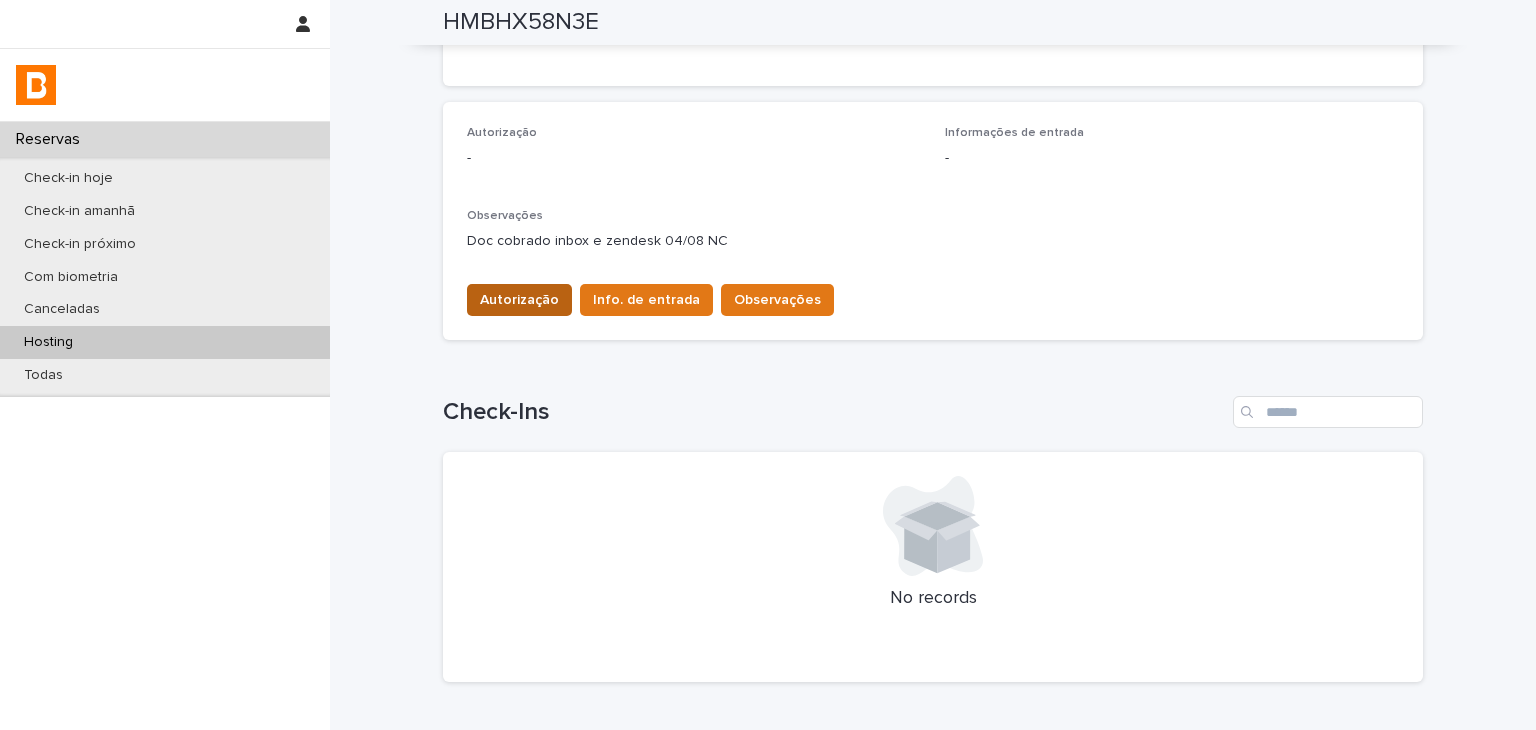 click on "Autorização" at bounding box center [519, 300] 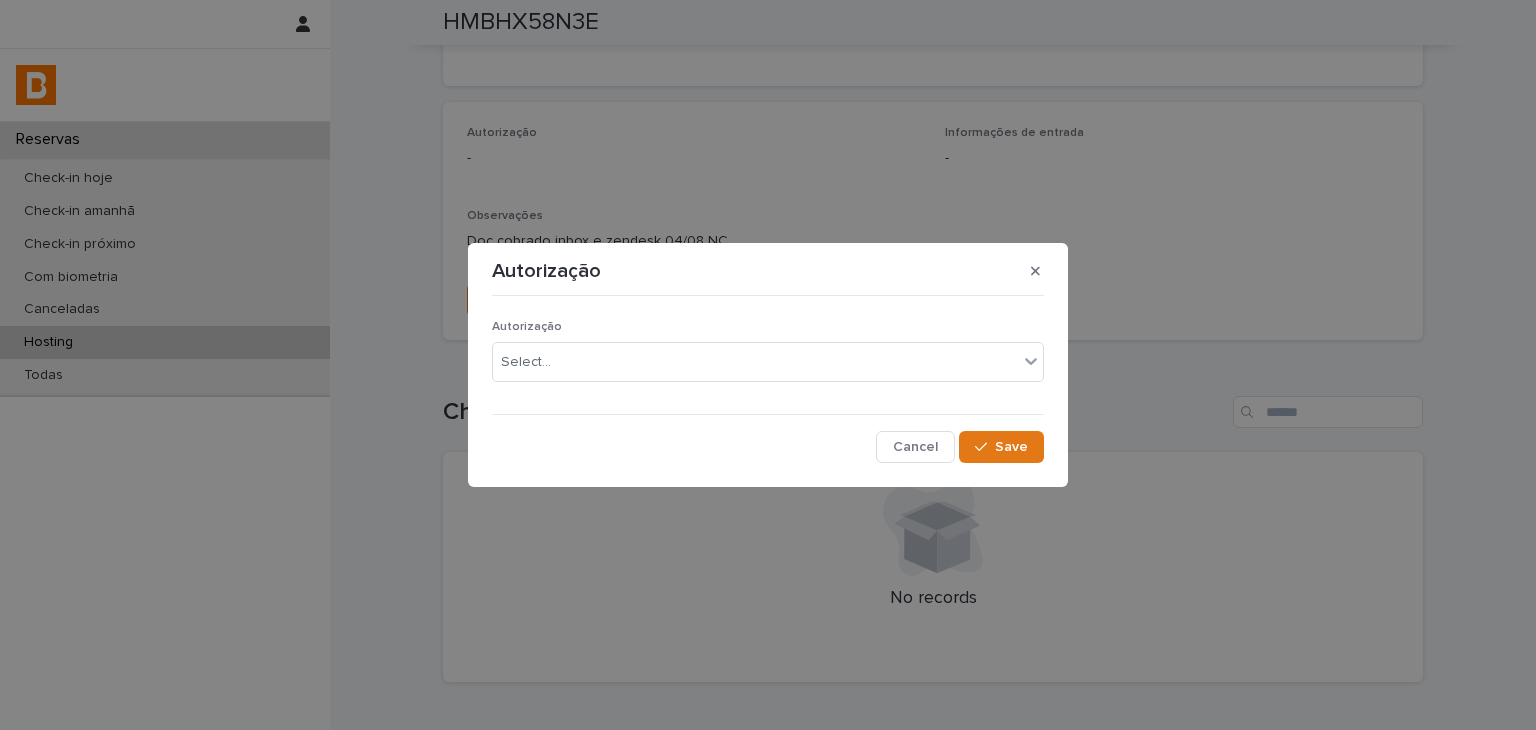 click on "Autorização Select..." at bounding box center [768, 359] 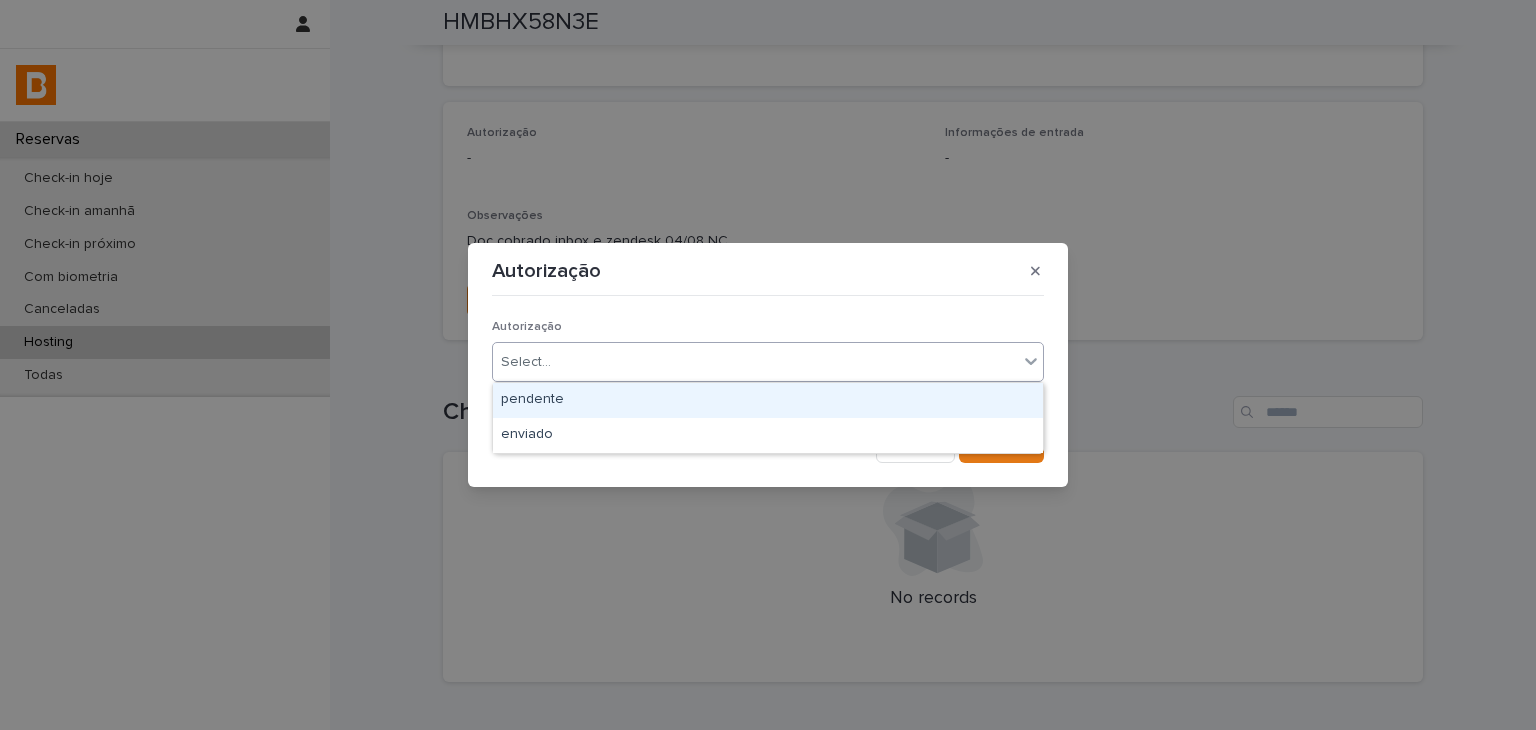 click on "Select..." at bounding box center (768, 362) 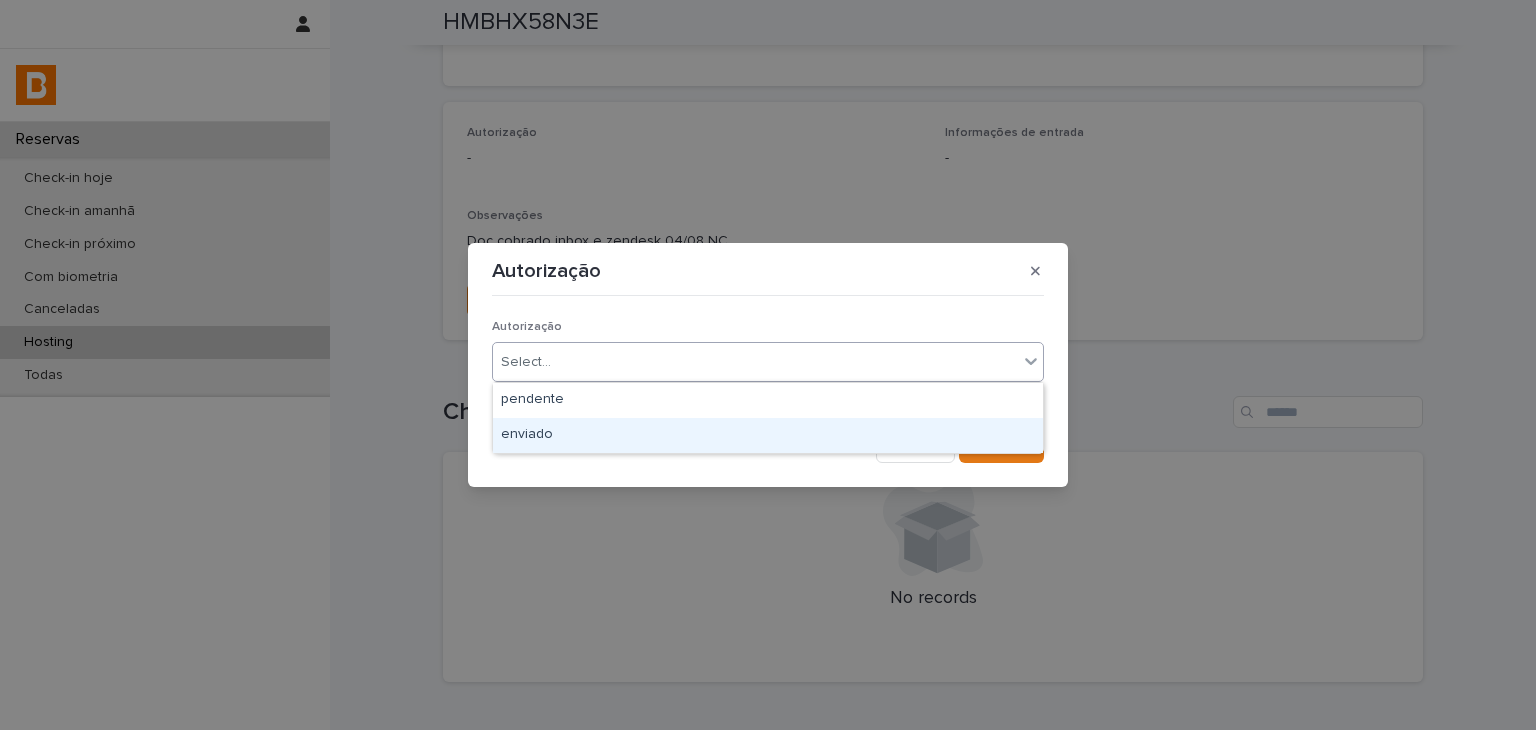 click on "enviado" at bounding box center [768, 435] 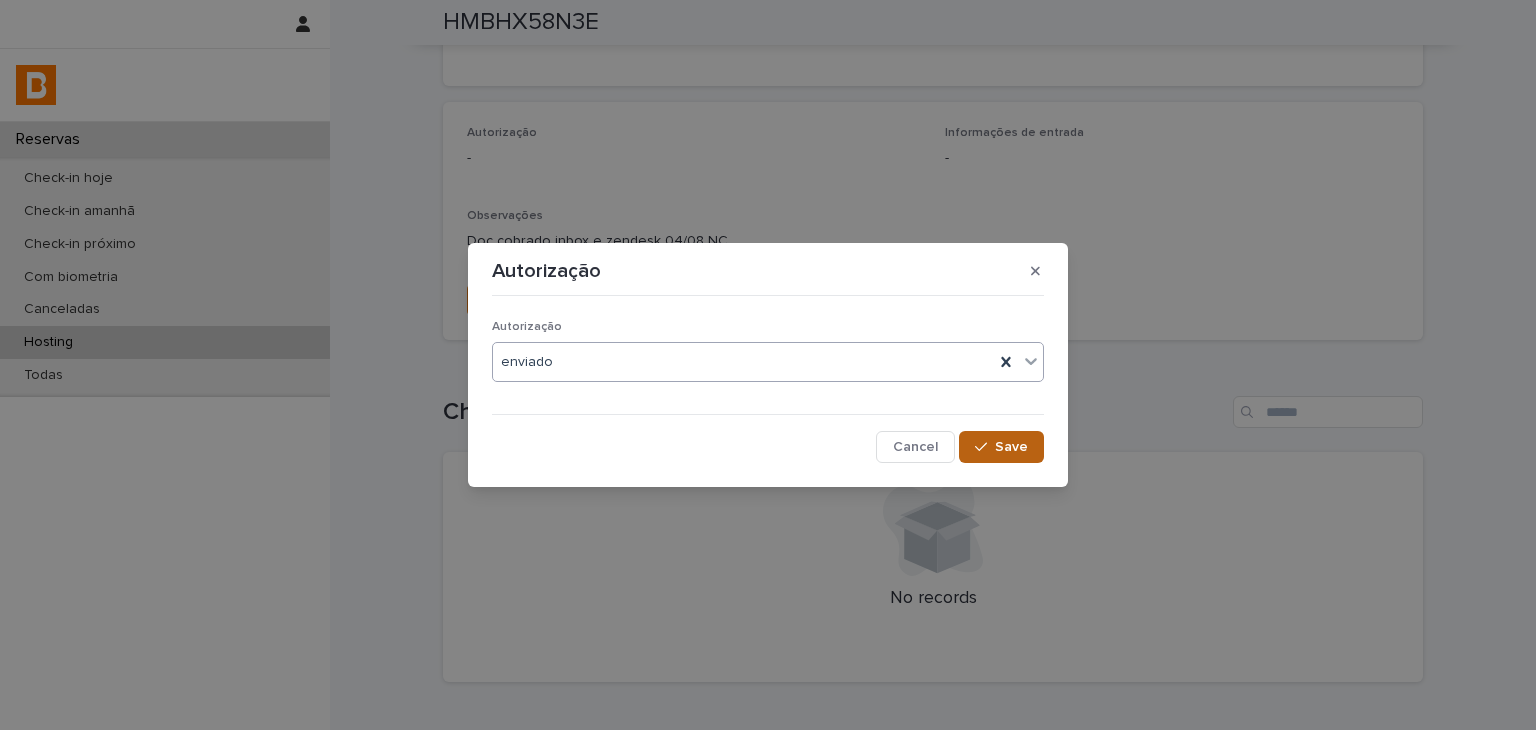 click on "Save" at bounding box center (1001, 447) 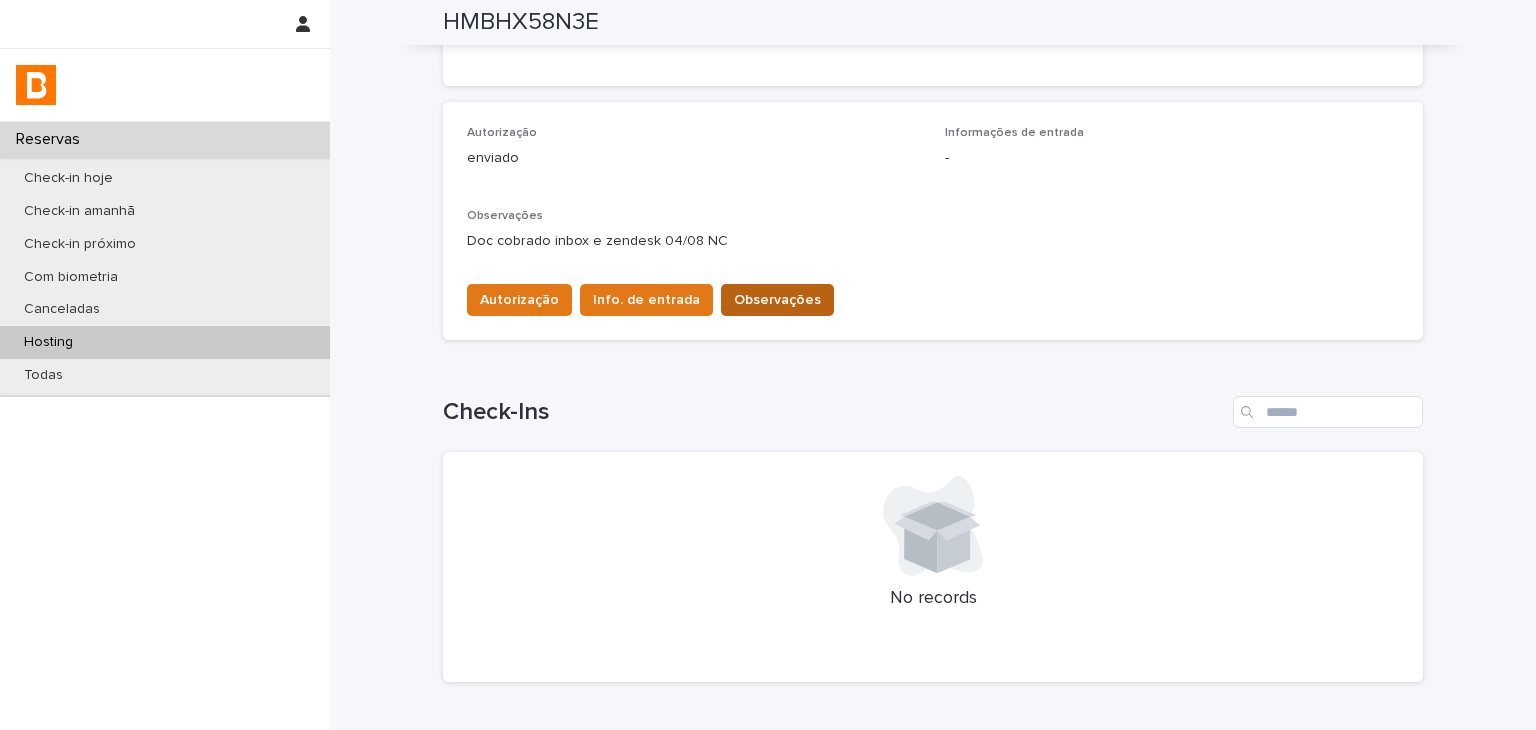 click on "Observações" at bounding box center (777, 300) 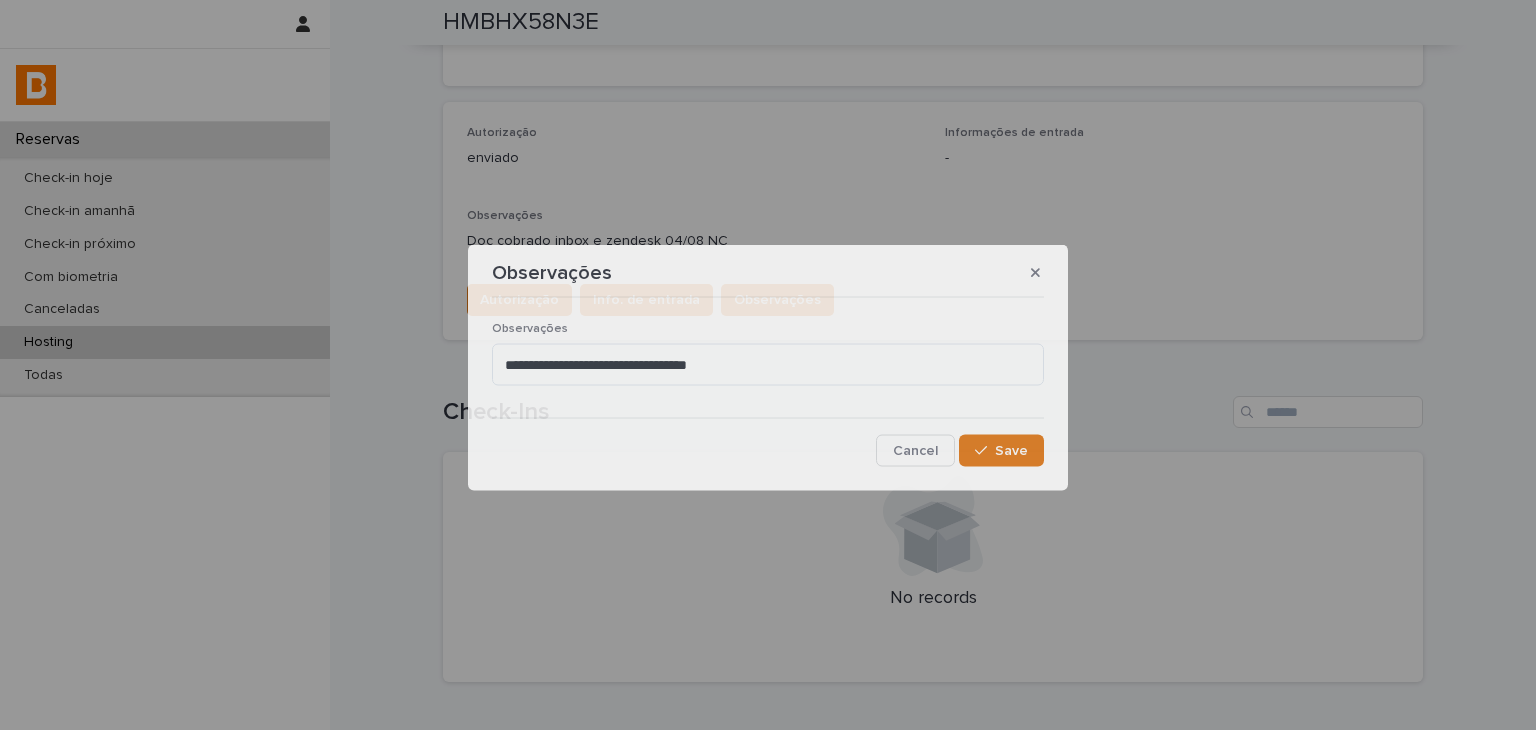 click on "**********" at bounding box center [768, 361] 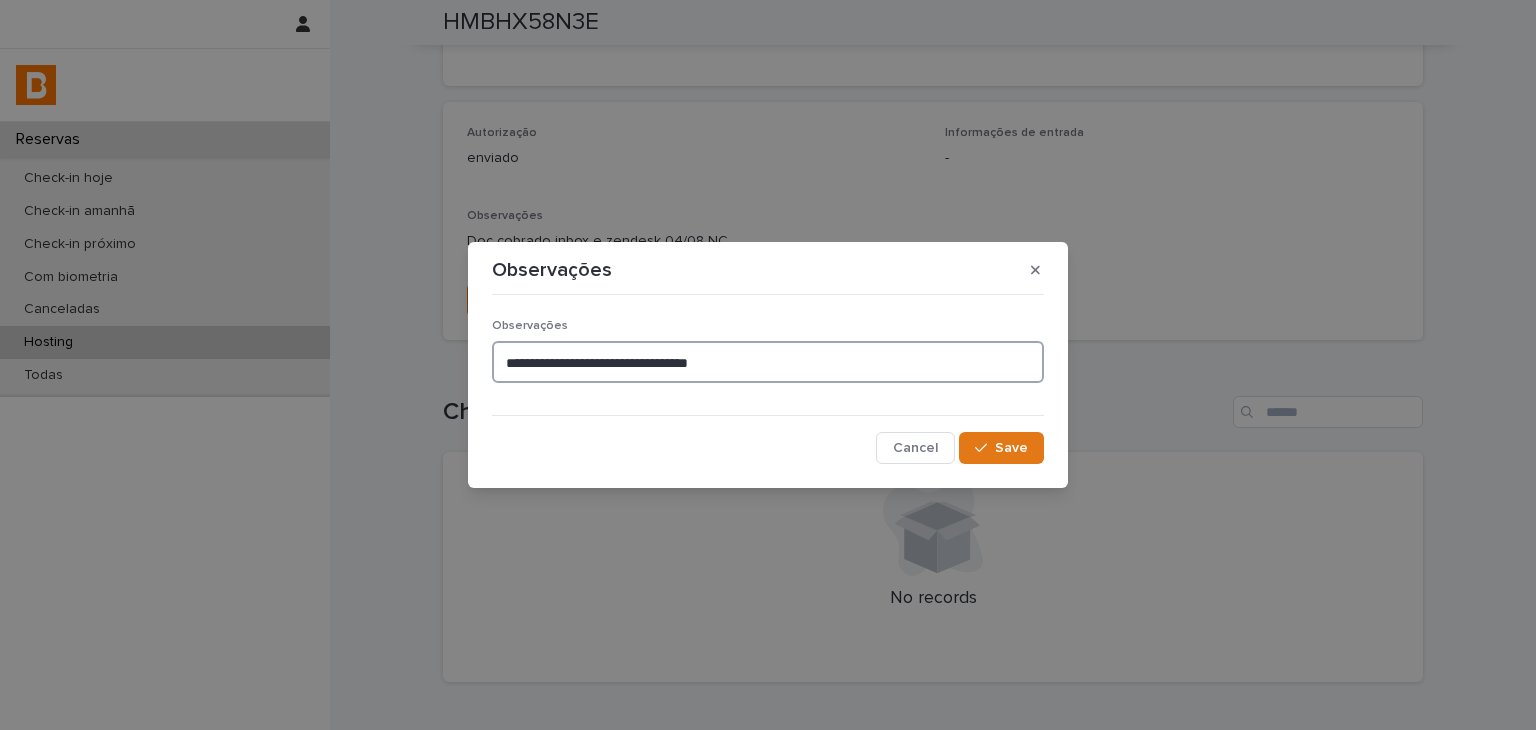 click on "**********" at bounding box center (768, 362) 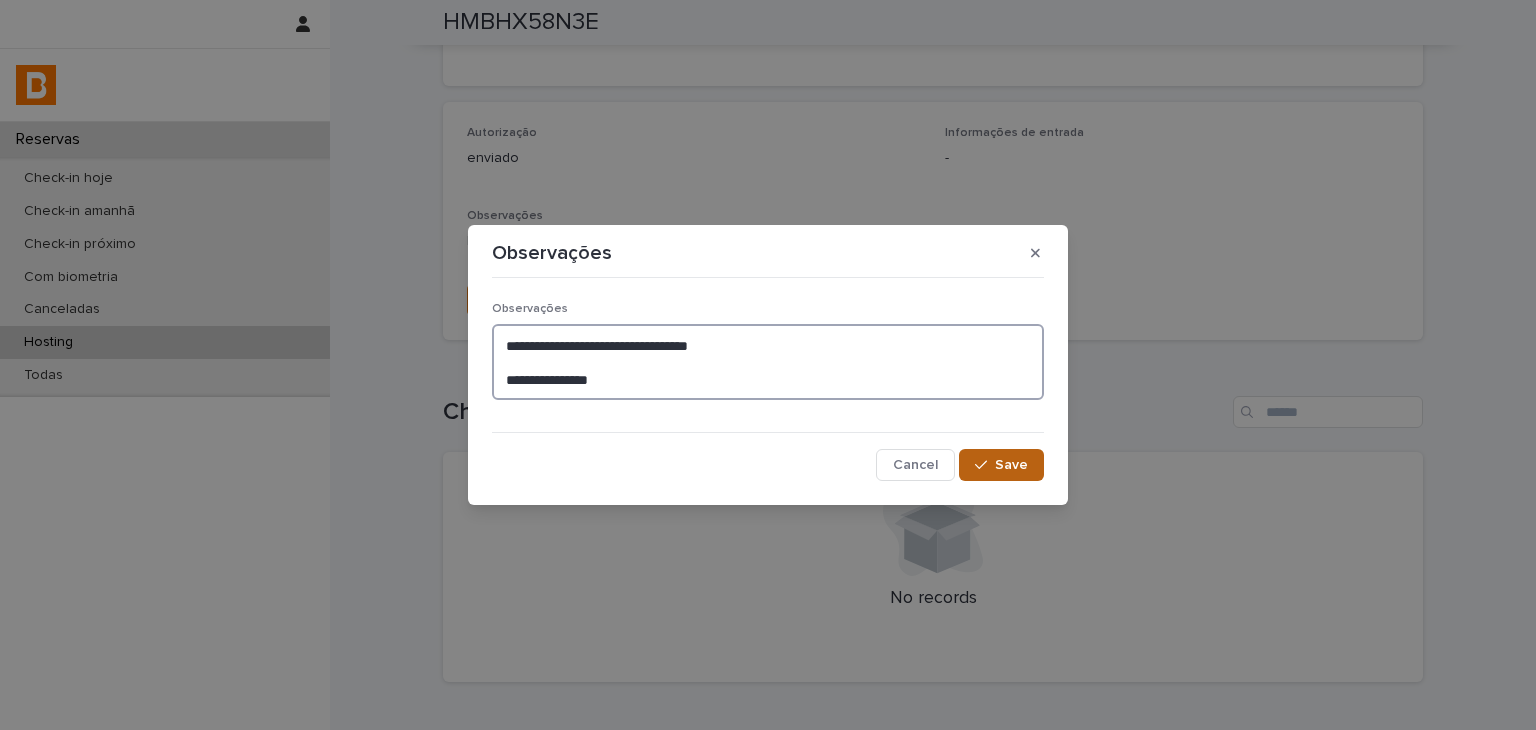 type on "**********" 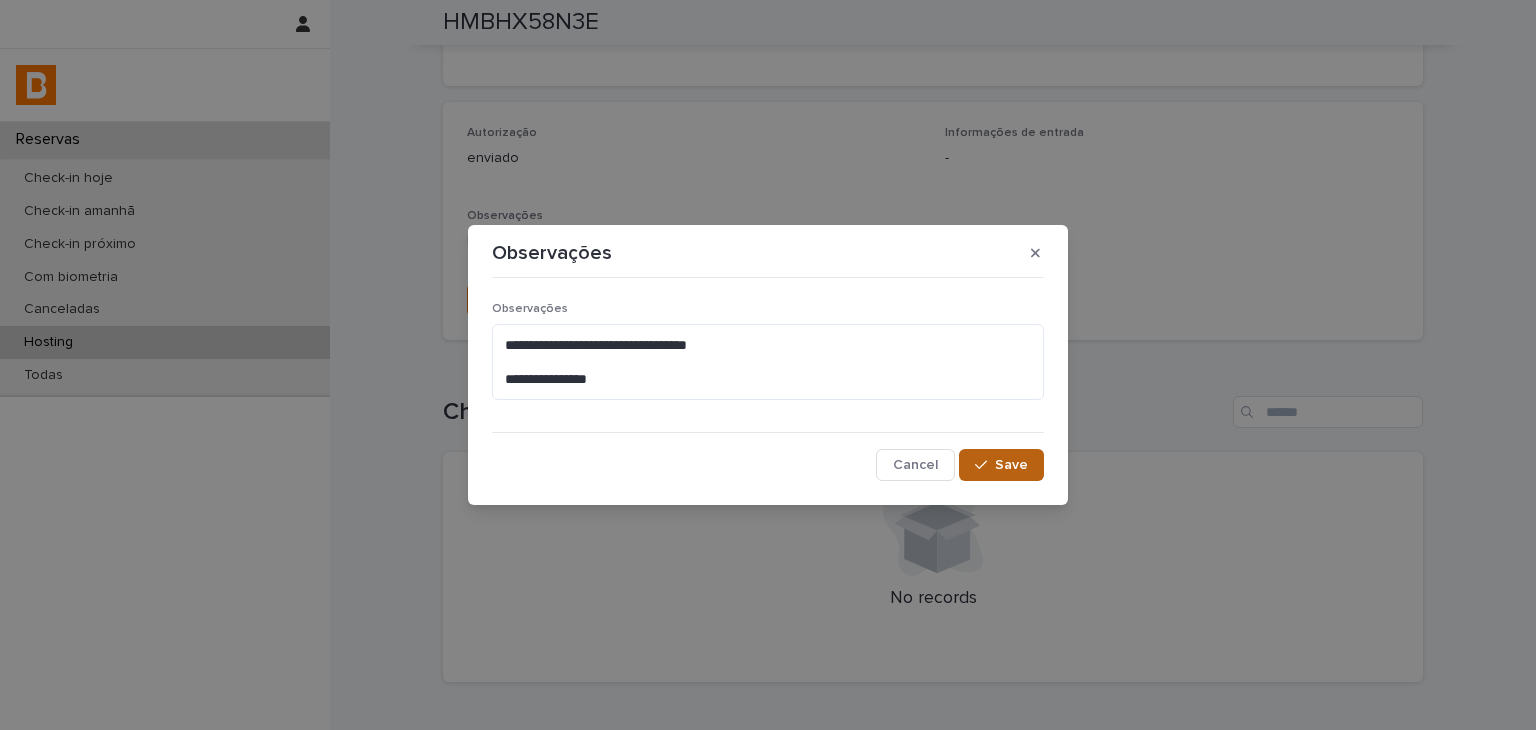 click on "Save" at bounding box center (1001, 465) 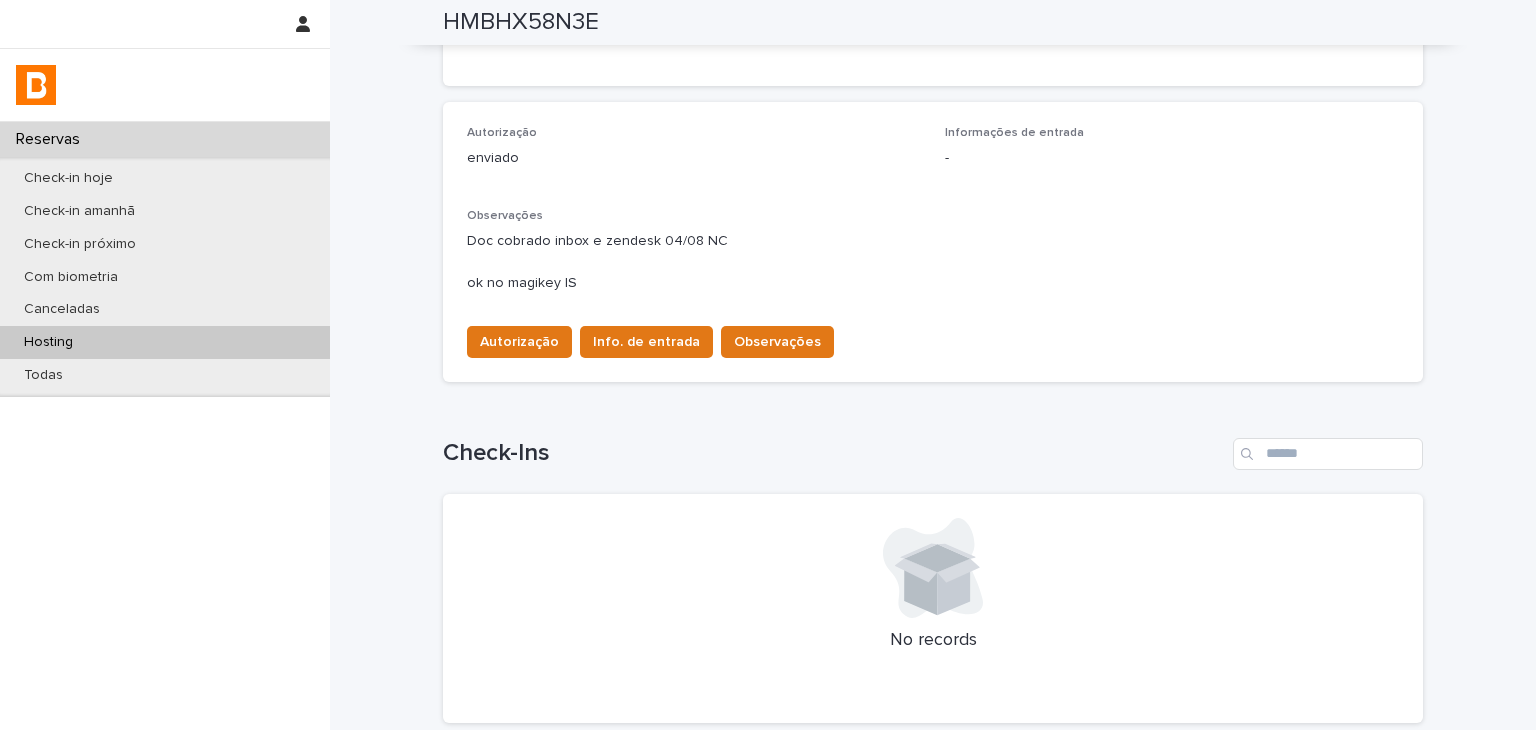 scroll, scrollTop: 520, scrollLeft: 0, axis: vertical 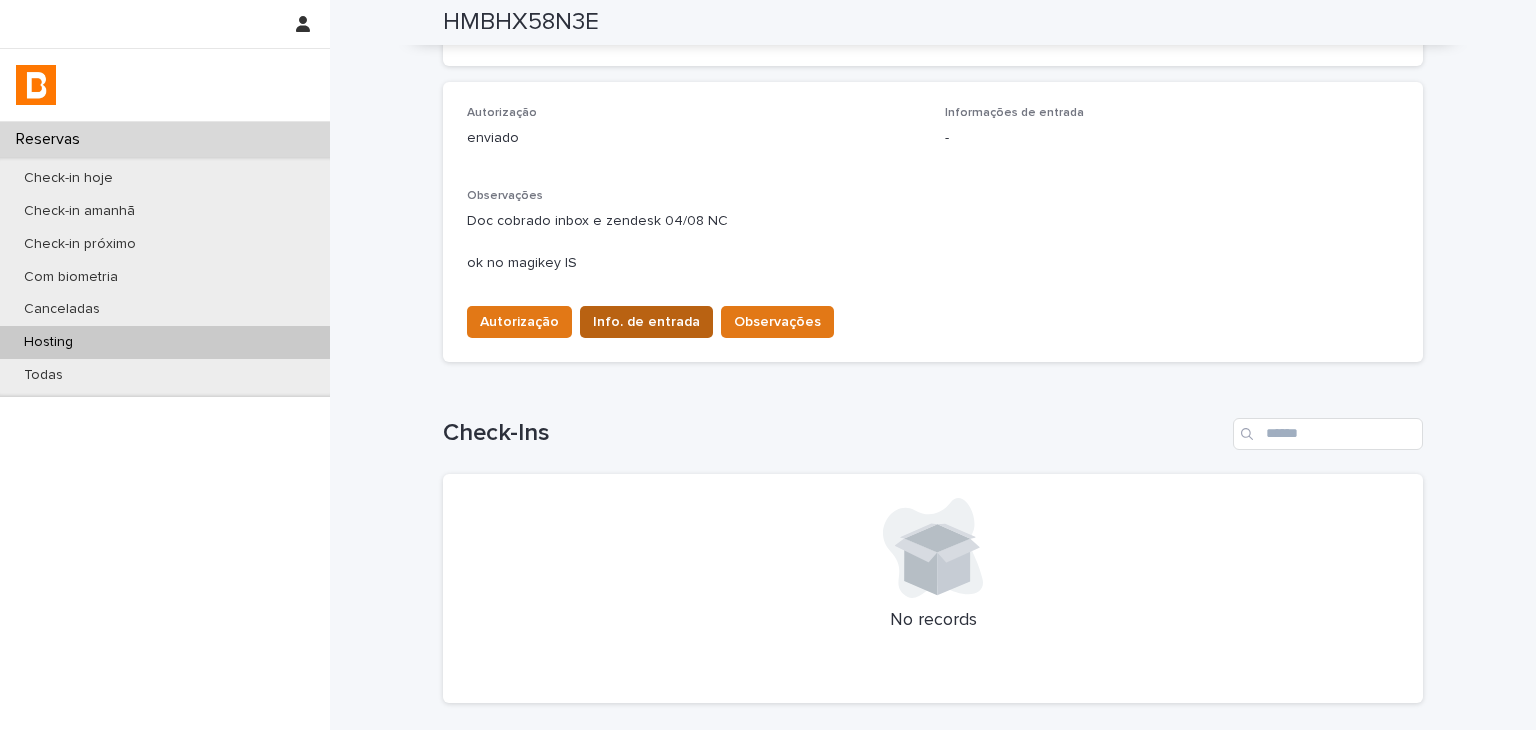 click on "Info. de entrada" at bounding box center (646, 322) 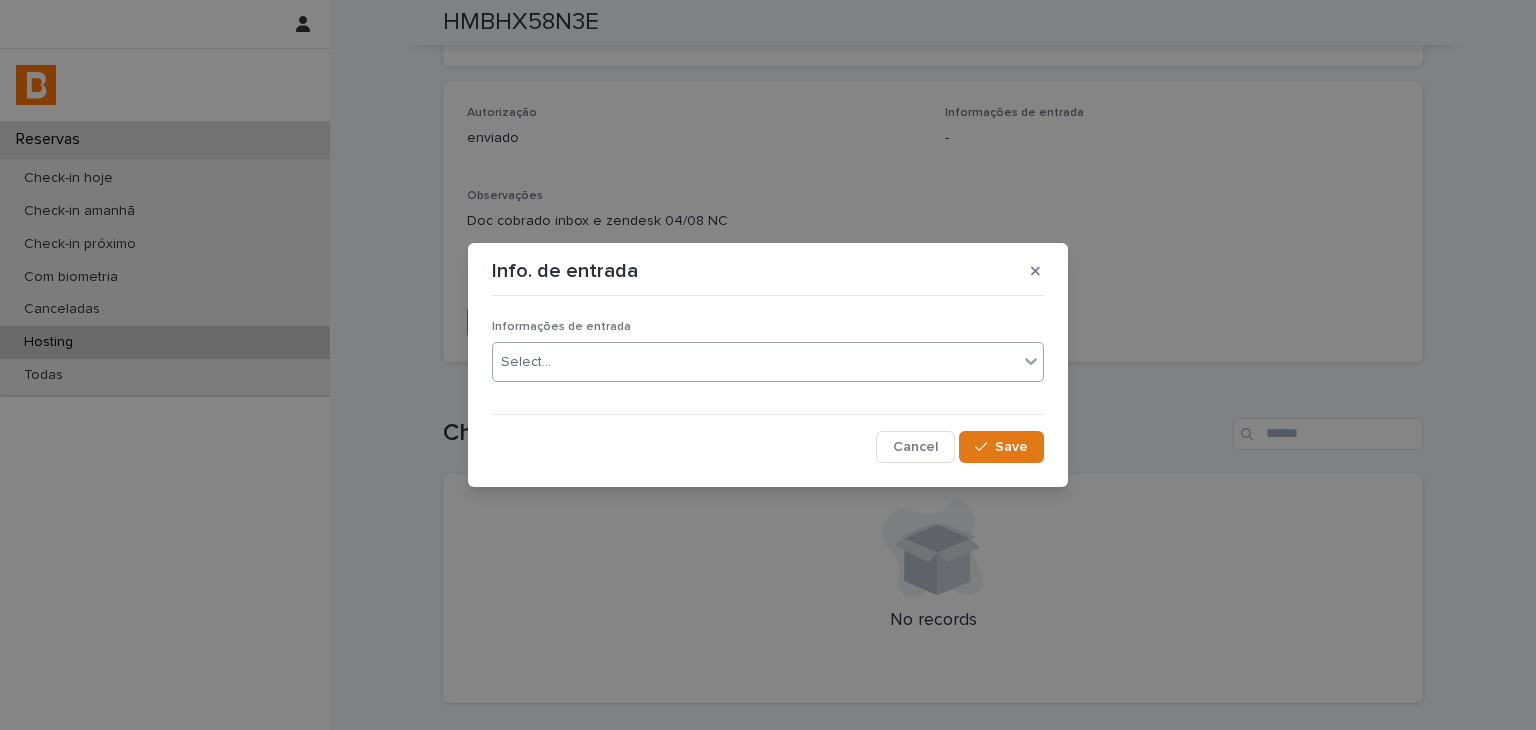 click on "Select..." at bounding box center [755, 362] 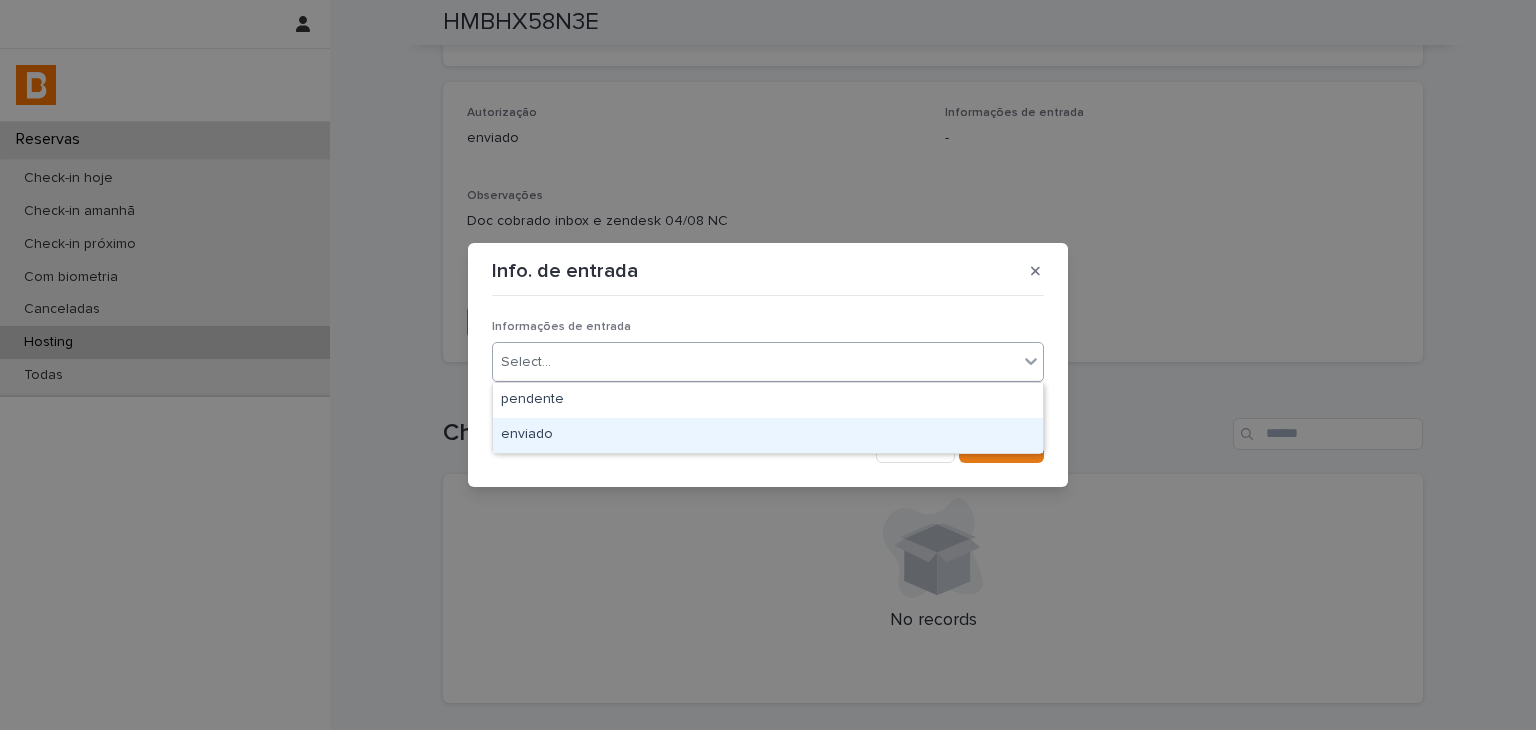 click on "enviado" at bounding box center (768, 435) 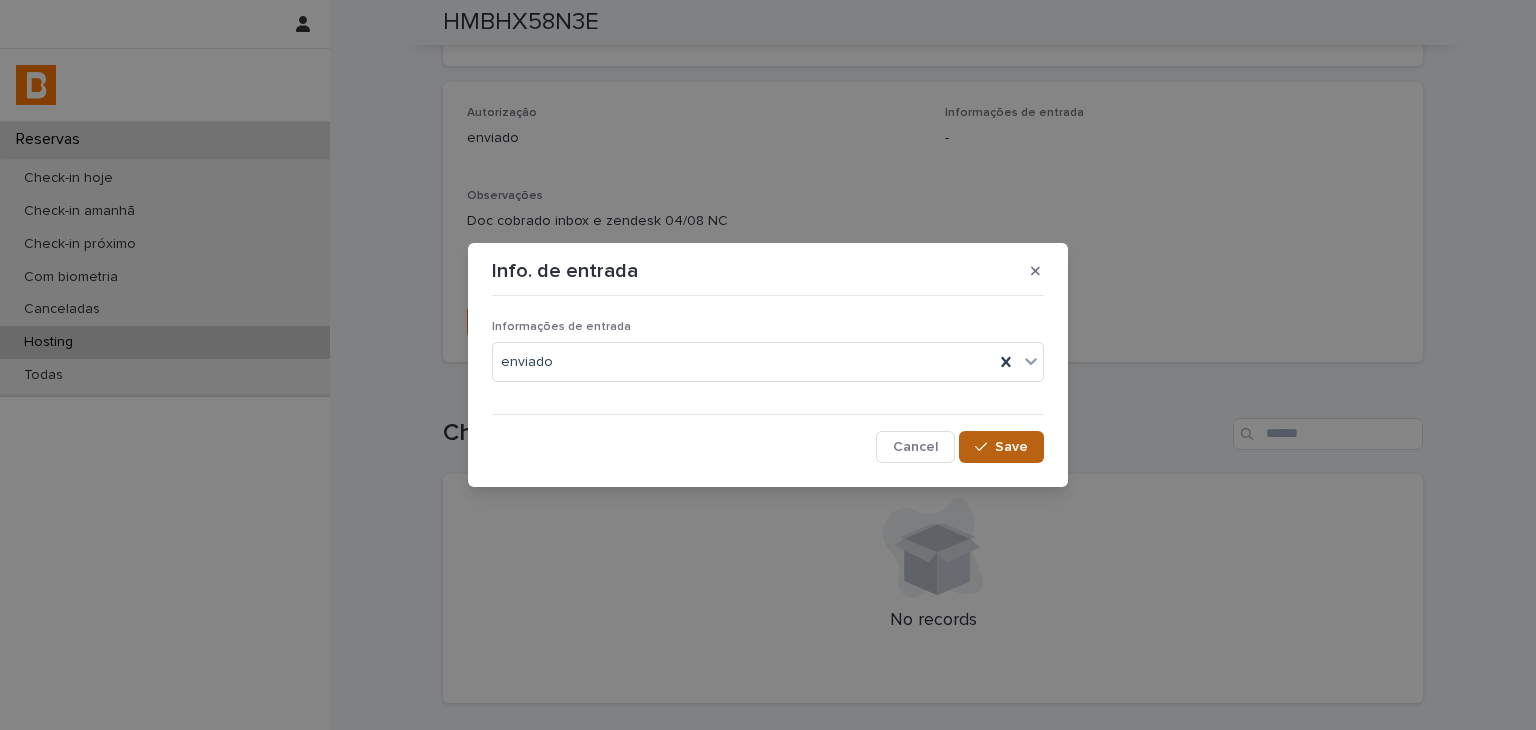 click on "Save" at bounding box center (1001, 447) 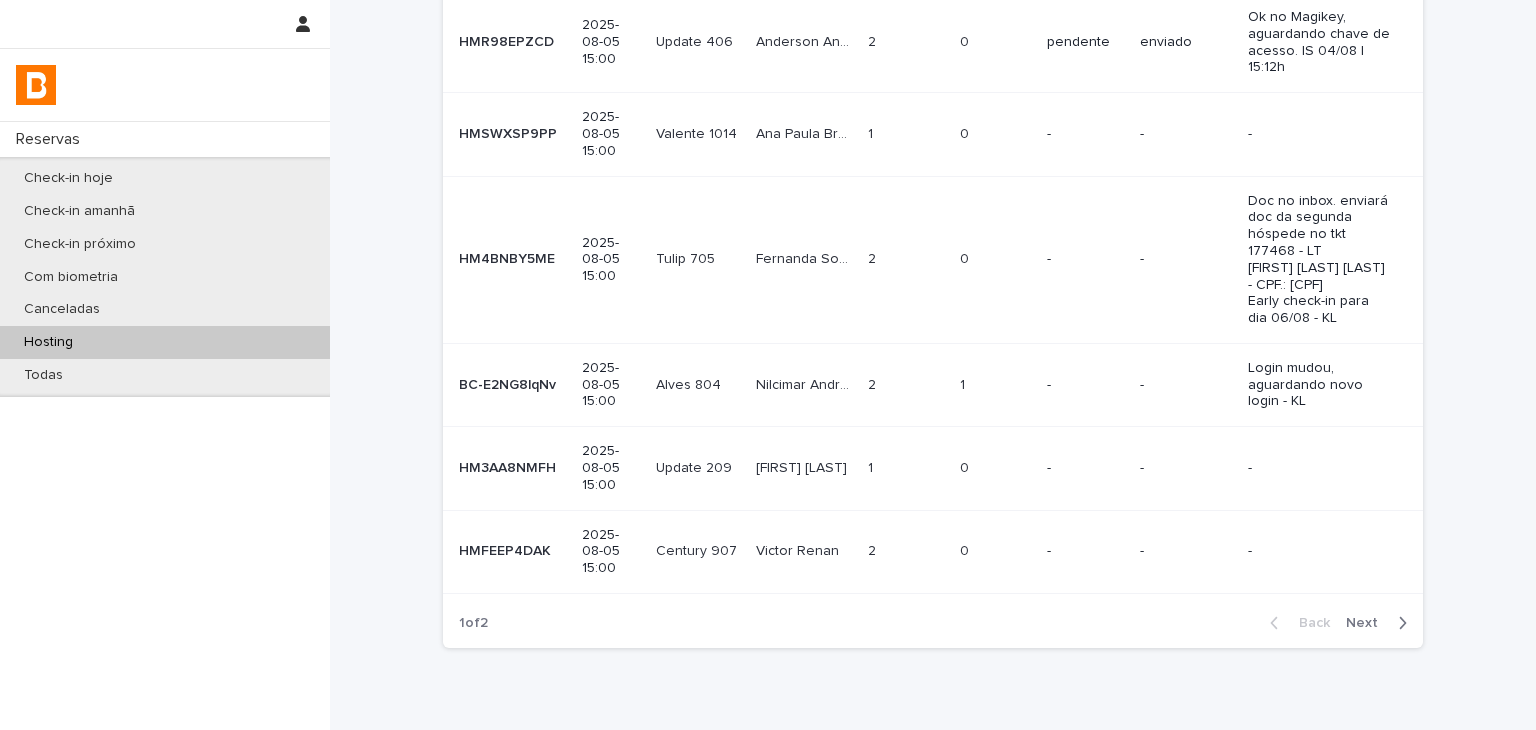 scroll, scrollTop: 0, scrollLeft: 0, axis: both 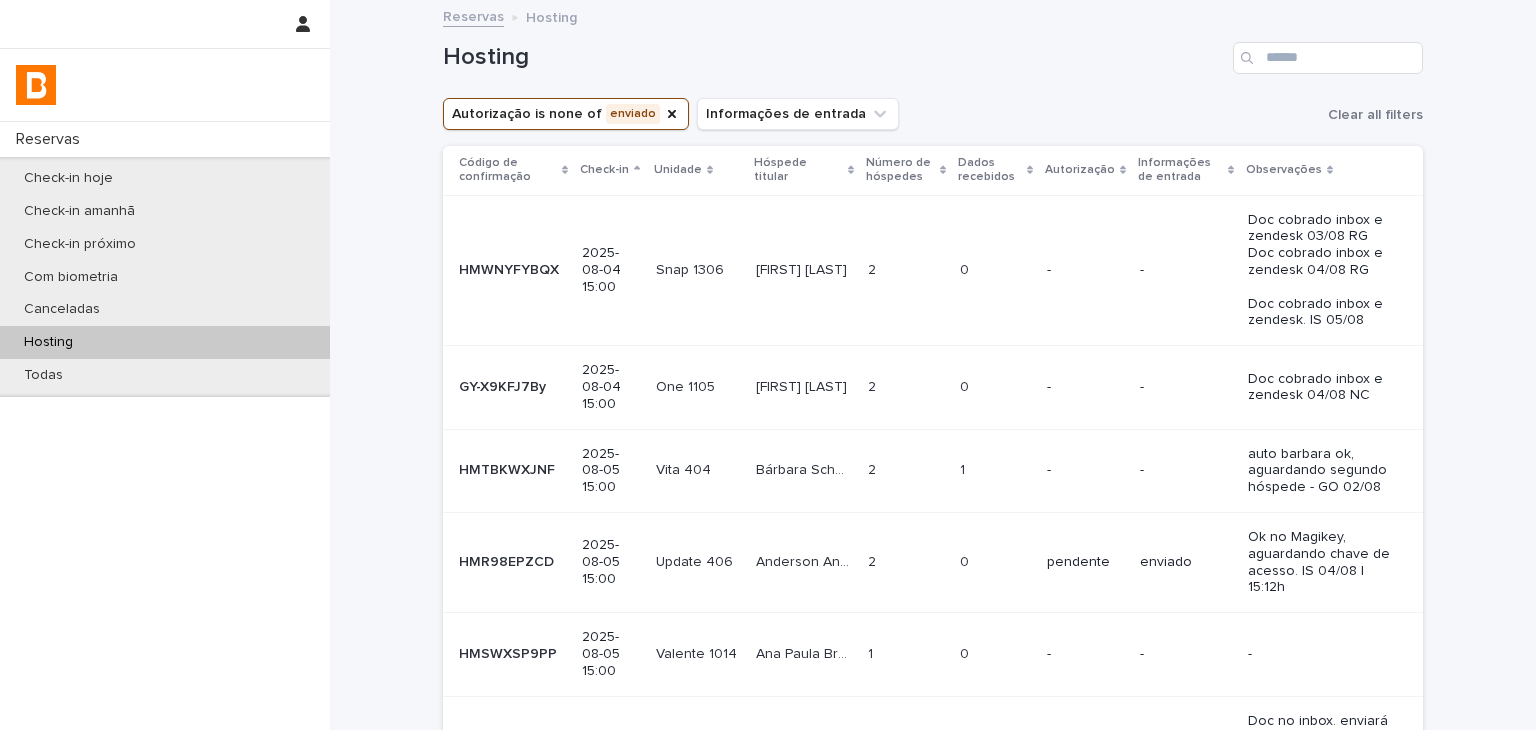 click on "Doc cobrado inbox e zendesk 04/08 NC" at bounding box center [1331, 387] 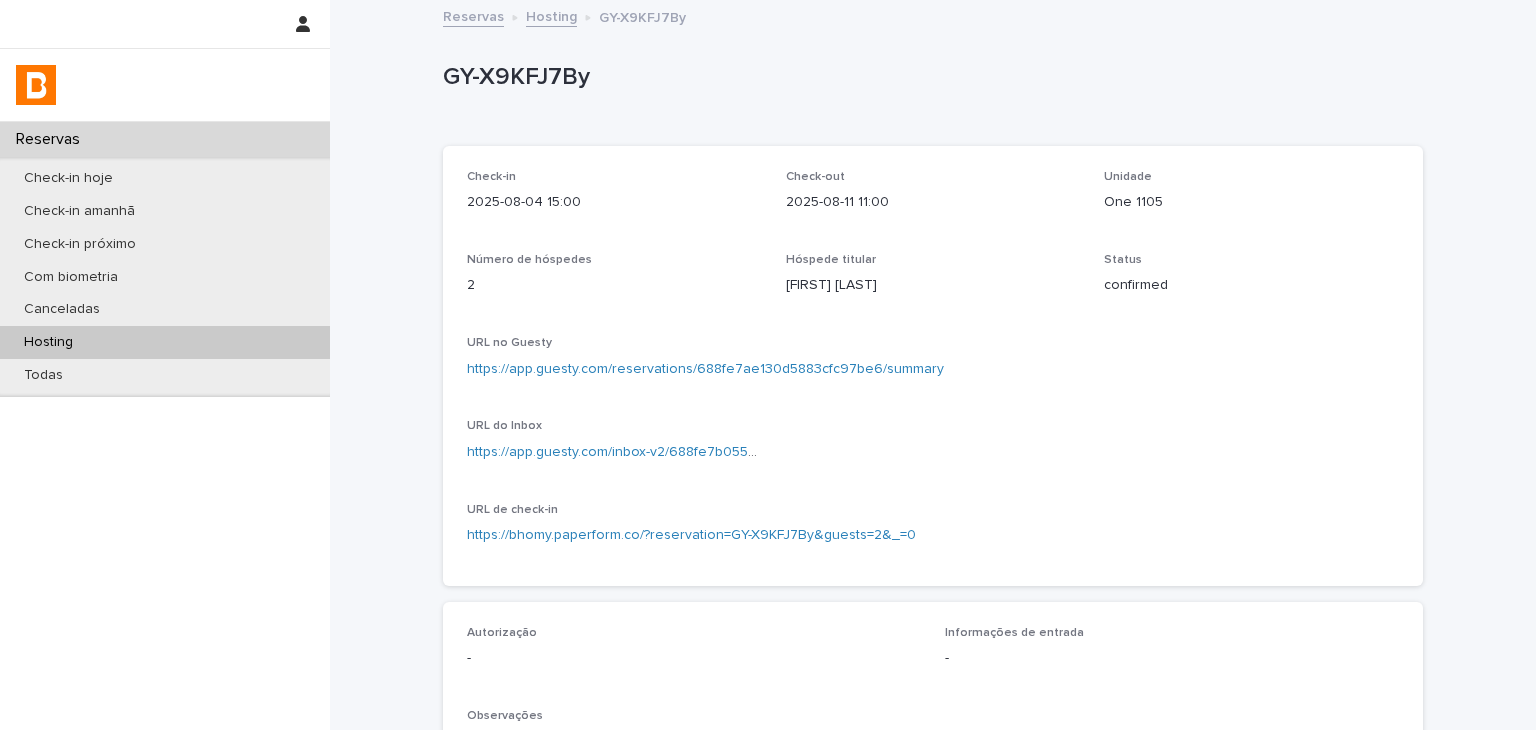 click on "https://app.guesty.com/reservations/688fe7ae130d5883cfc97be6/summary" at bounding box center (705, 369) 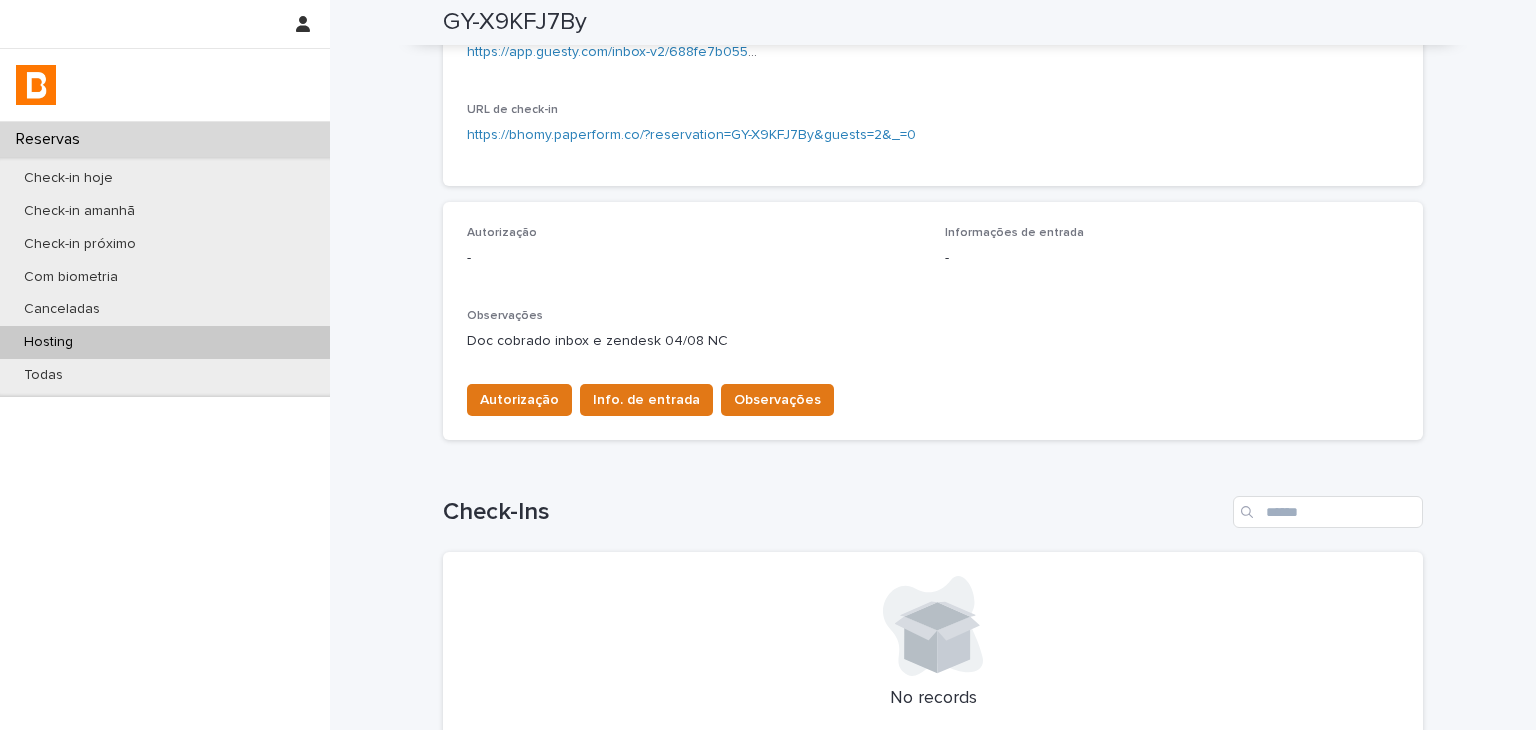 scroll, scrollTop: 0, scrollLeft: 0, axis: both 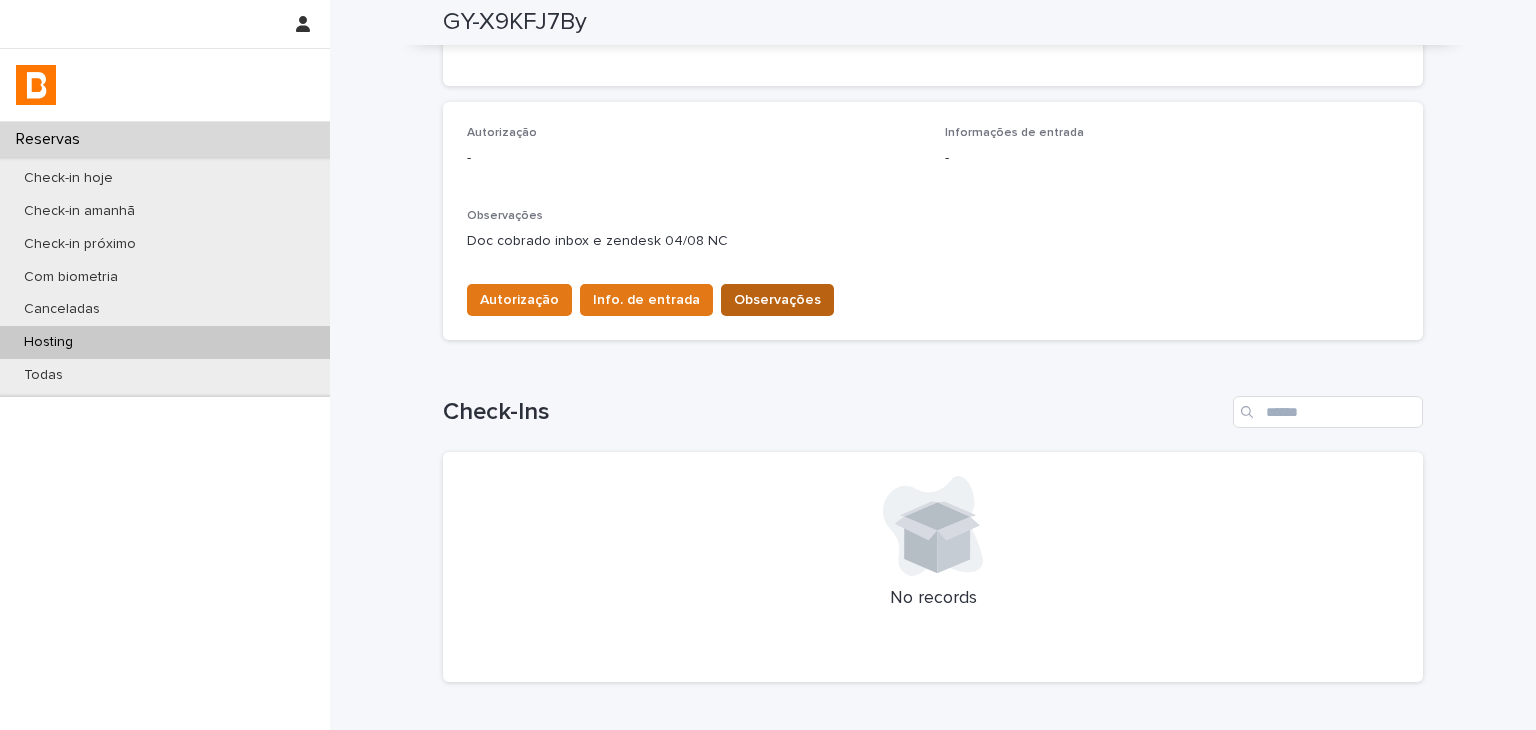 click on "Observações" at bounding box center (777, 300) 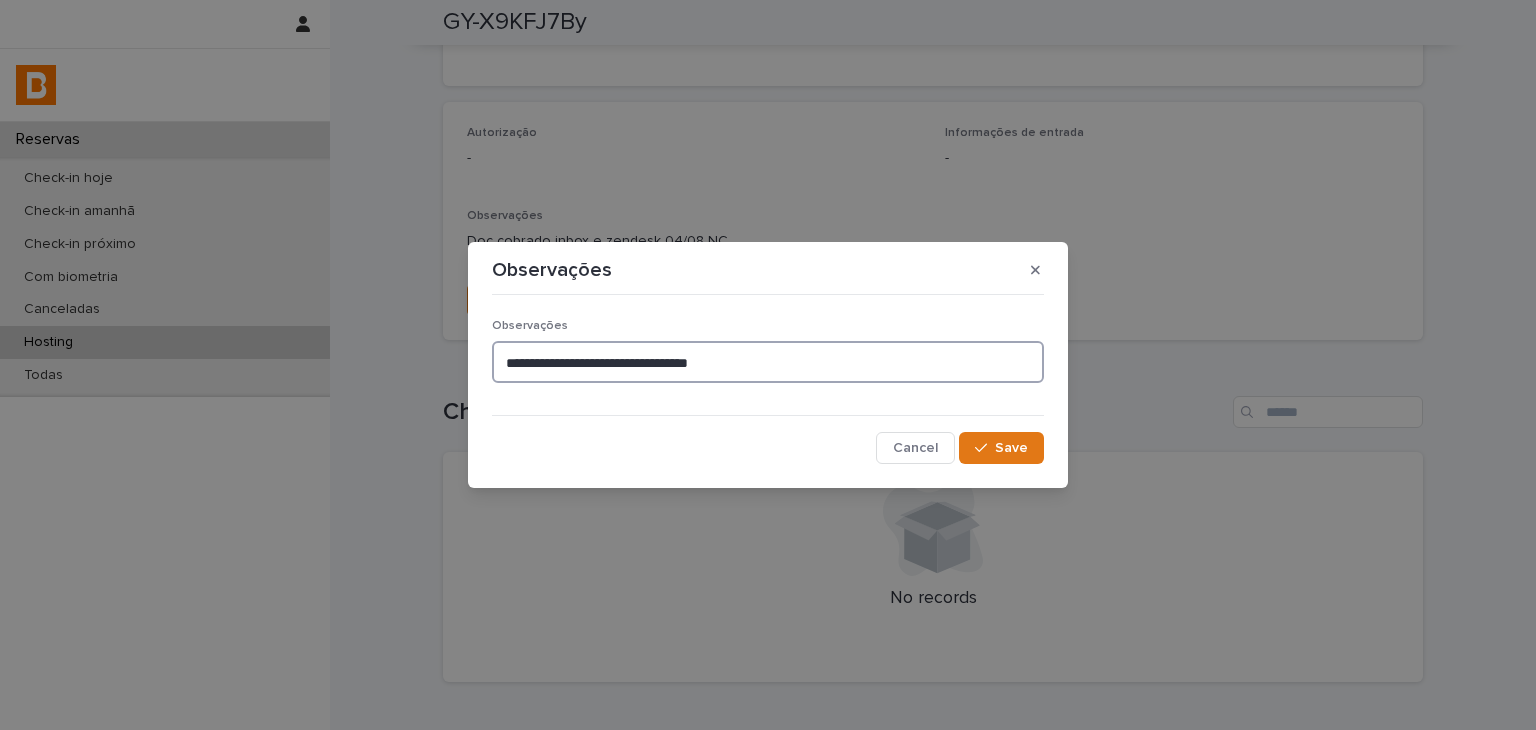 drag, startPoint x: 780, startPoint y: 368, endPoint x: 436, endPoint y: 364, distance: 344.02325 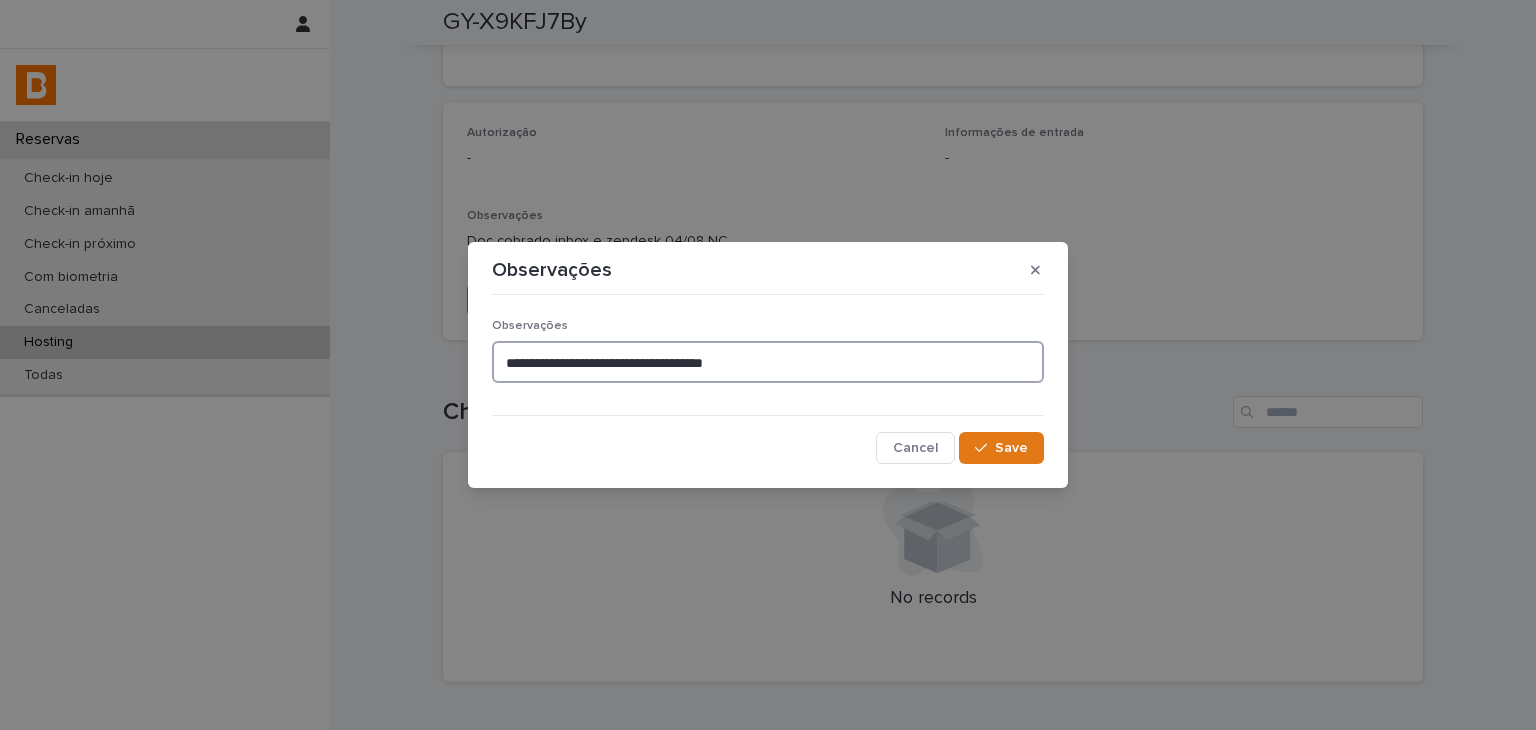 paste on "**********" 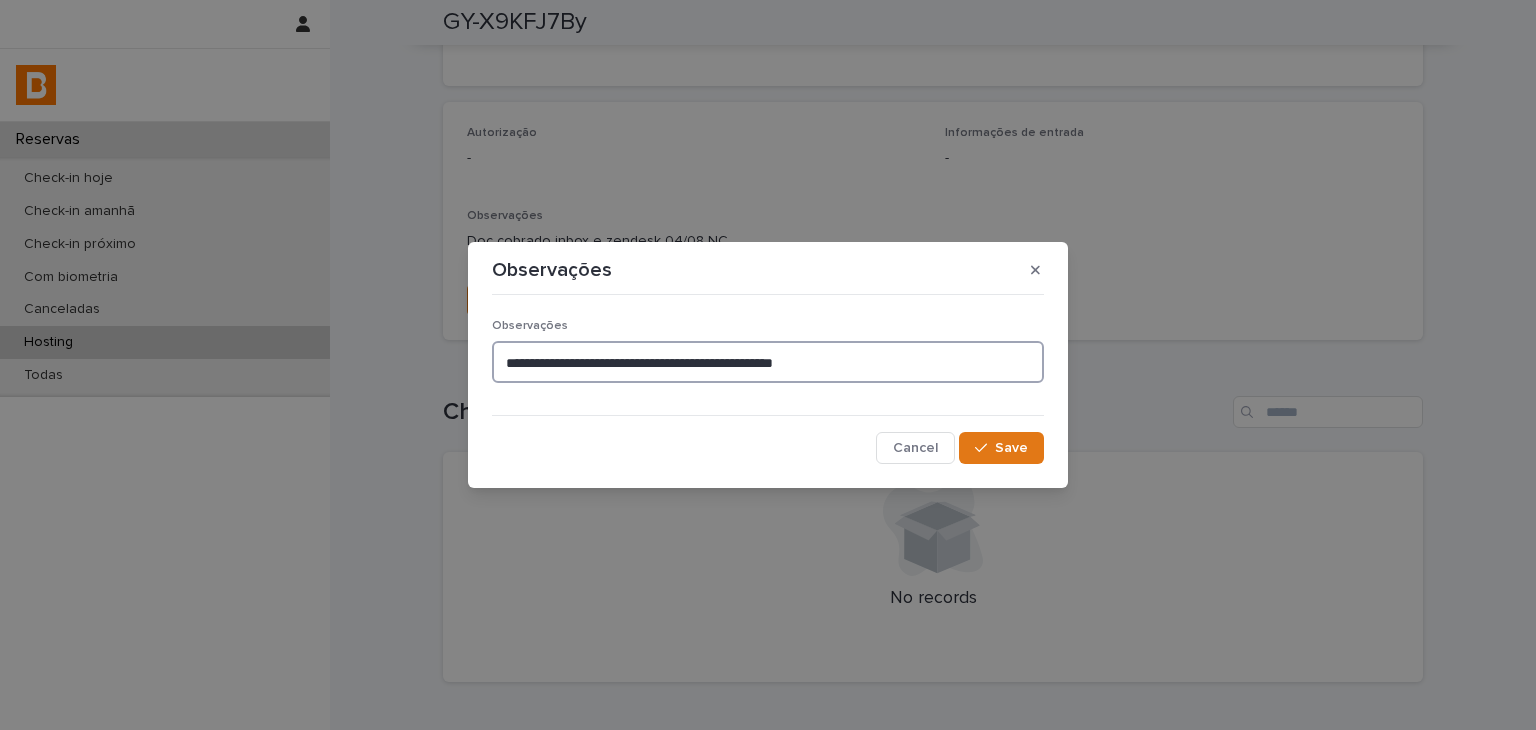 click on "**********" at bounding box center (768, 362) 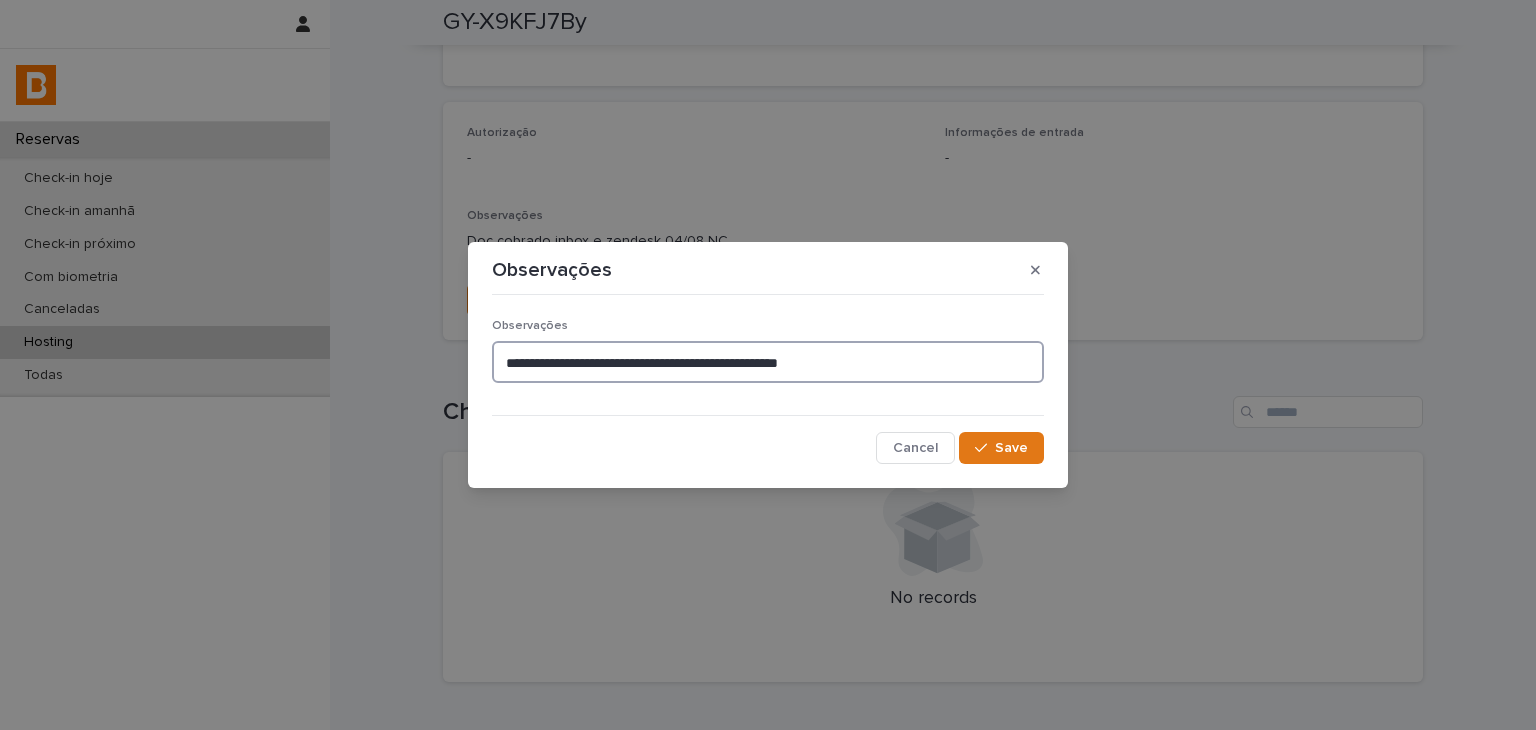 click on "**********" at bounding box center [768, 362] 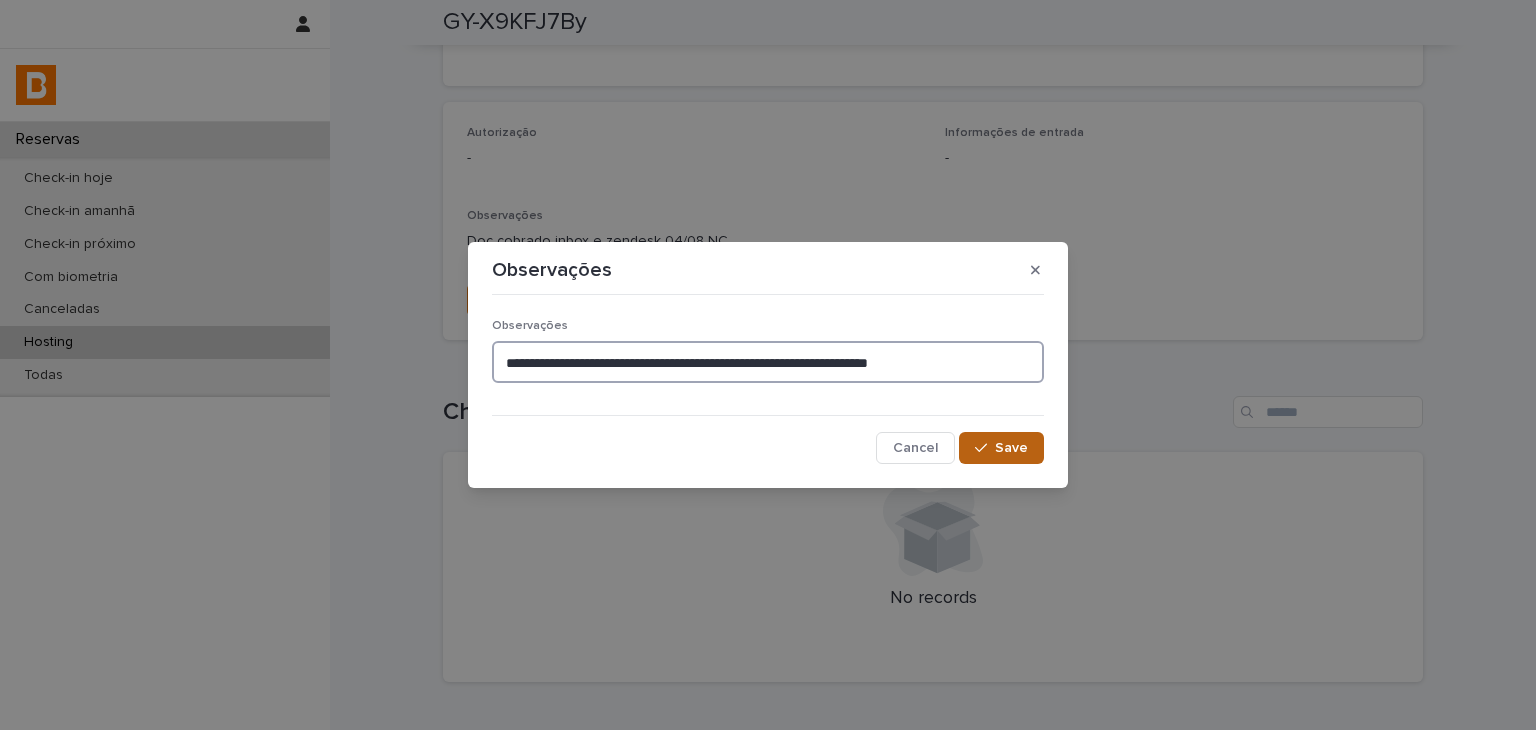 type on "**********" 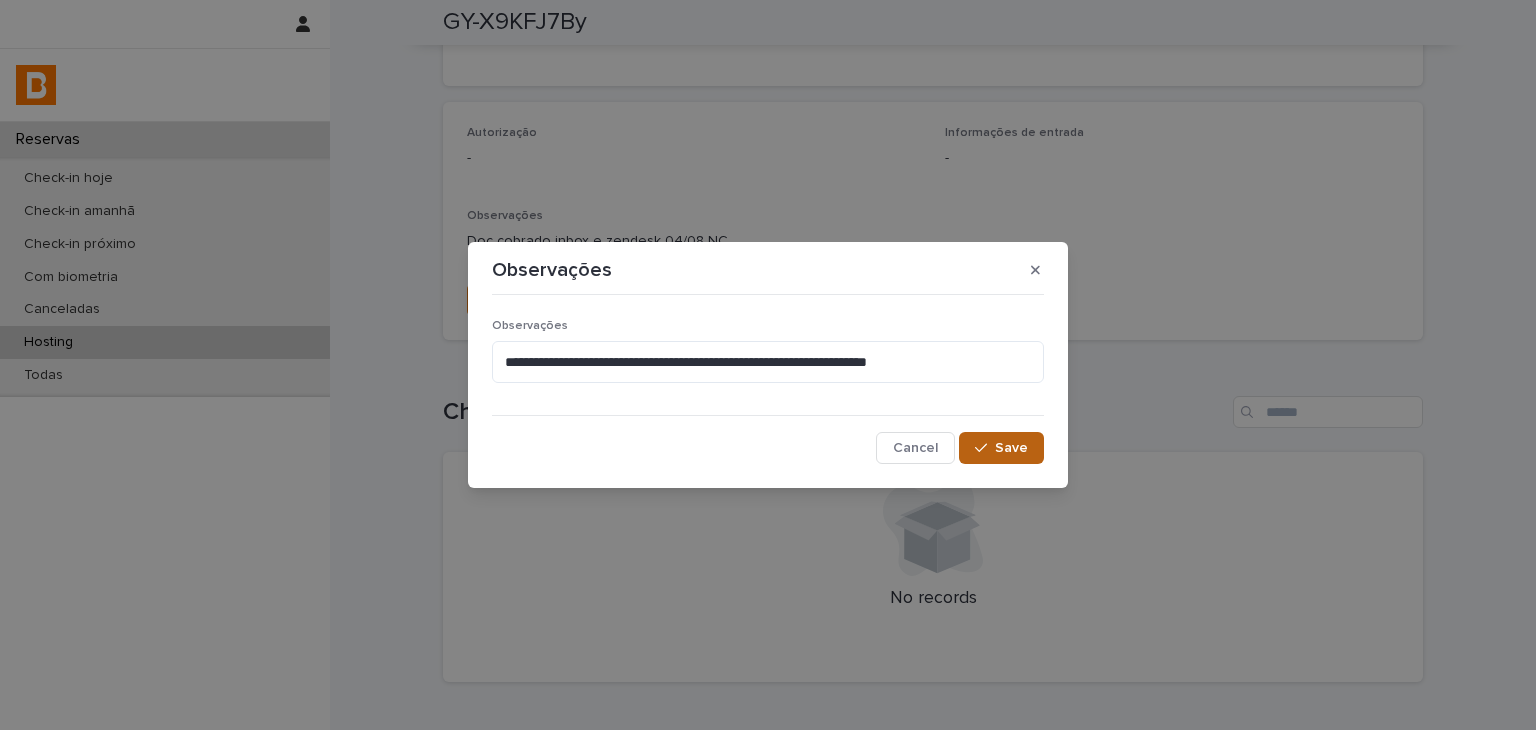 click on "Save" at bounding box center (1011, 448) 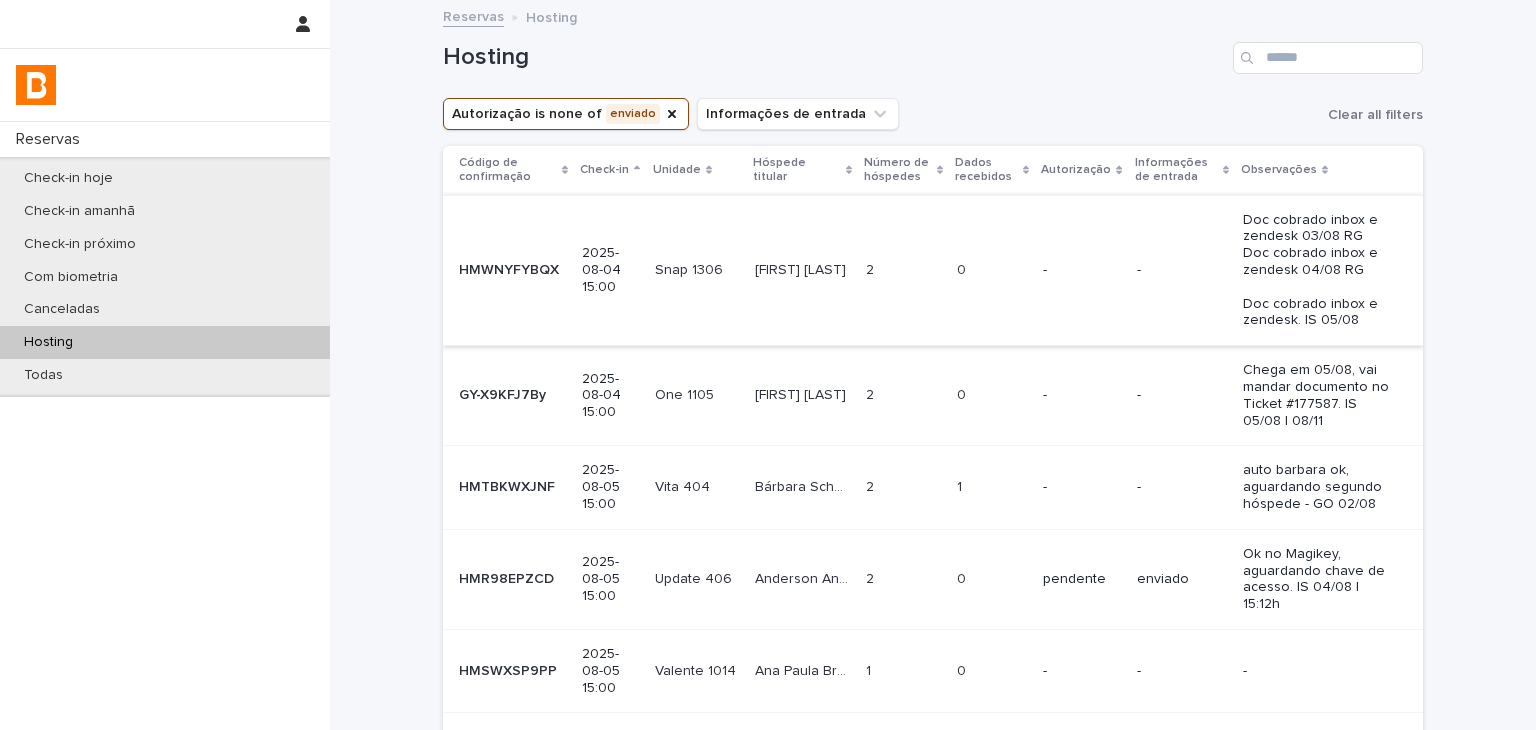 scroll, scrollTop: 200, scrollLeft: 0, axis: vertical 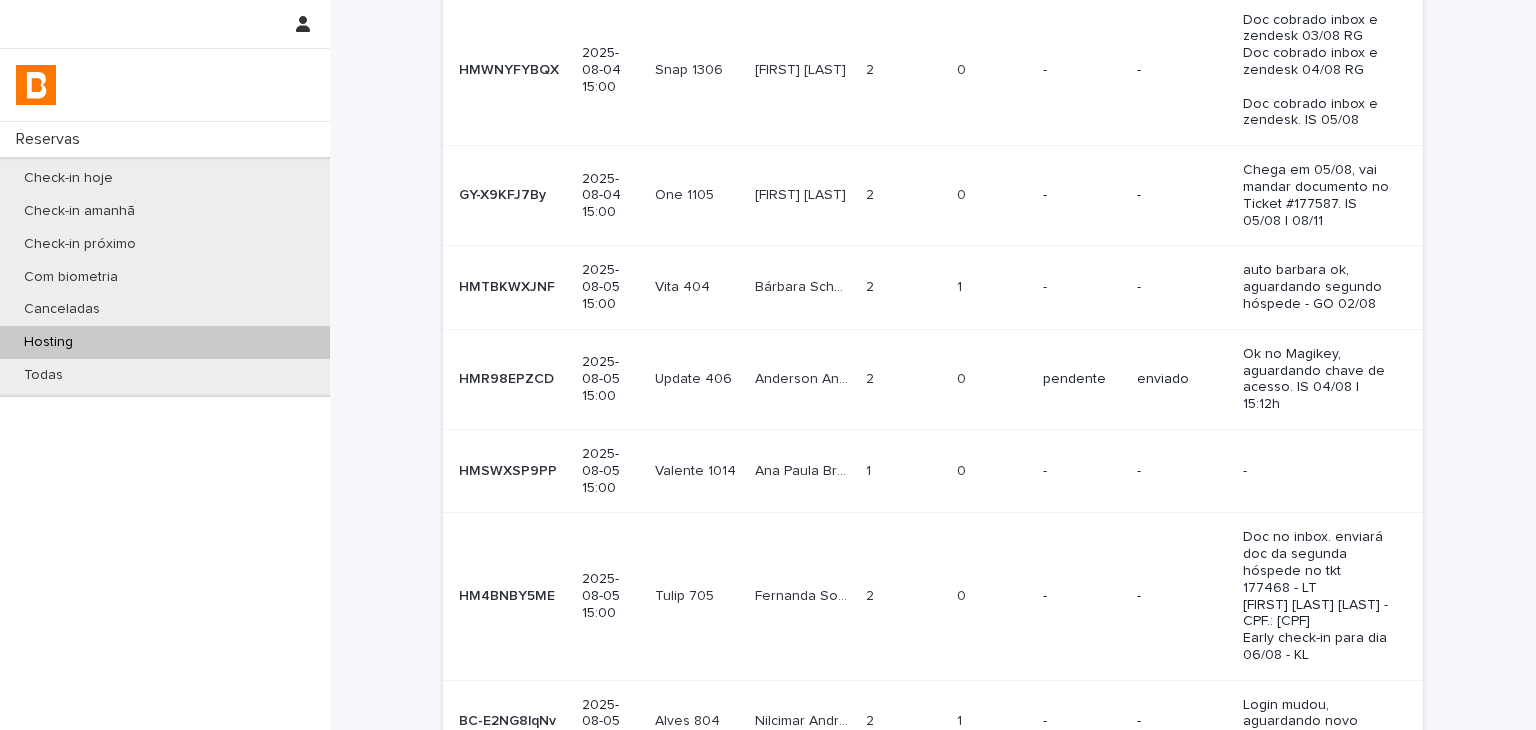 click at bounding box center (992, 287) 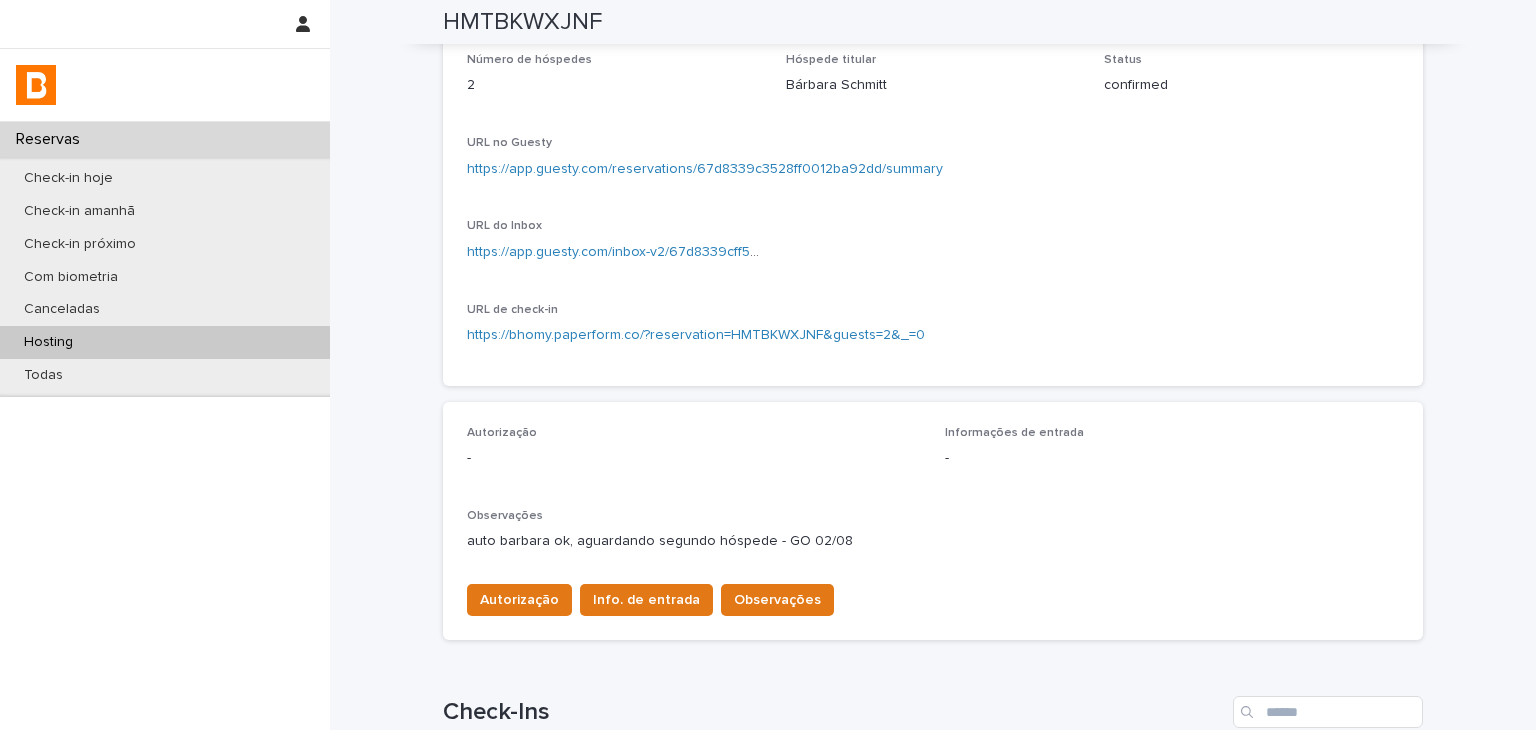 scroll, scrollTop: 254, scrollLeft: 0, axis: vertical 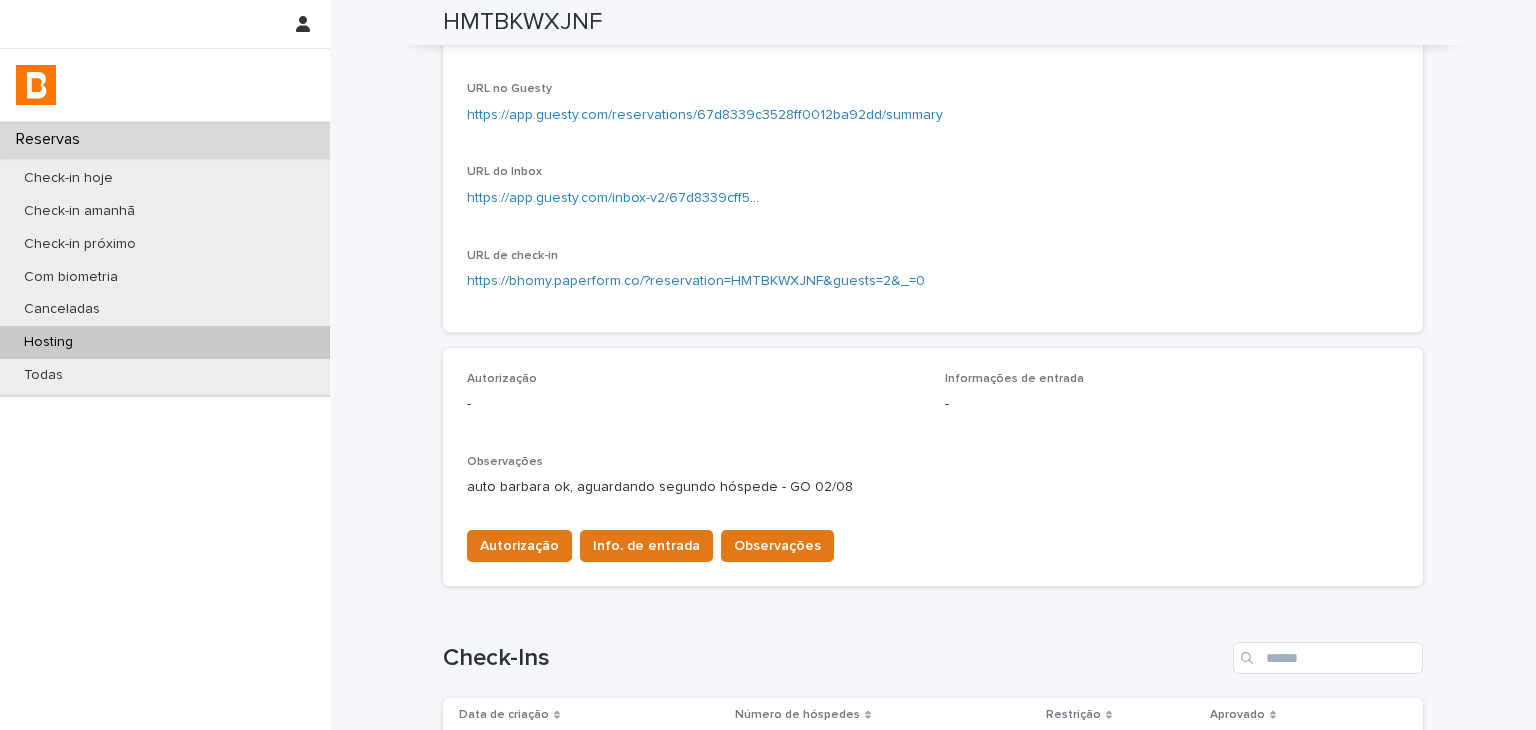 click on "https://app.guesty.com/reservations/67d8339c3528ff0012ba92dd/summary" at bounding box center [705, 115] 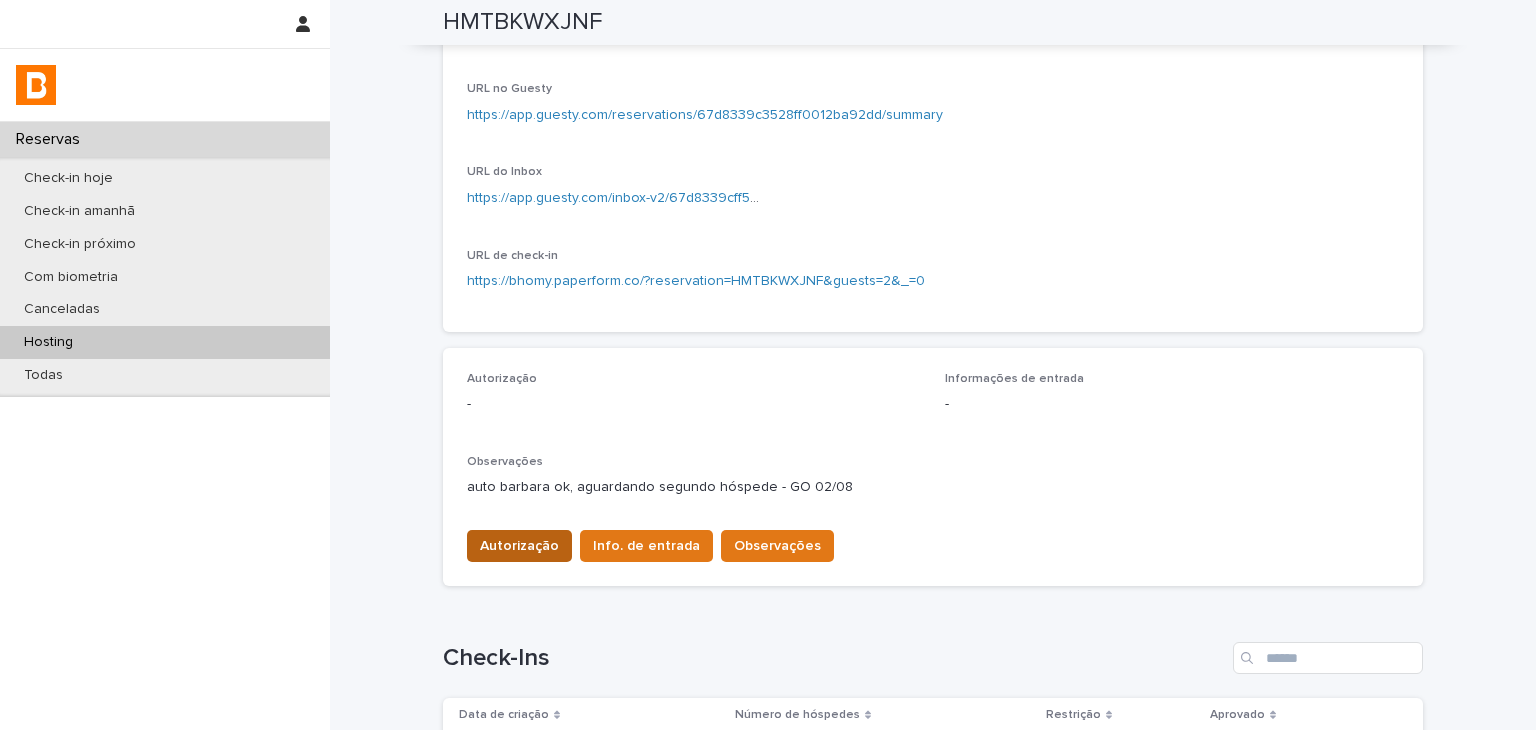 click on "Autorização" at bounding box center [519, 546] 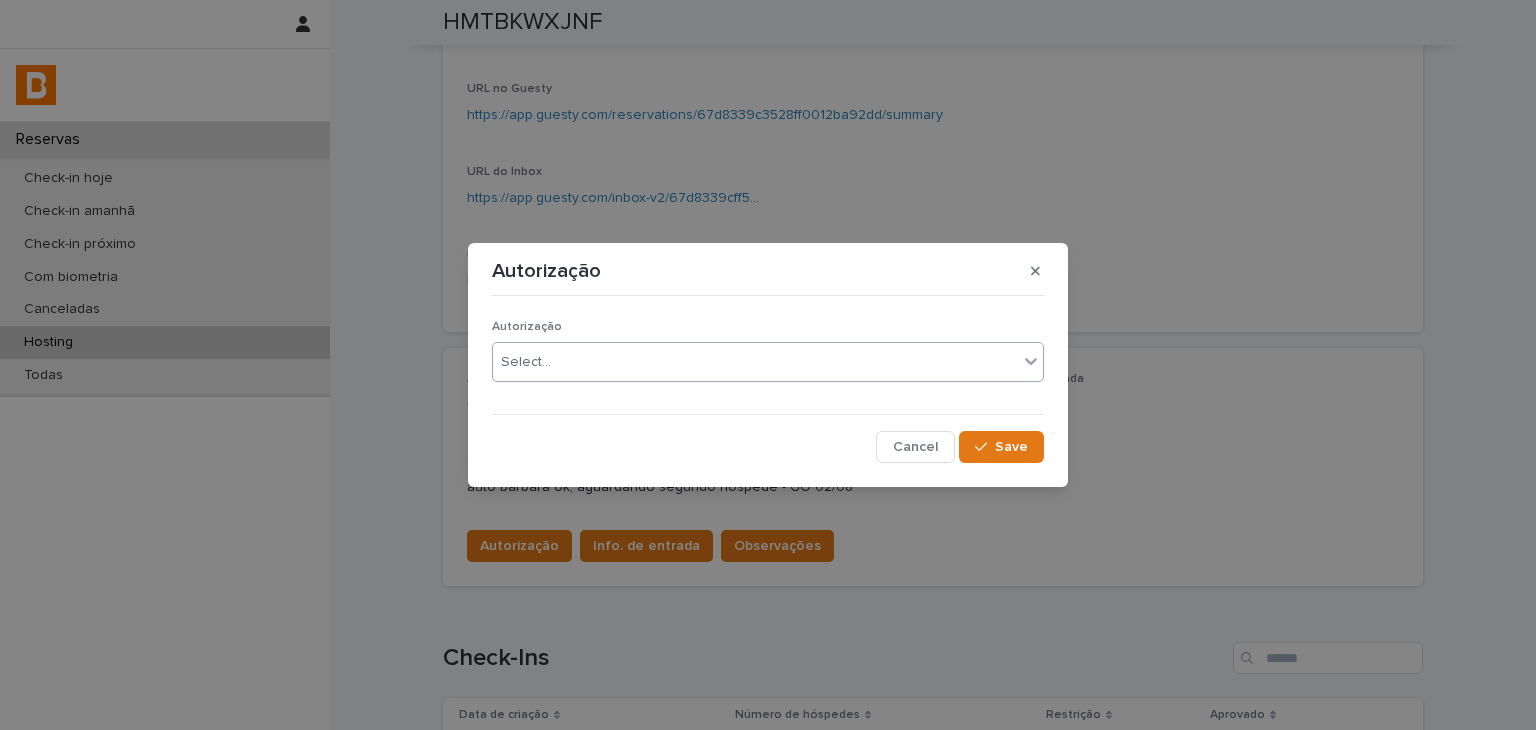 click on "Select..." at bounding box center (768, 362) 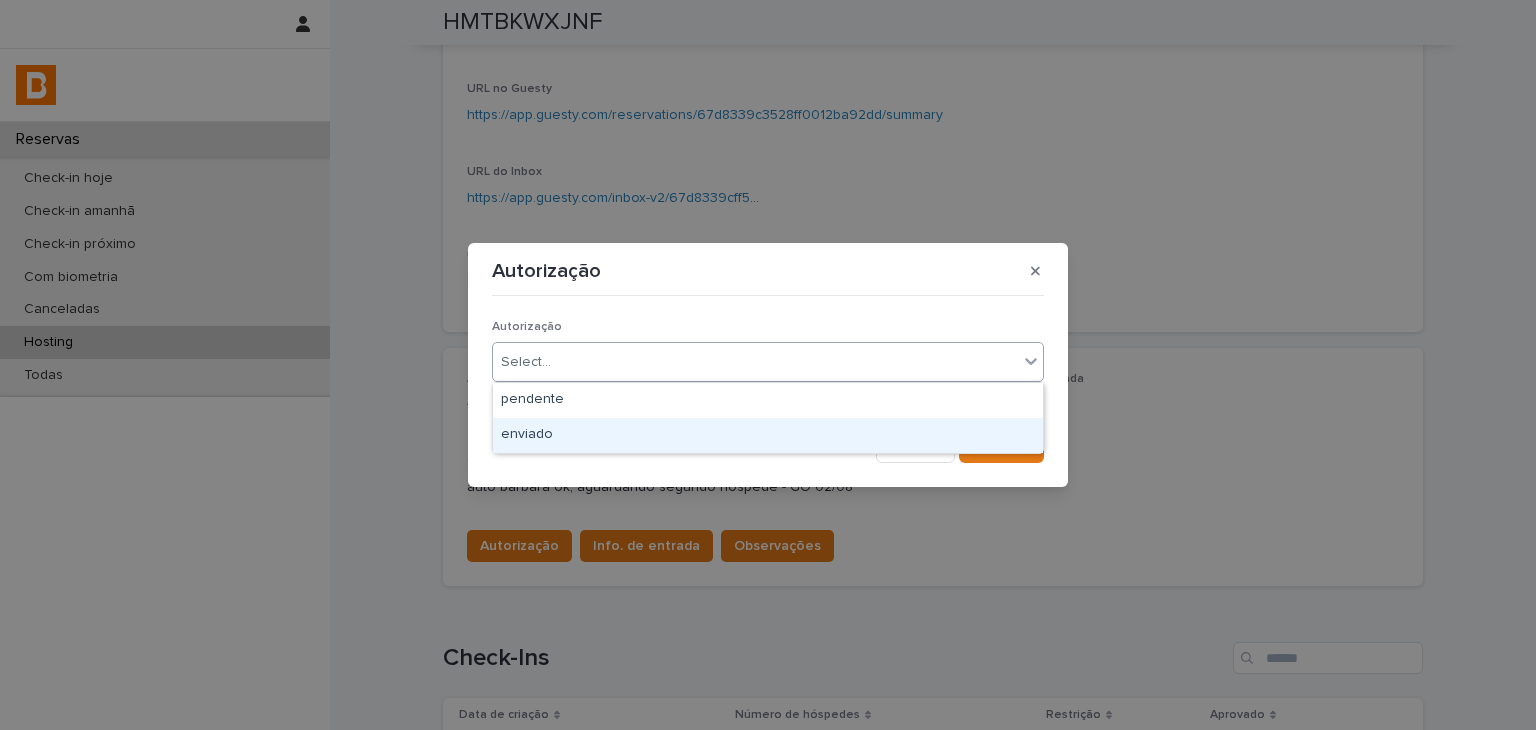drag, startPoint x: 649, startPoint y: 448, endPoint x: 846, endPoint y: 438, distance: 197.25365 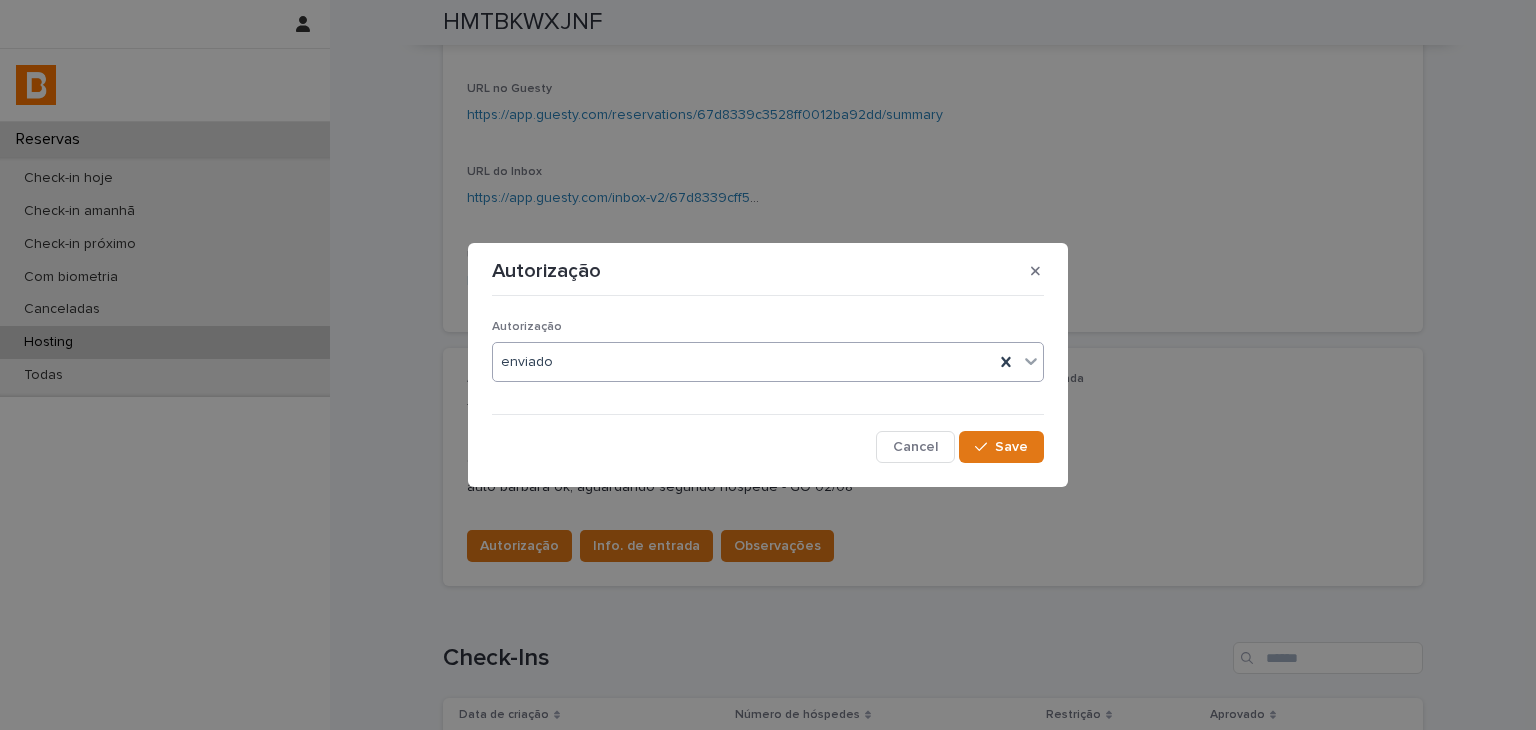 click on "Cancel Save" at bounding box center (768, 447) 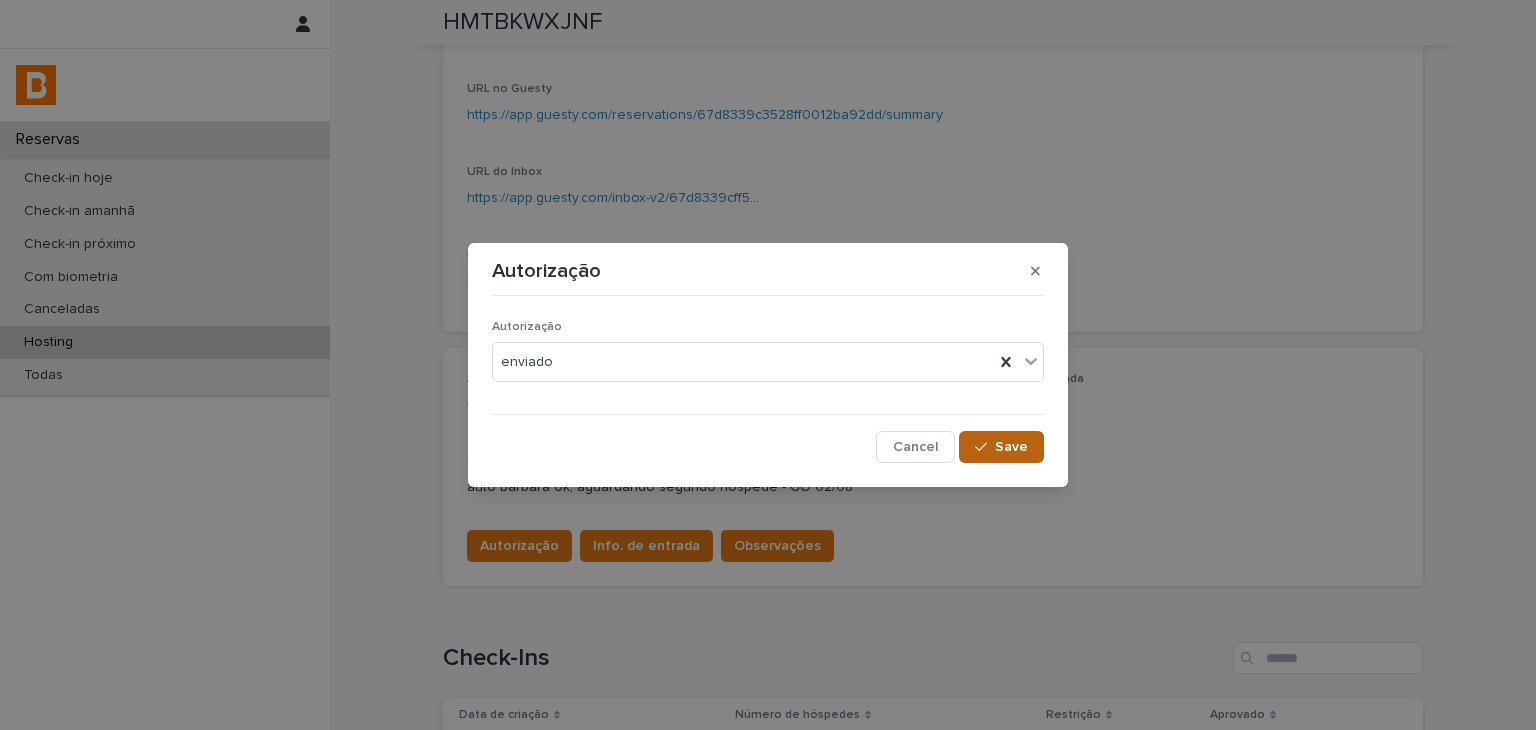 click on "Save" at bounding box center [1001, 447] 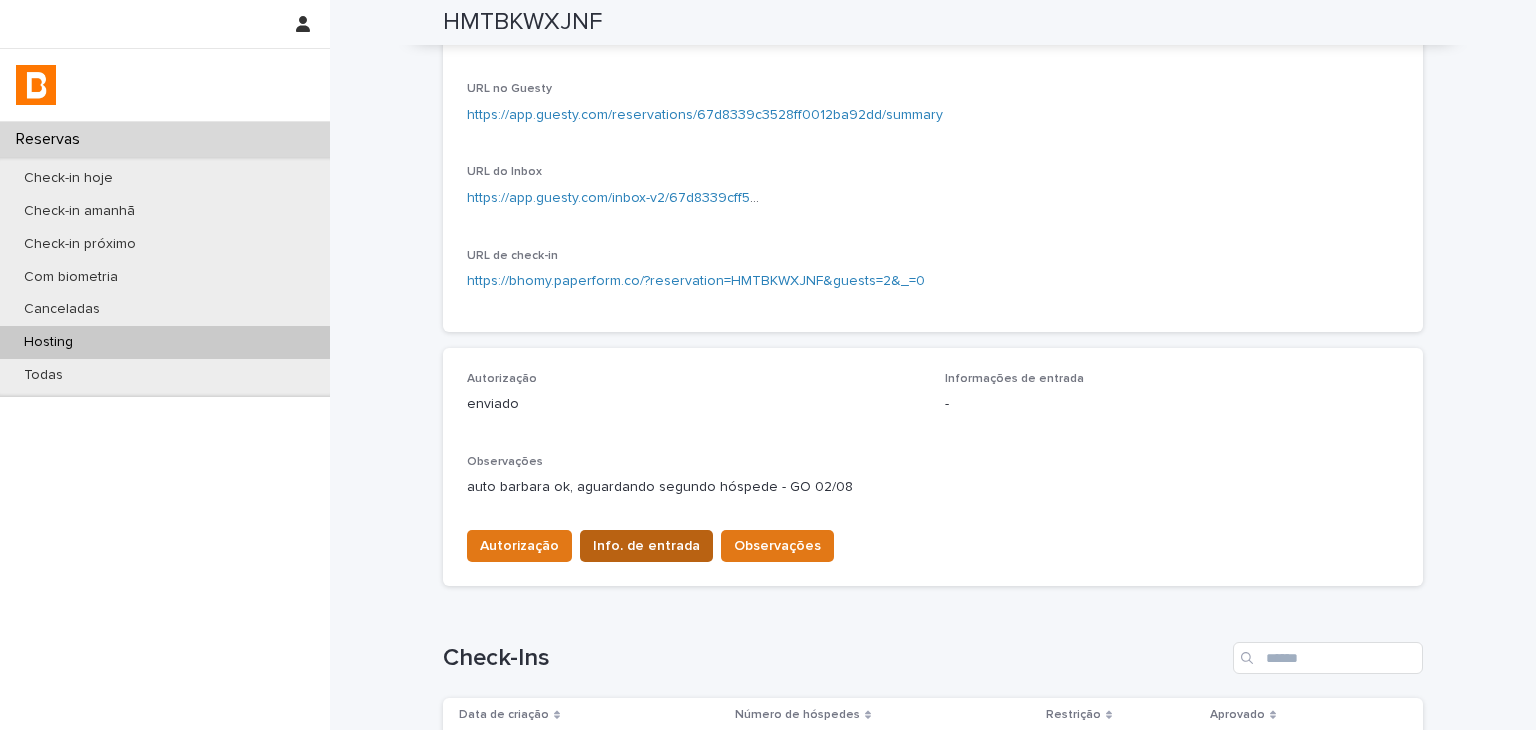 click on "Info. de entrada" at bounding box center (646, 546) 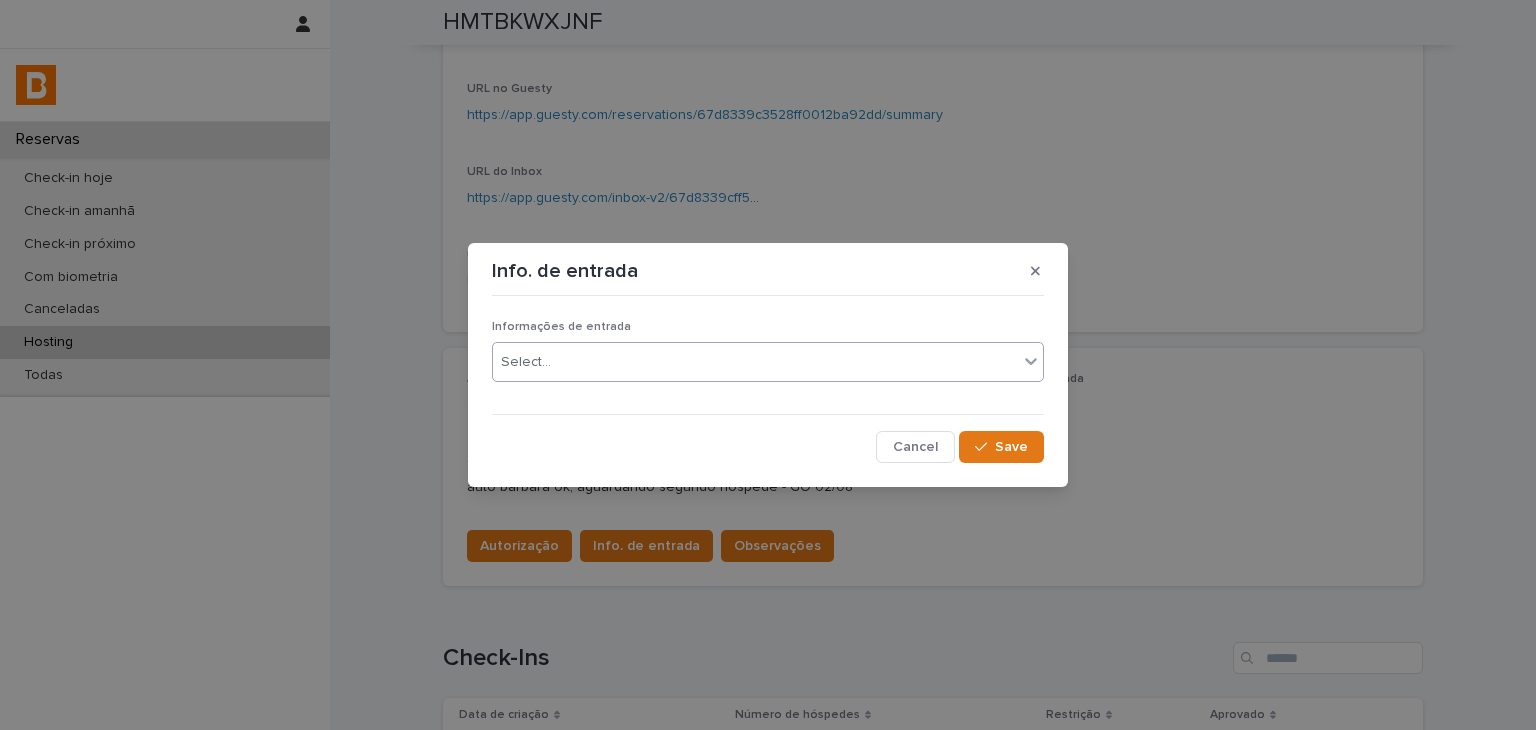 click on "Select..." at bounding box center (755, 362) 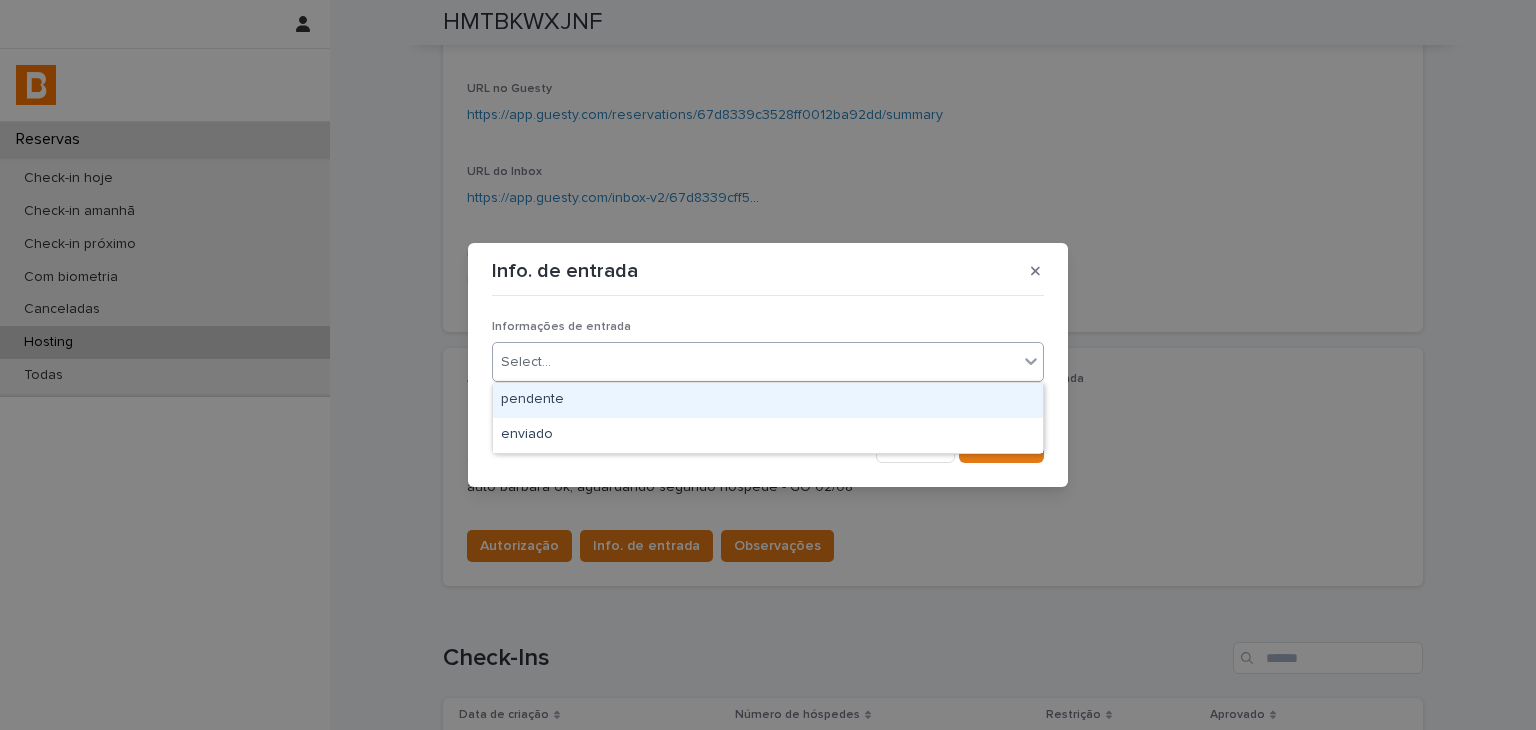 click on "pendente" at bounding box center [768, 400] 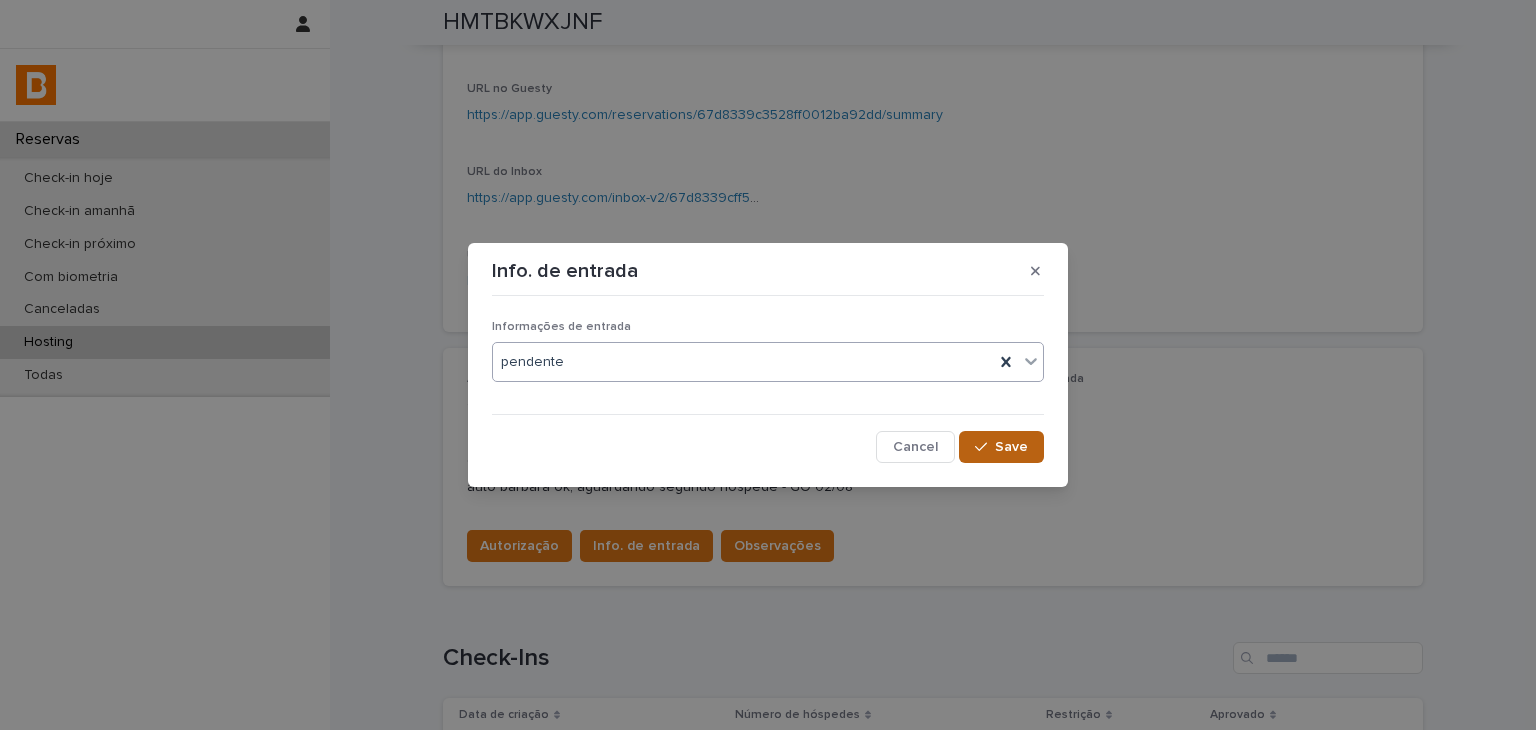 click on "Save" at bounding box center (1001, 447) 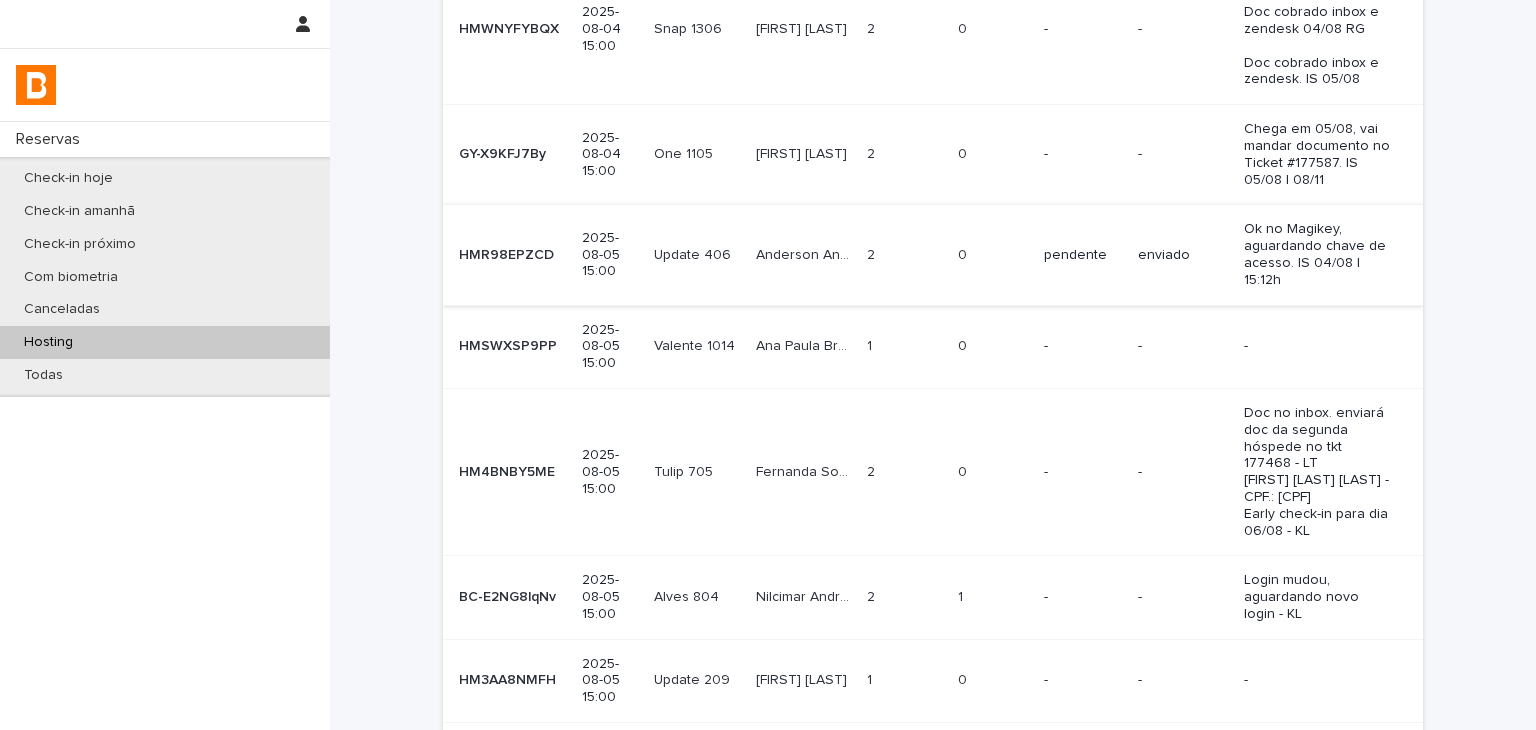 scroll, scrollTop: 141, scrollLeft: 0, axis: vertical 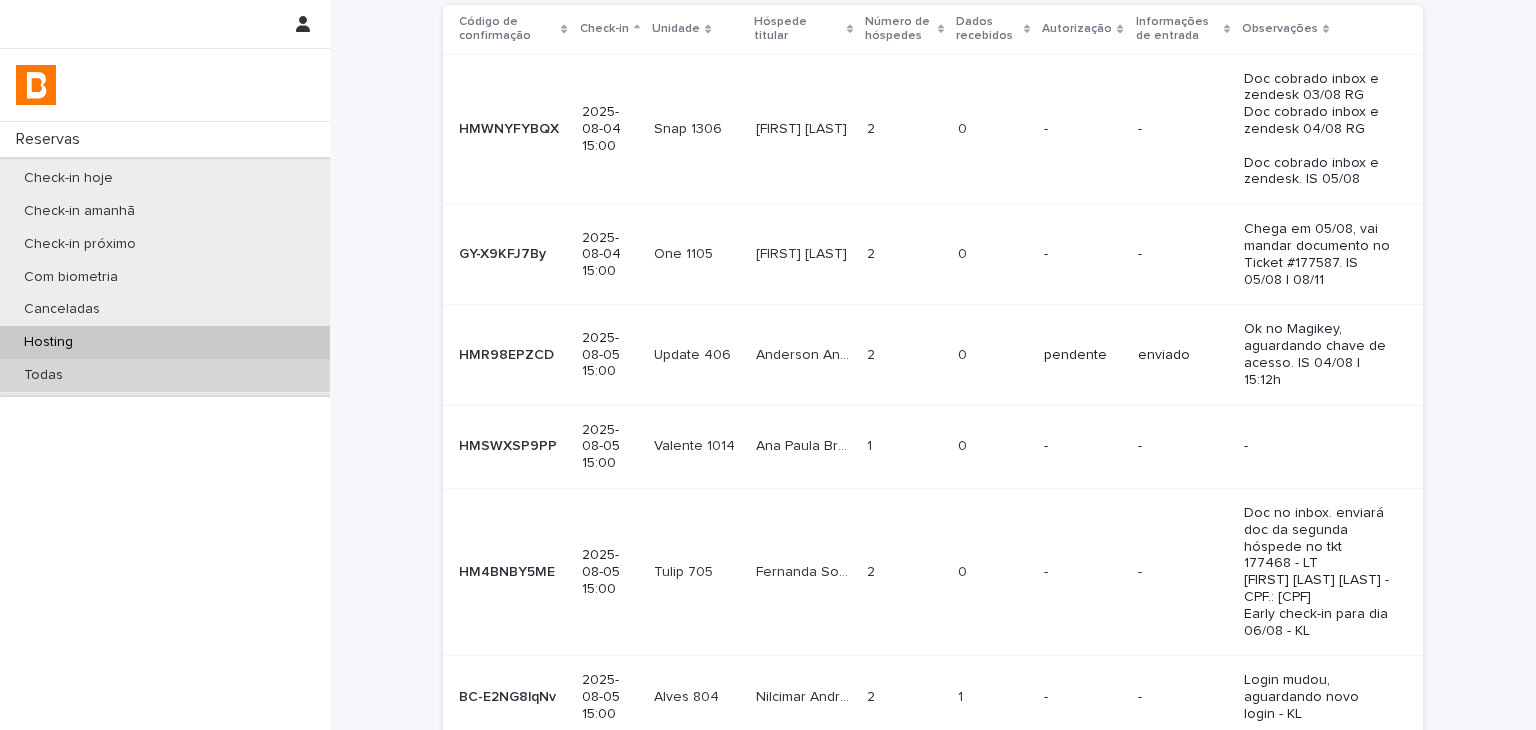 click on "Todas" at bounding box center (165, 375) 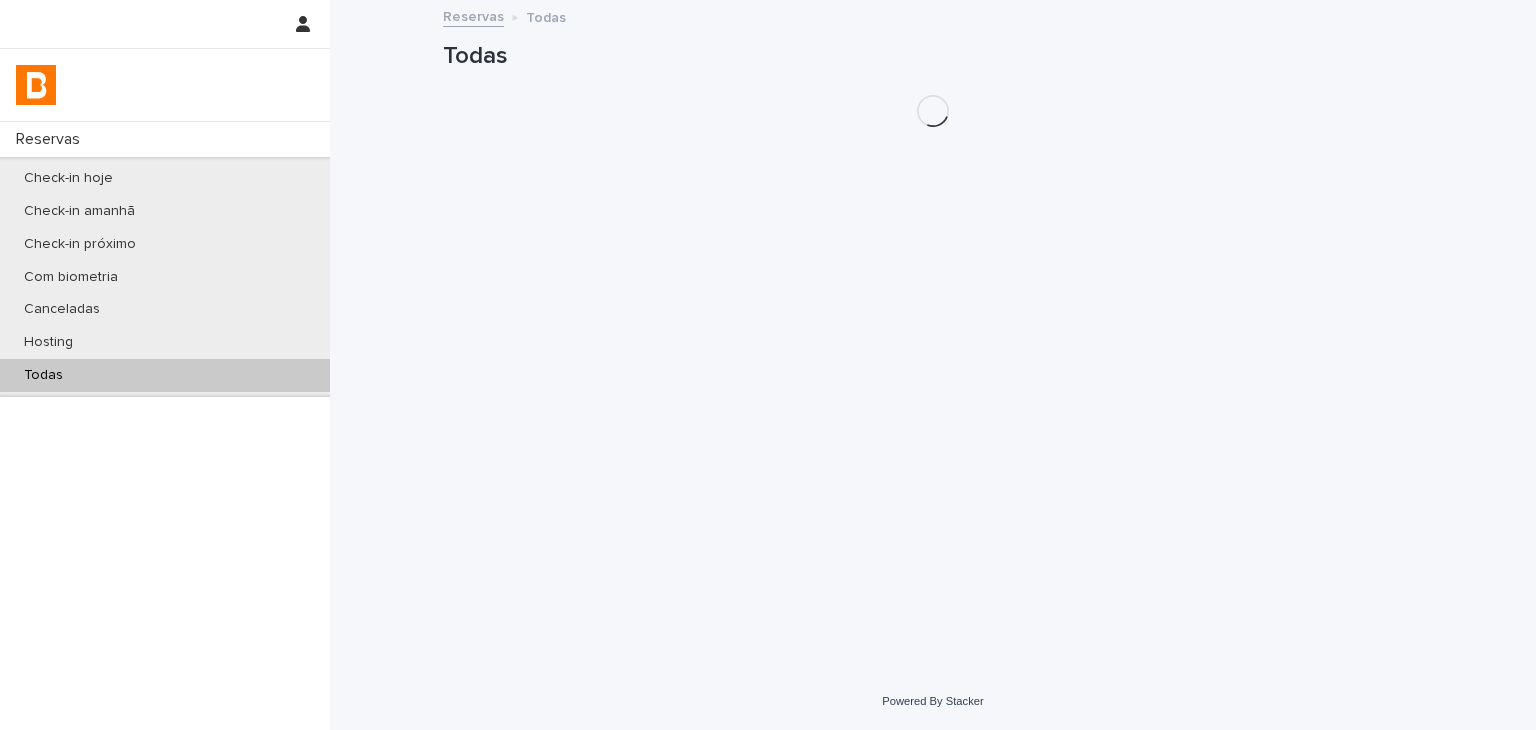 scroll, scrollTop: 0, scrollLeft: 0, axis: both 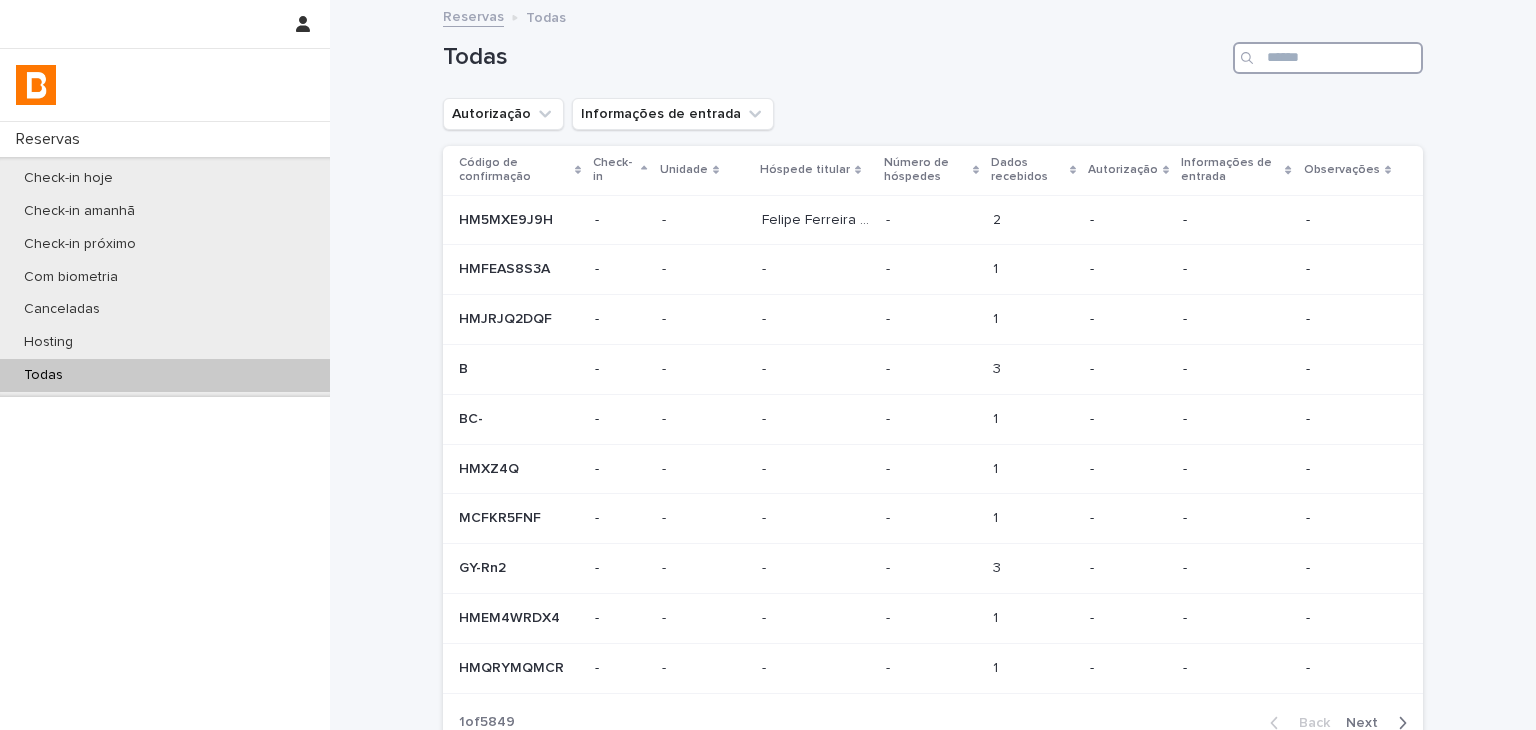 click at bounding box center (1328, 58) 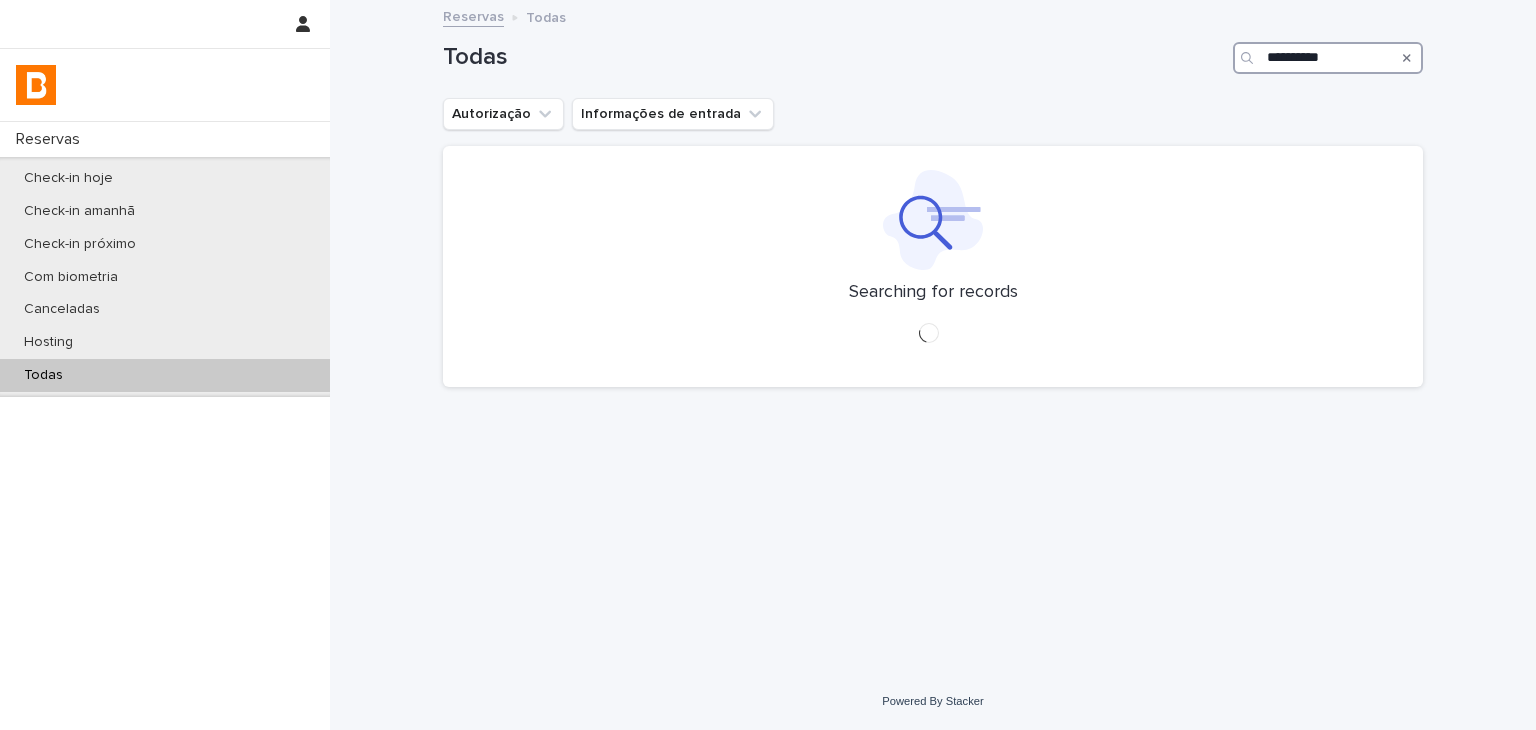 type on "**********" 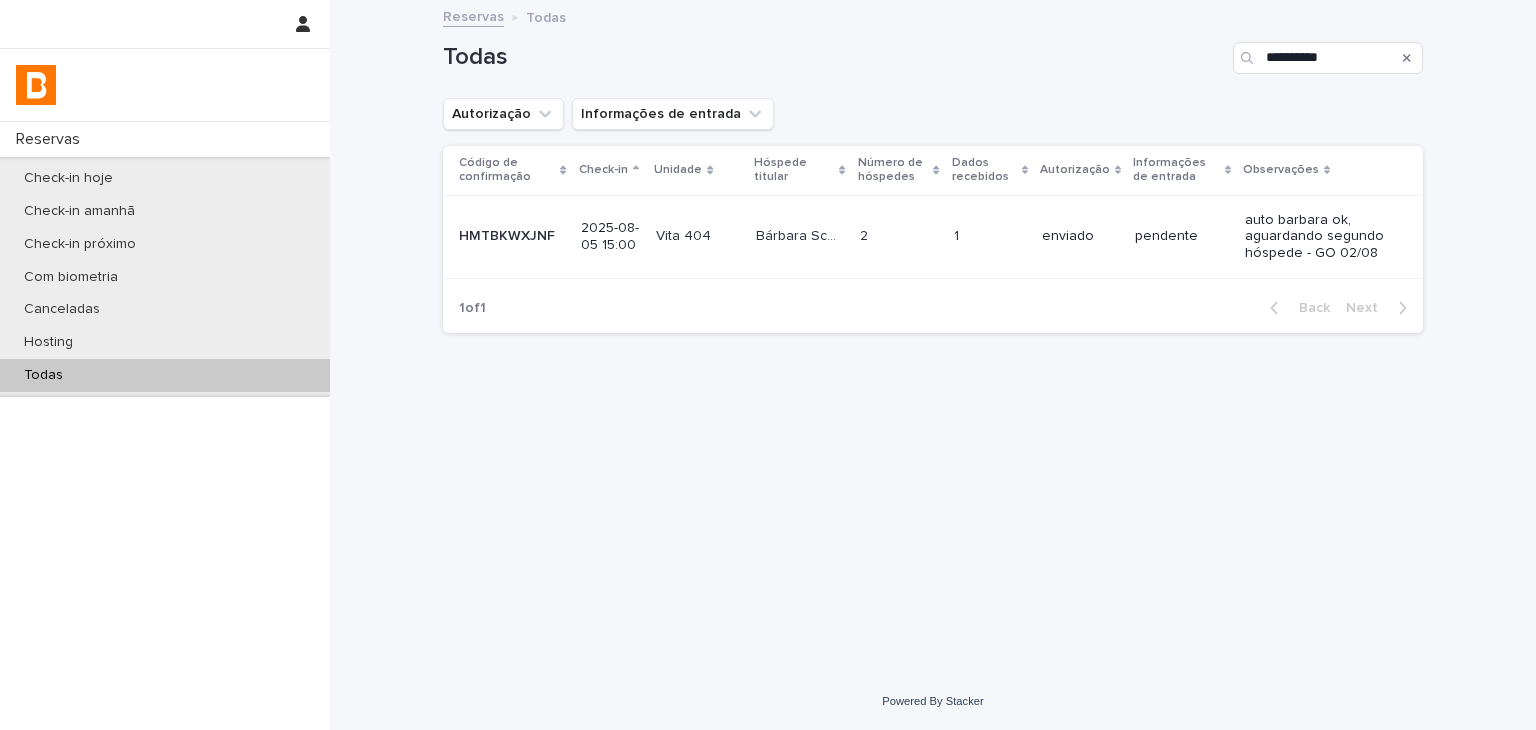 click on "enviado" at bounding box center [1080, 236] 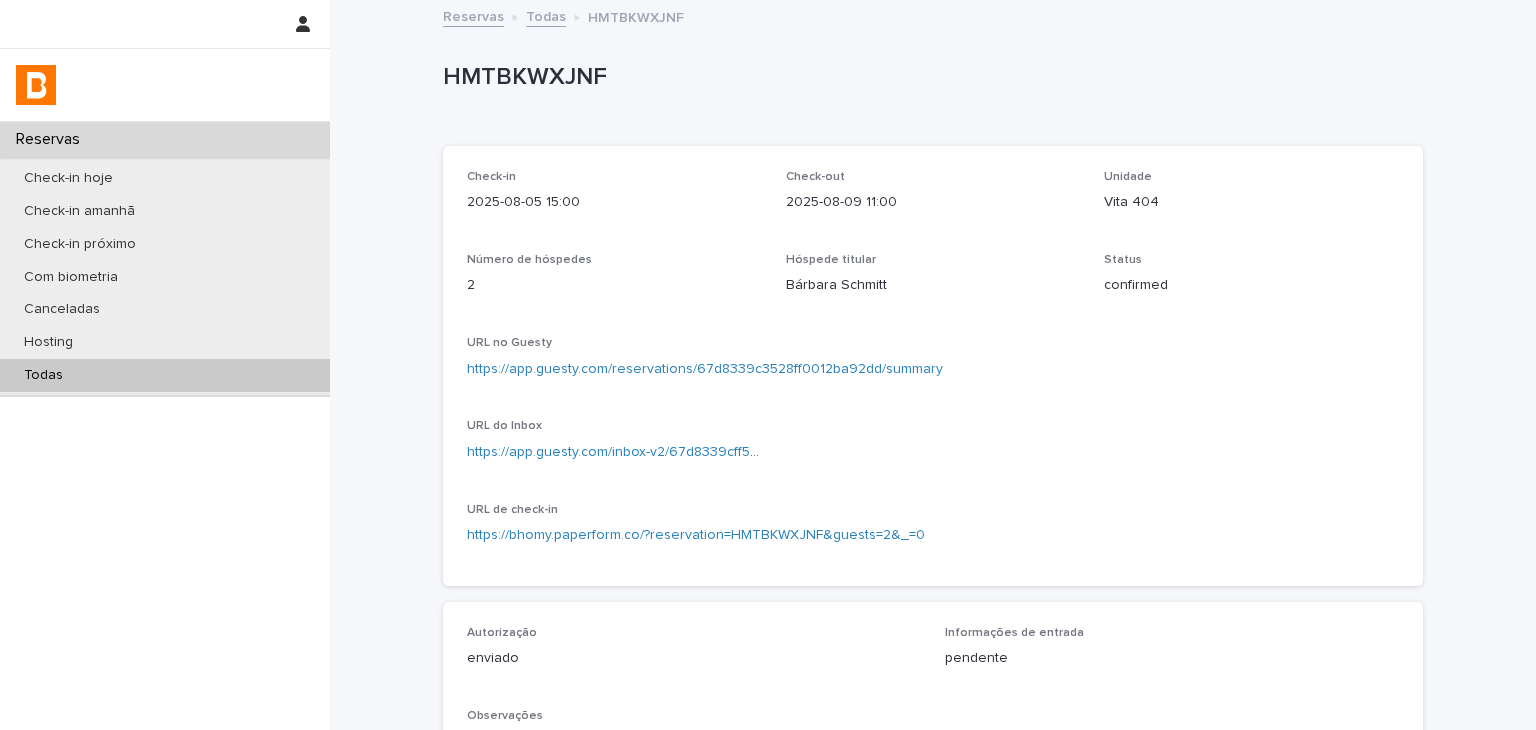 scroll, scrollTop: 500, scrollLeft: 0, axis: vertical 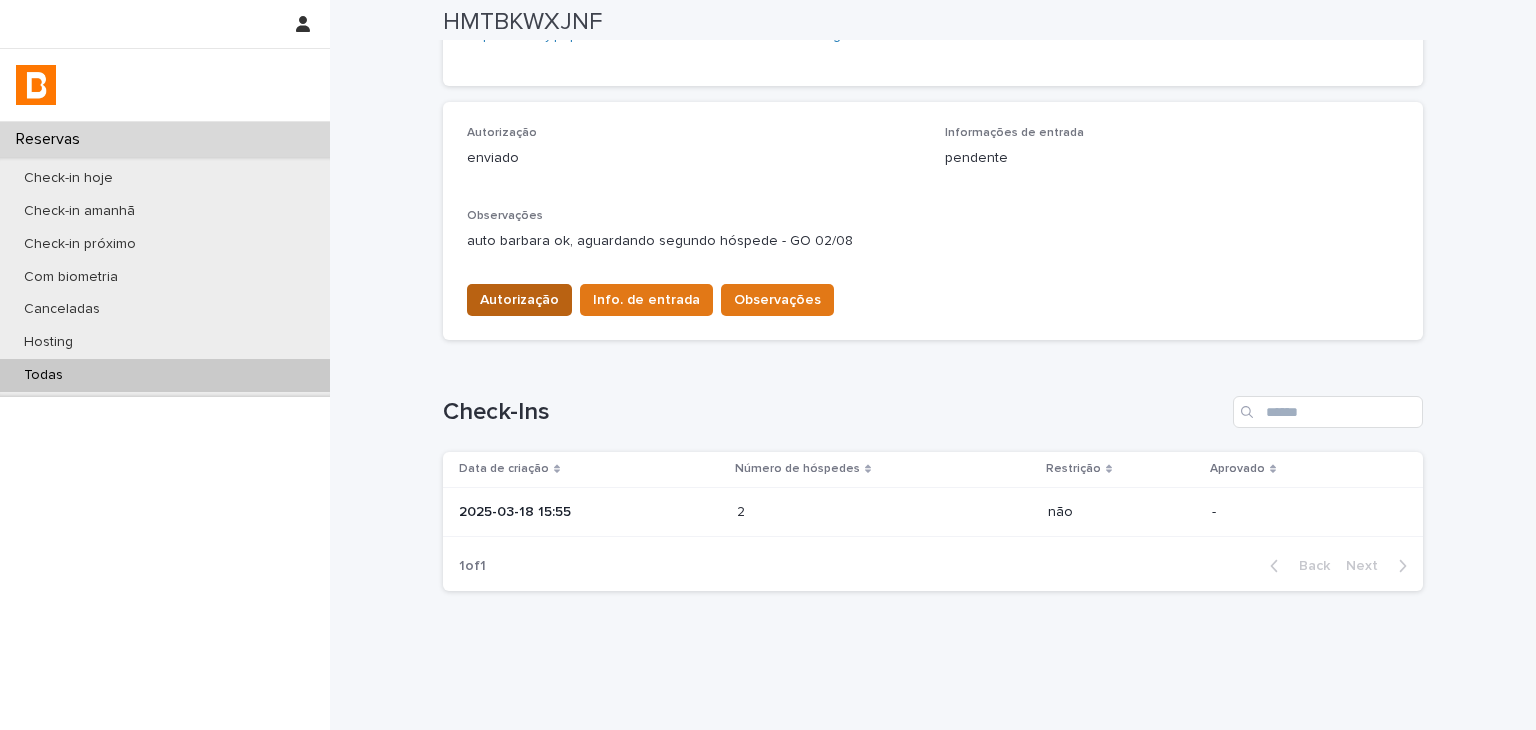 click on "Autorização" at bounding box center (519, 300) 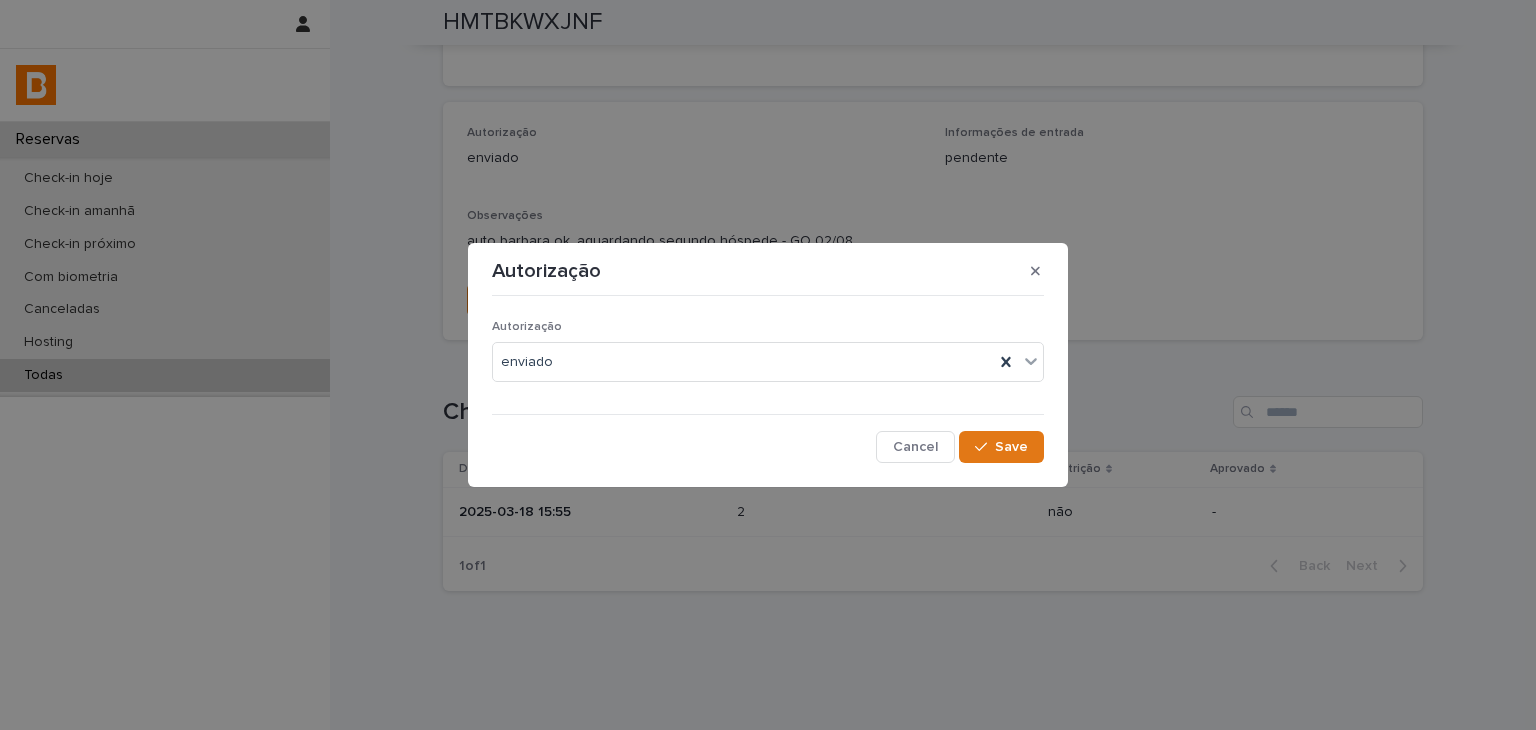 click on "Autorização enviado" at bounding box center (768, 359) 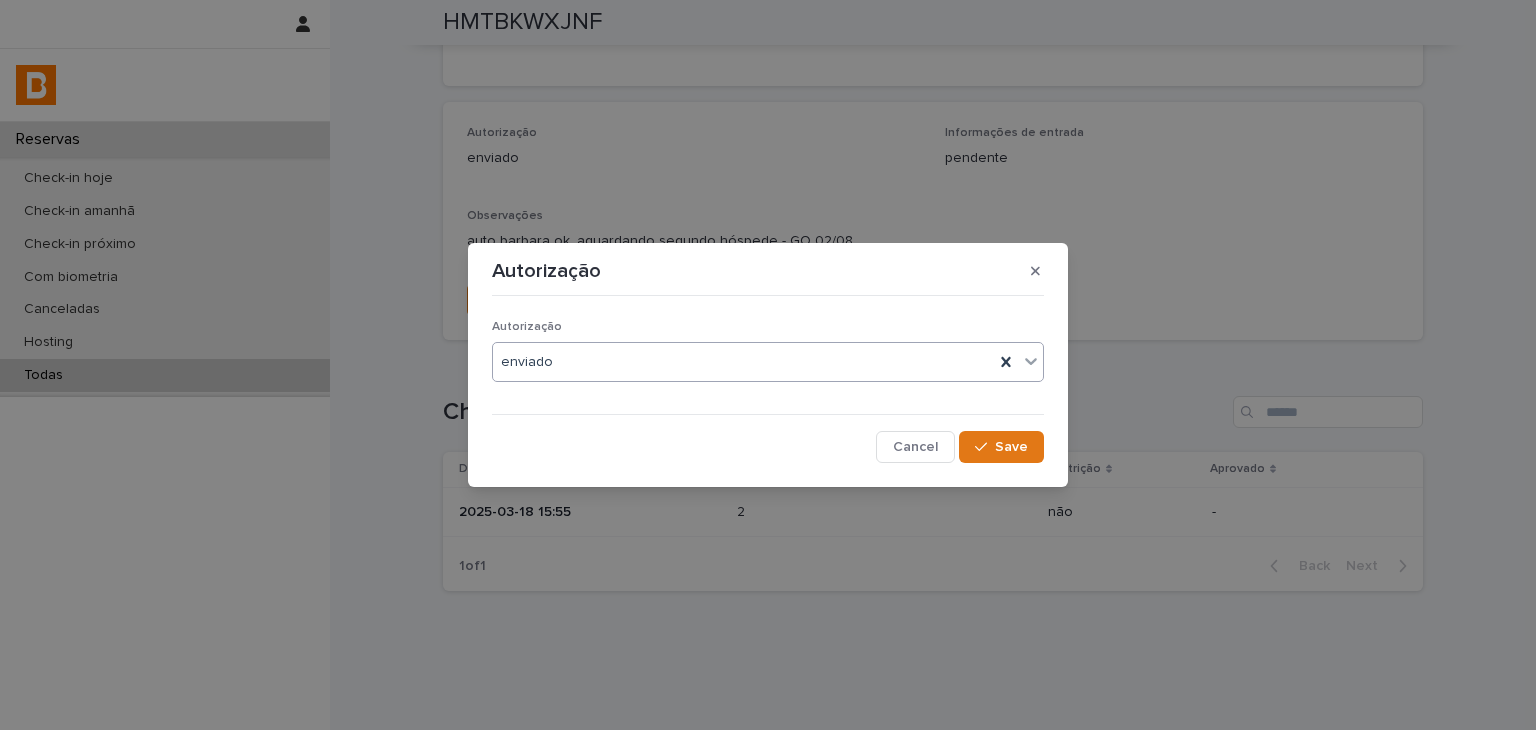 click on "enviado" at bounding box center [743, 362] 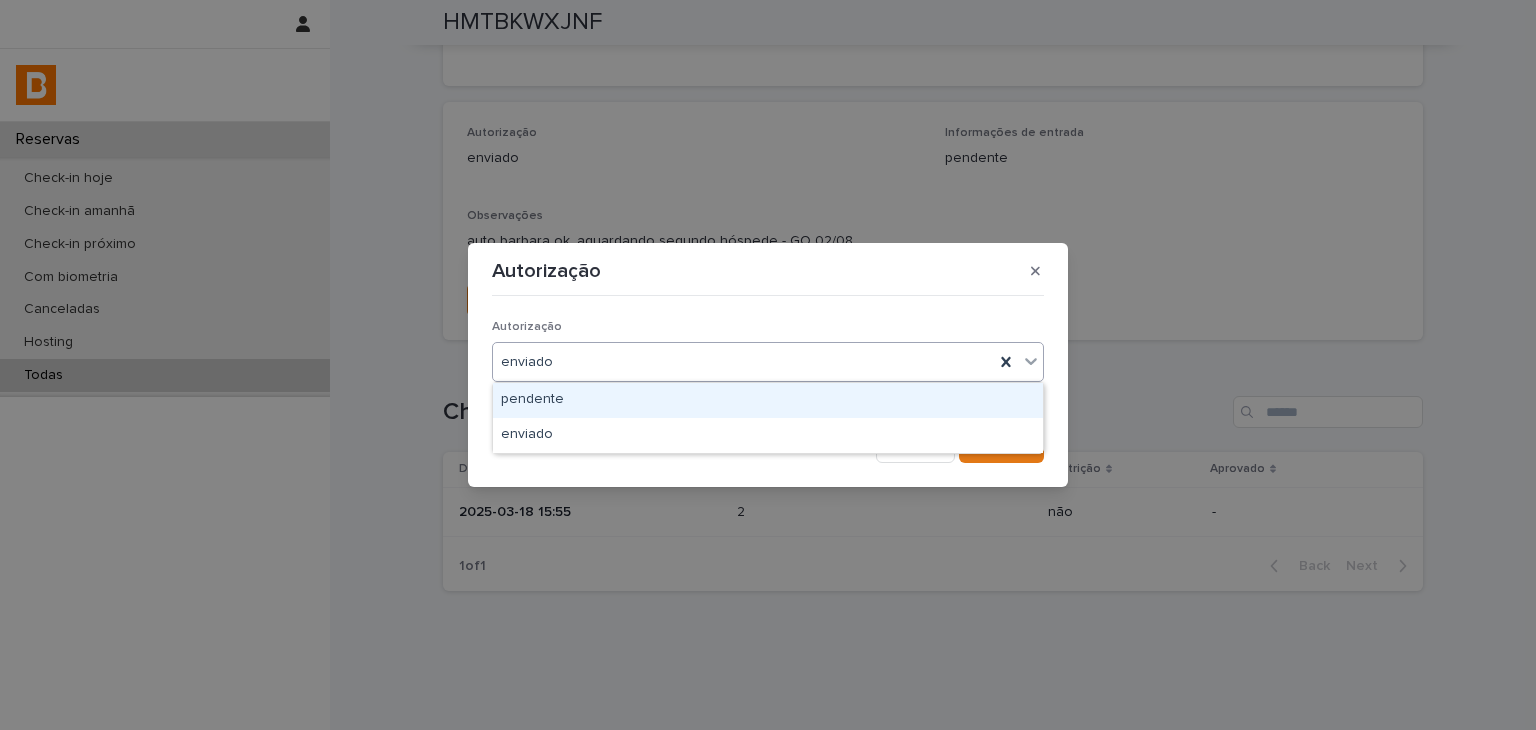 drag, startPoint x: 624, startPoint y: 398, endPoint x: 830, endPoint y: 408, distance: 206.24257 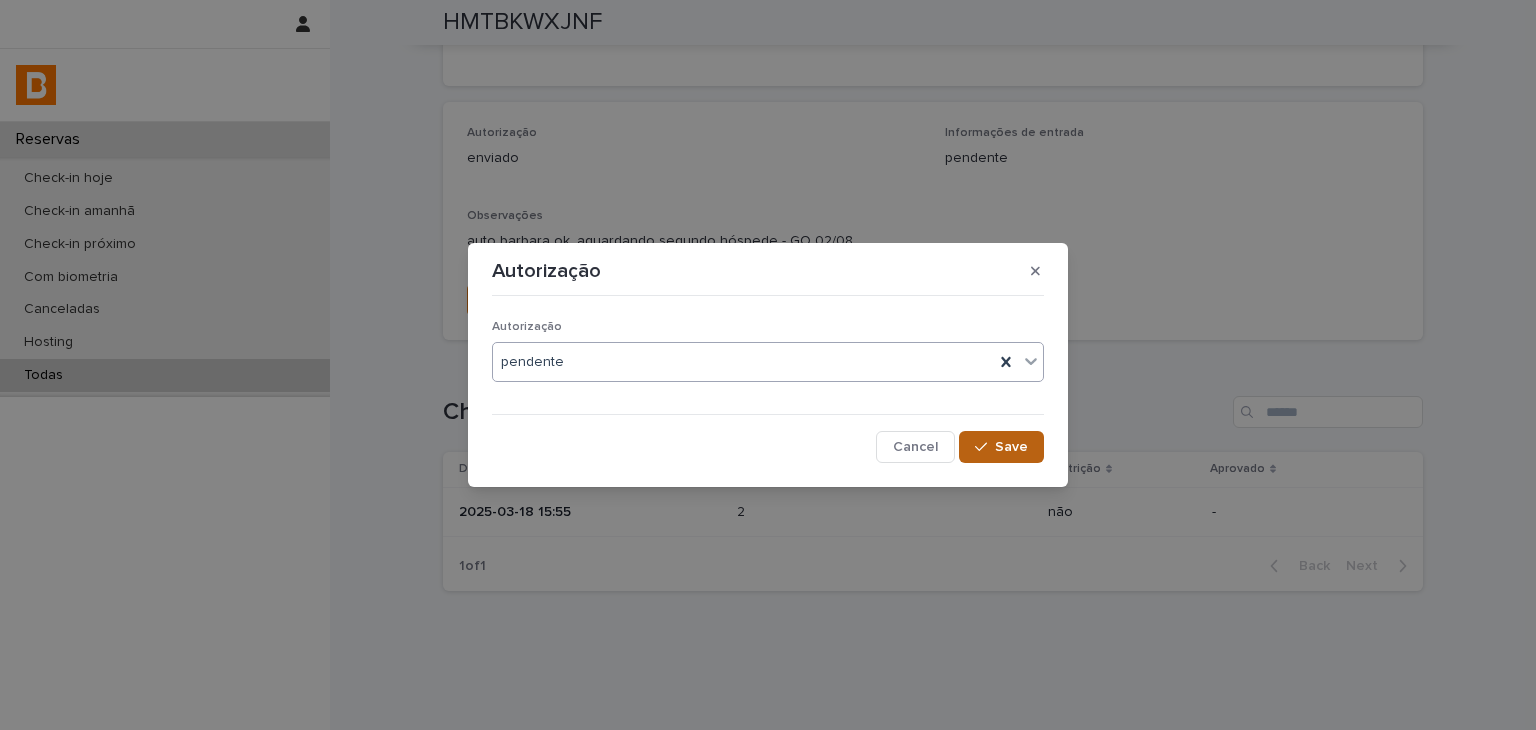 click on "Save" at bounding box center (1011, 447) 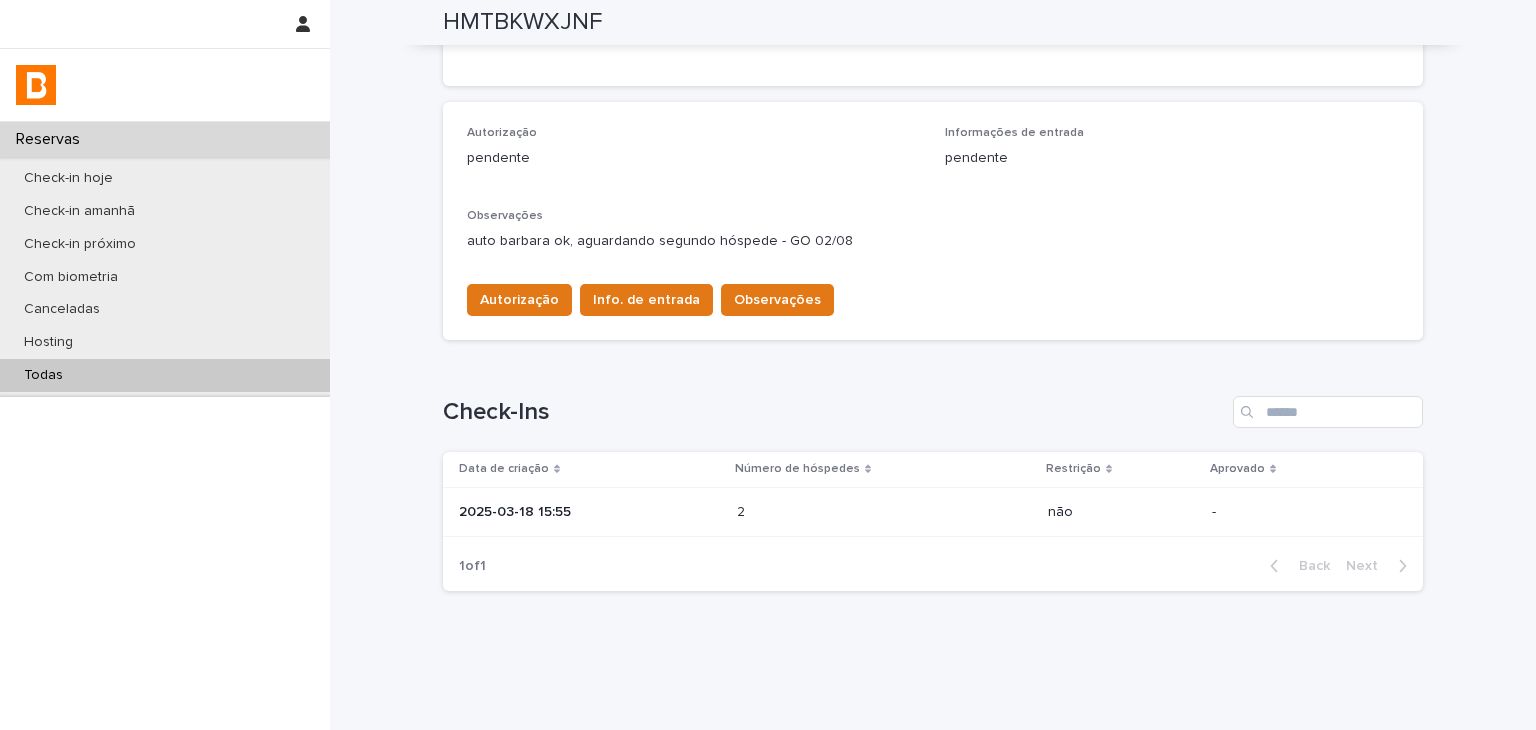 scroll, scrollTop: 0, scrollLeft: 0, axis: both 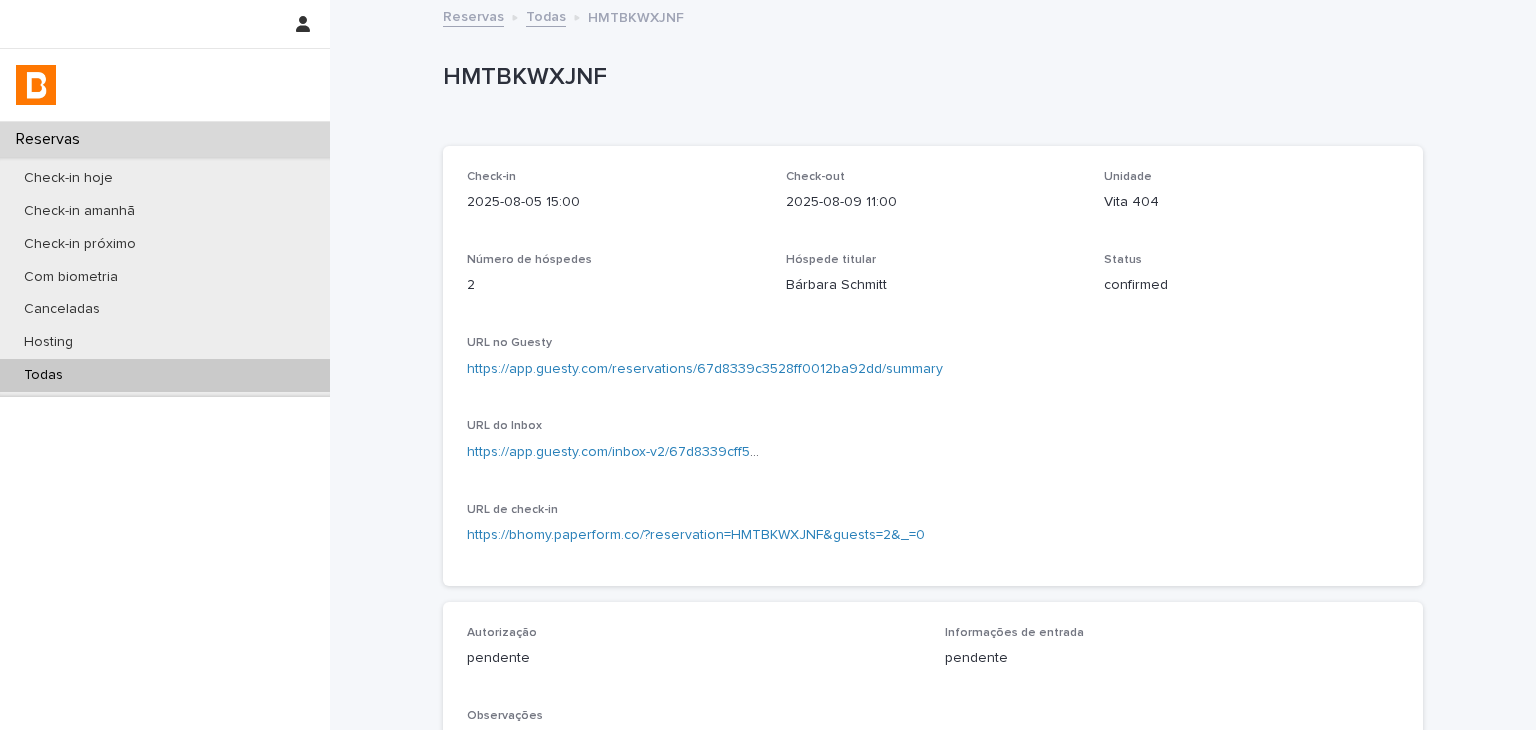 click on "Todas" at bounding box center (165, 375) 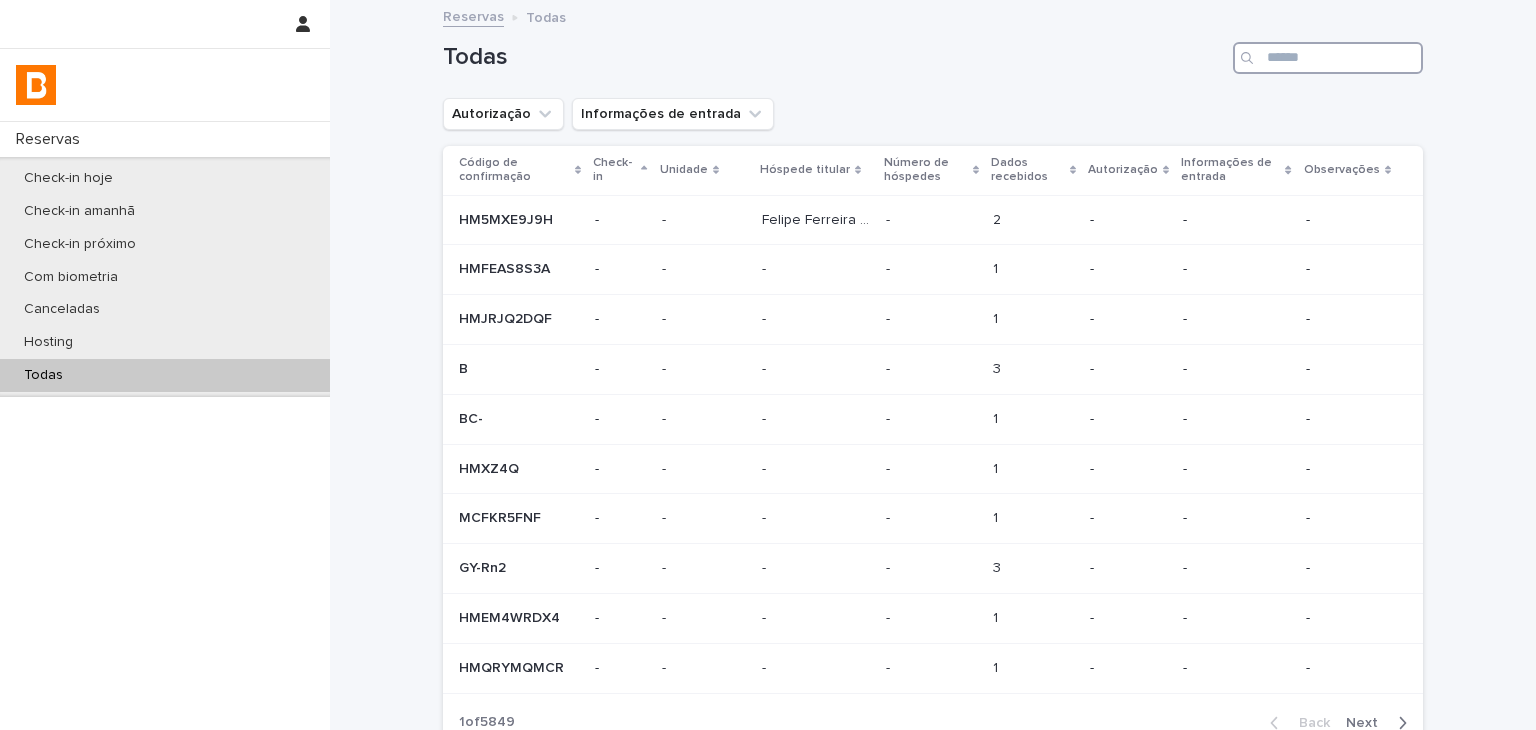 click at bounding box center [1328, 58] 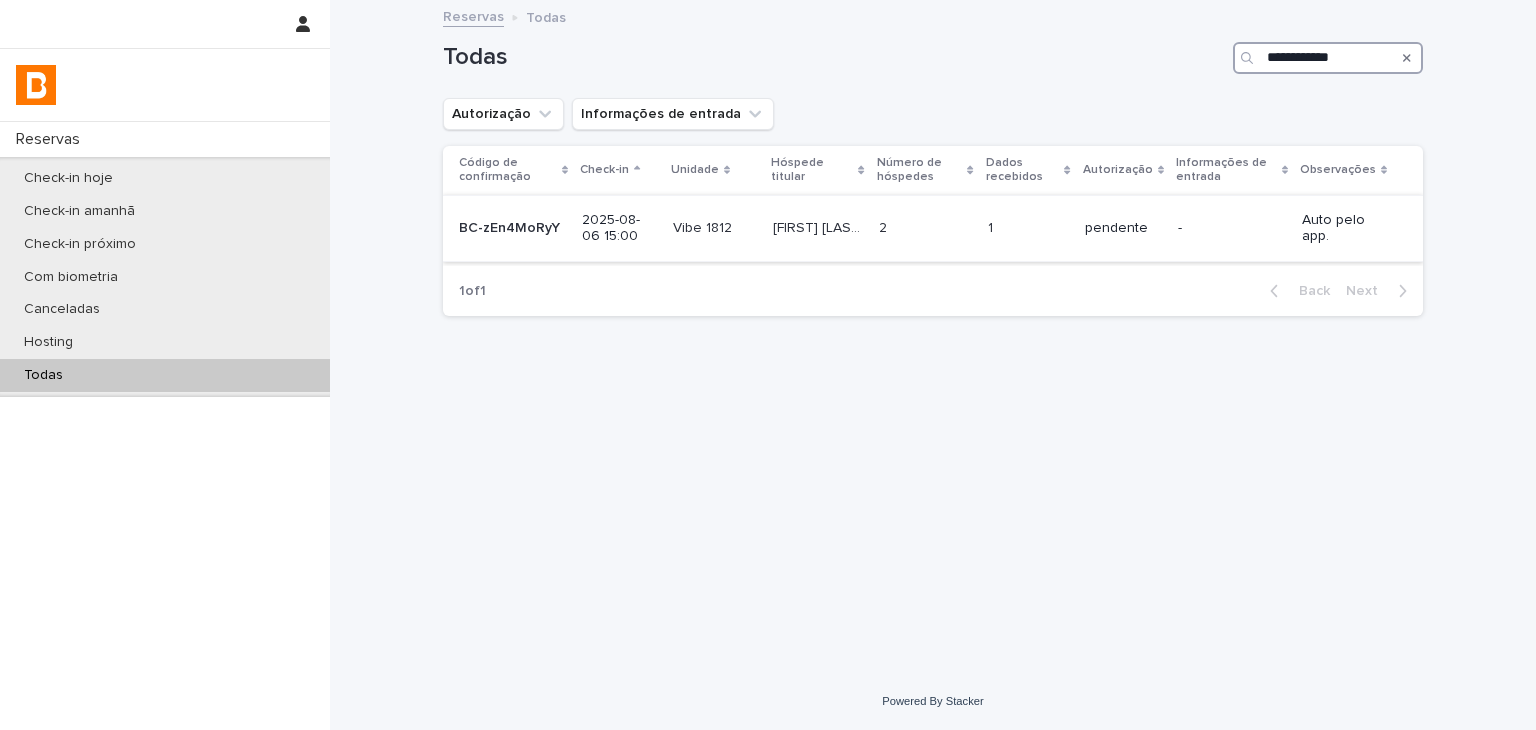 type on "**********" 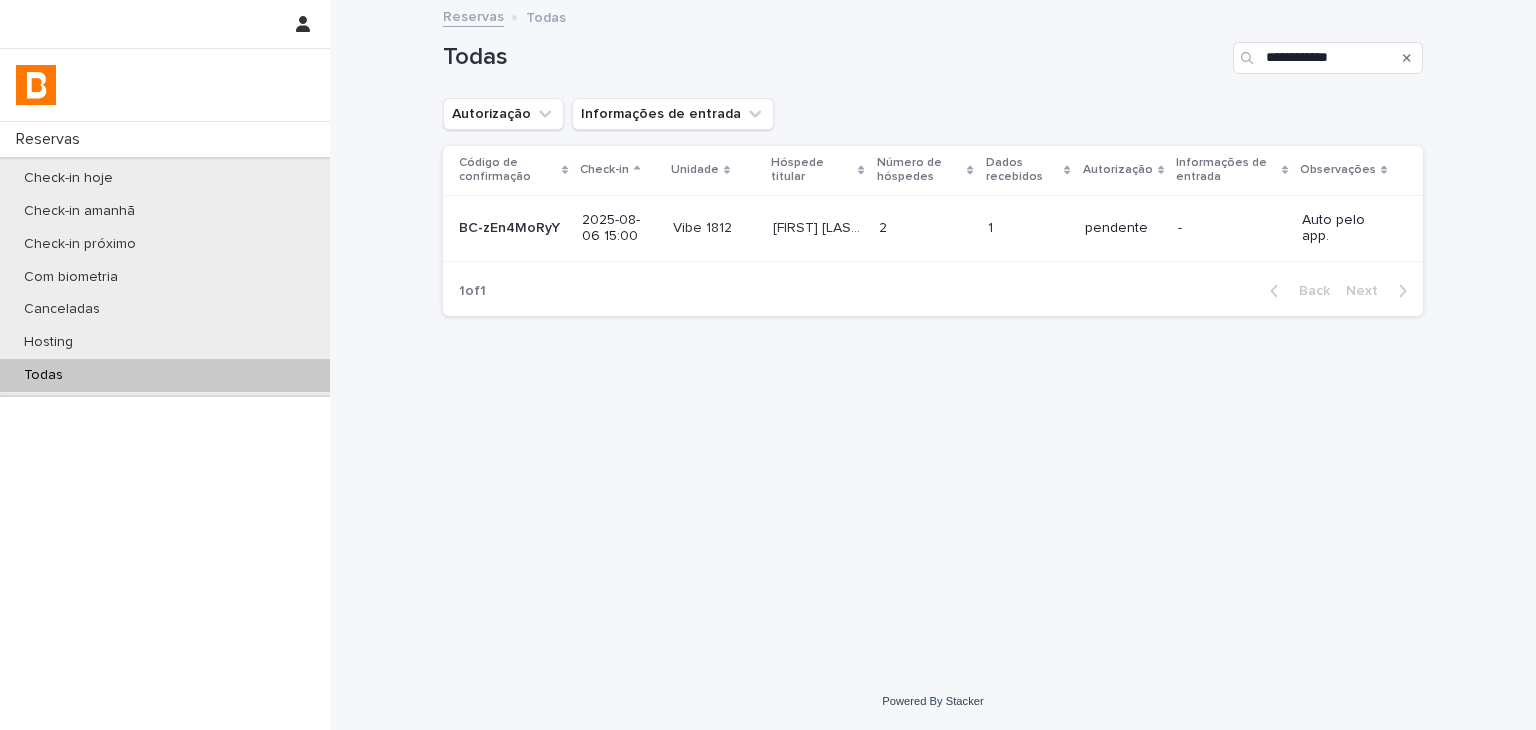 click at bounding box center (1028, 228) 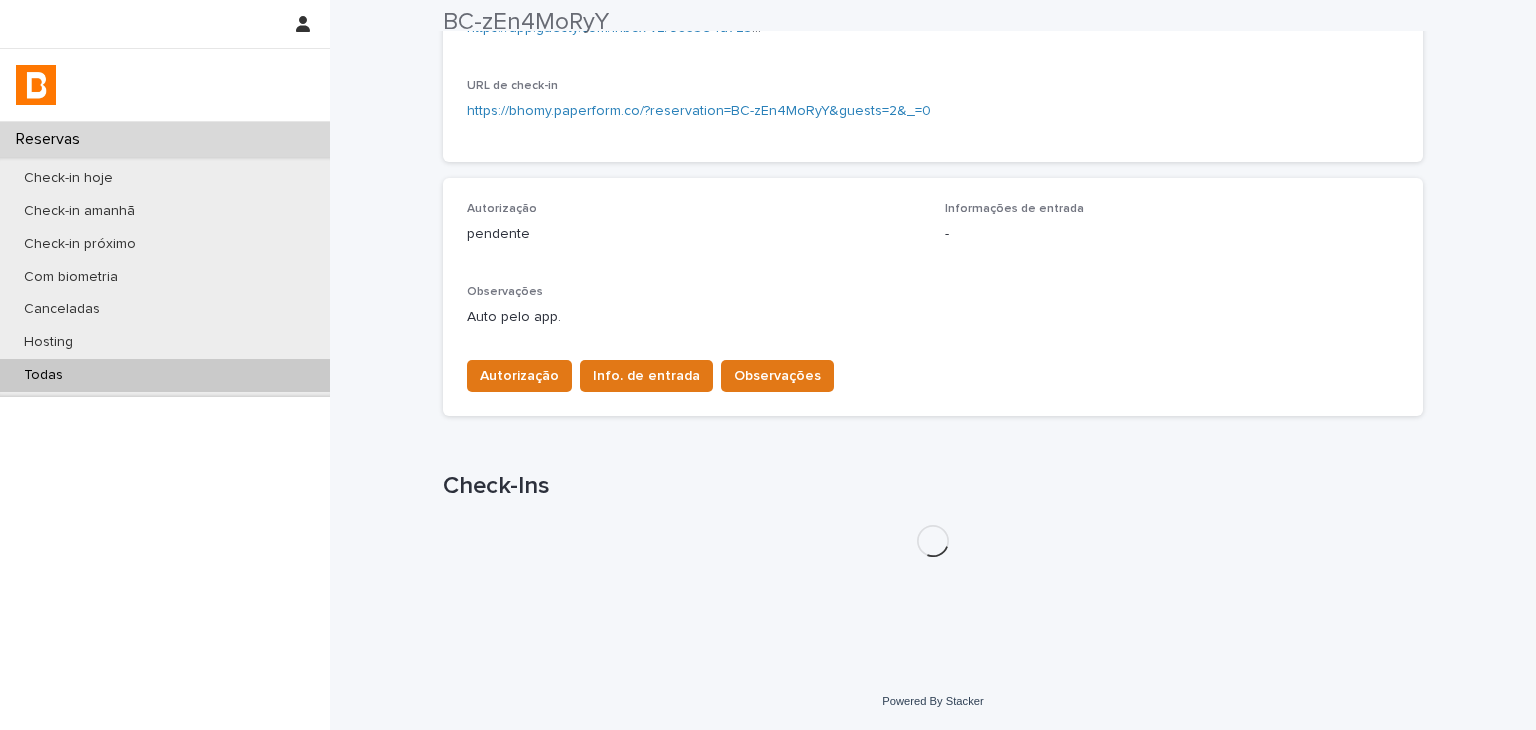scroll, scrollTop: 478, scrollLeft: 0, axis: vertical 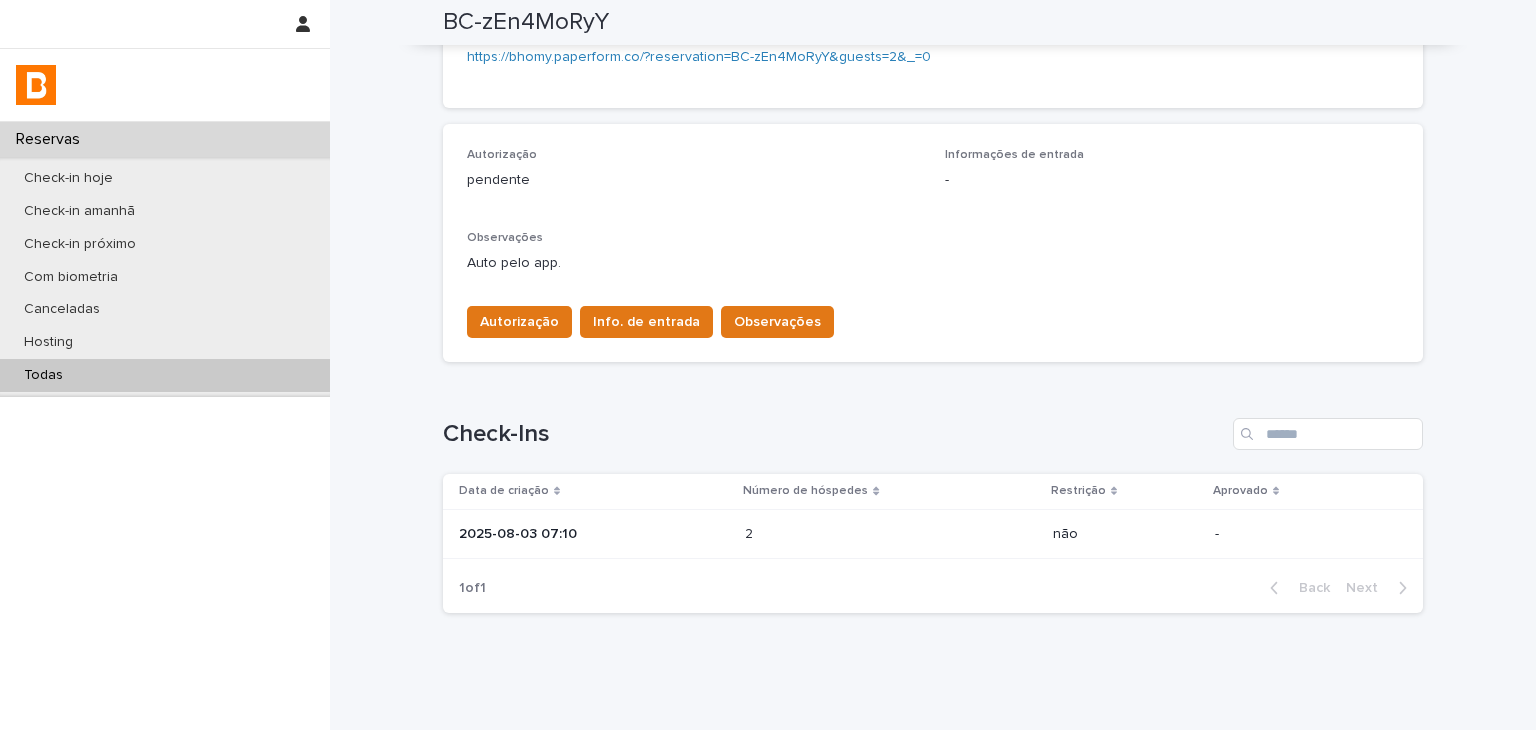 click on "2 2" at bounding box center (890, 534) 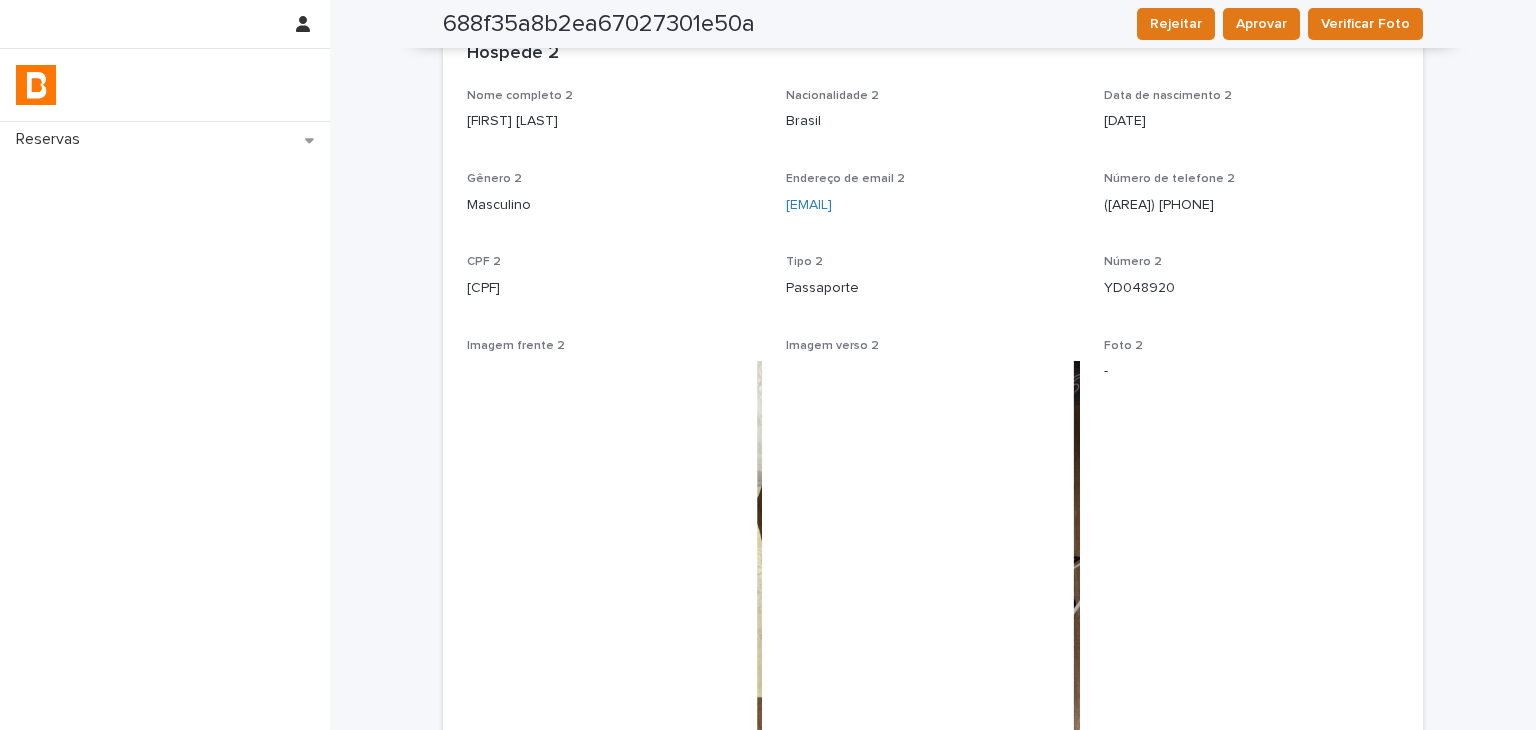 scroll, scrollTop: 1488, scrollLeft: 0, axis: vertical 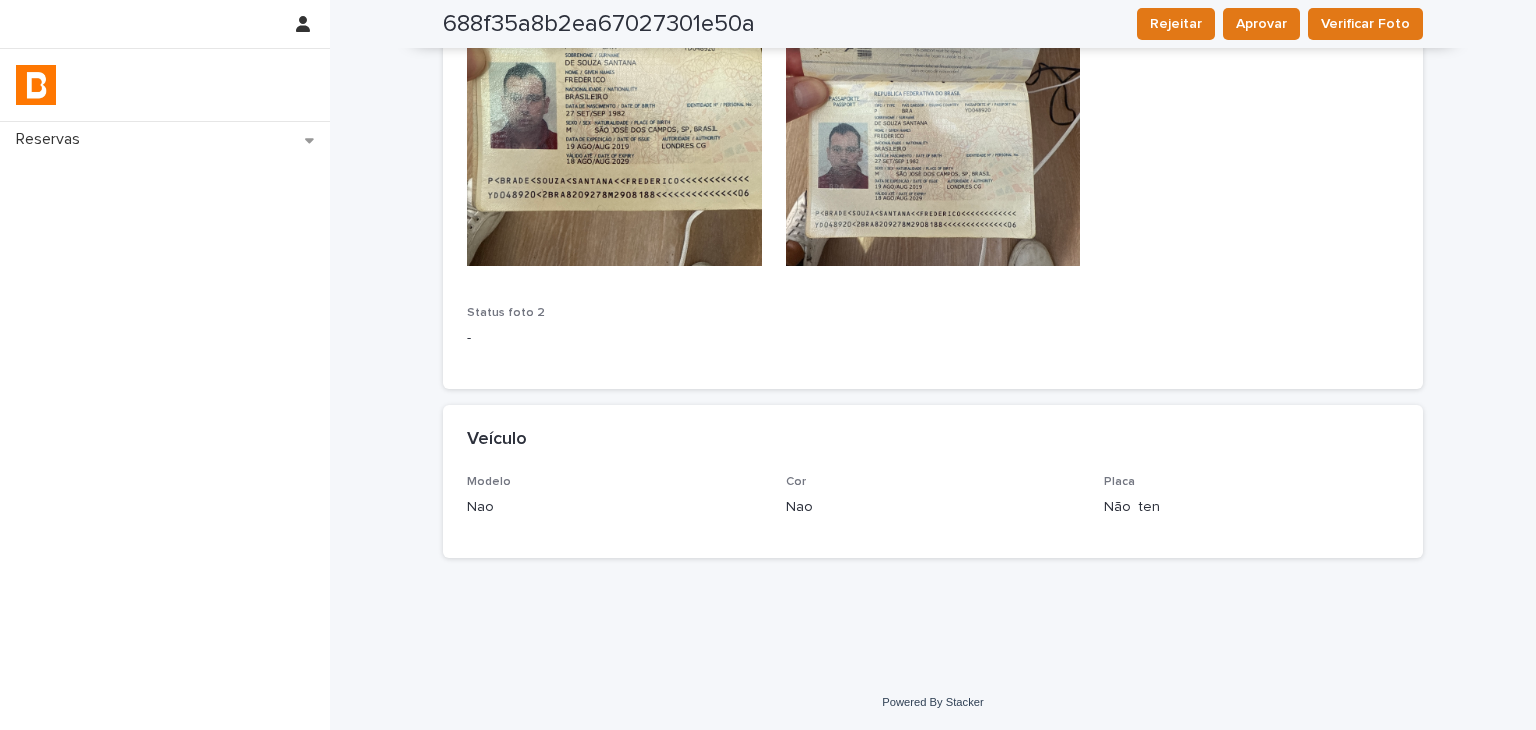 click on "Reservas" at bounding box center [165, 426] 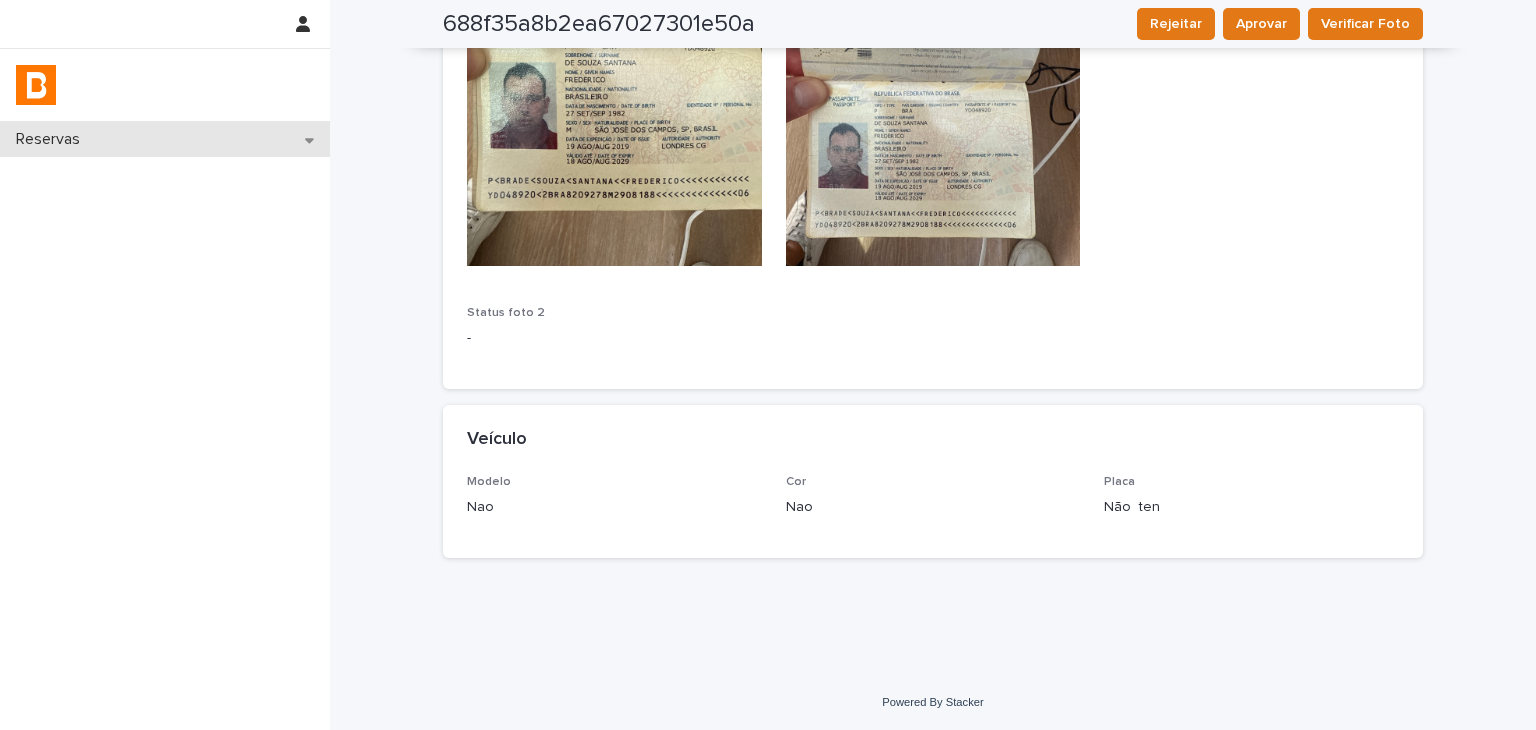 click on "Reservas" at bounding box center [165, 139] 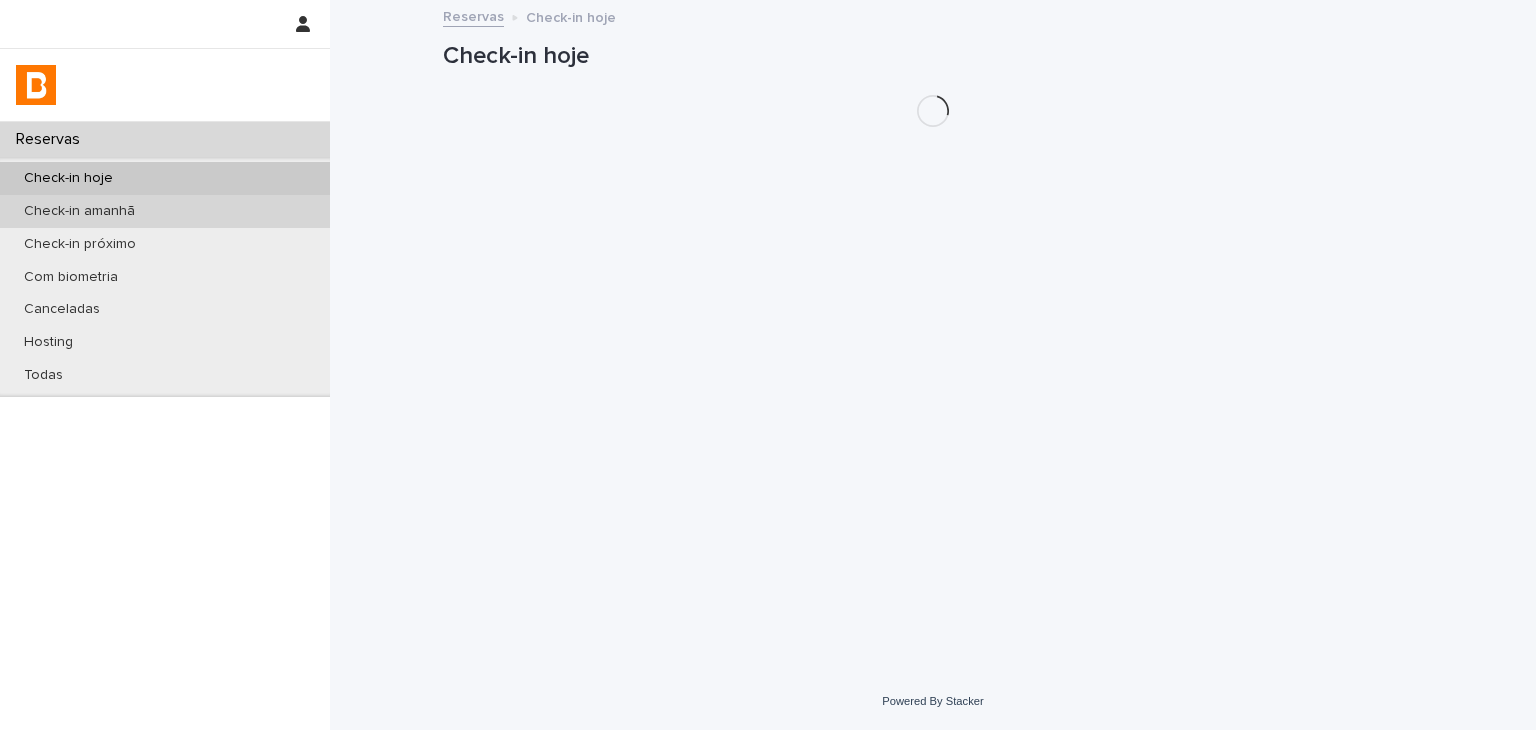 scroll, scrollTop: 0, scrollLeft: 0, axis: both 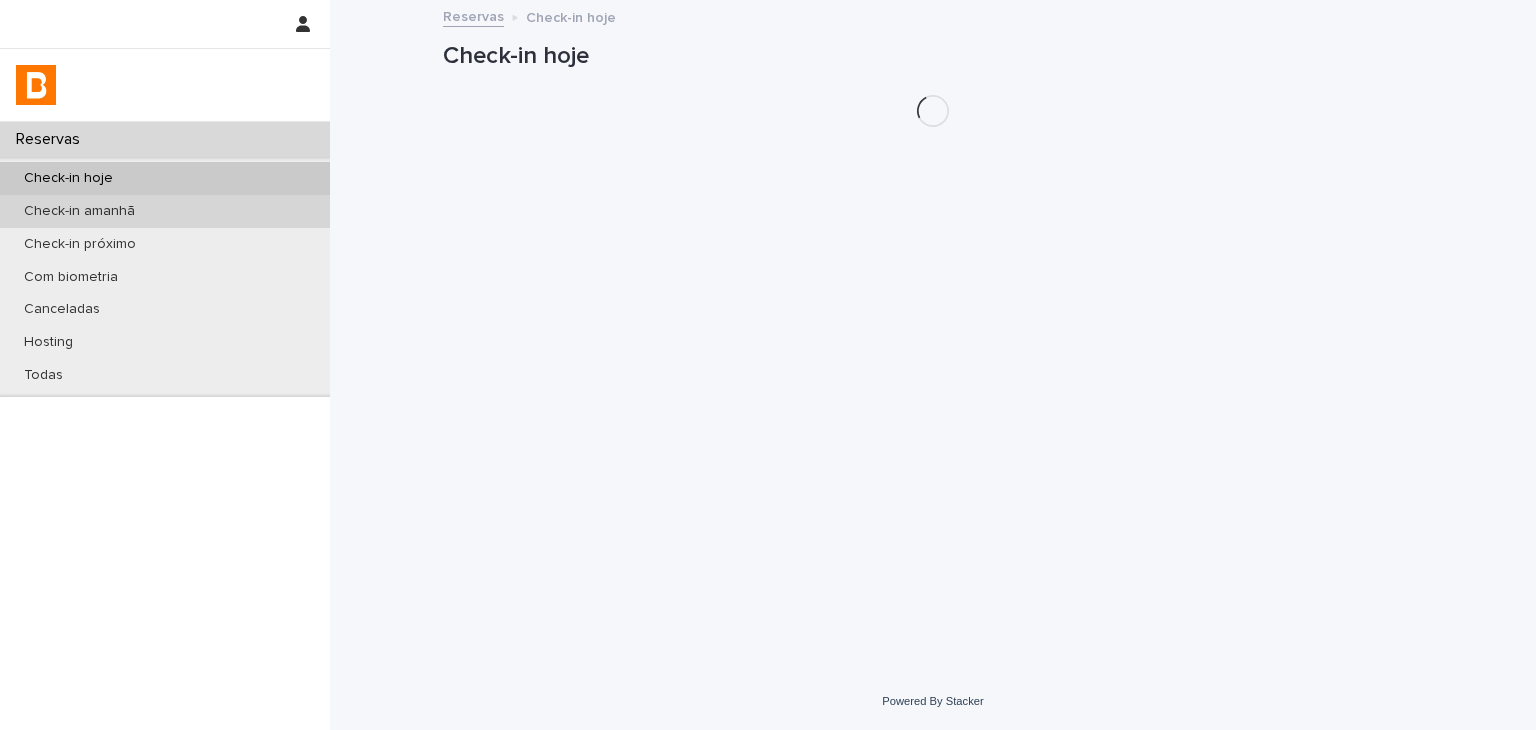 click on "Check-in amanhã" at bounding box center (79, 211) 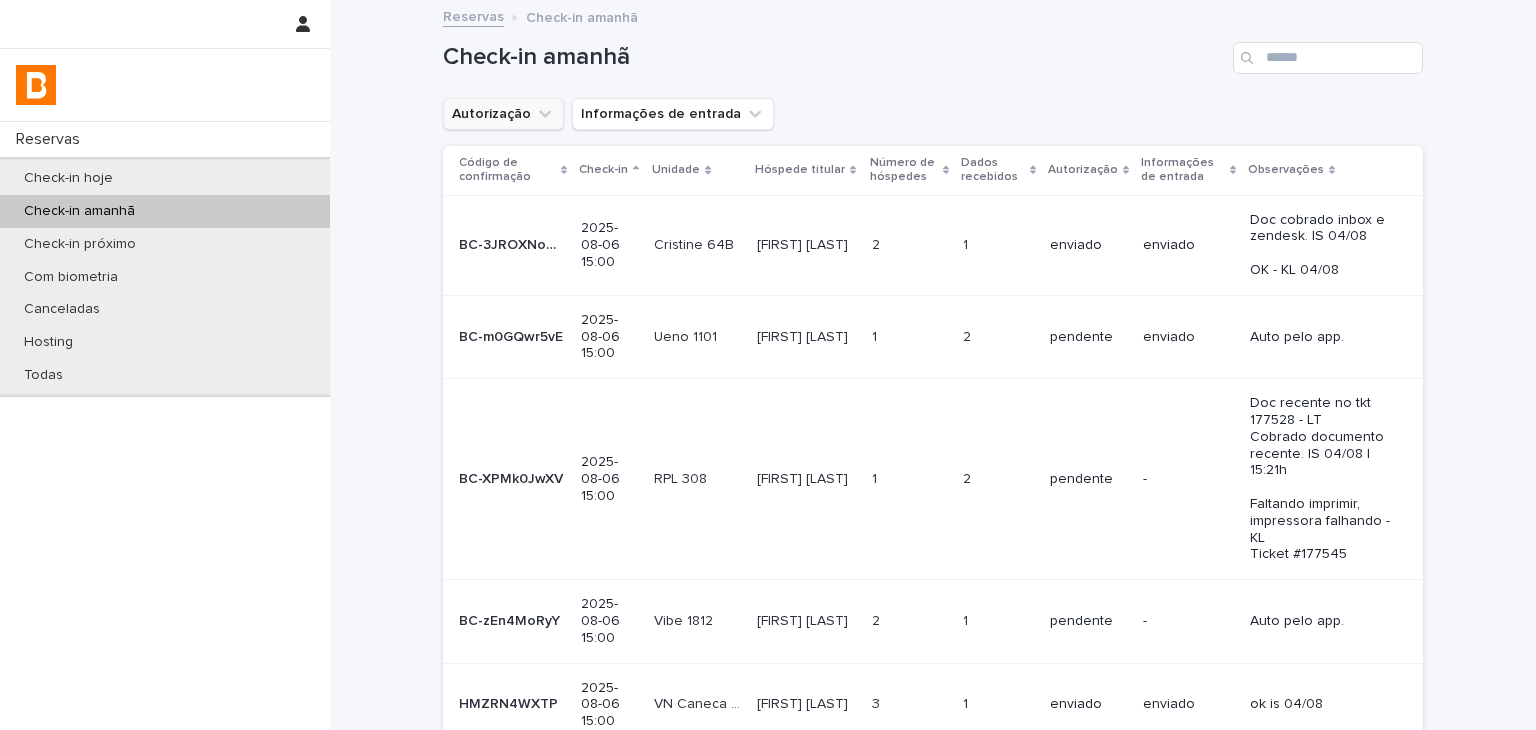 click on "Autorização" at bounding box center (503, 114) 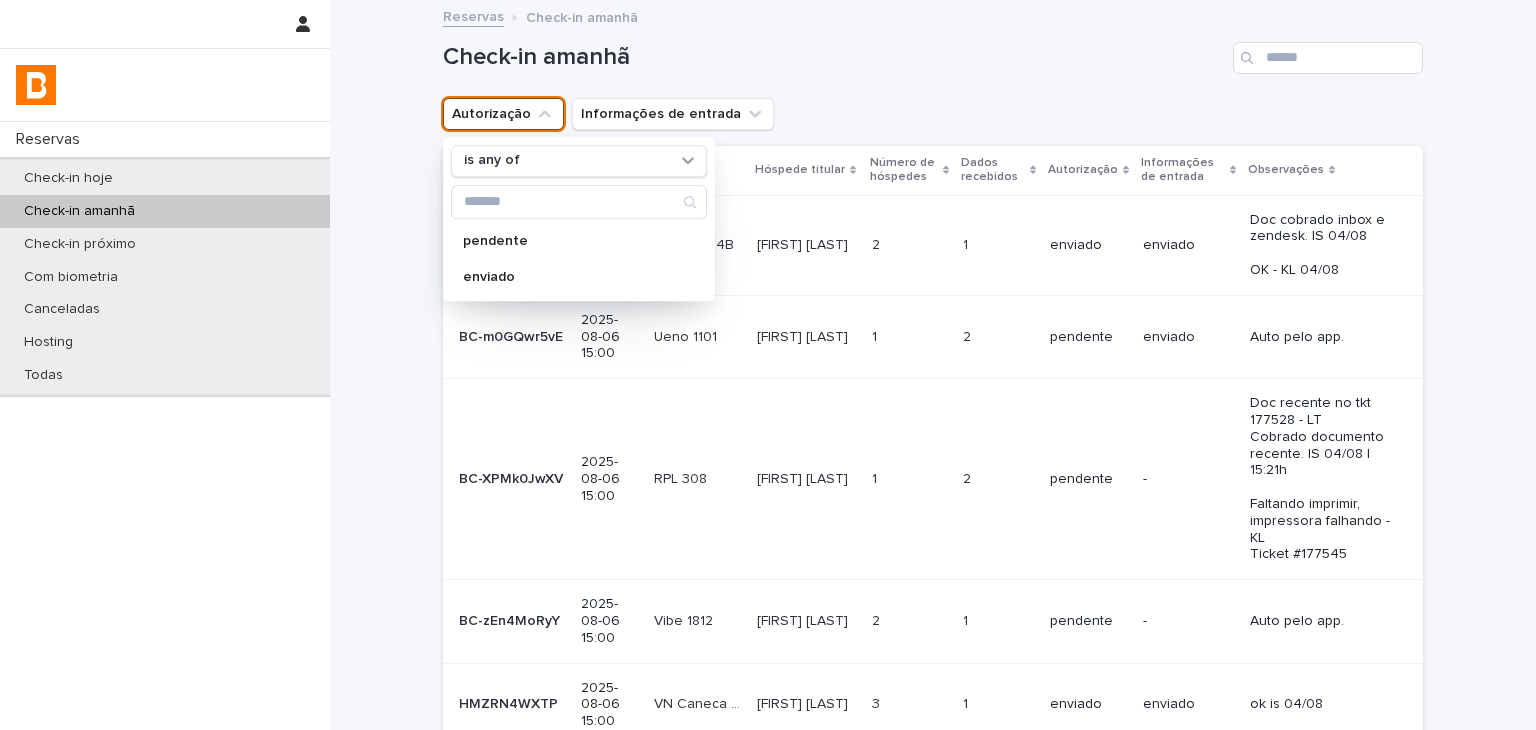 click on "is any of pendente enviado" at bounding box center [579, 219] 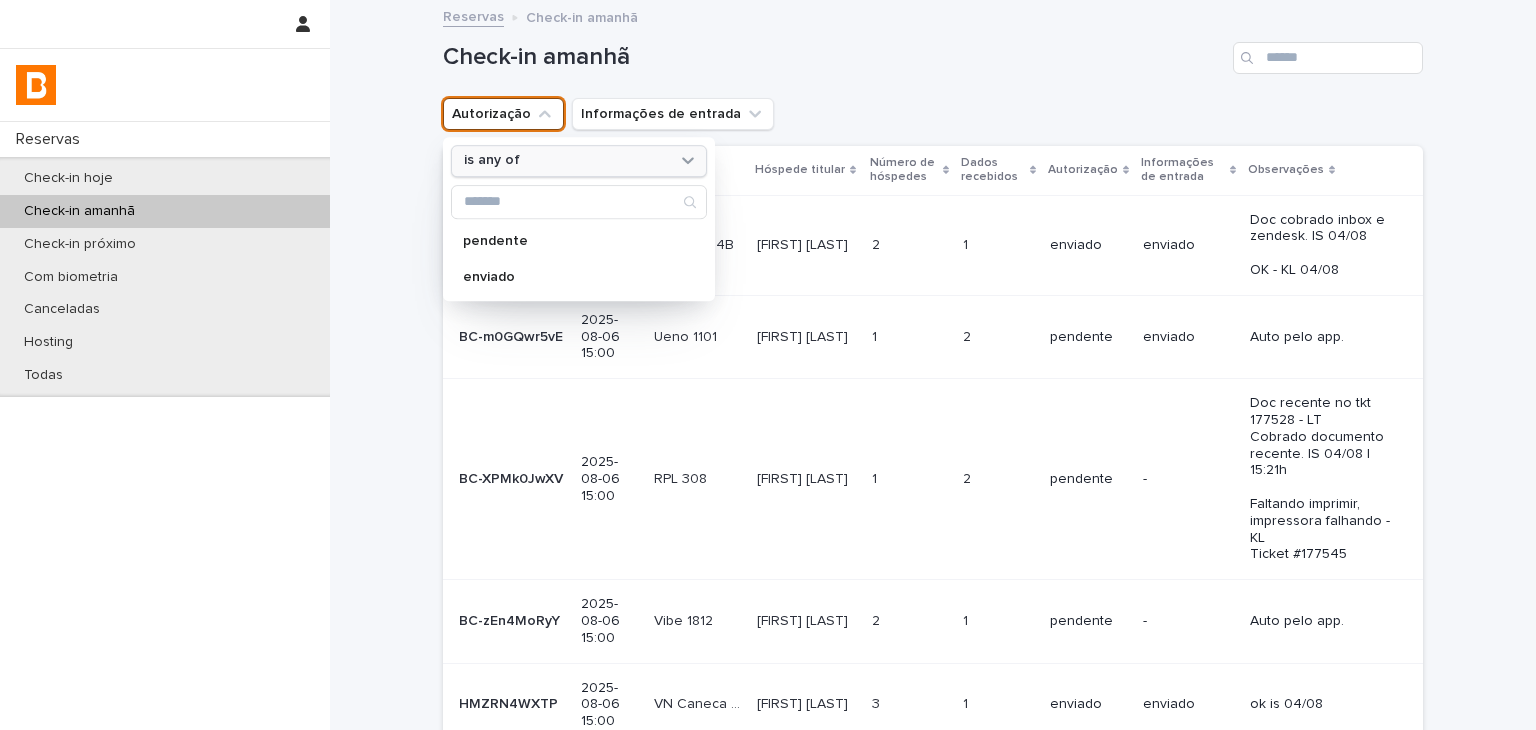 click on "is any of" at bounding box center (492, 161) 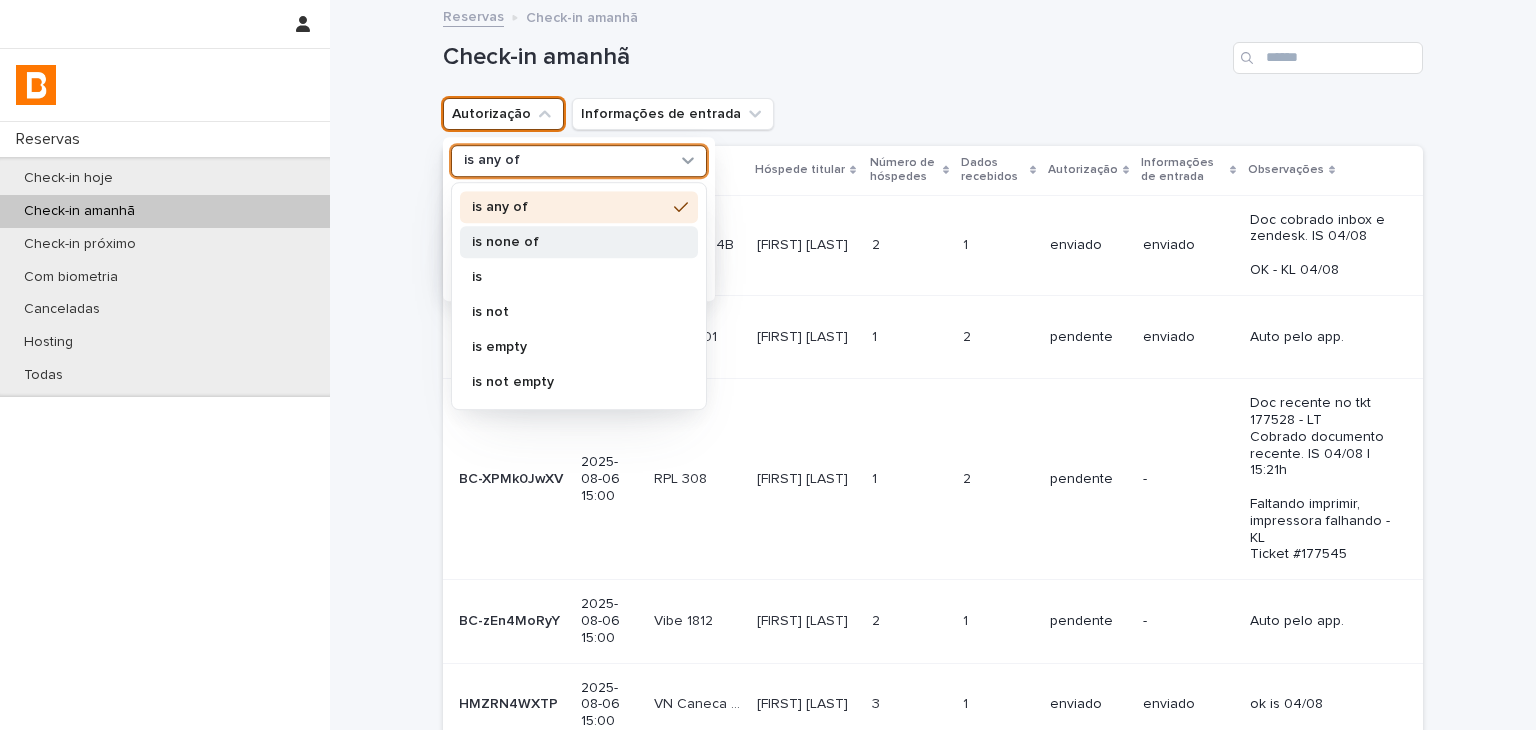 click on "is none of" at bounding box center [569, 242] 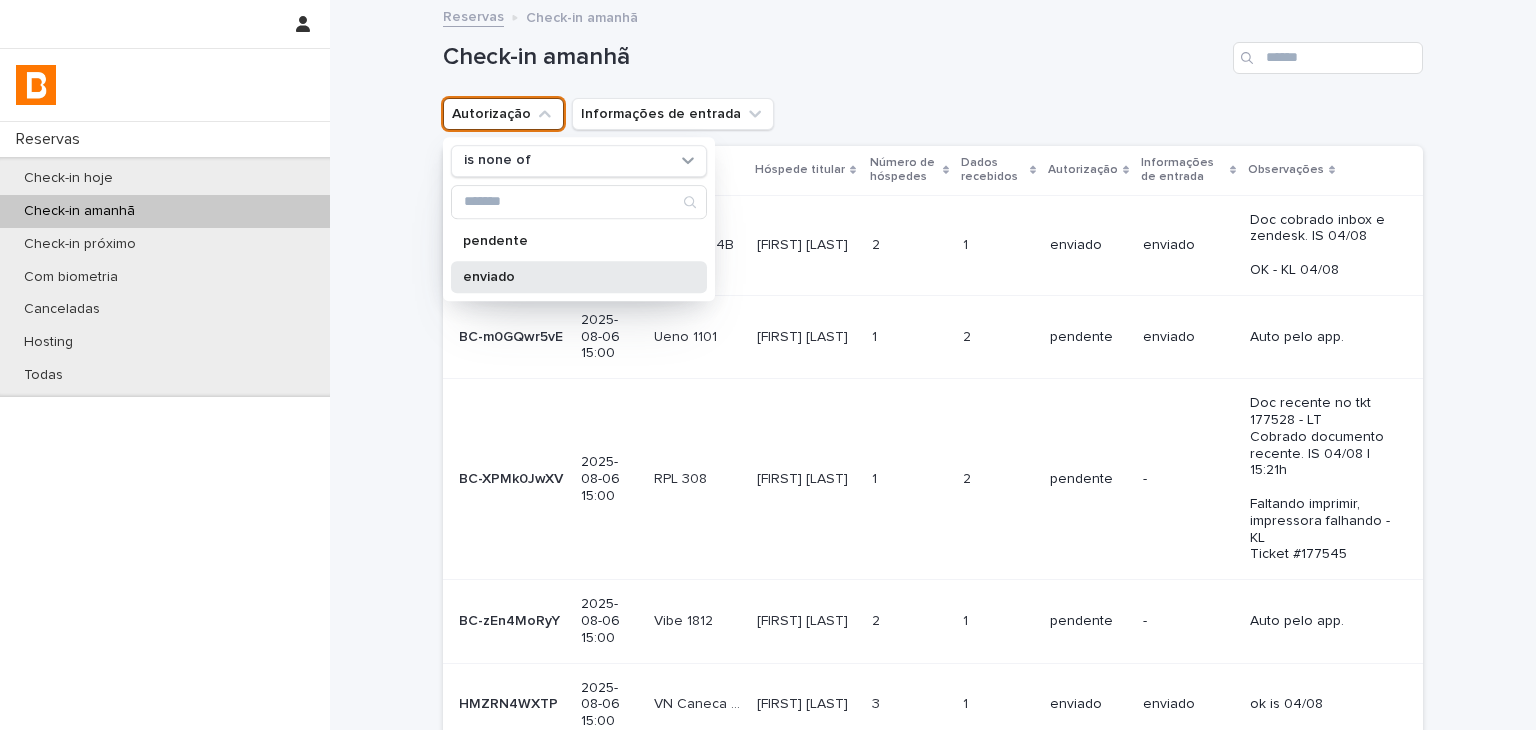 drag, startPoint x: 504, startPoint y: 274, endPoint x: 653, endPoint y: 220, distance: 158.48344 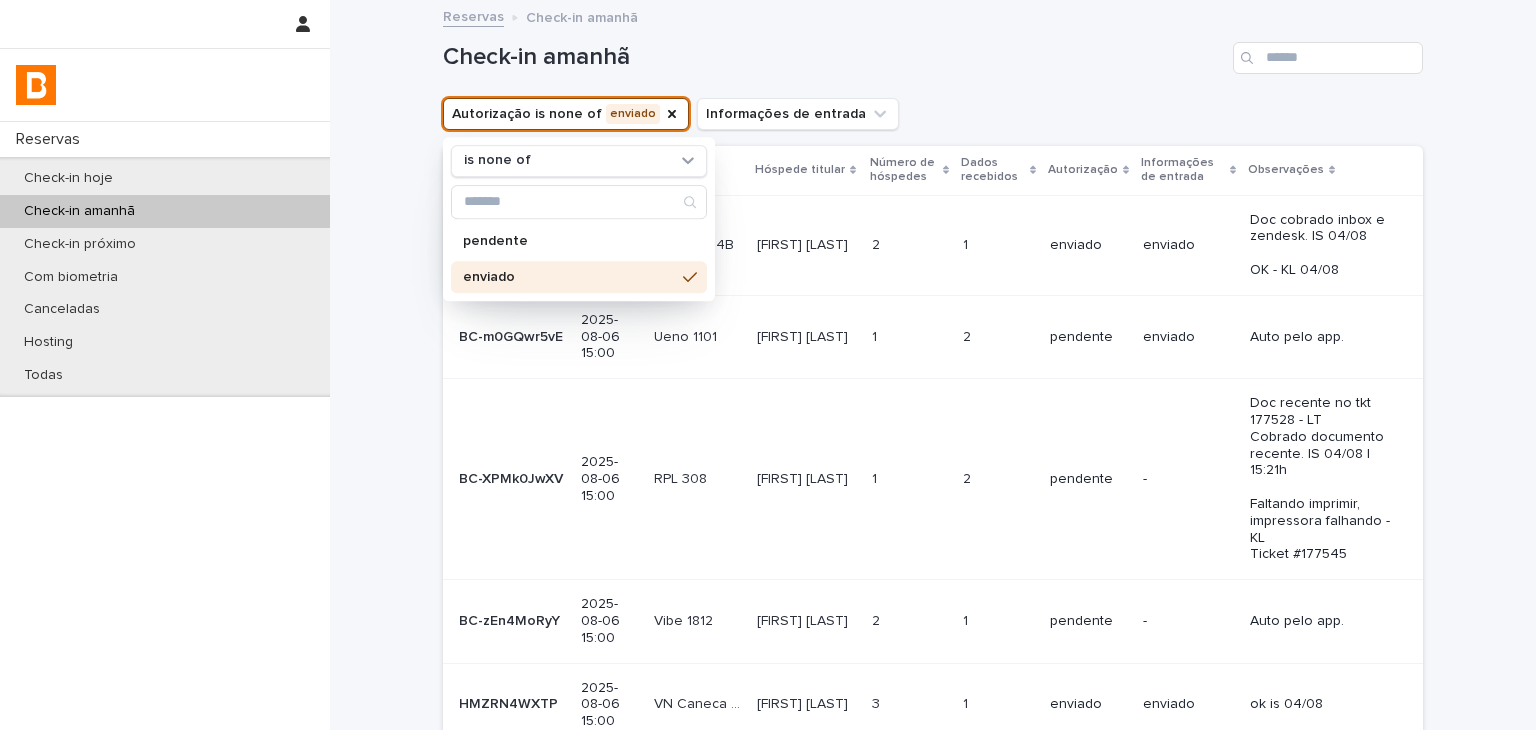 click on "Check-in amanhã" at bounding box center [834, 57] 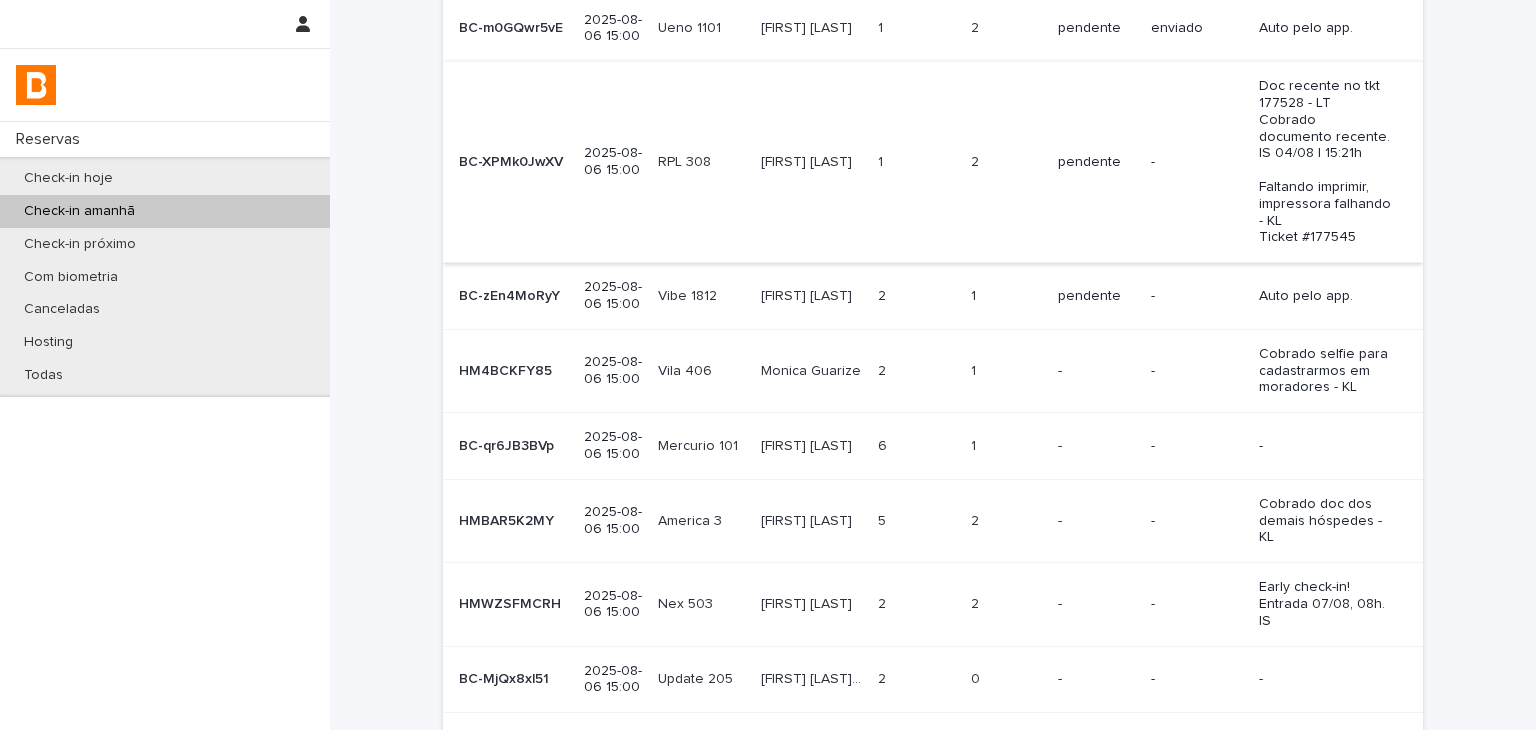 scroll, scrollTop: 500, scrollLeft: 0, axis: vertical 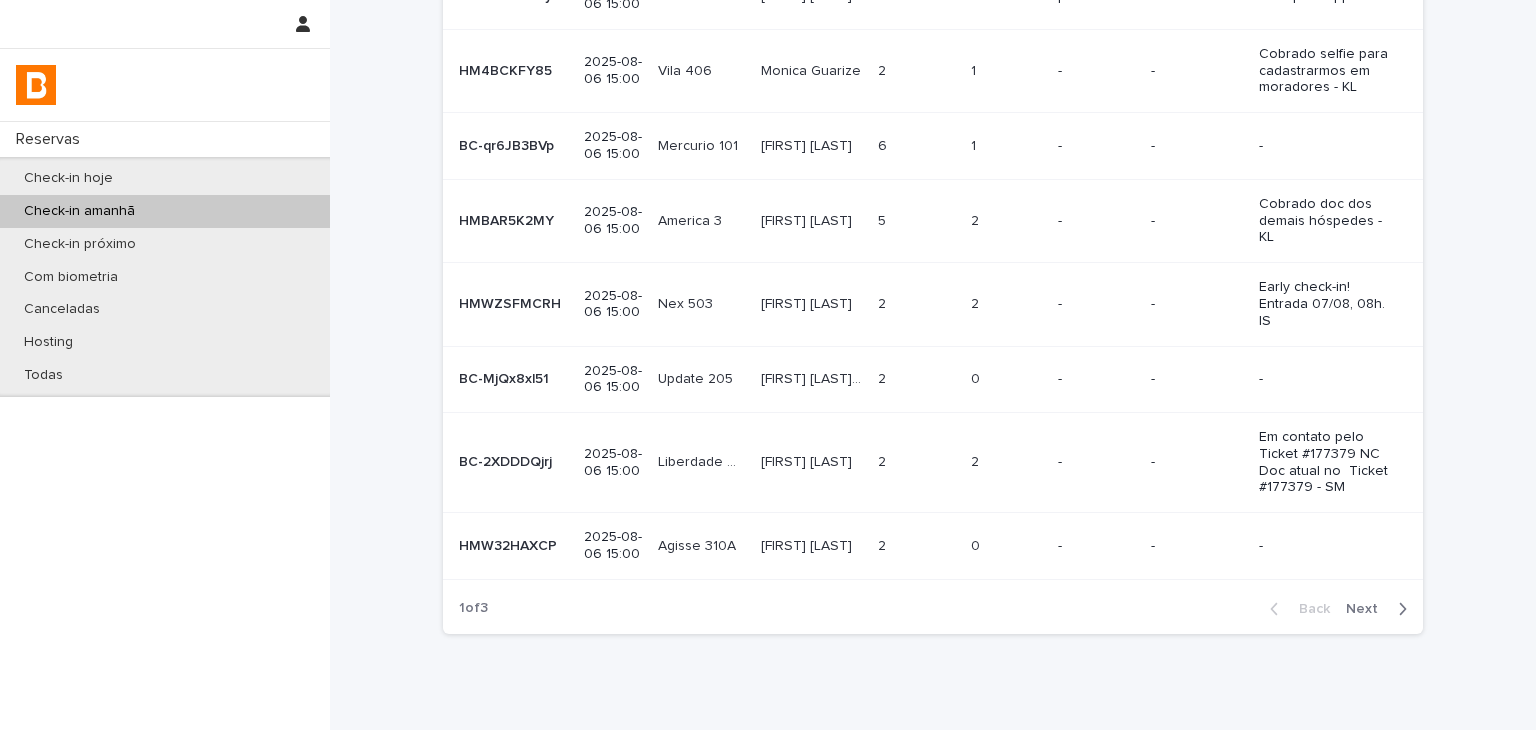 click on "[FIRST] [LAST]" at bounding box center (808, 219) 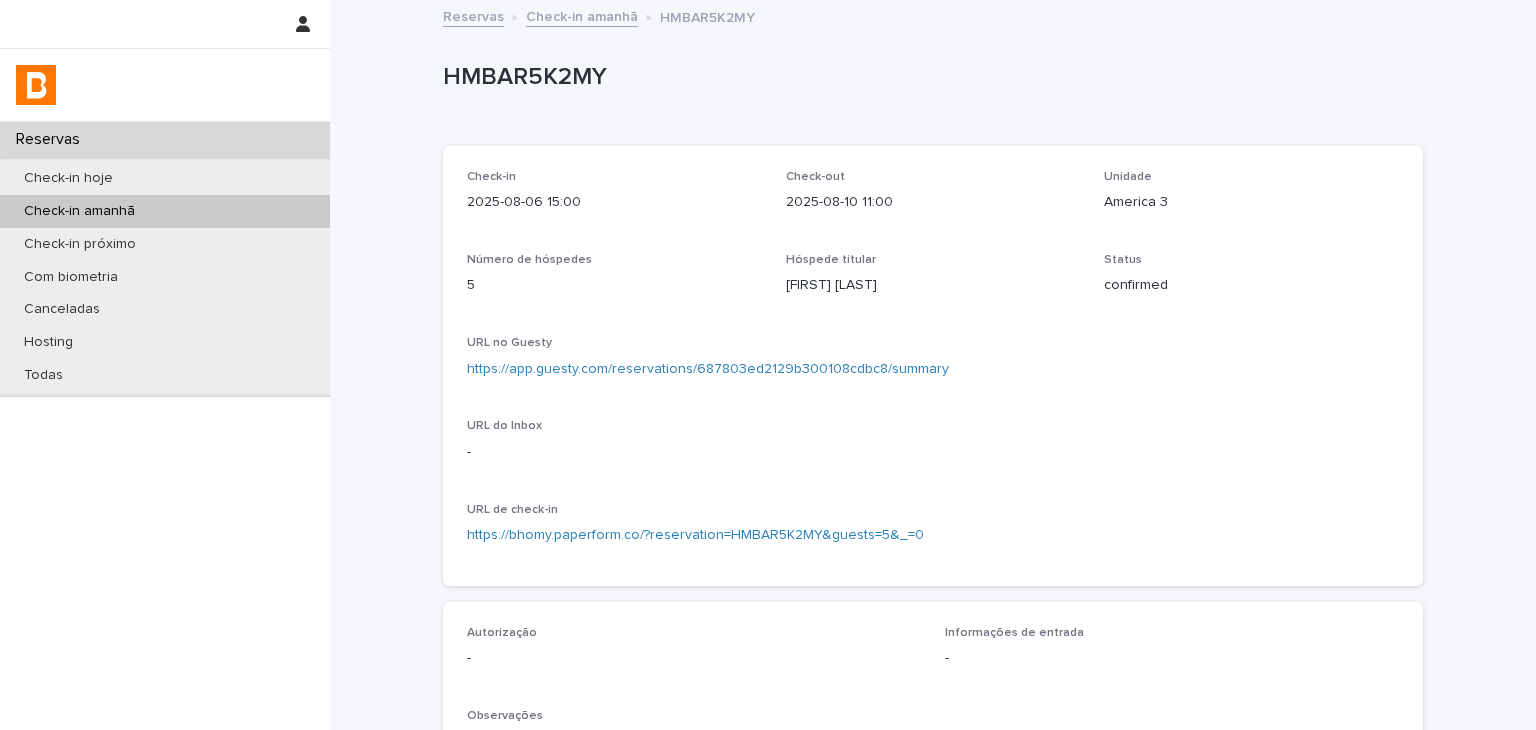 scroll, scrollTop: 503, scrollLeft: 0, axis: vertical 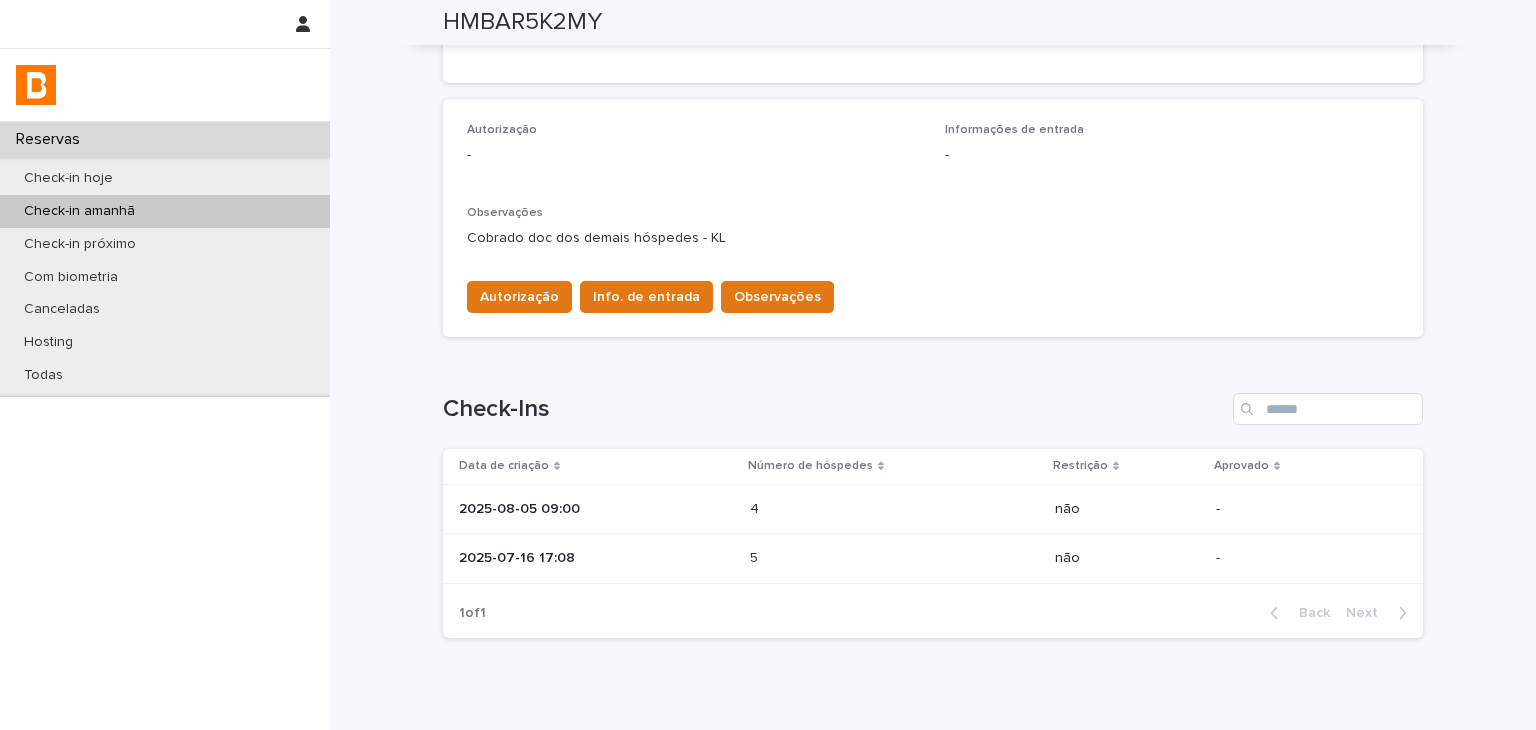 click on "2025-08-05 09:00" at bounding box center [592, 509] 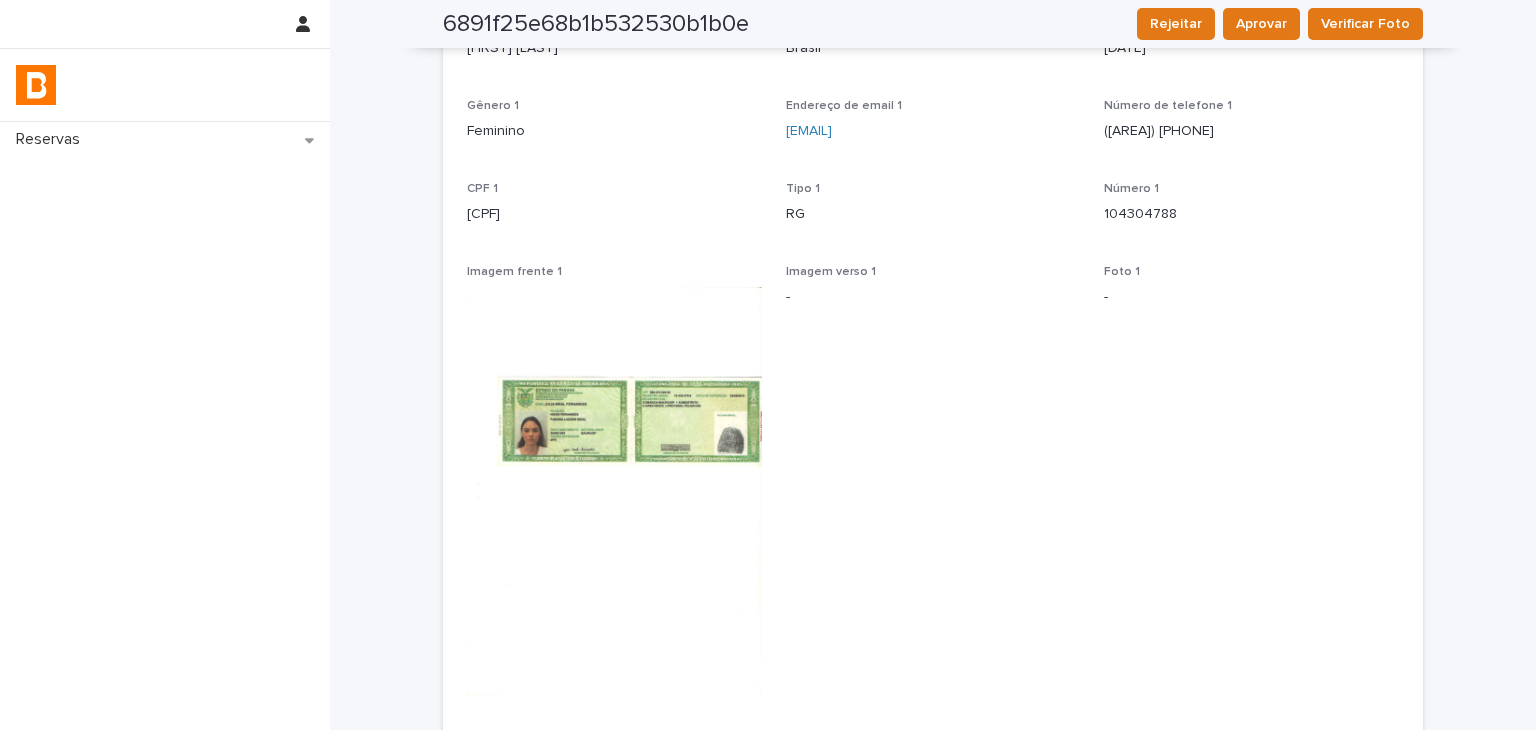 scroll, scrollTop: 0, scrollLeft: 0, axis: both 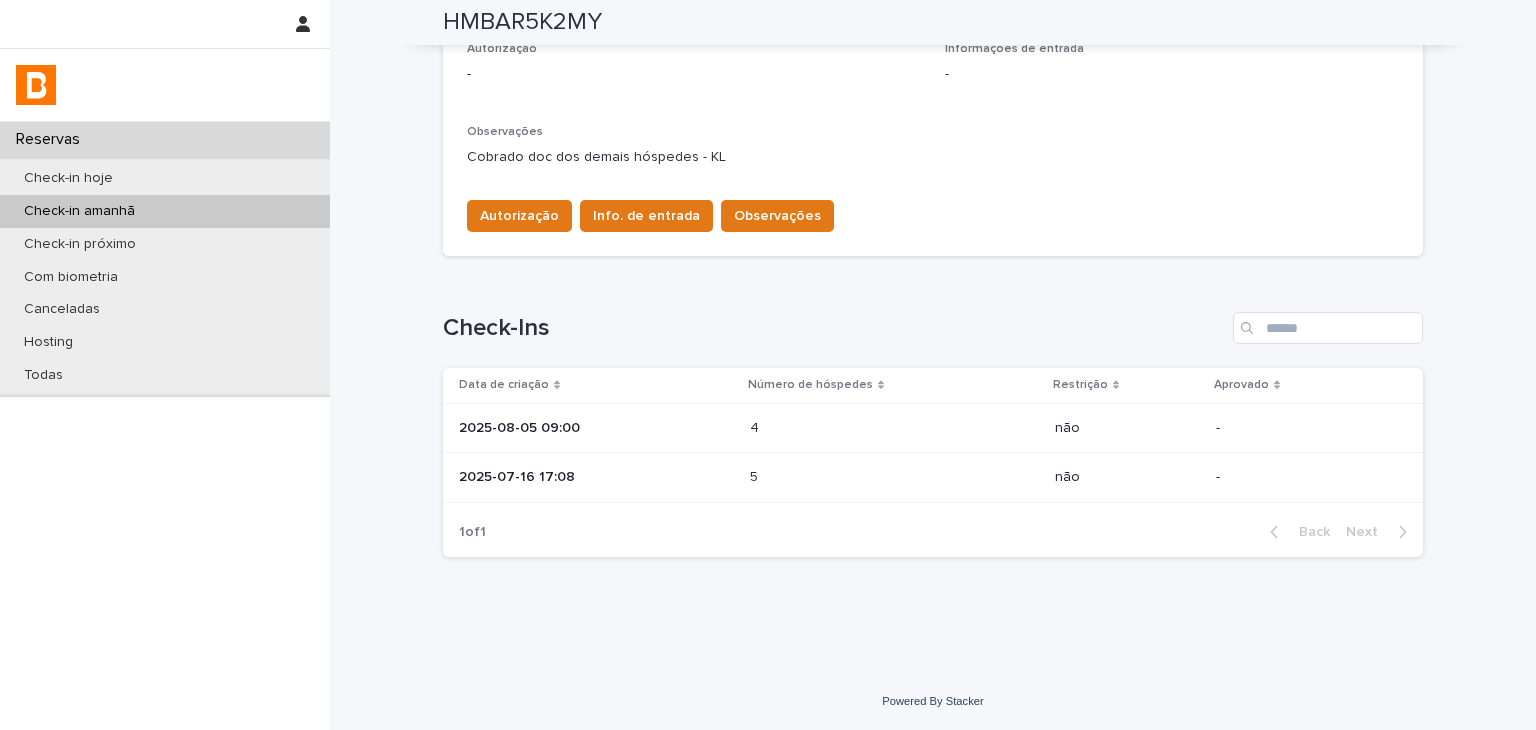 click at bounding box center (837, 477) 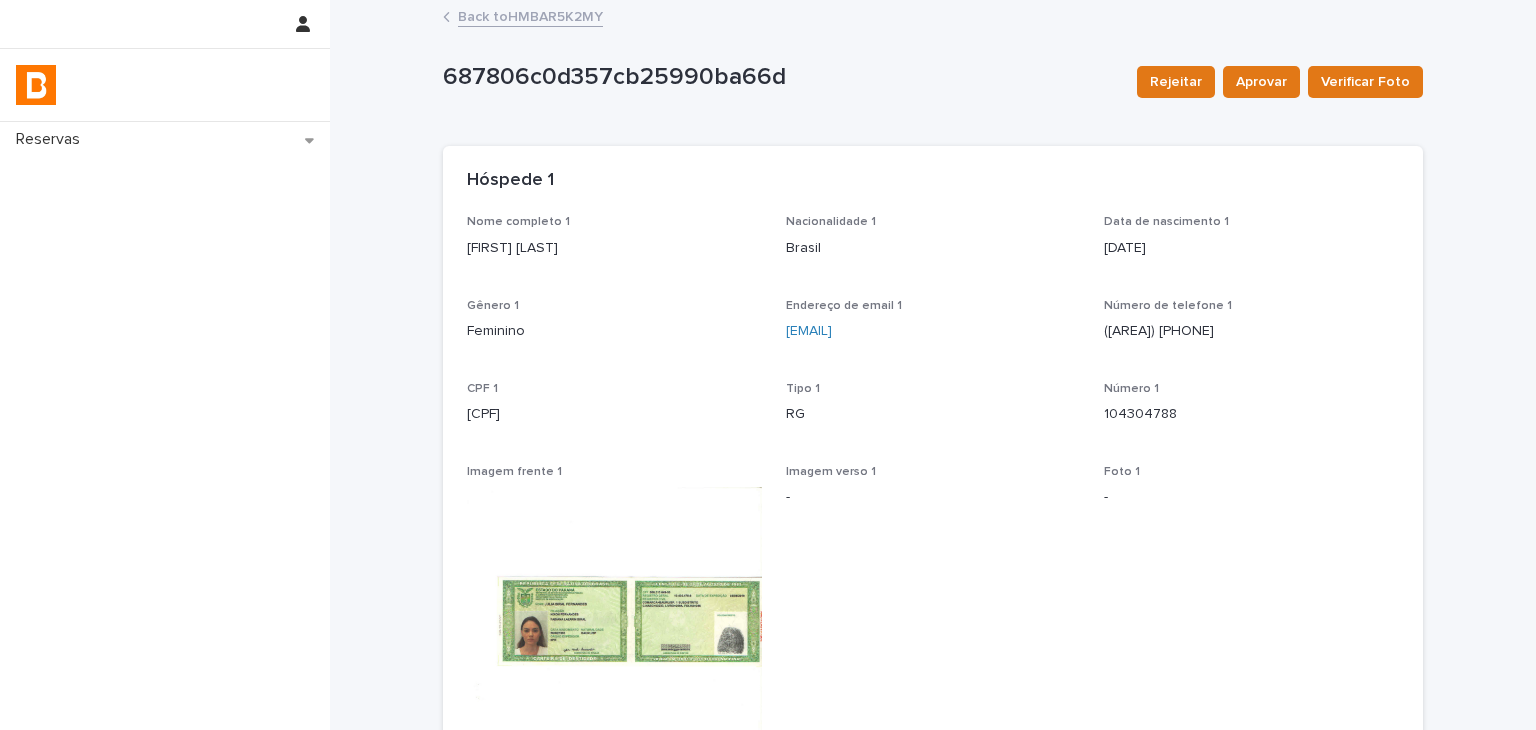 scroll, scrollTop: 462, scrollLeft: 0, axis: vertical 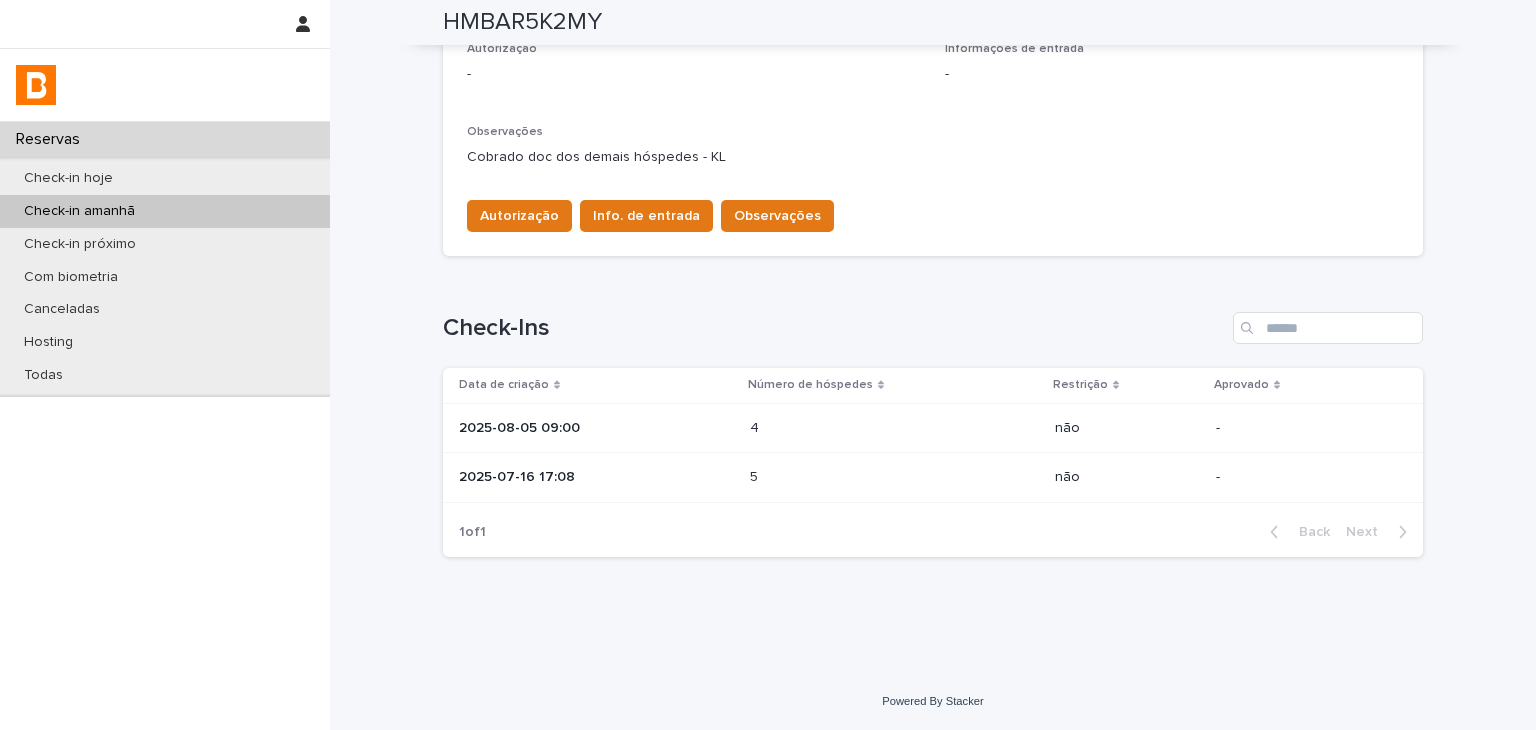 click on "4 4" at bounding box center [894, 428] 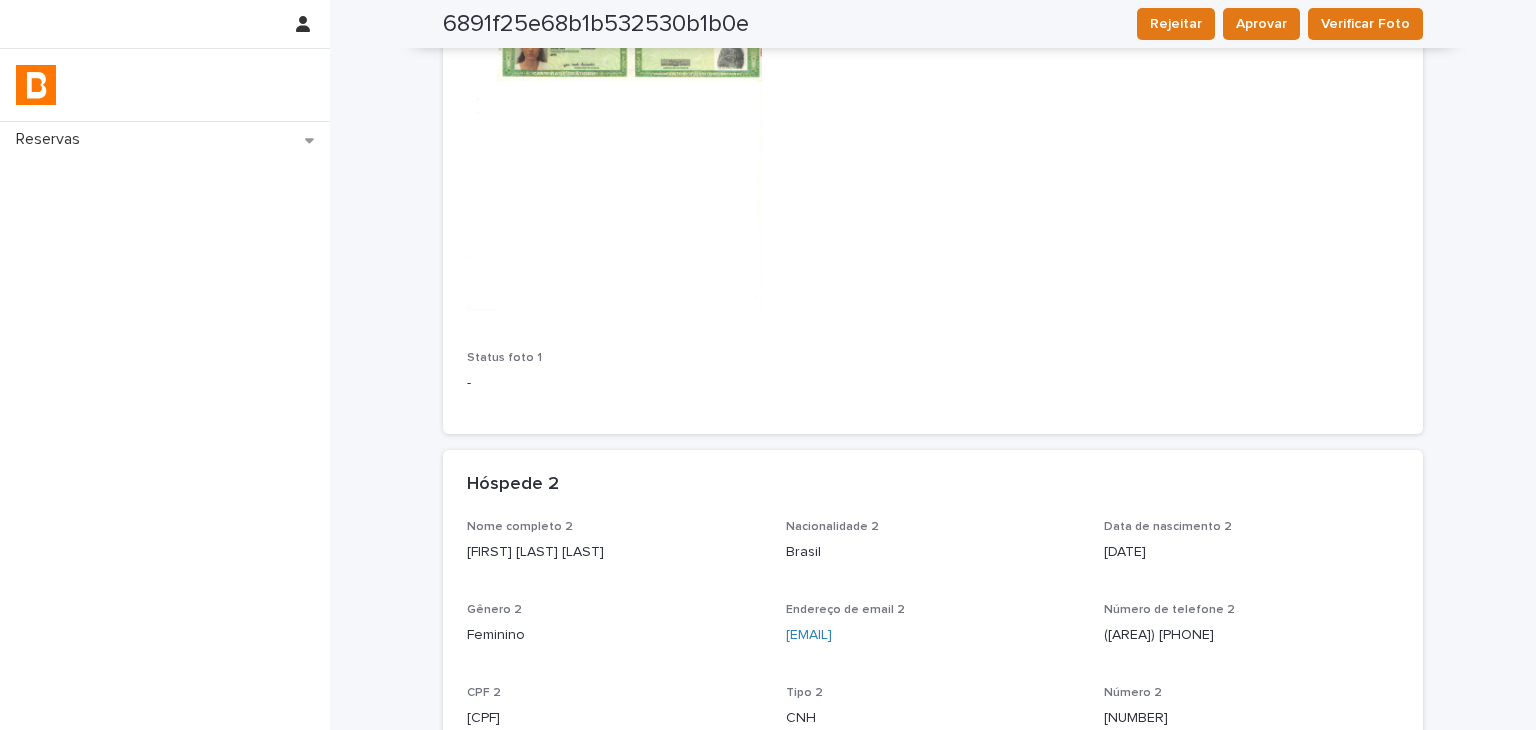 scroll, scrollTop: 185, scrollLeft: 0, axis: vertical 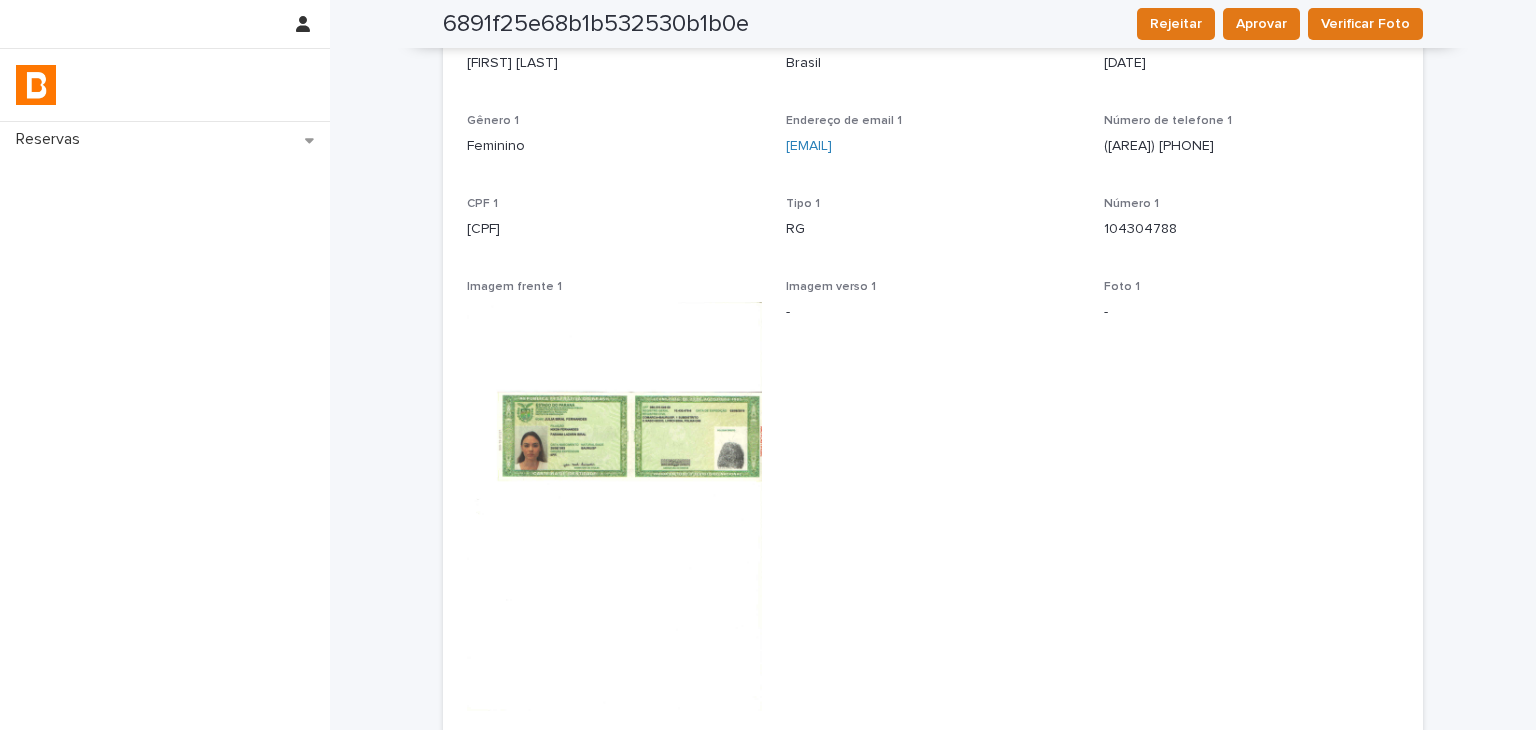 drag, startPoint x: 628, startPoint y: 378, endPoint x: 575, endPoint y: 416, distance: 65.21503 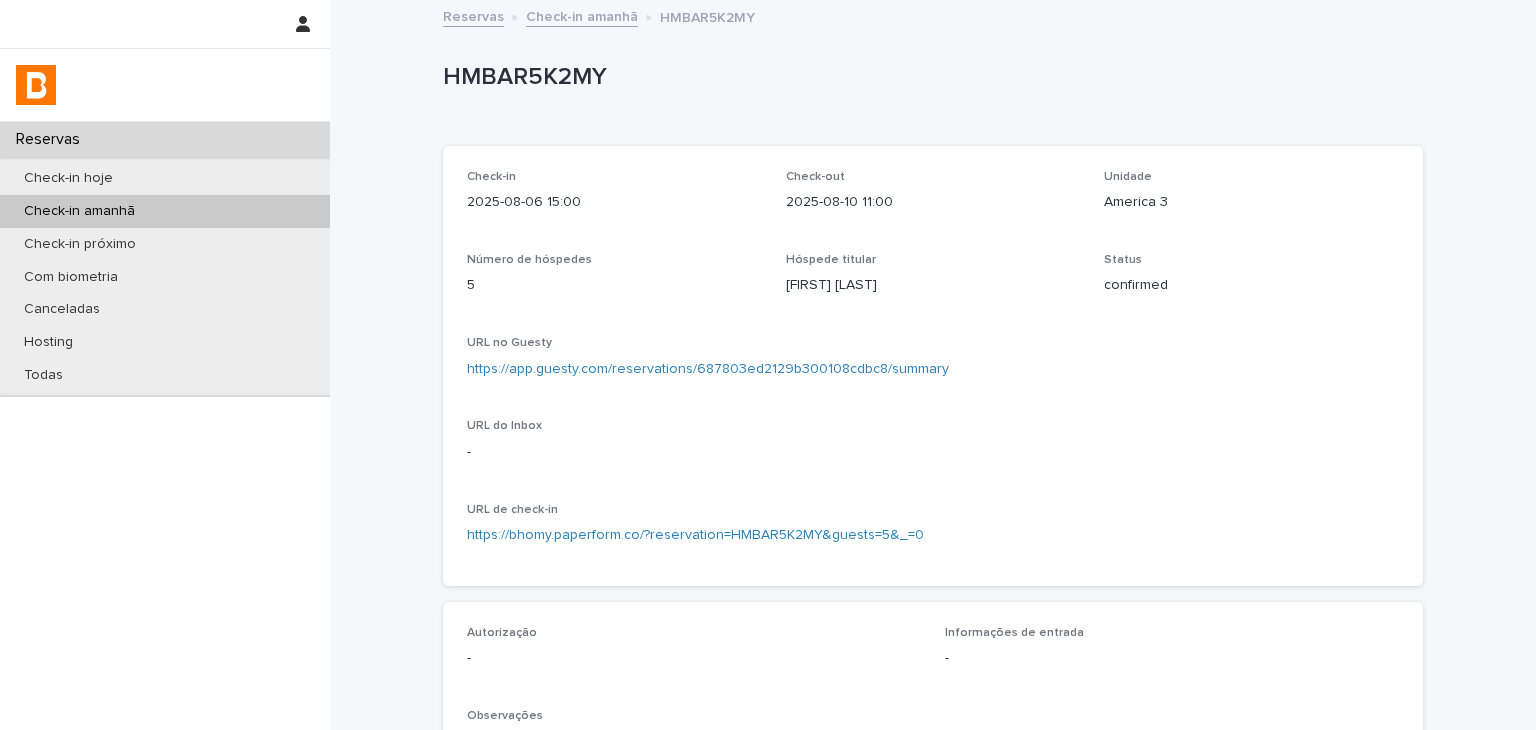 scroll, scrollTop: 400, scrollLeft: 0, axis: vertical 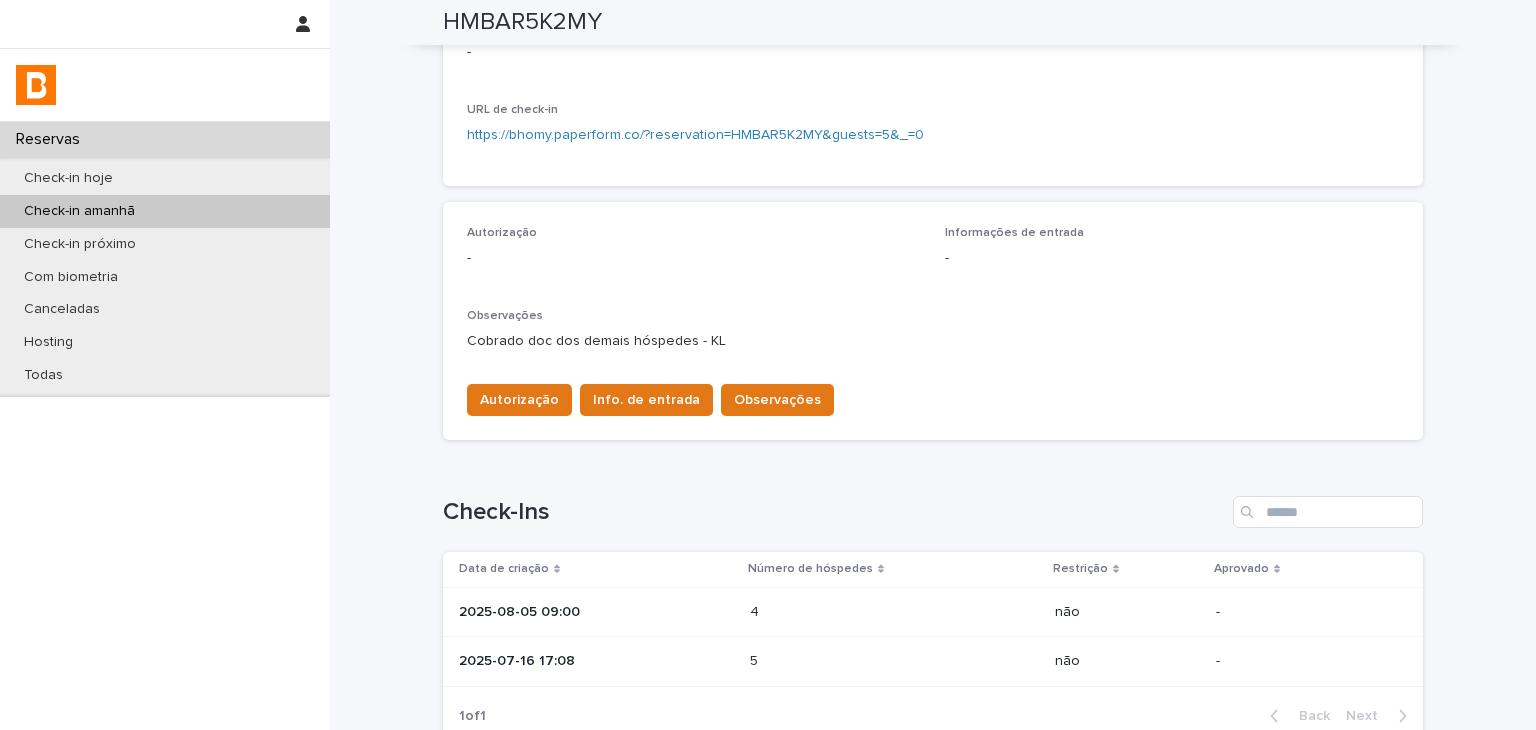 click at bounding box center [837, 612] 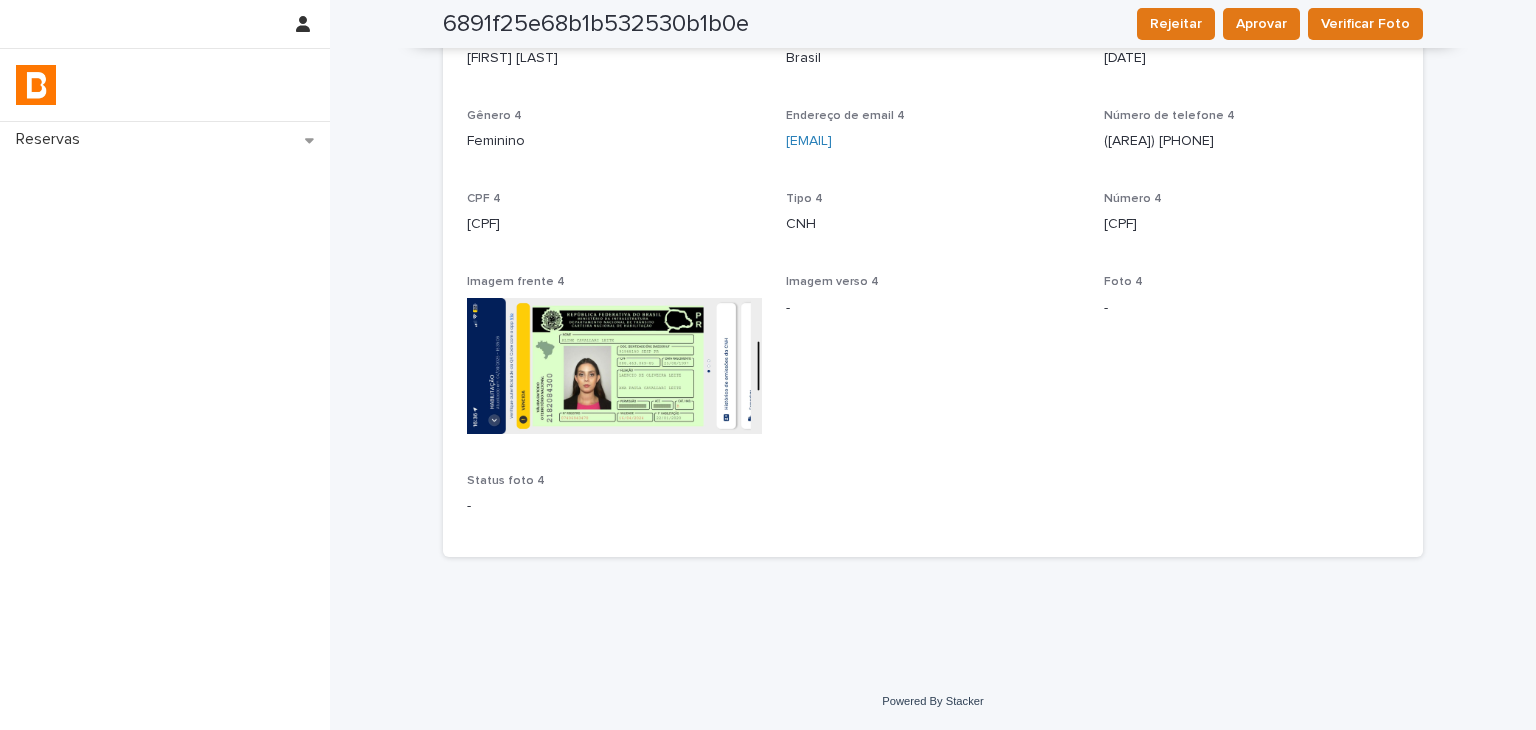 scroll, scrollTop: 1898, scrollLeft: 0, axis: vertical 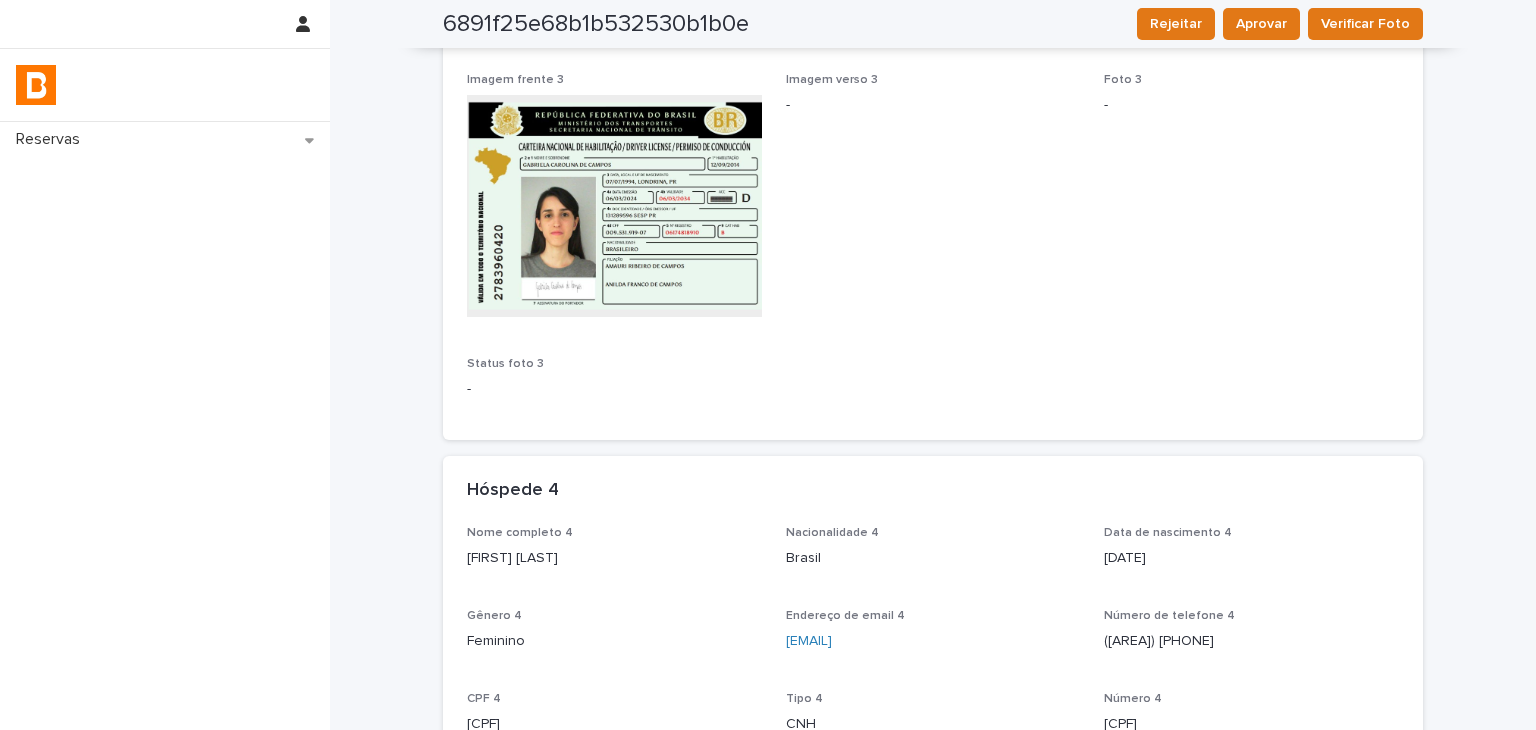 click on "Aline Cavallari Leite" at bounding box center (614, 558) 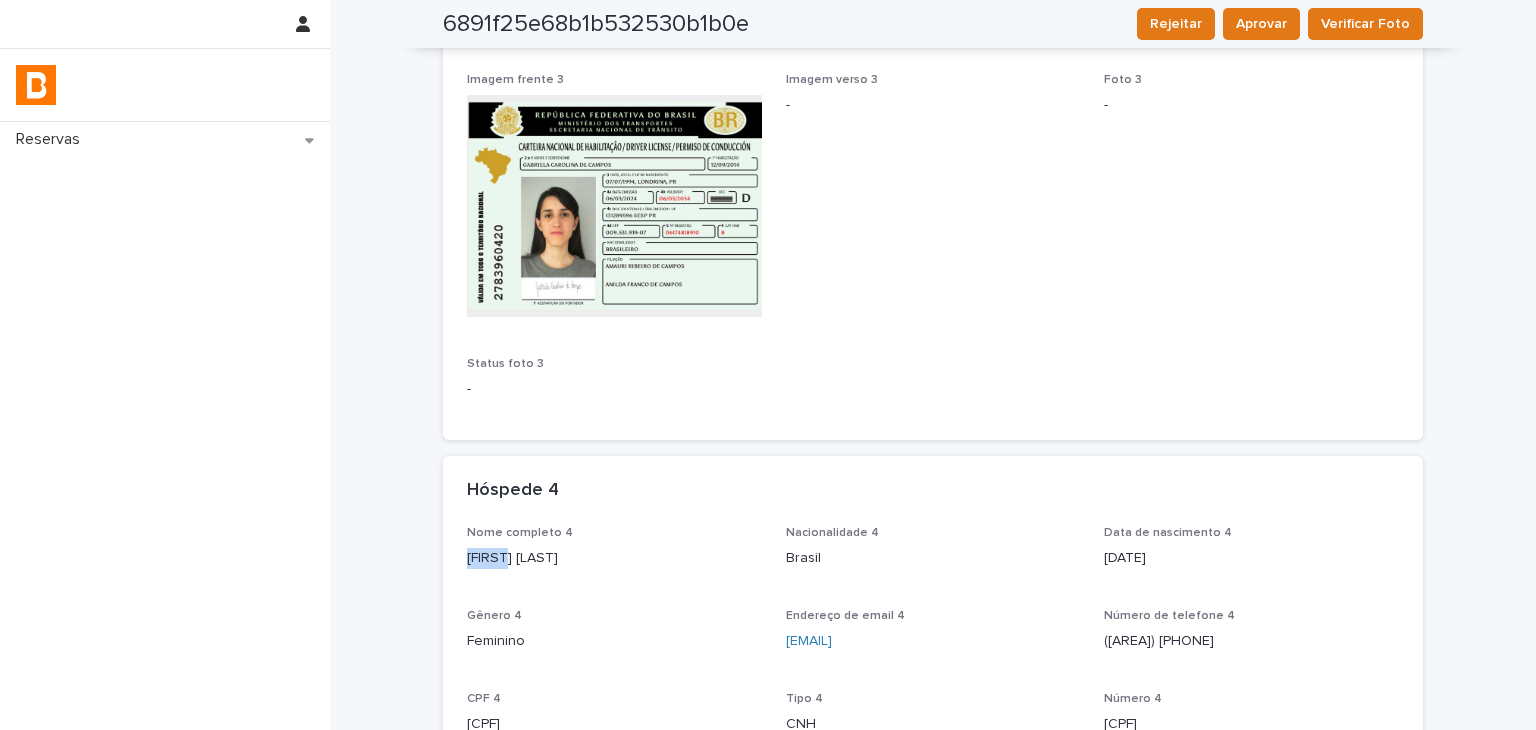 click on "Aline Cavallari Leite" at bounding box center (614, 558) 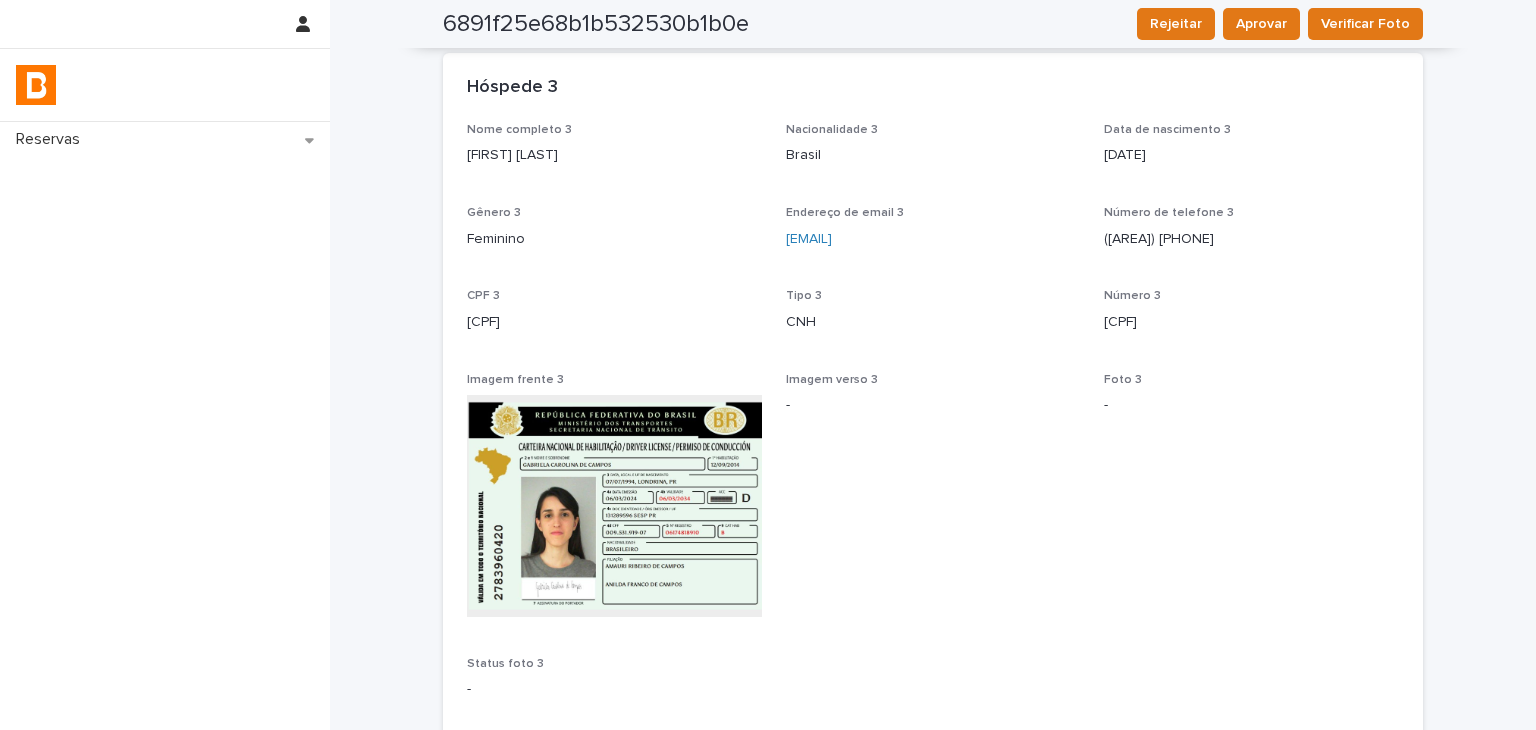 scroll, scrollTop: 1398, scrollLeft: 0, axis: vertical 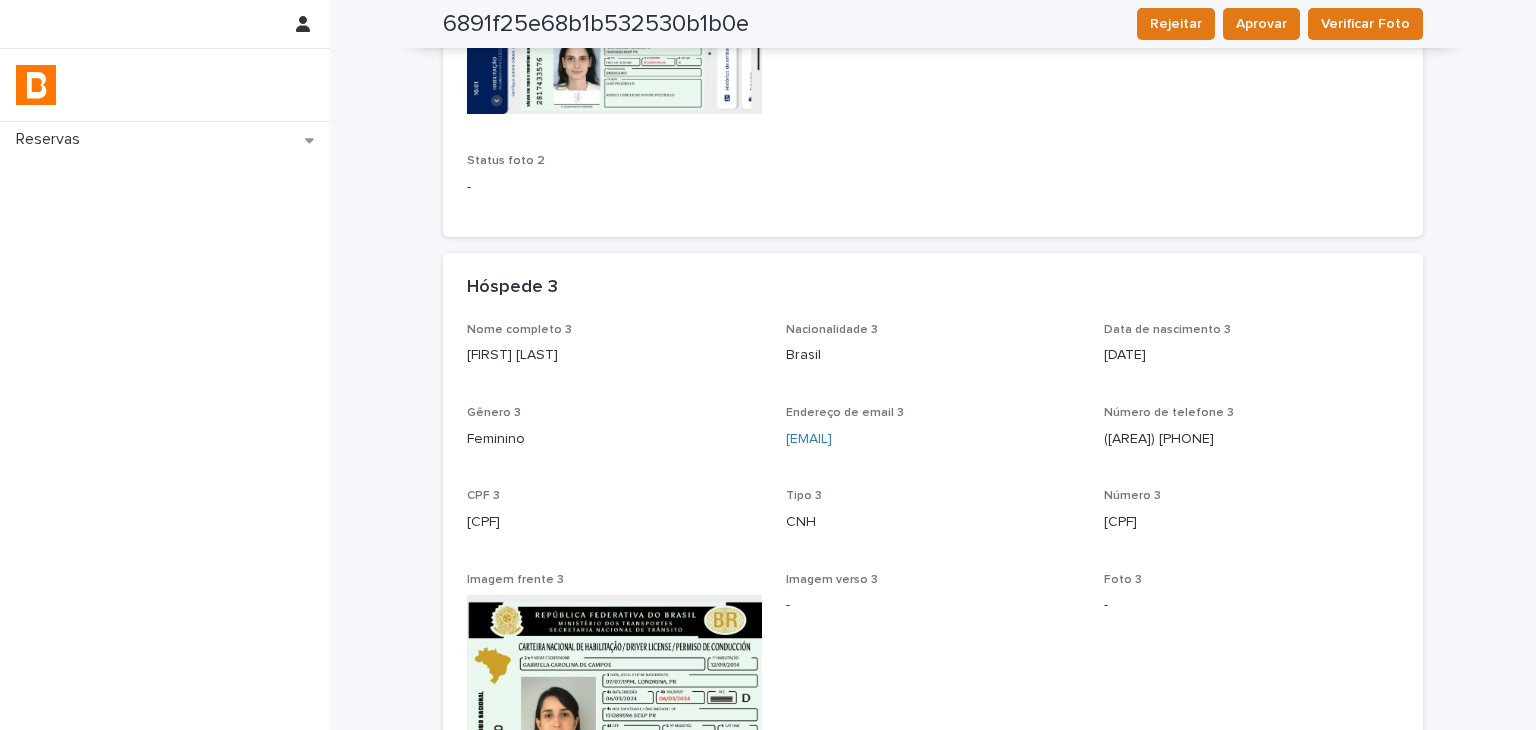 click on "Gabriela Carolina de Campos" at bounding box center [614, 355] 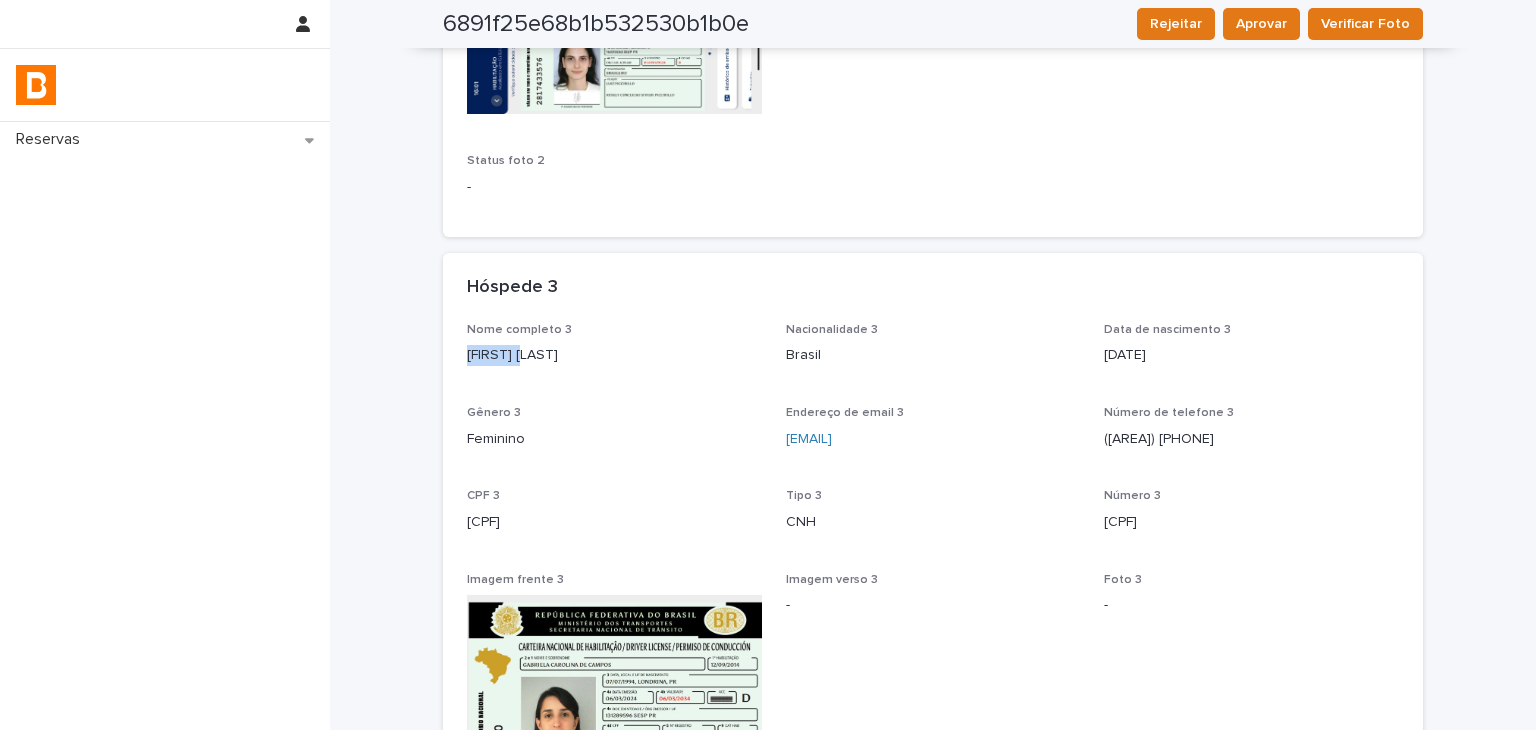 click on "Gabriela Carolina de Campos" at bounding box center [614, 355] 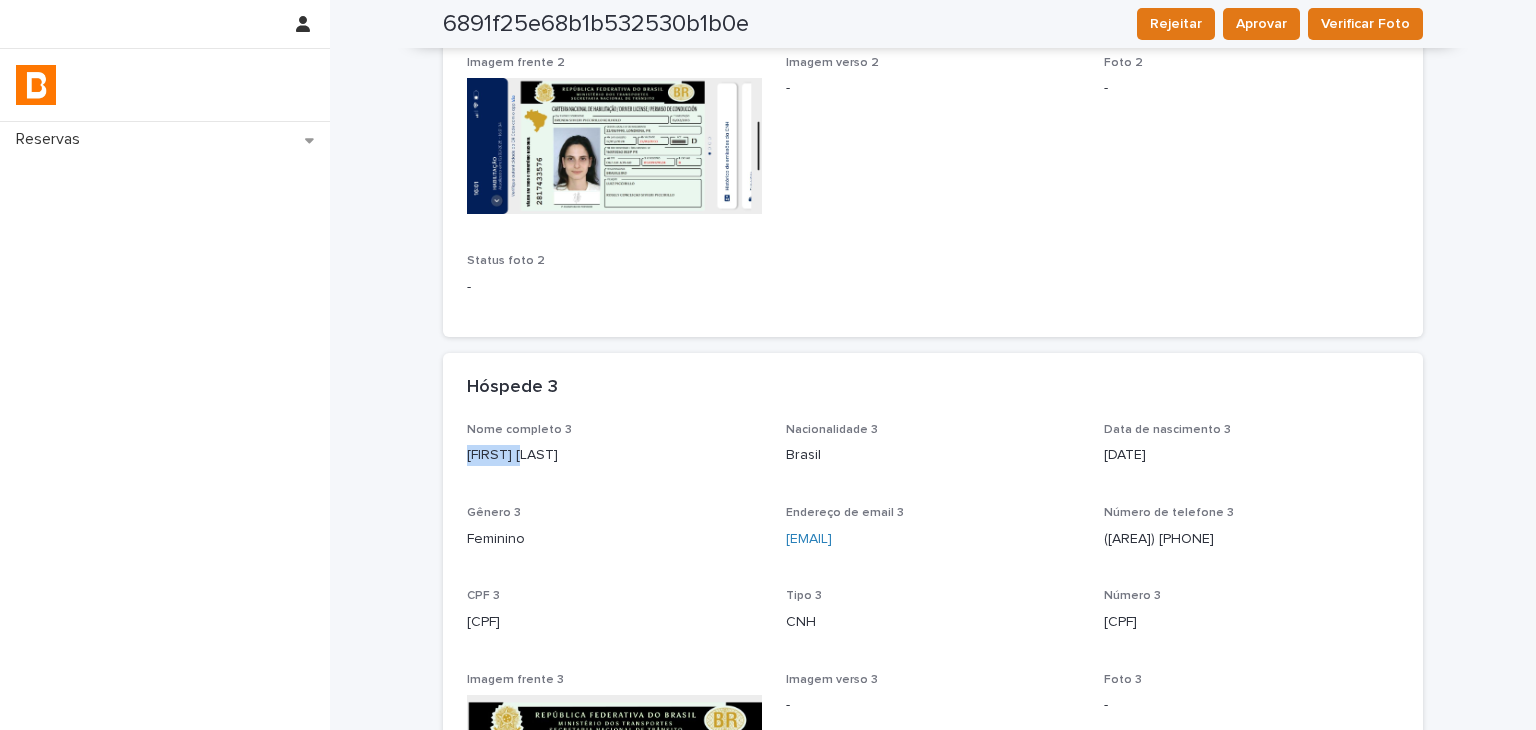 scroll, scrollTop: 798, scrollLeft: 0, axis: vertical 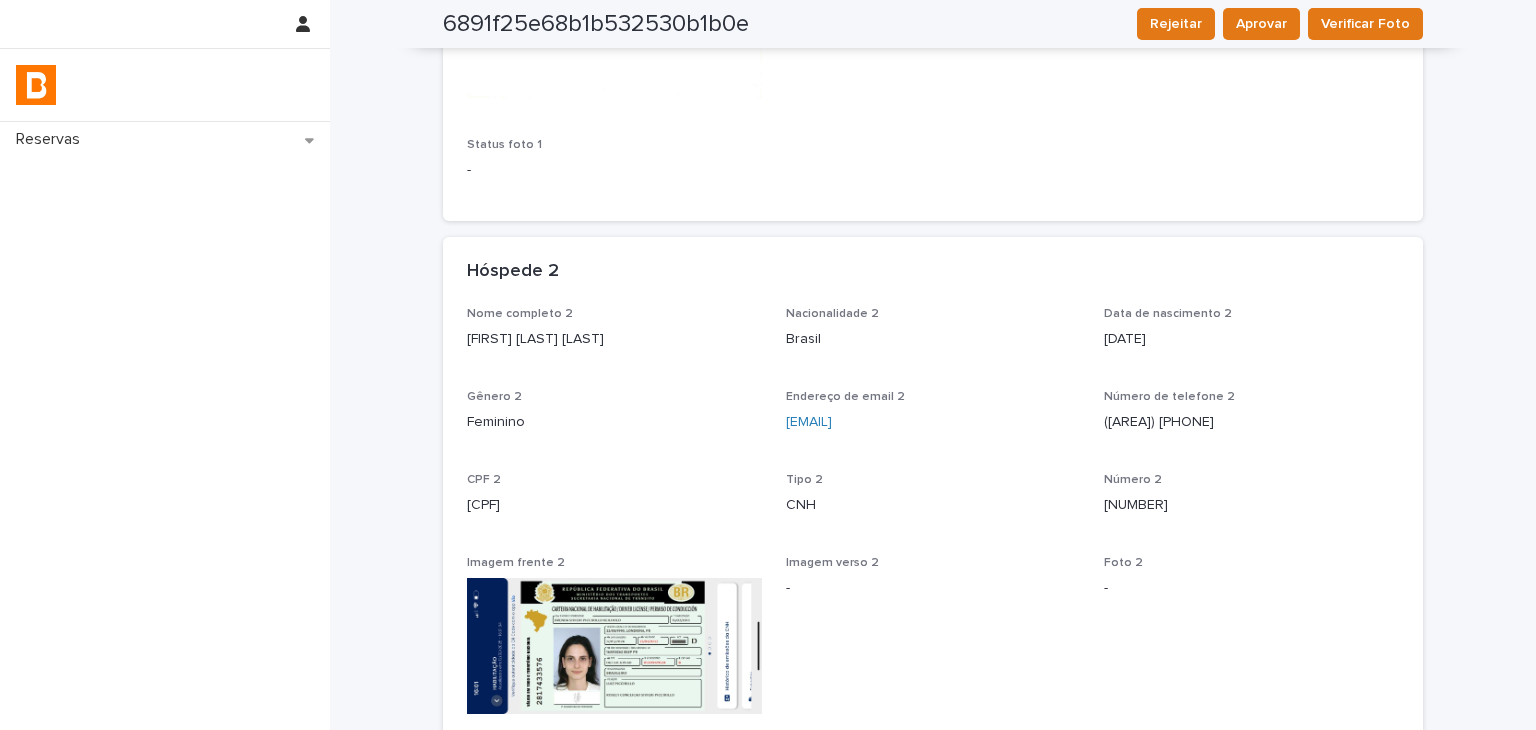 click on "Brenda Sivieri Piccirillo Keilhold" at bounding box center (614, 339) 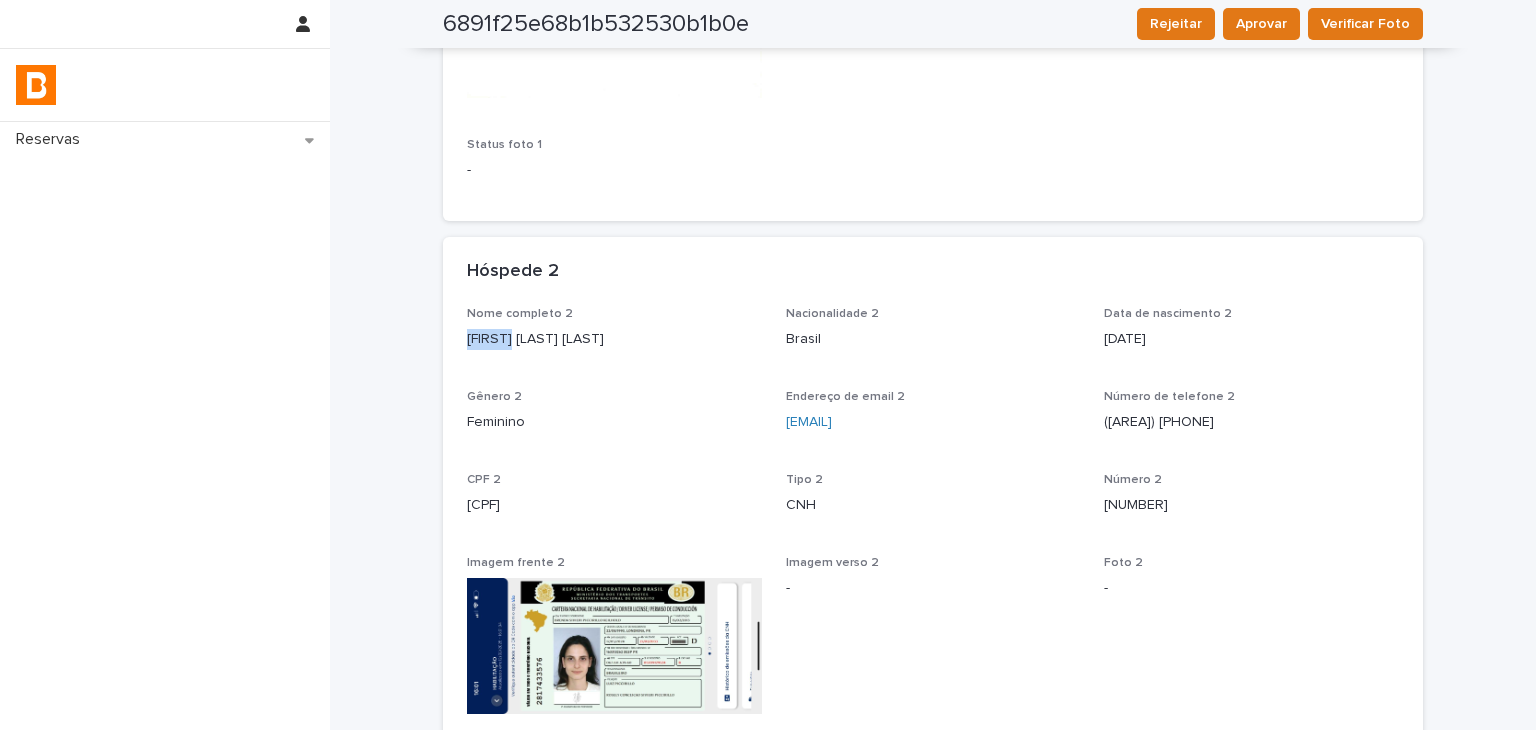 click on "Brenda Sivieri Piccirillo Keilhold" at bounding box center [614, 339] 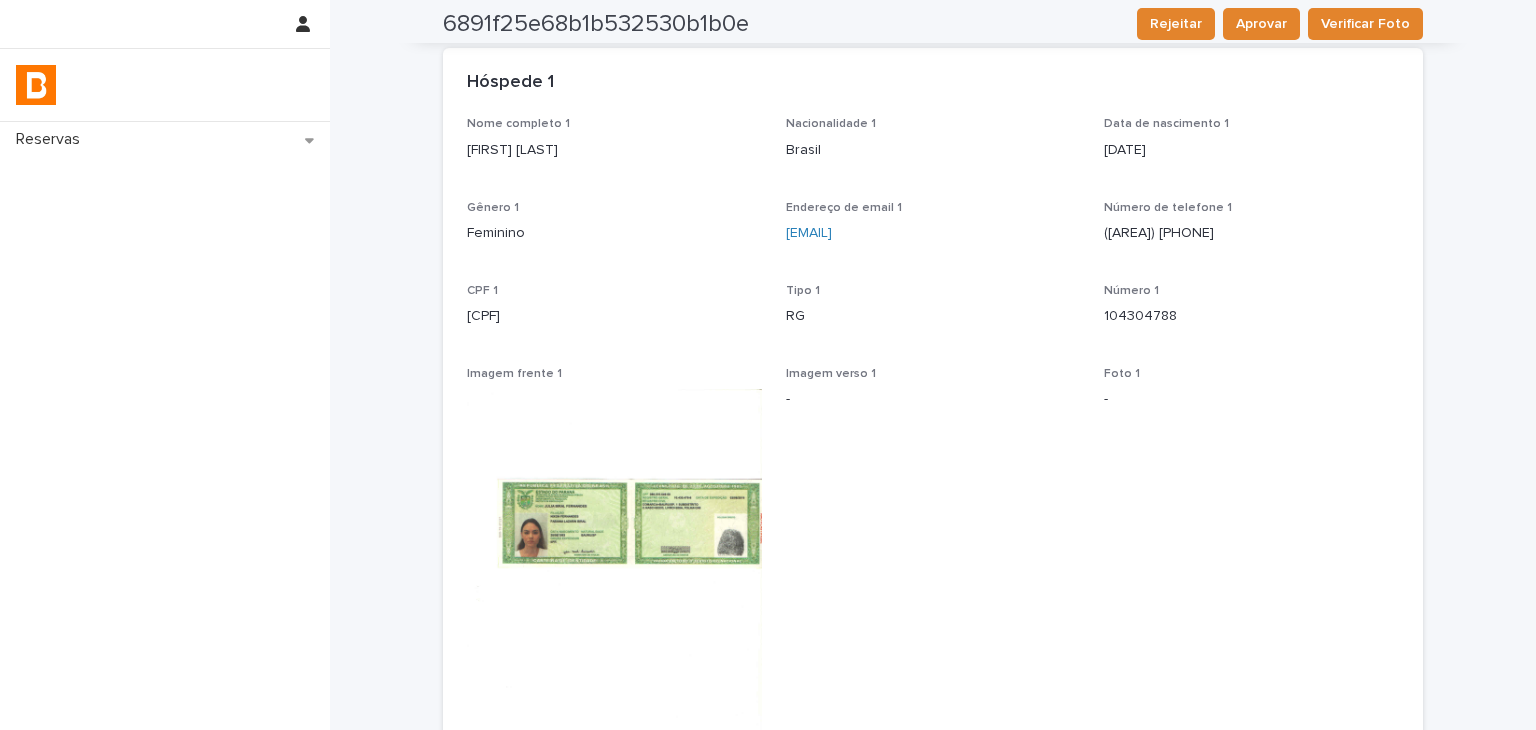 scroll, scrollTop: 0, scrollLeft: 0, axis: both 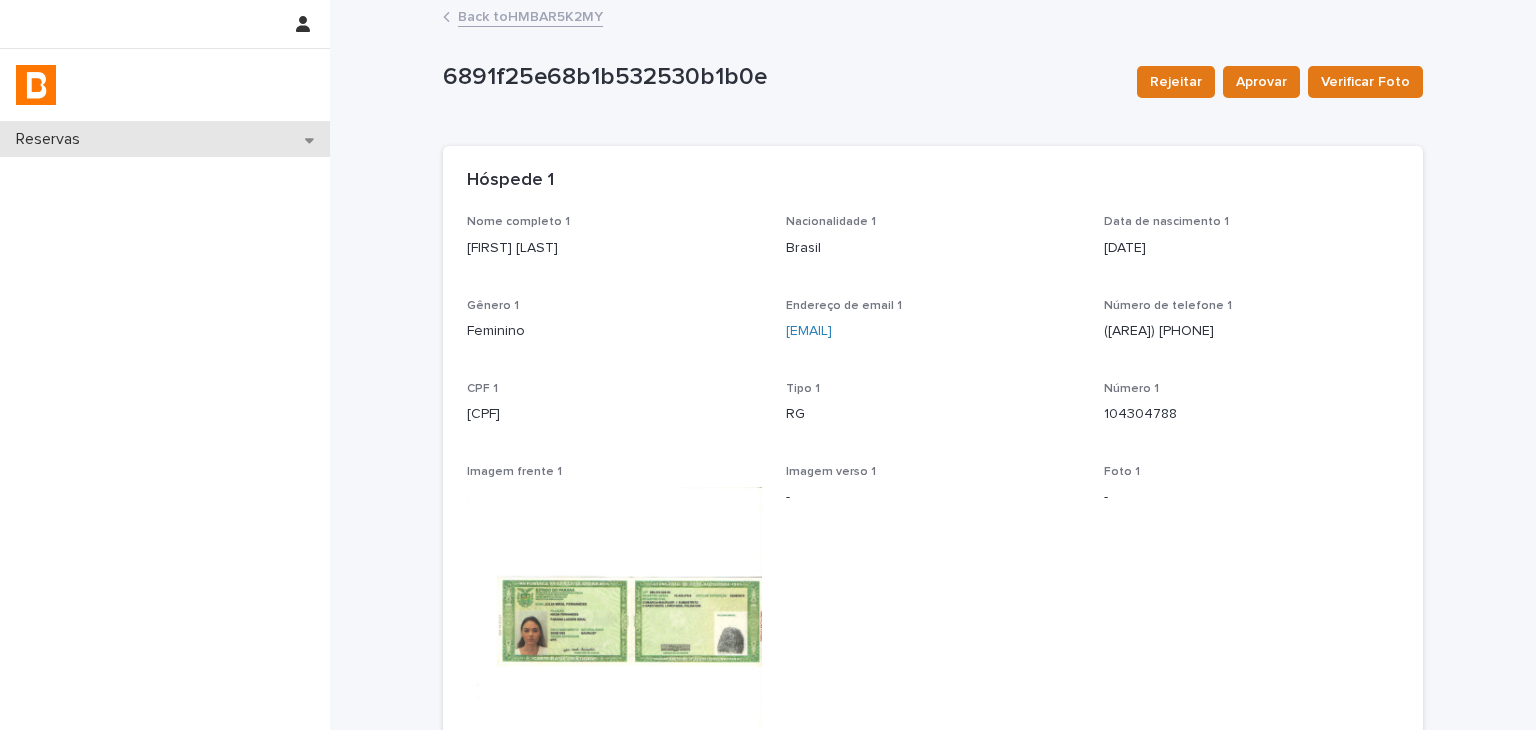 click on "Reservas" at bounding box center (165, 139) 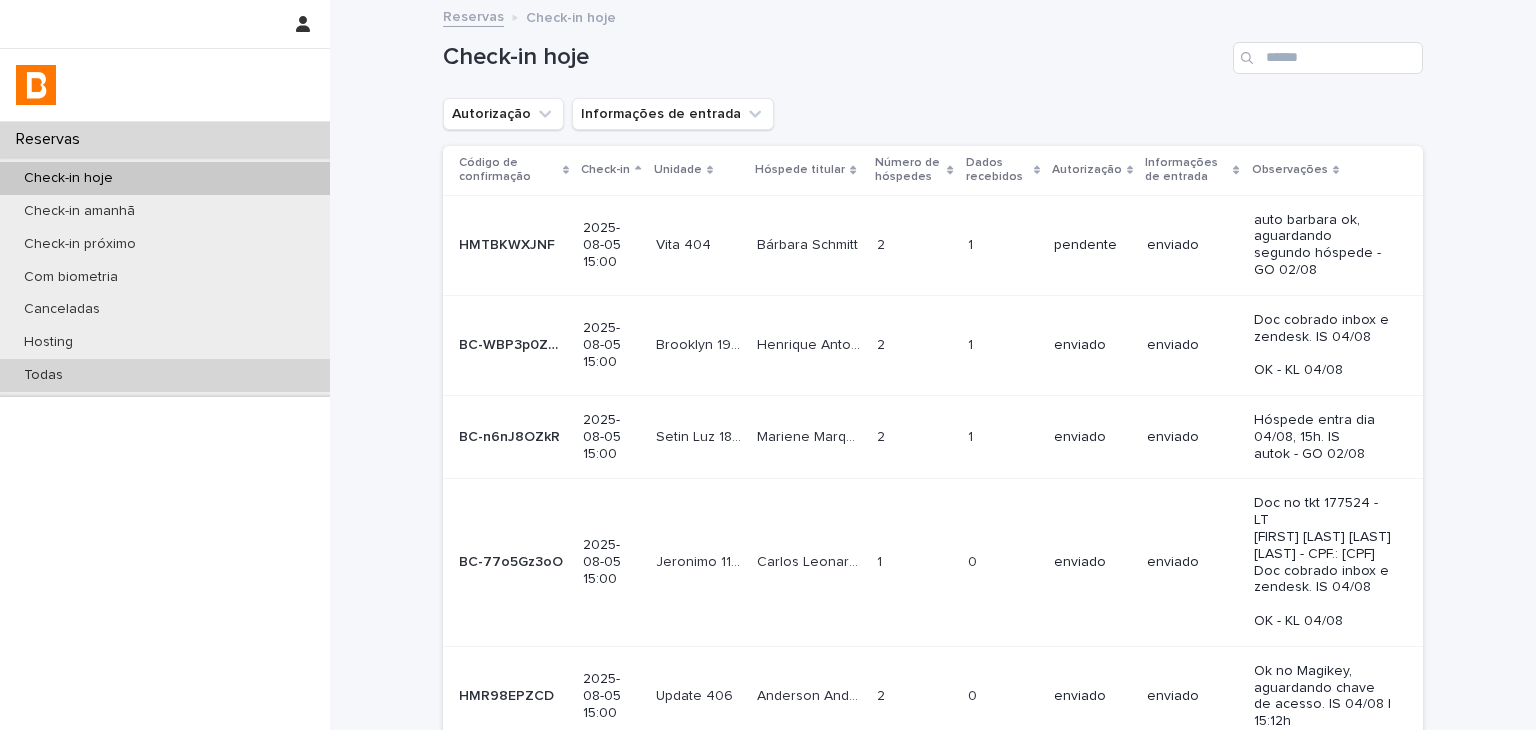 click on "Todas" at bounding box center [165, 375] 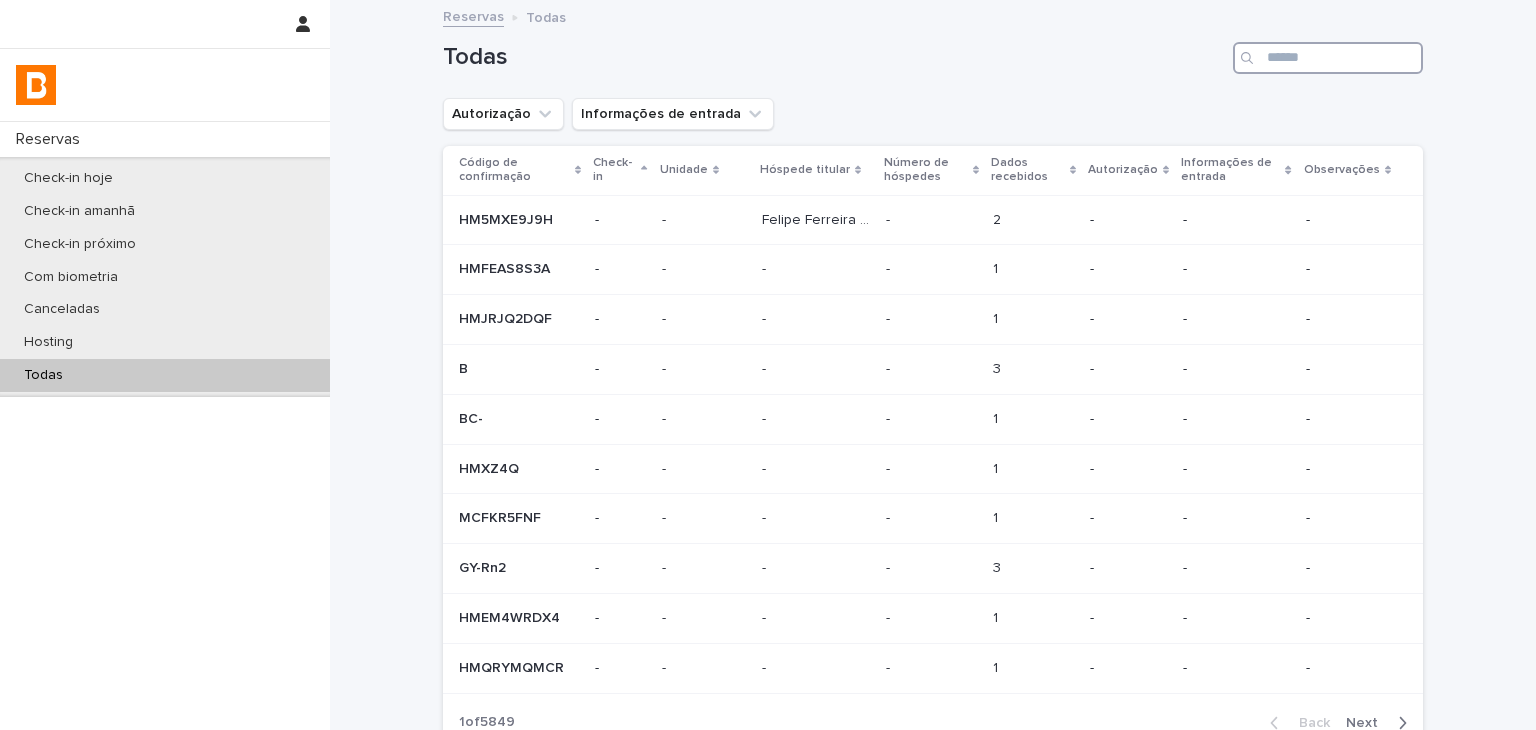 click at bounding box center (1328, 58) 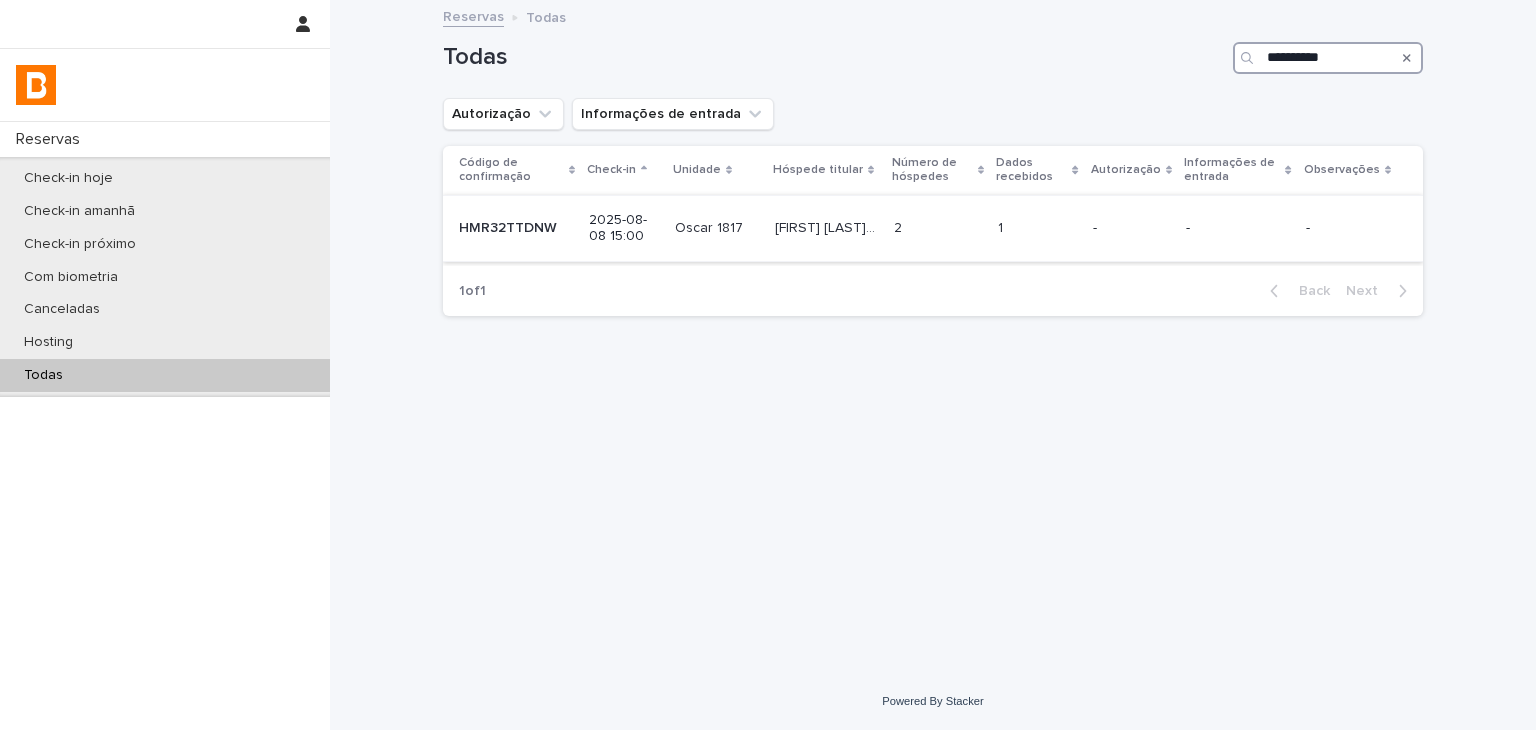 type on "**********" 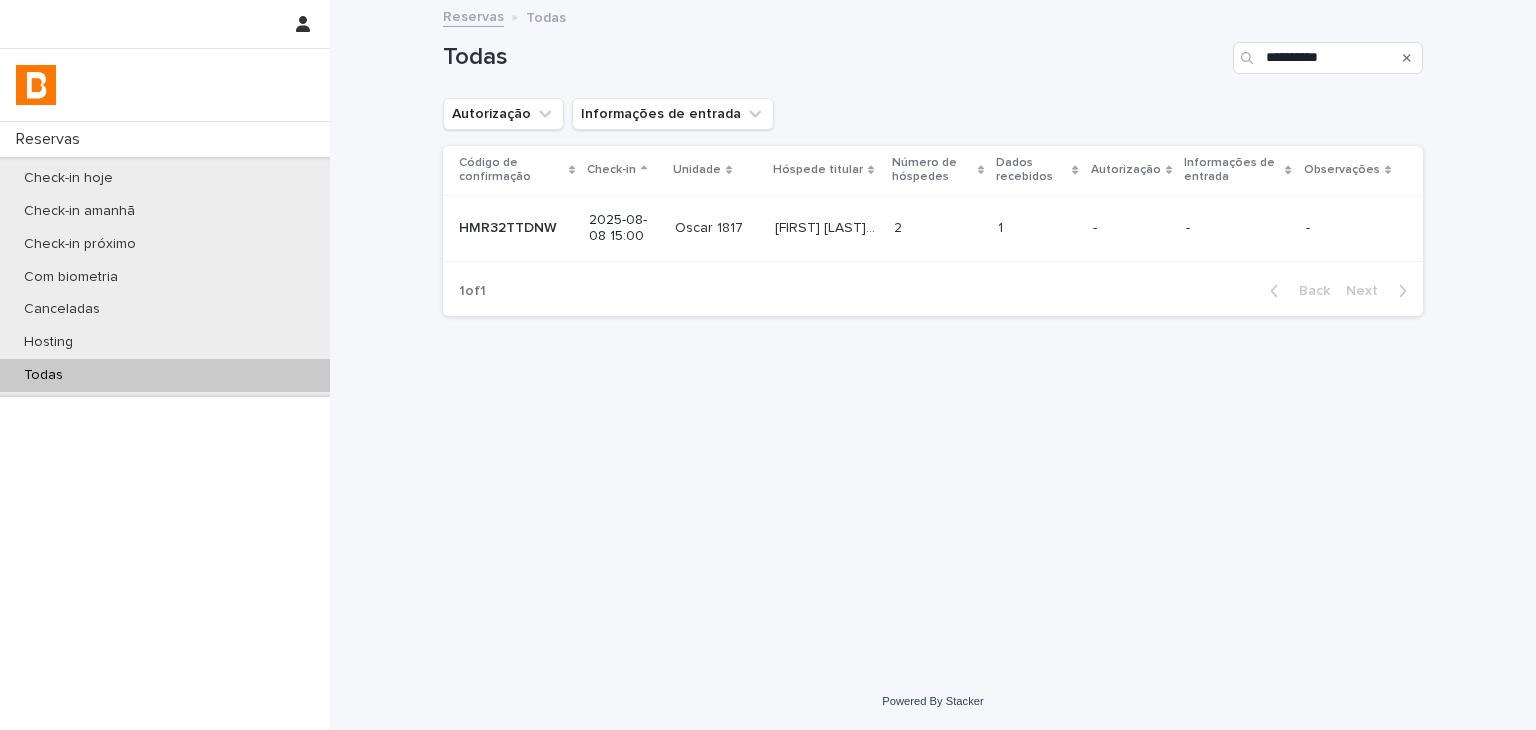 click on "-" at bounding box center [1131, 228] 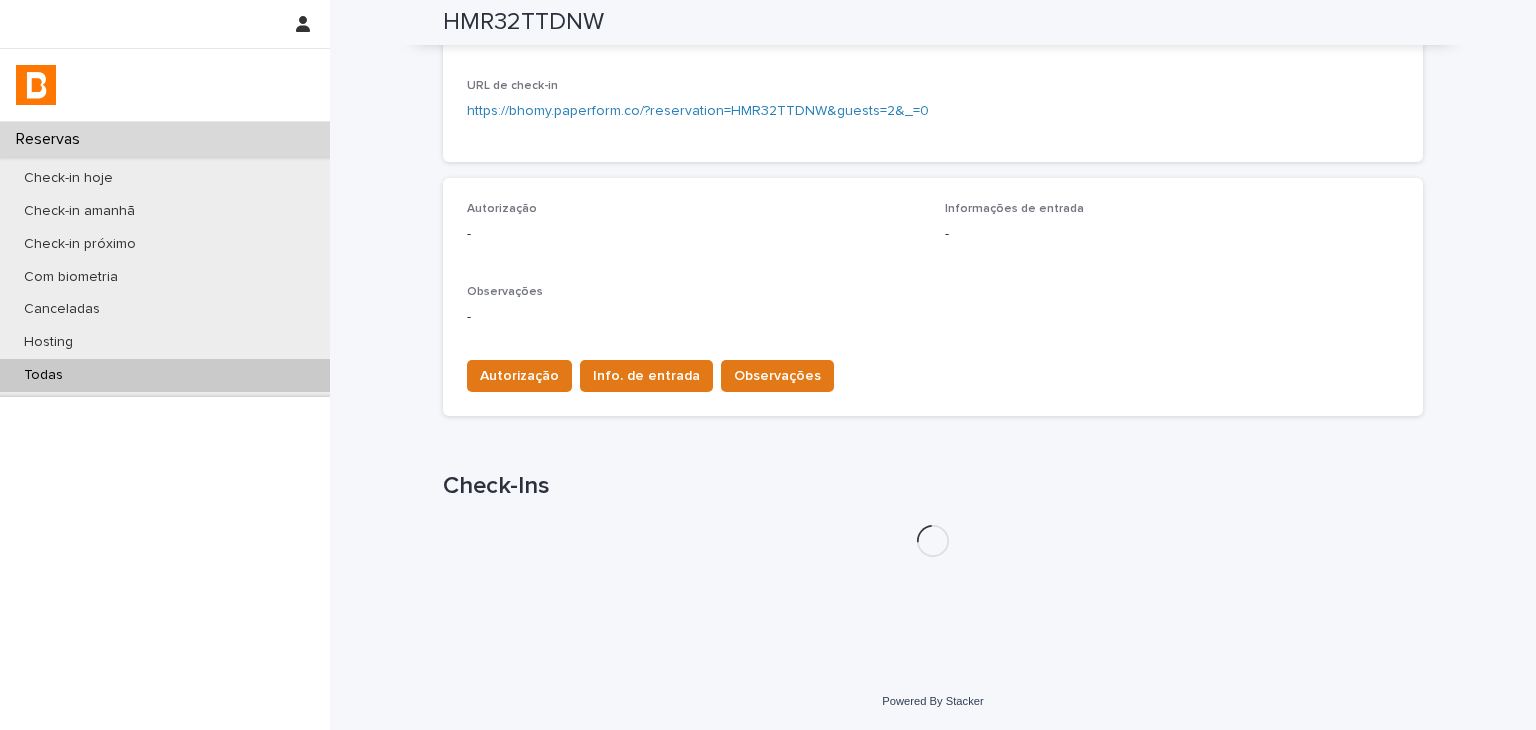 scroll, scrollTop: 478, scrollLeft: 0, axis: vertical 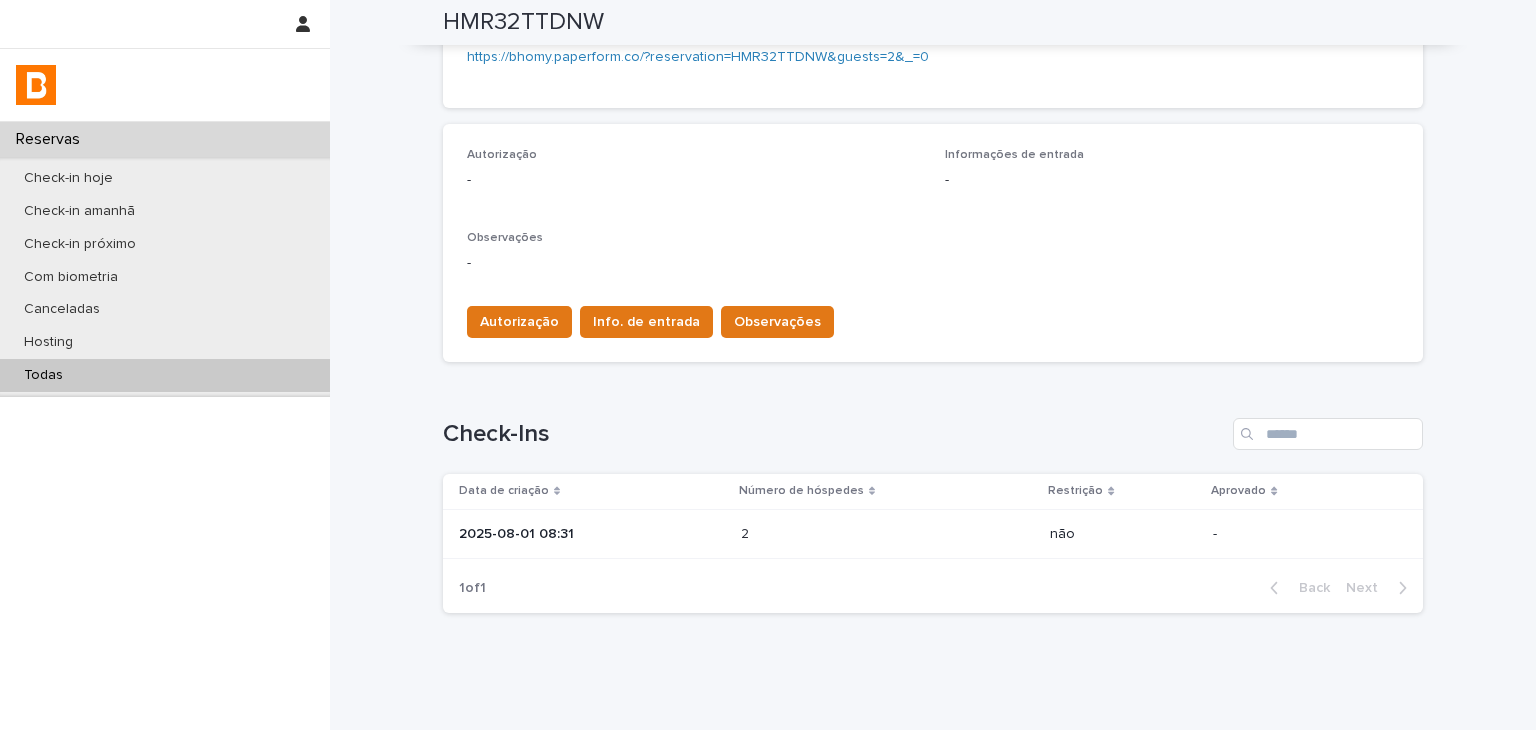 click on "2 2" at bounding box center [887, 534] 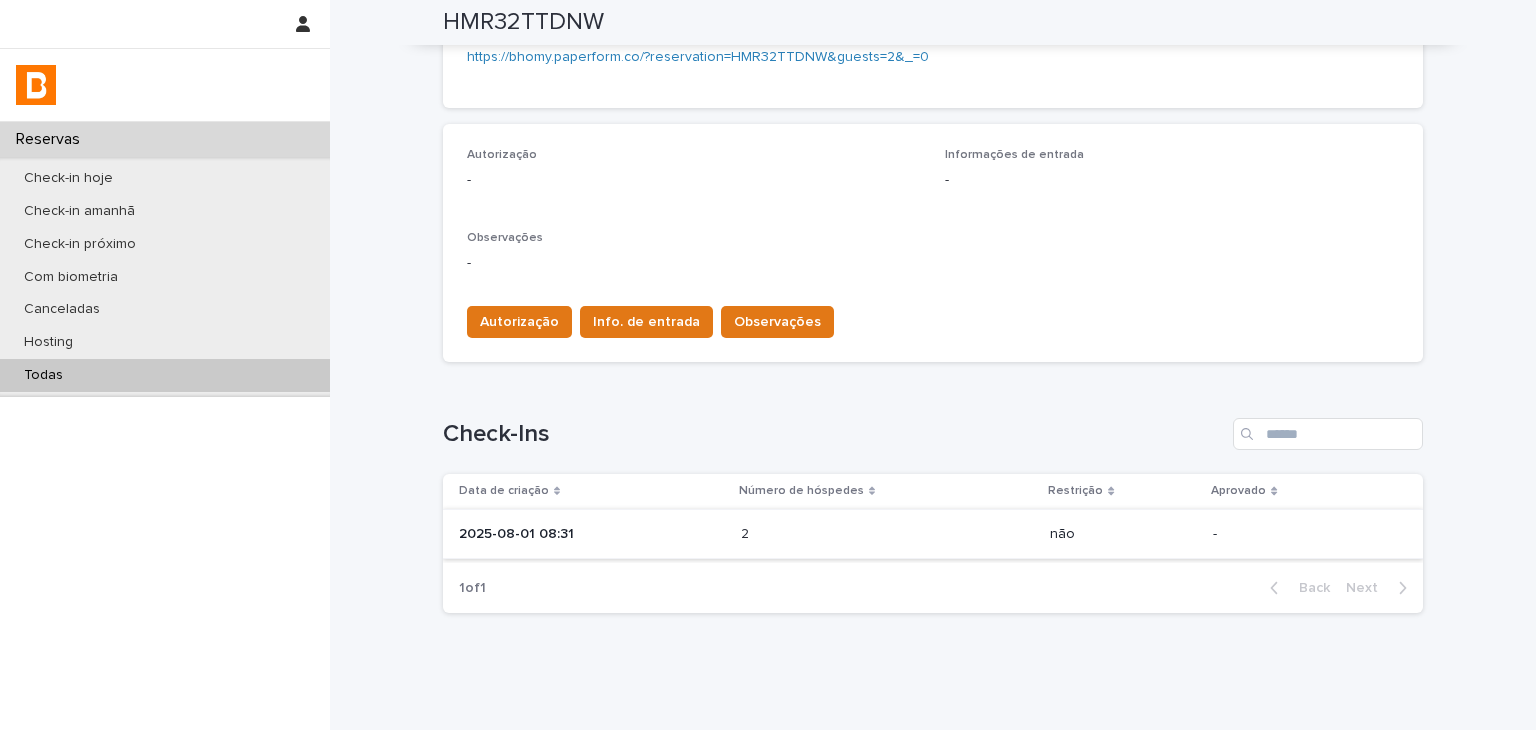 scroll, scrollTop: 0, scrollLeft: 0, axis: both 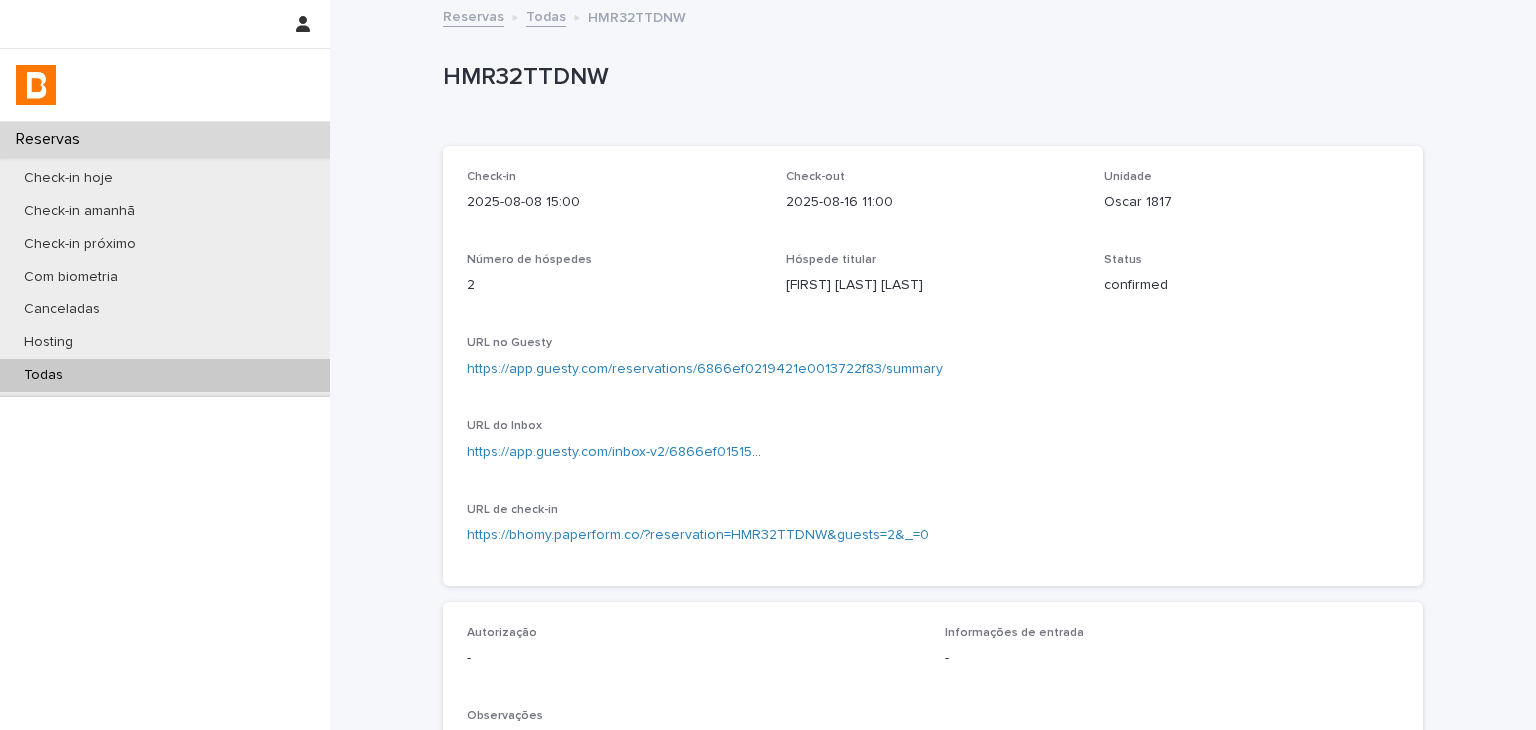 click on "https://app.guesty.com/reservations/6866ef0219421e0013722f83/summary" at bounding box center [705, 369] 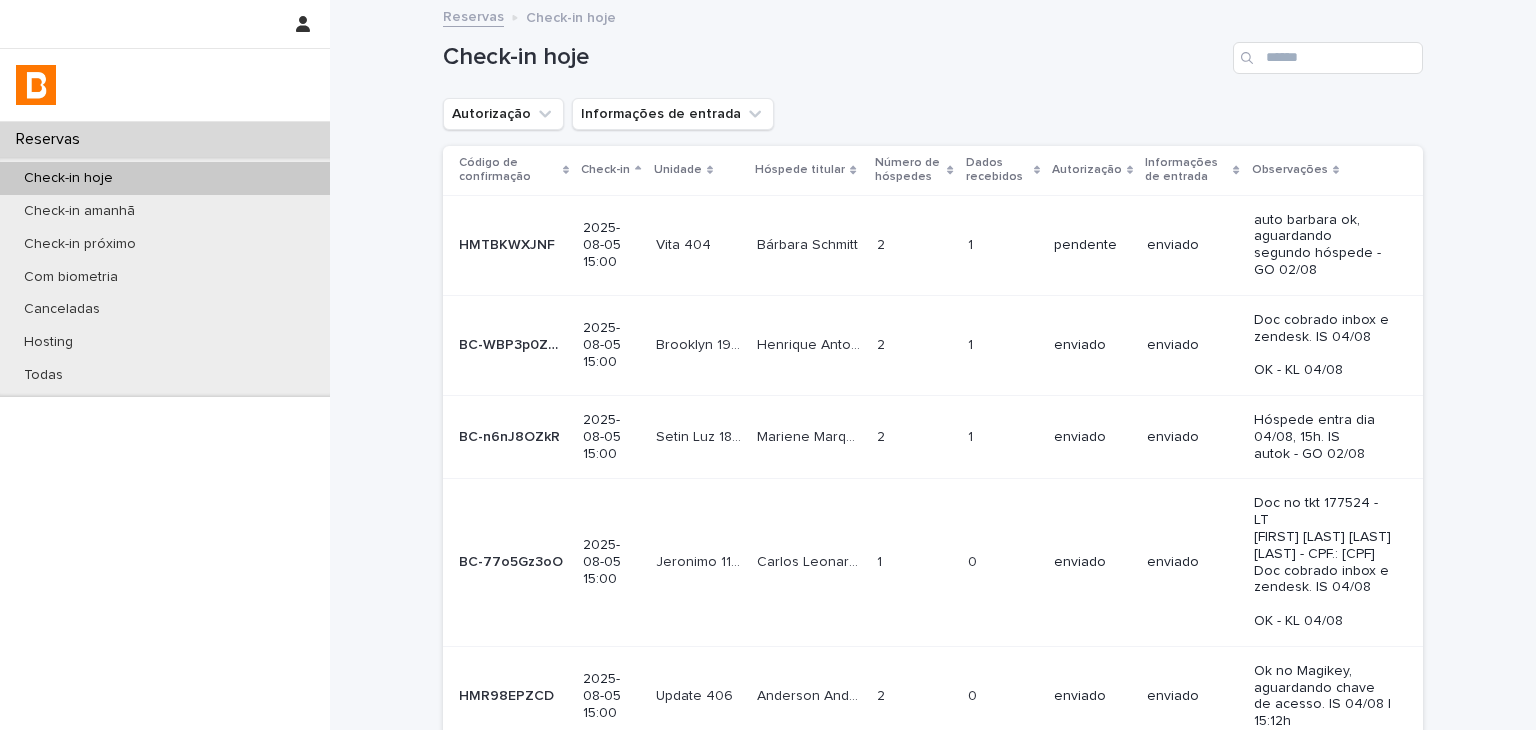 scroll, scrollTop: 0, scrollLeft: 0, axis: both 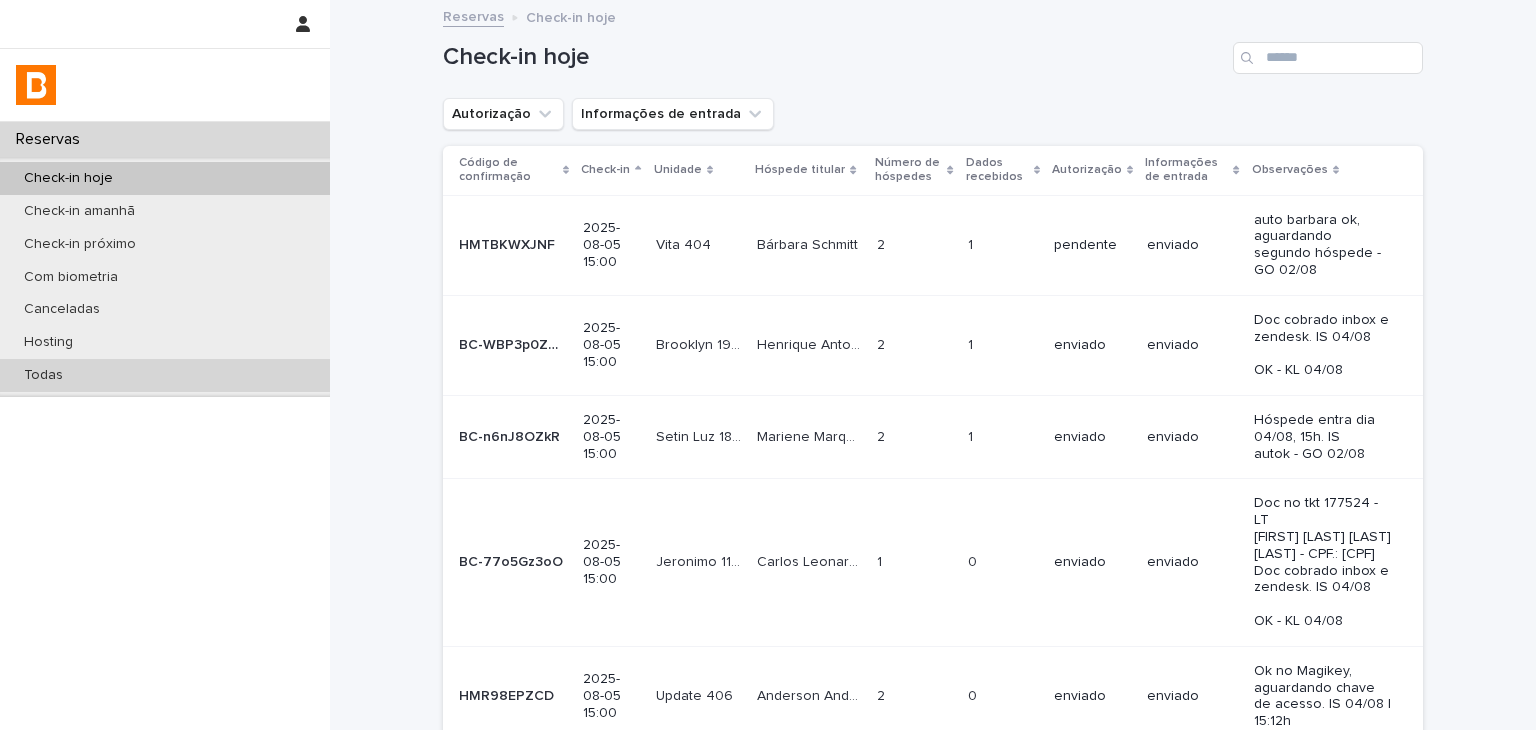 click on "Todas" at bounding box center [165, 375] 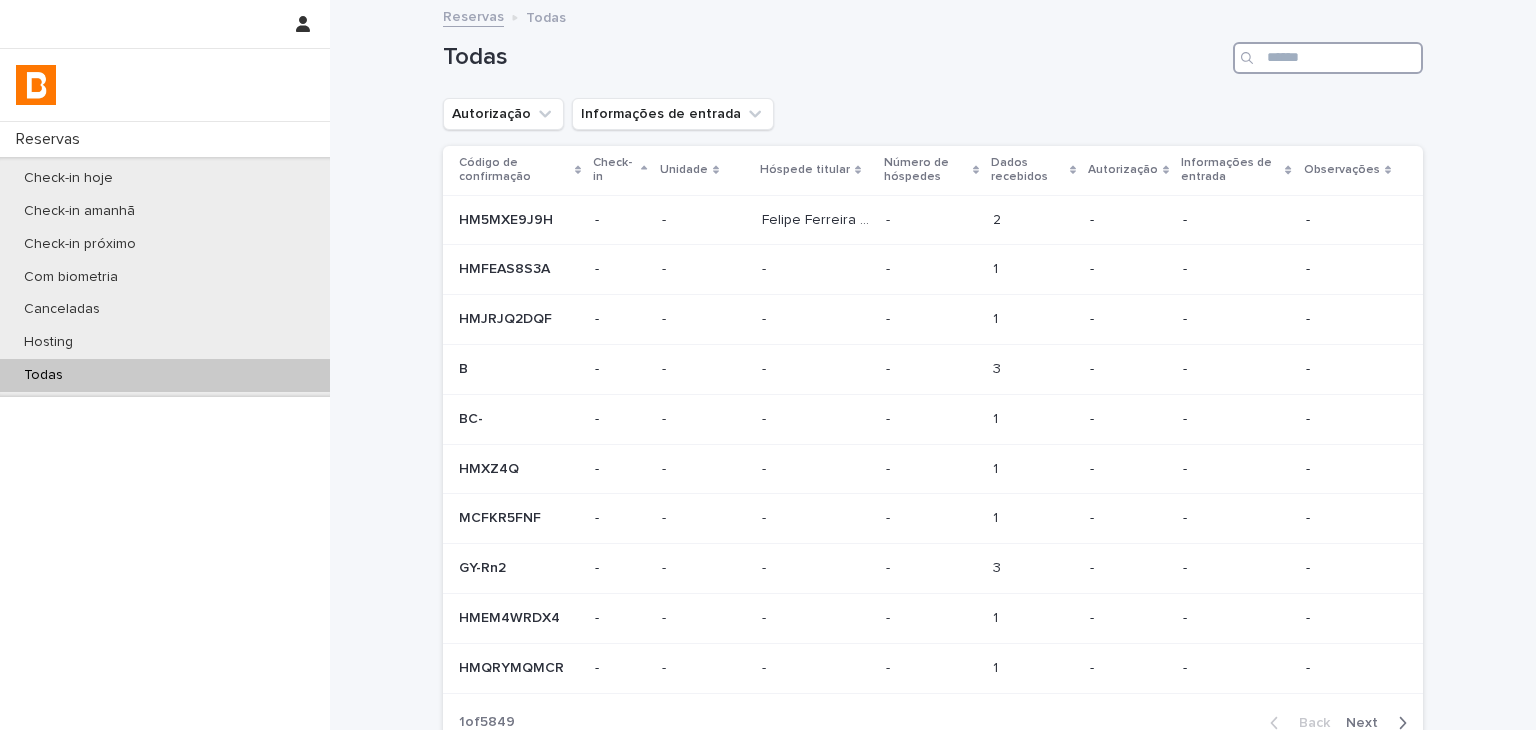 click at bounding box center [1328, 58] 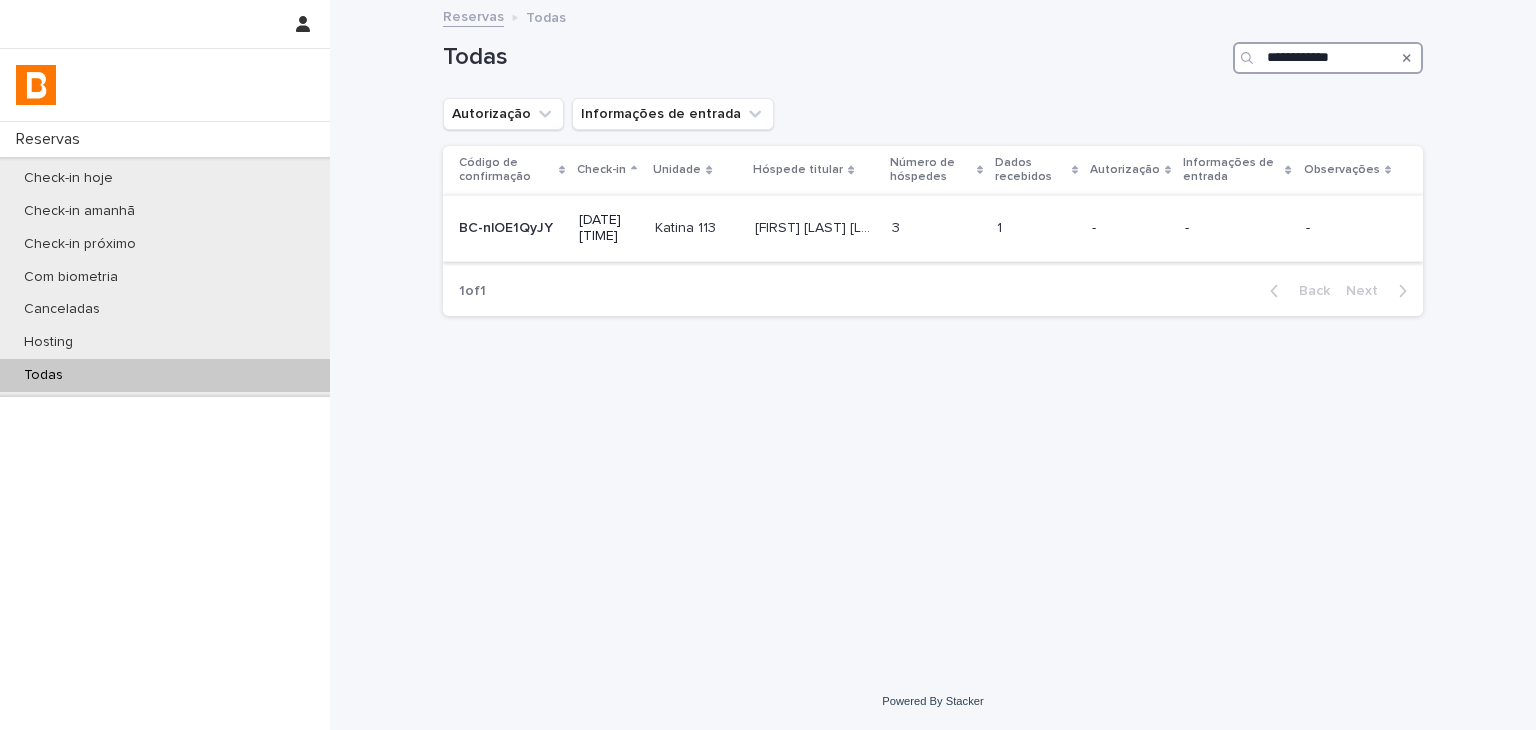 type on "**********" 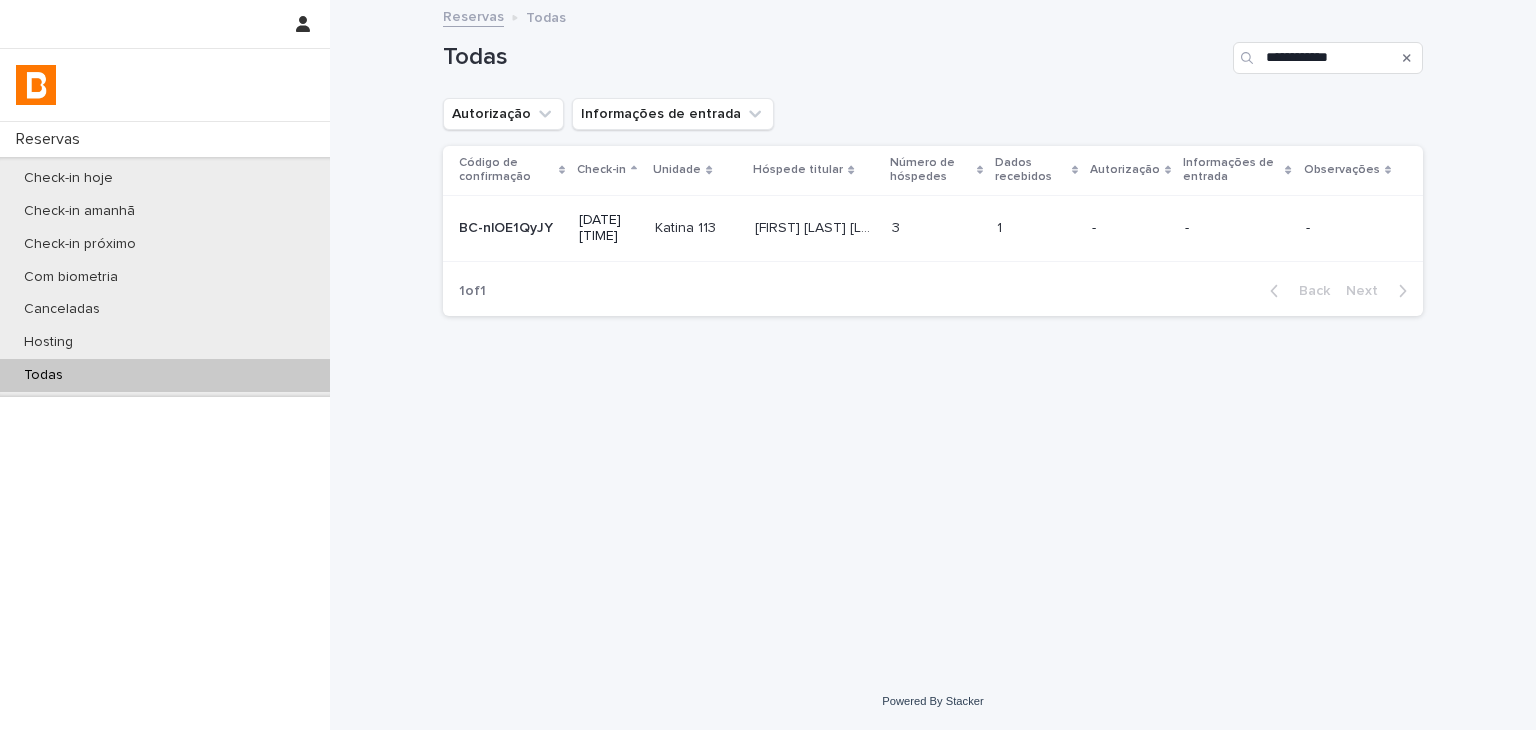 click on "1 1" at bounding box center [1036, 228] 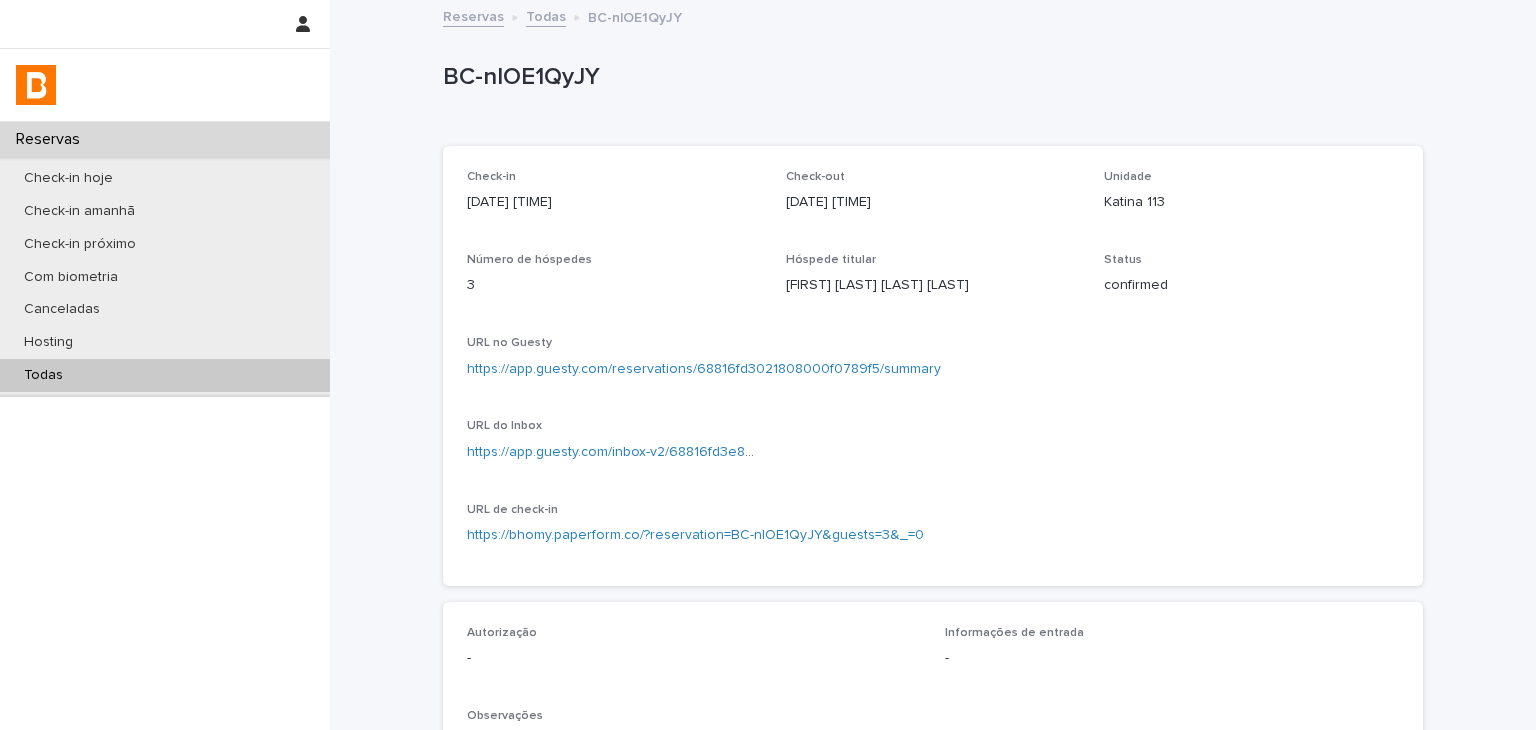 scroll, scrollTop: 500, scrollLeft: 0, axis: vertical 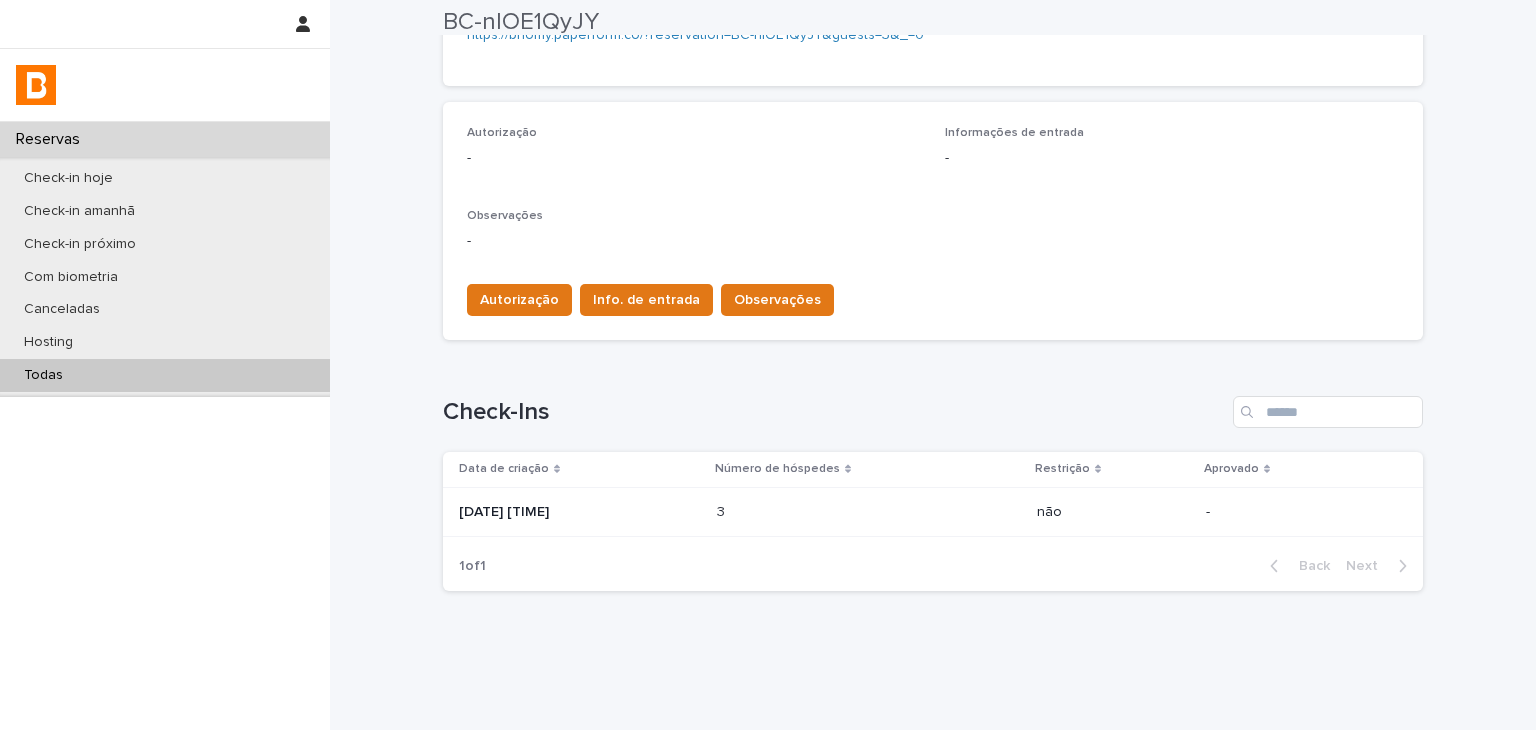 click on "3 3" at bounding box center (869, 512) 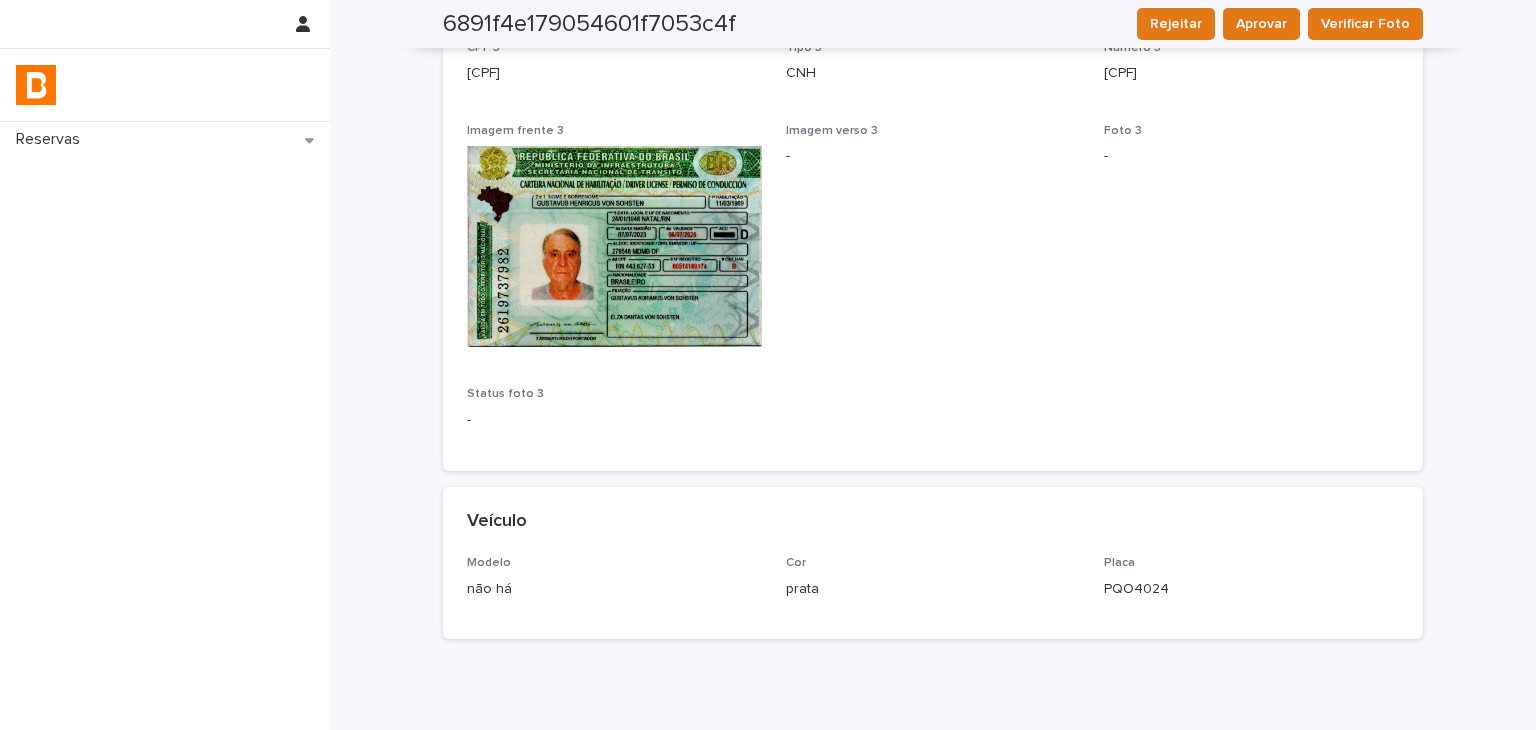 scroll, scrollTop: 1982, scrollLeft: 0, axis: vertical 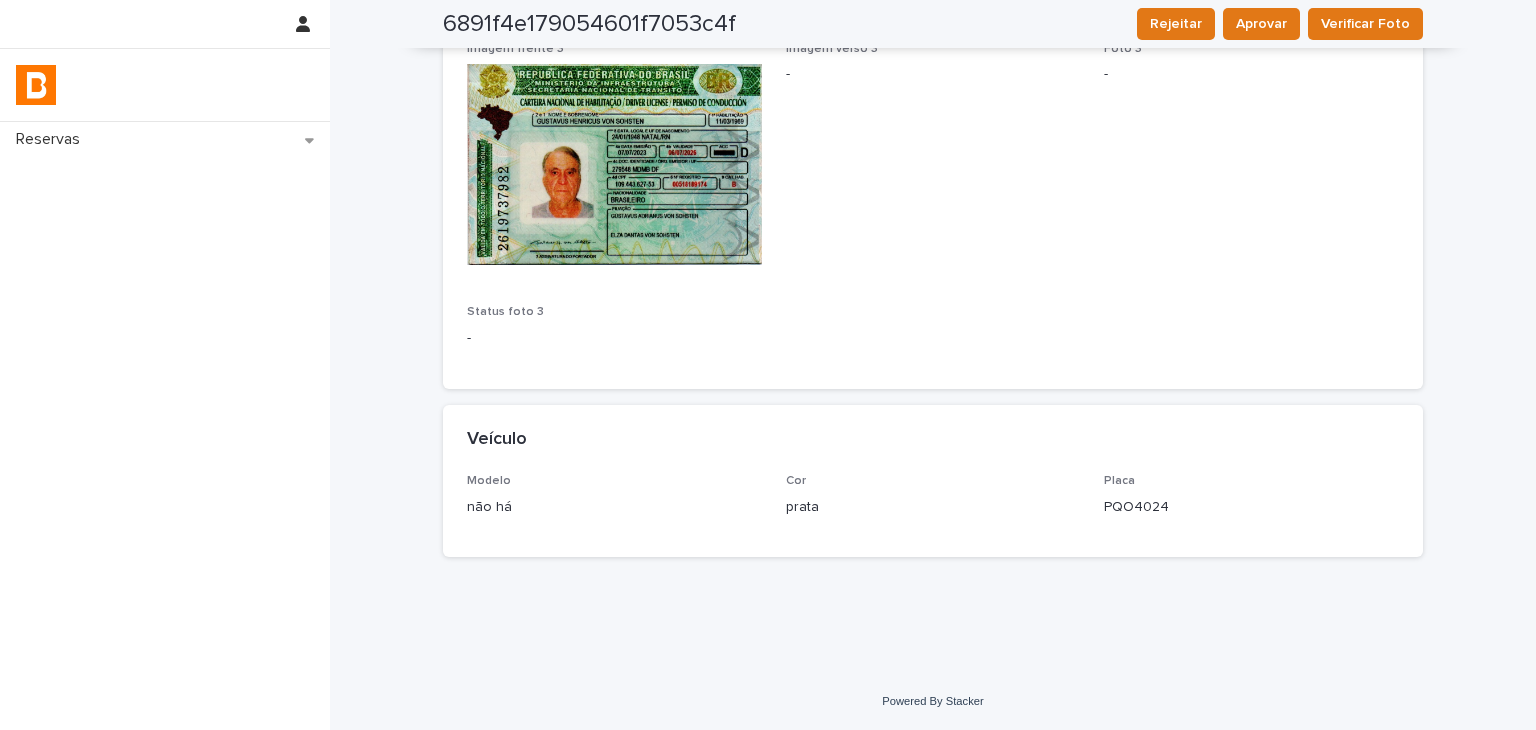 click on "Reservas" at bounding box center (165, 426) 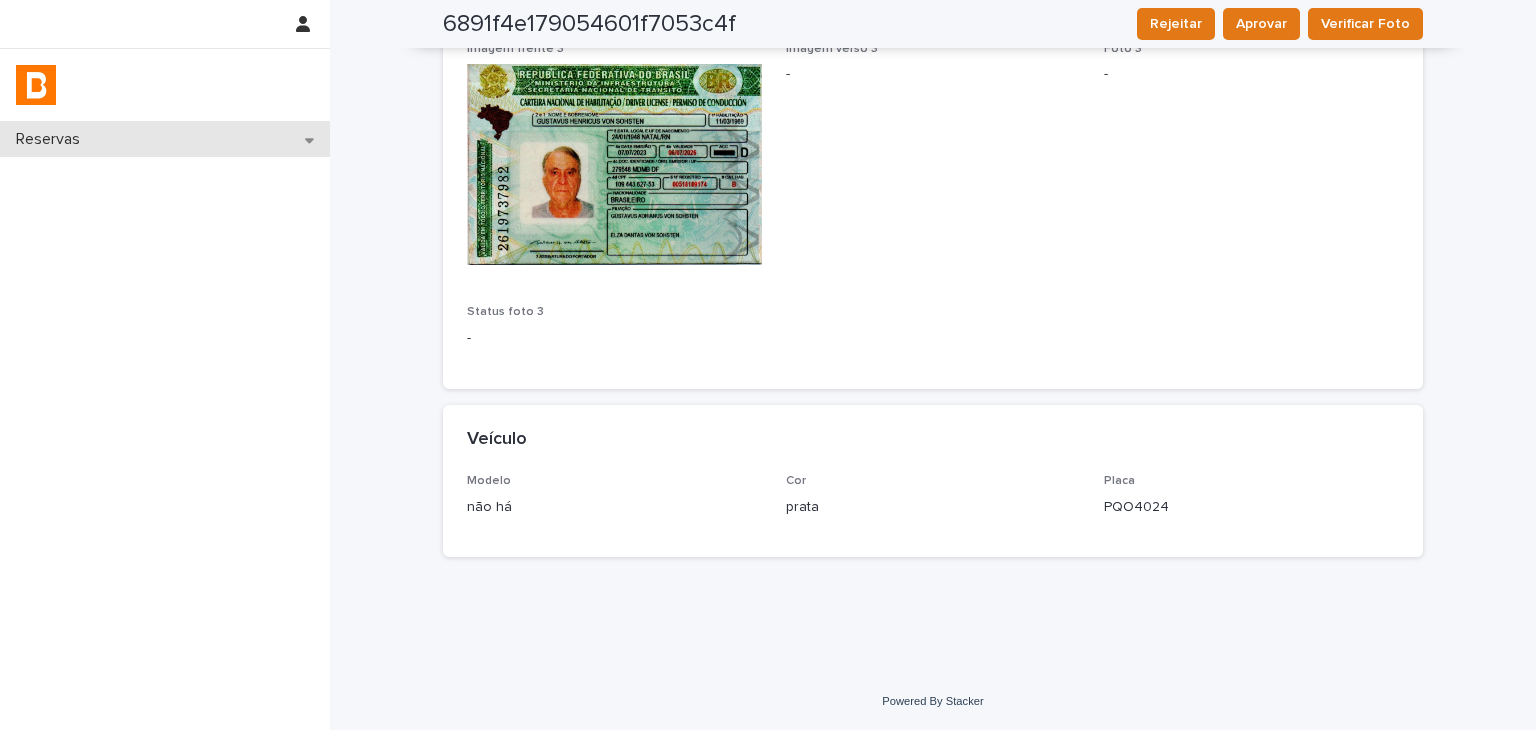 click on "Reservas" at bounding box center (165, 139) 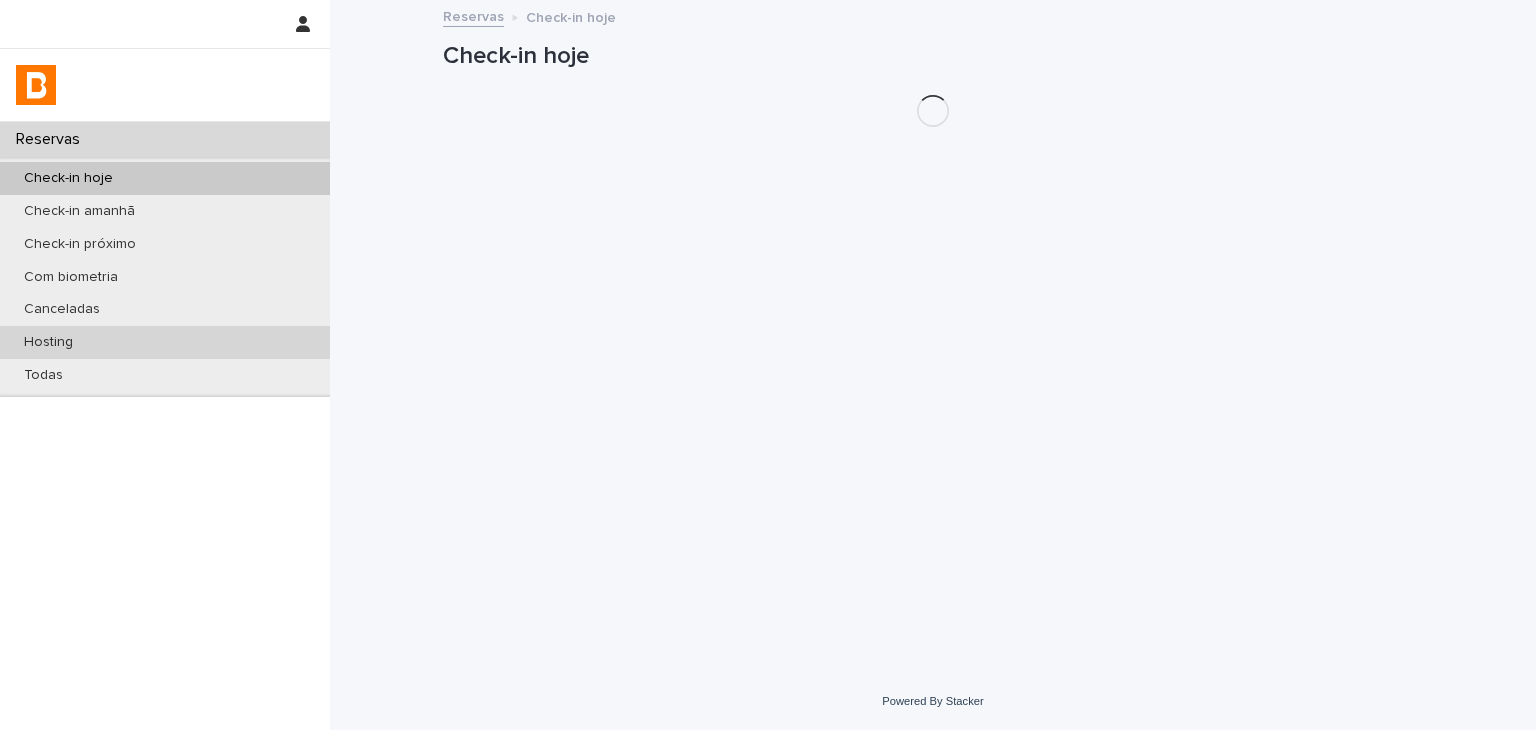 scroll, scrollTop: 0, scrollLeft: 0, axis: both 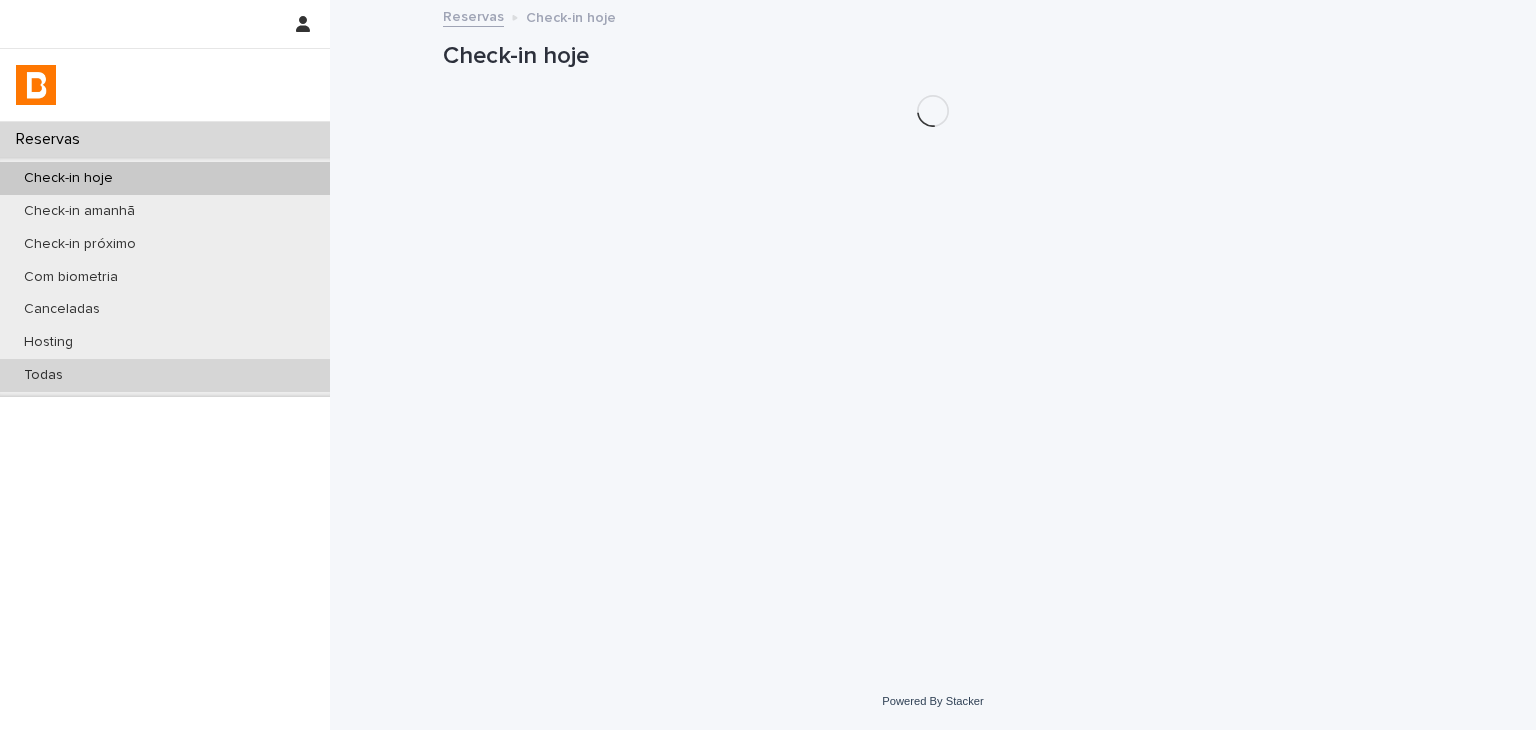 click on "Todas" at bounding box center [165, 375] 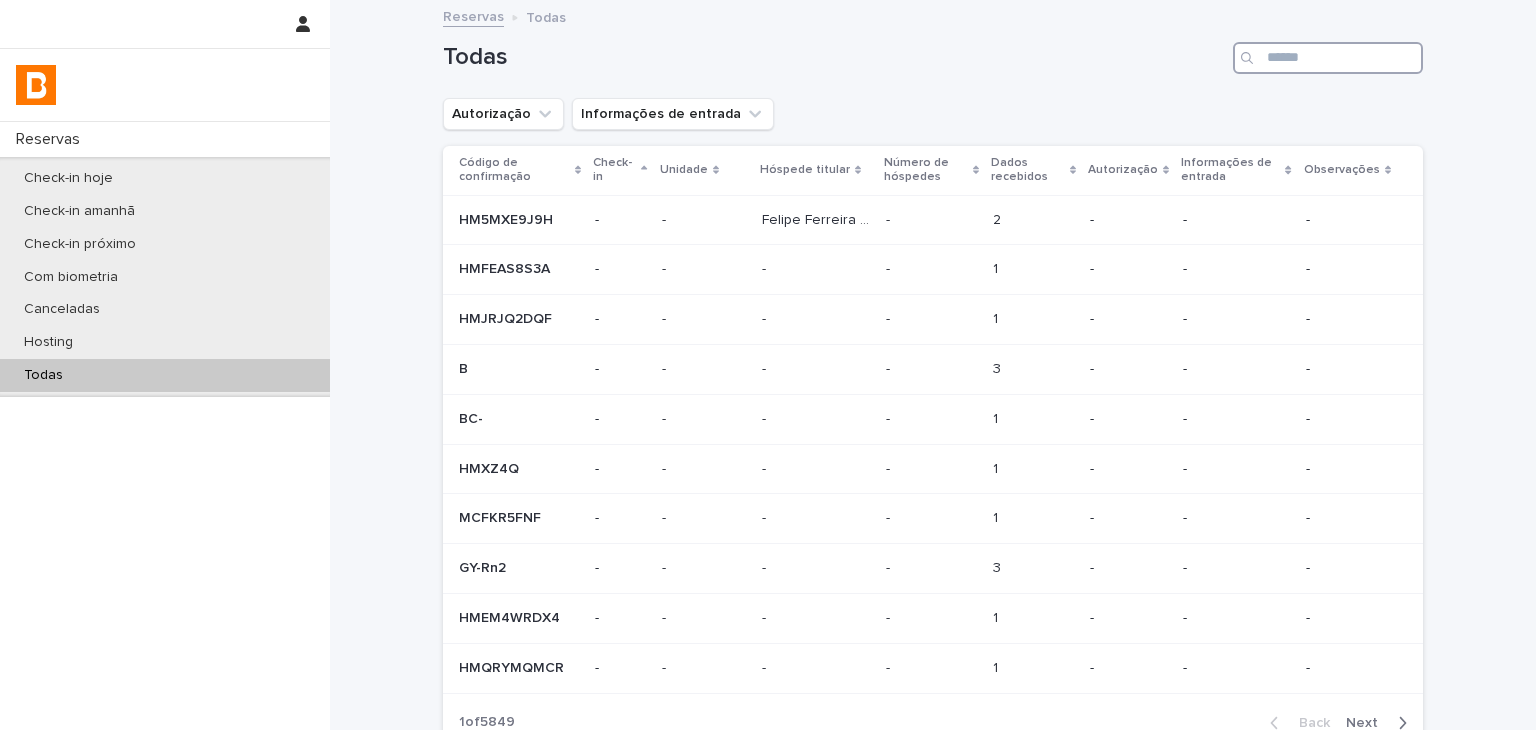 click at bounding box center [1328, 58] 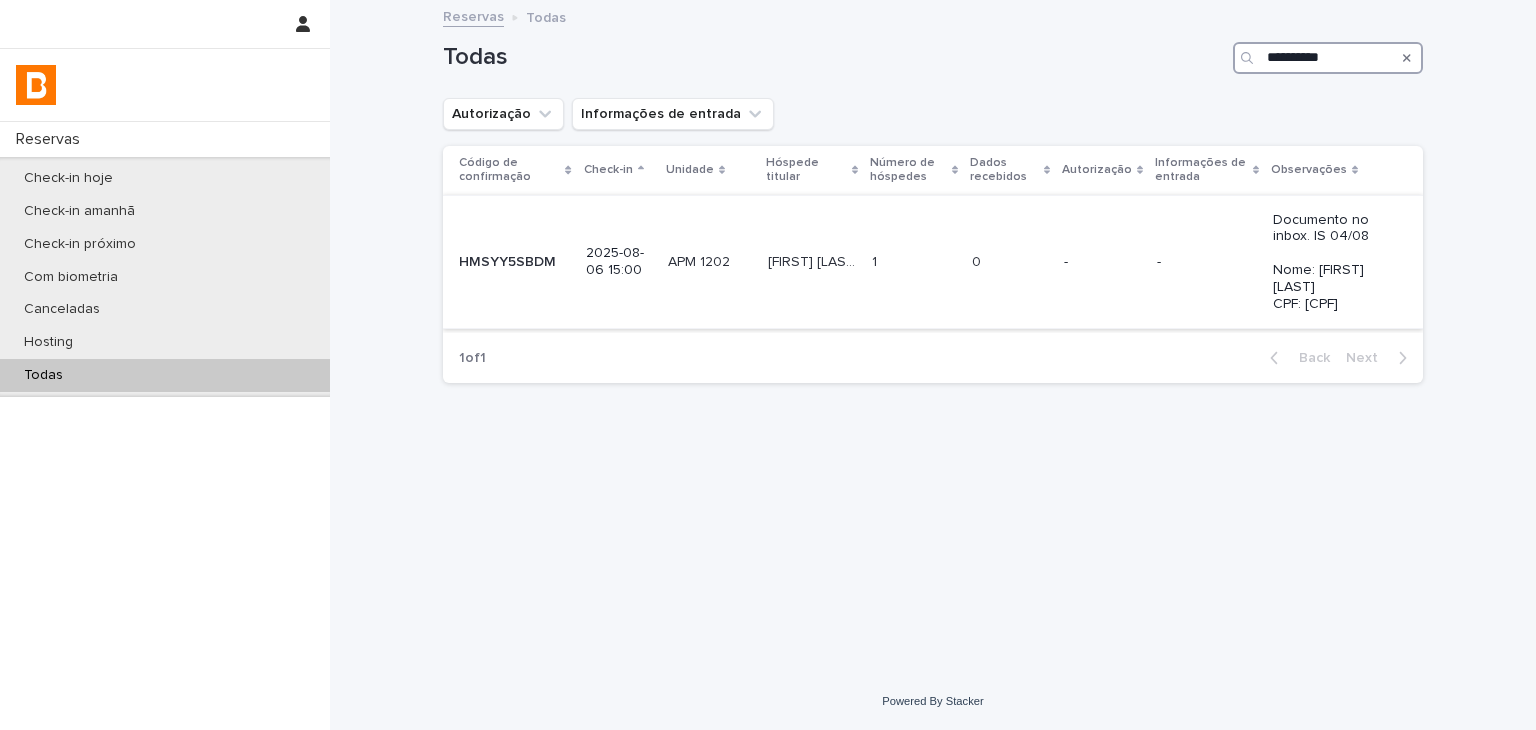 type on "**********" 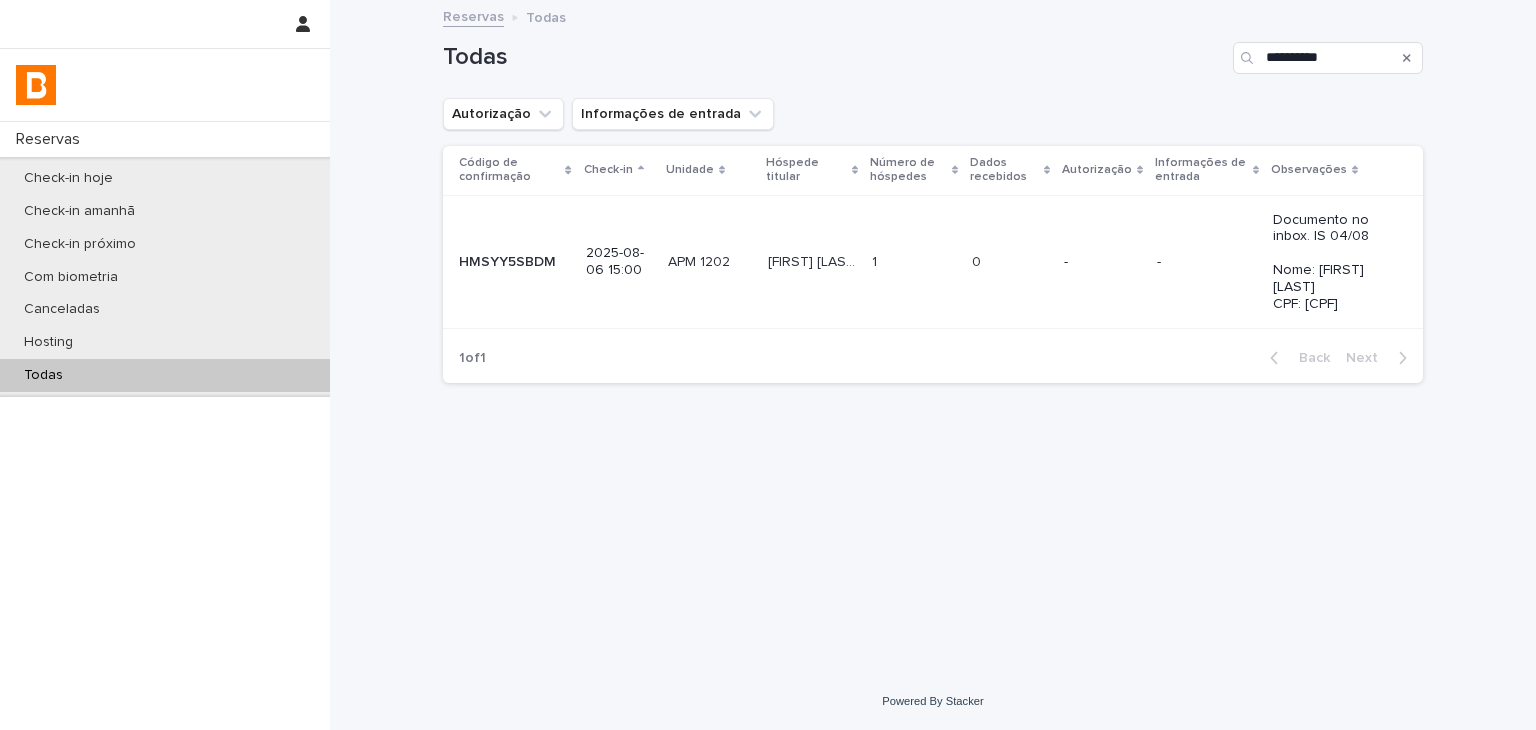 click on "-" at bounding box center (1102, 262) 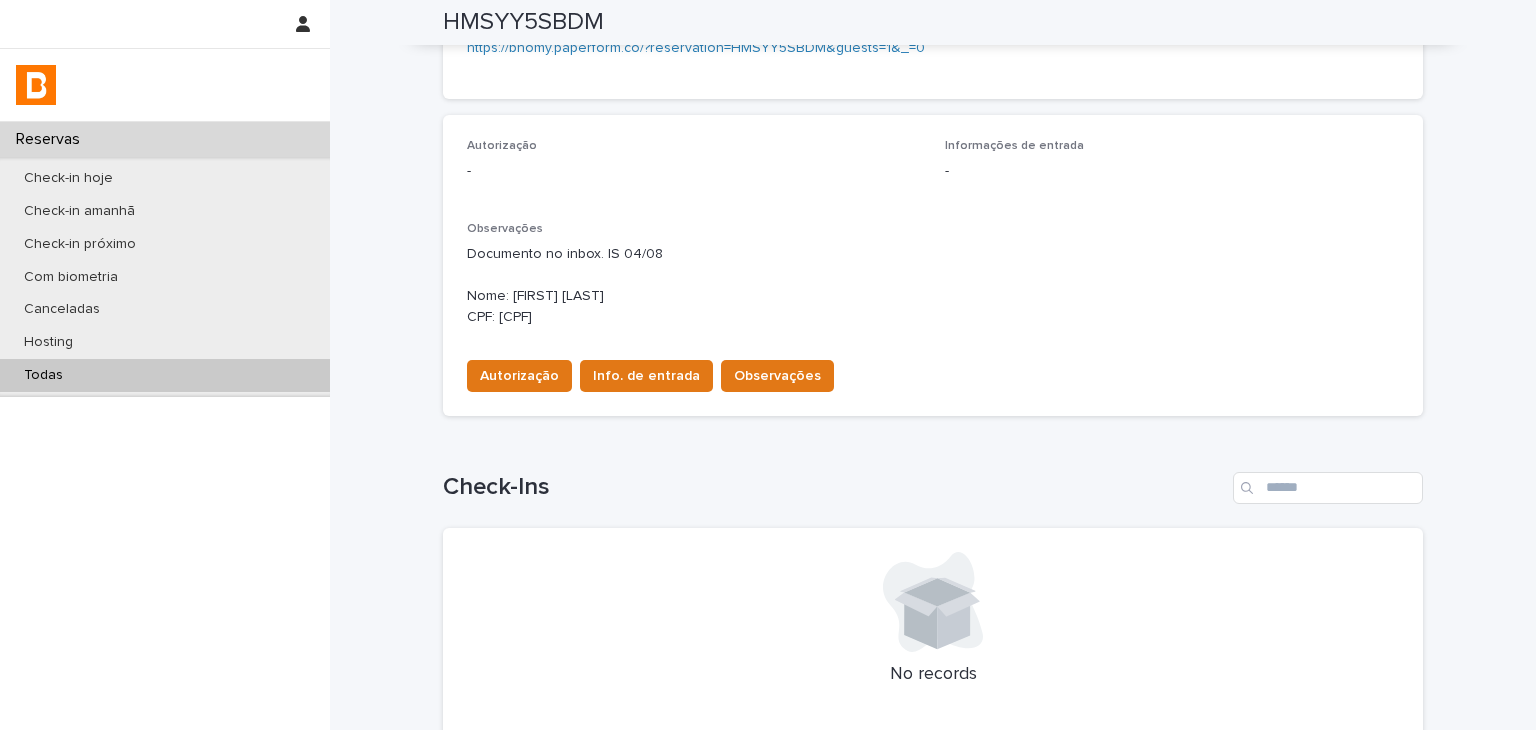 scroll, scrollTop: 87, scrollLeft: 0, axis: vertical 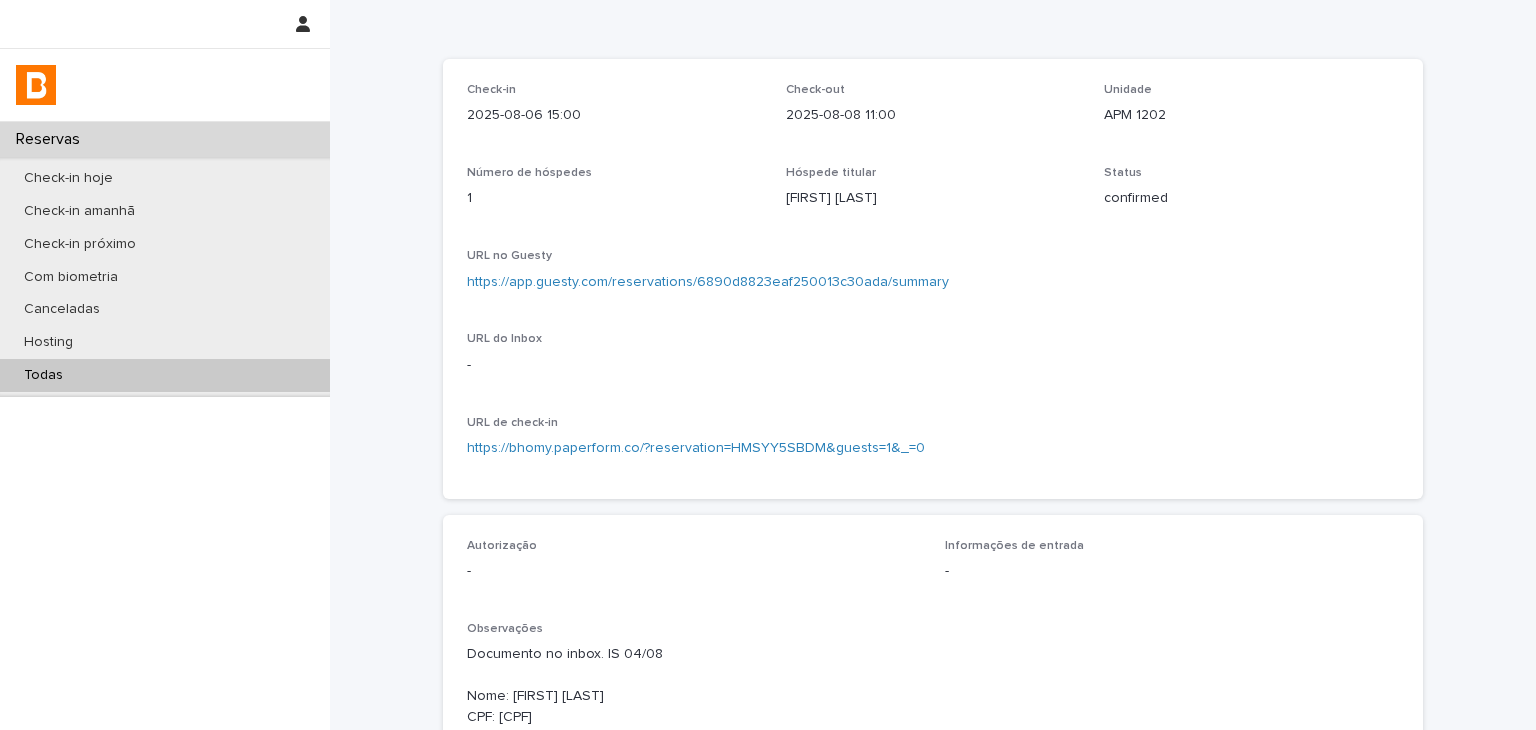 click on "URL no Guesty https://app.guesty.com/reservations/6890d8823eaf250013c30ada/summary" at bounding box center (933, 278) 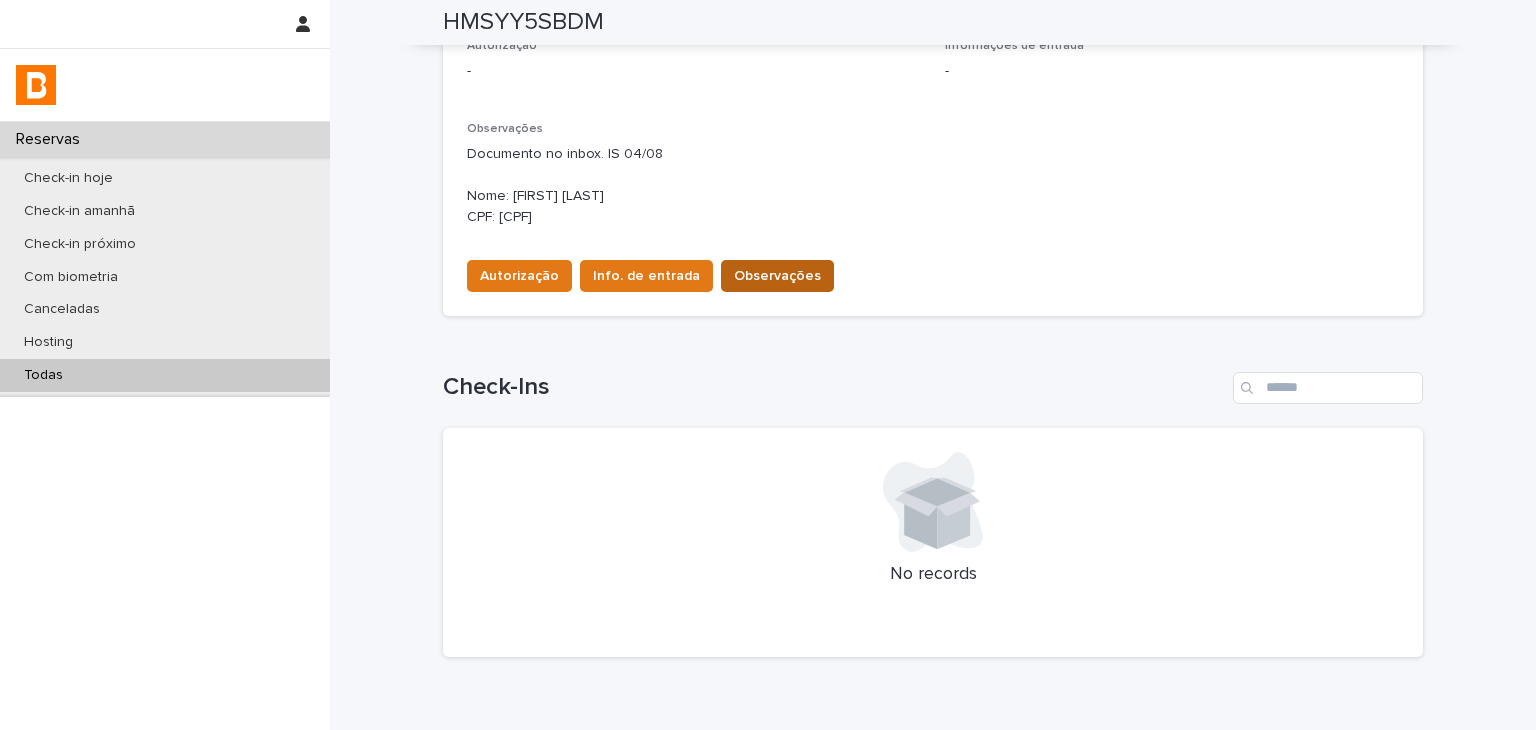 click on "Observações" at bounding box center (777, 276) 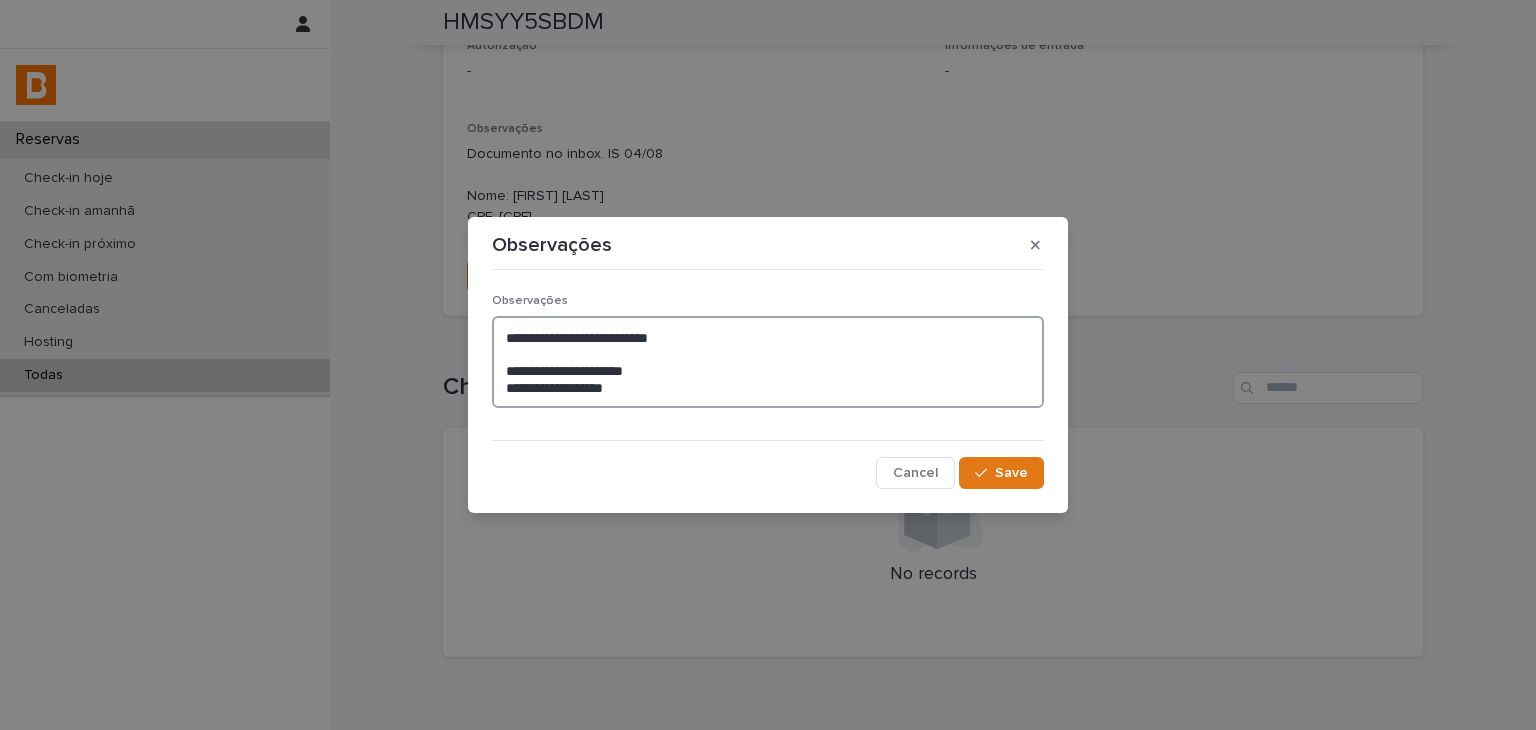 click on "**********" at bounding box center (768, 362) 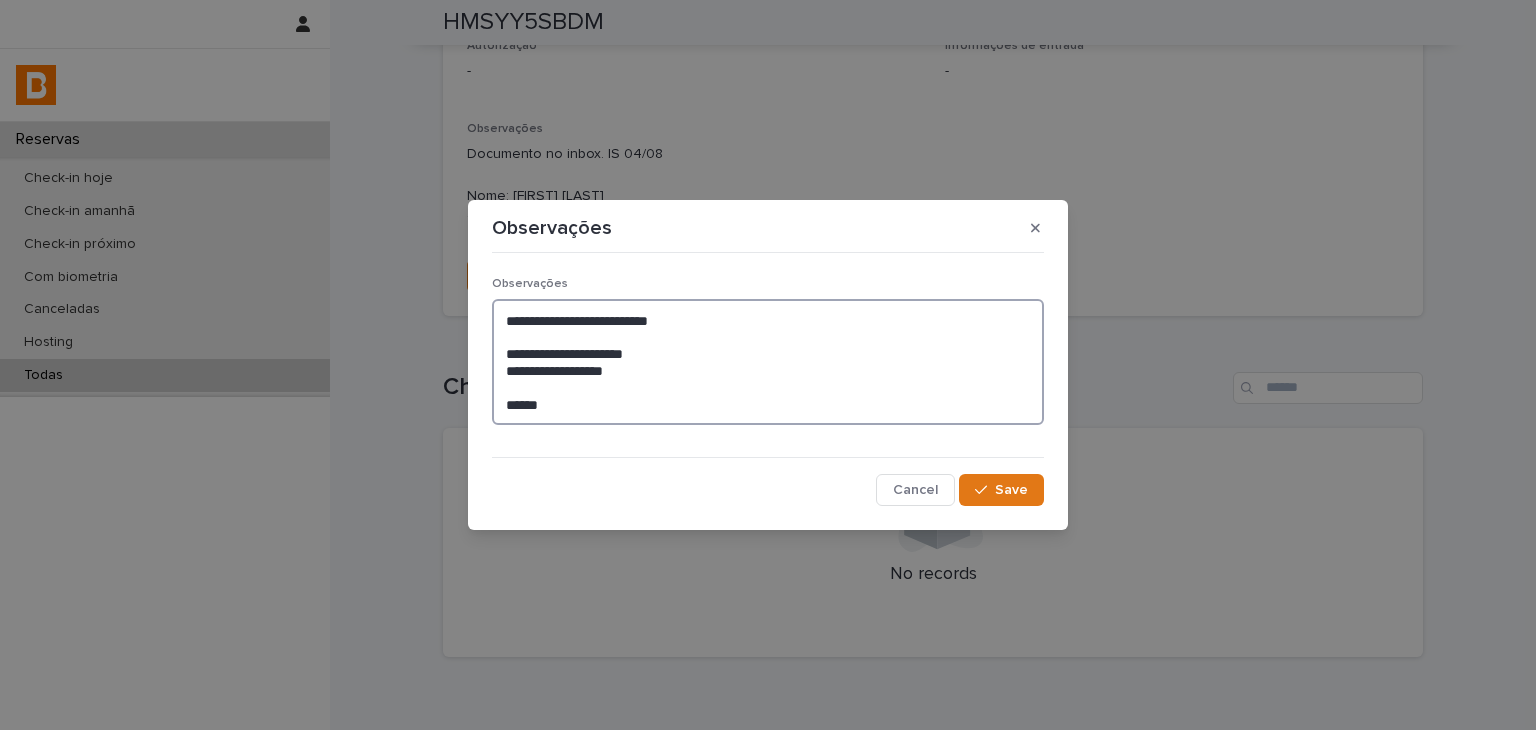 click on "**********" at bounding box center (768, 362) 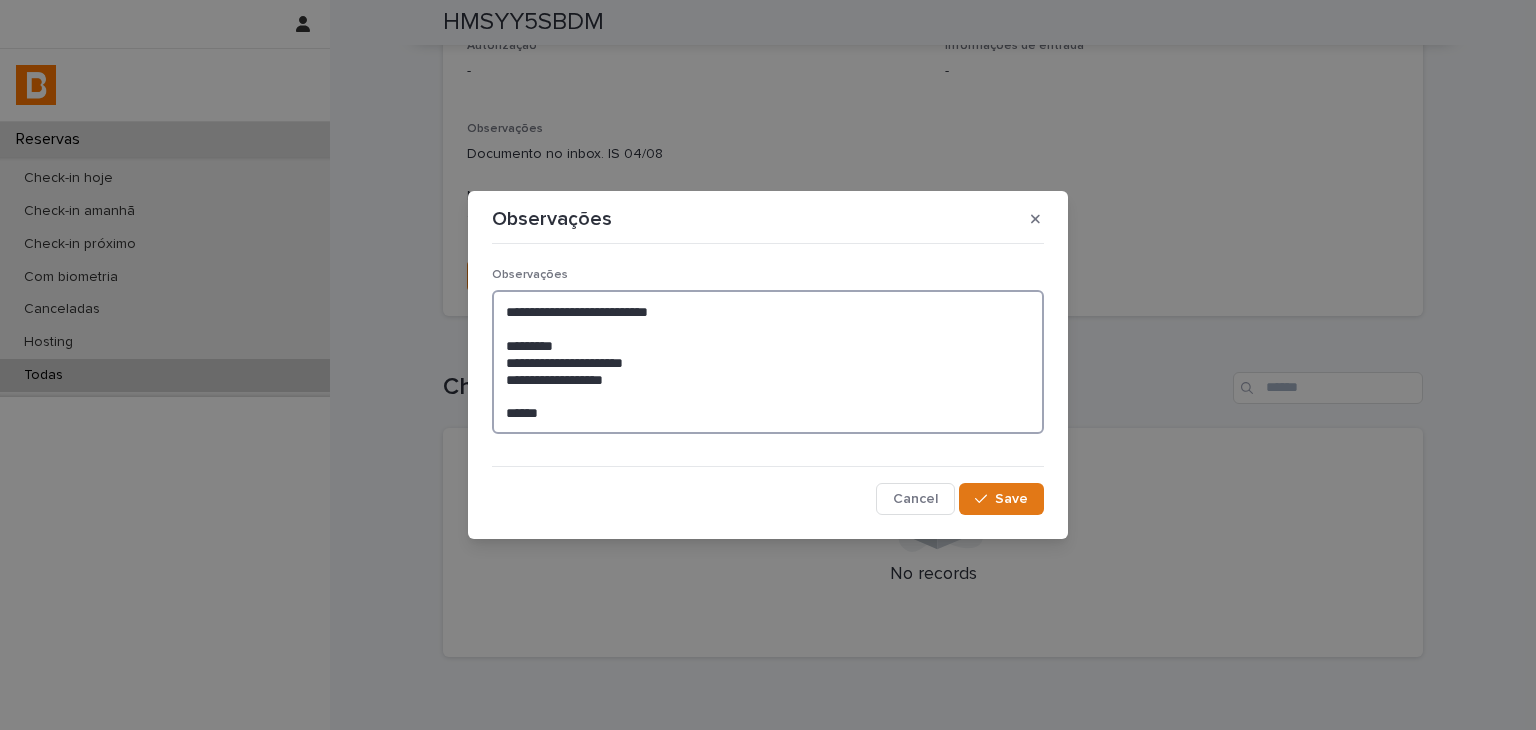 click on "**********" at bounding box center (768, 362) 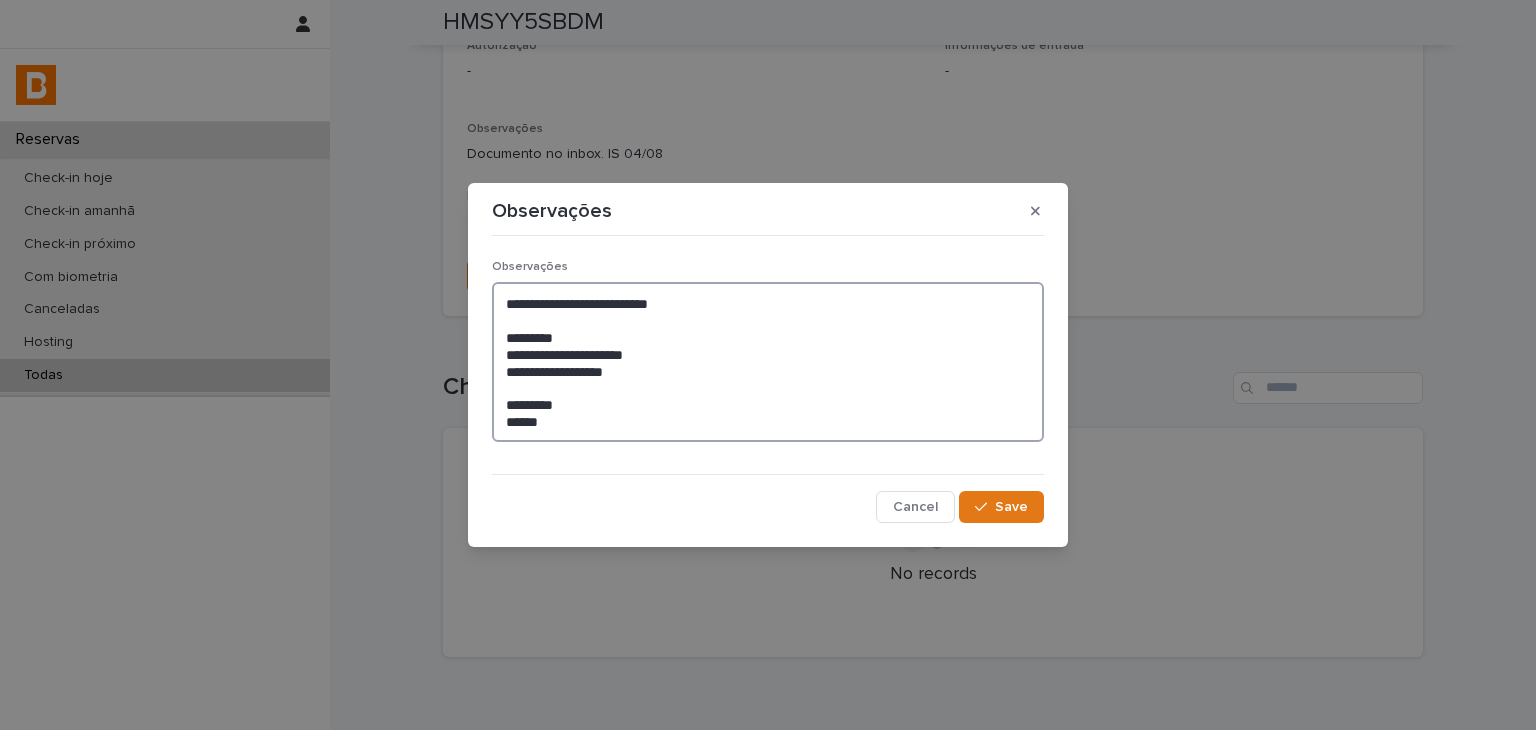 click on "**********" at bounding box center (768, 362) 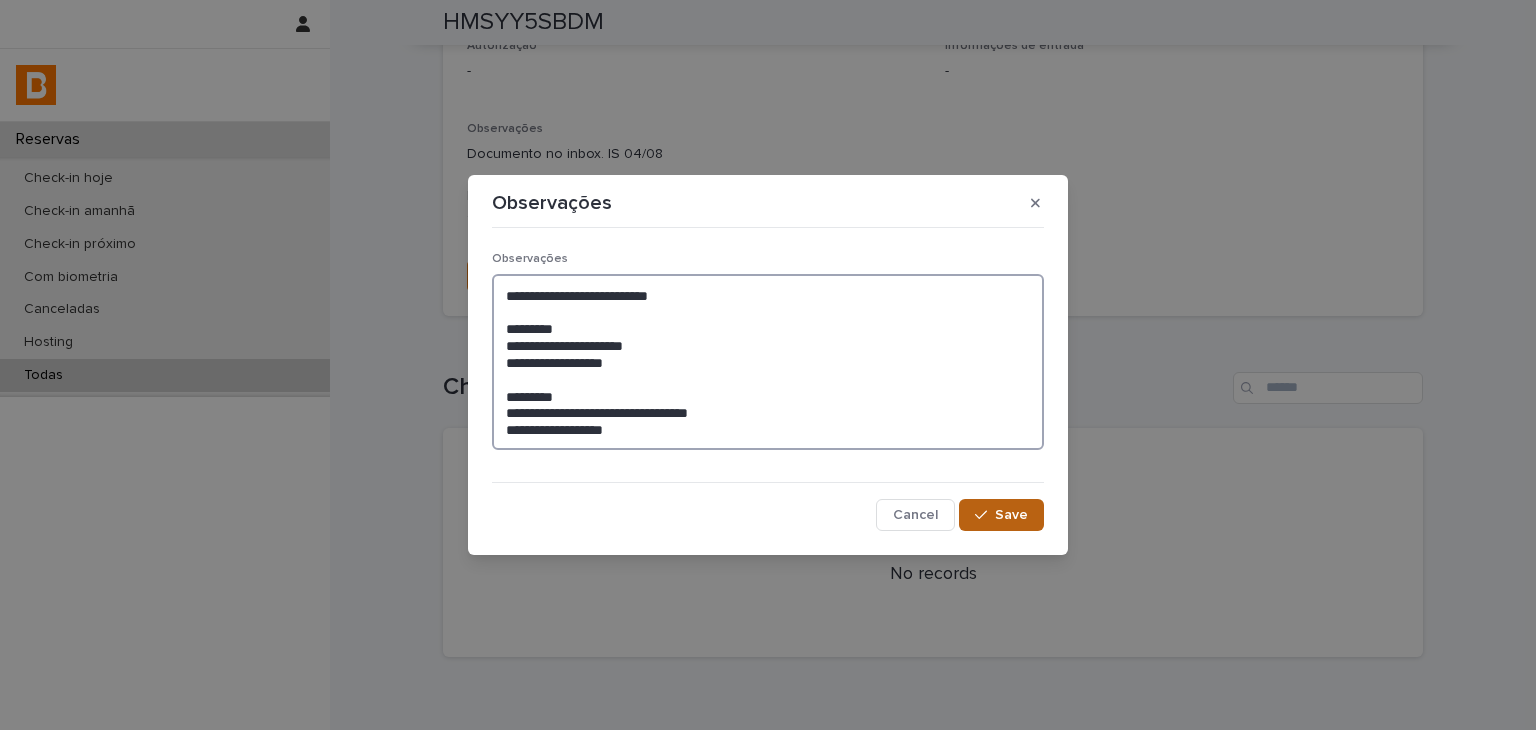 type on "**********" 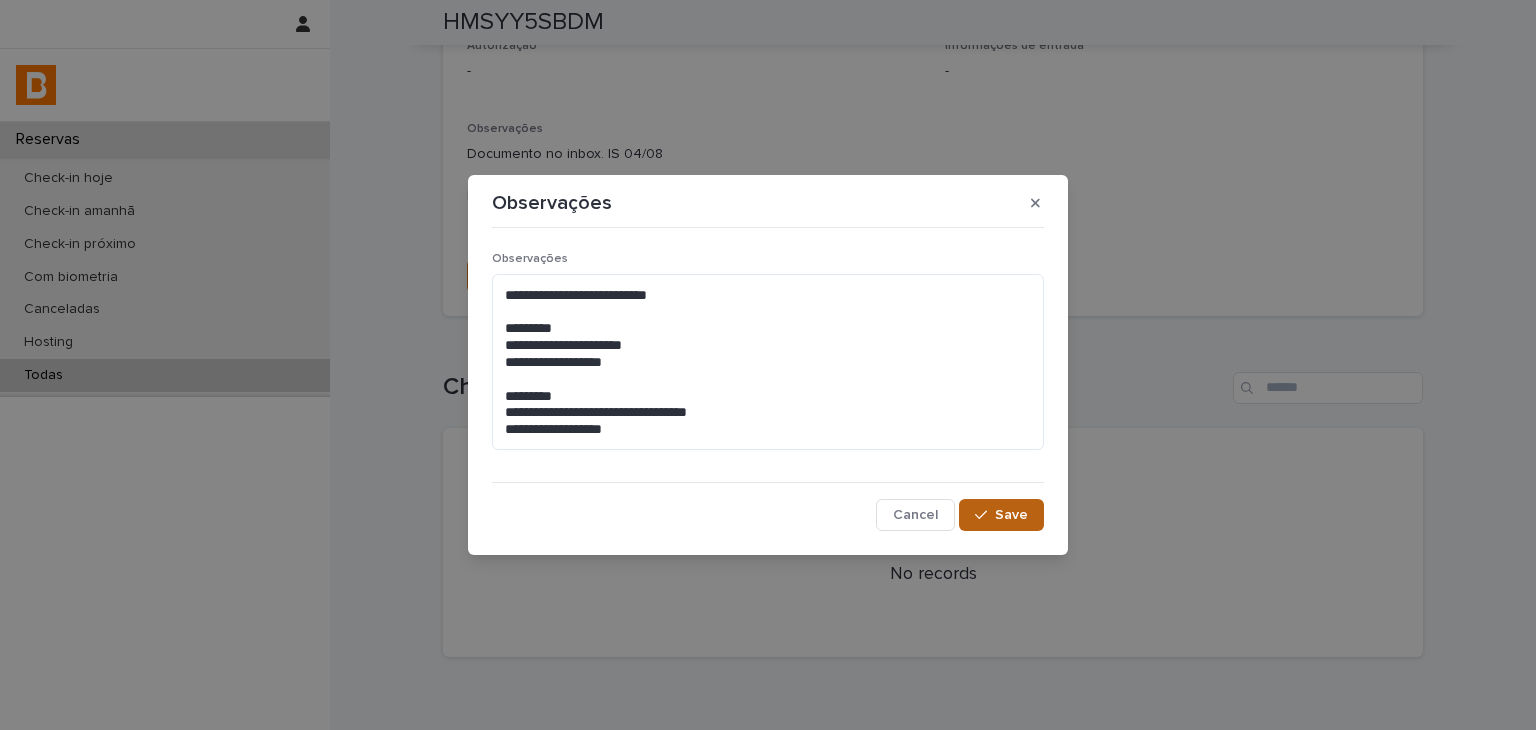 click on "Save" at bounding box center [1011, 515] 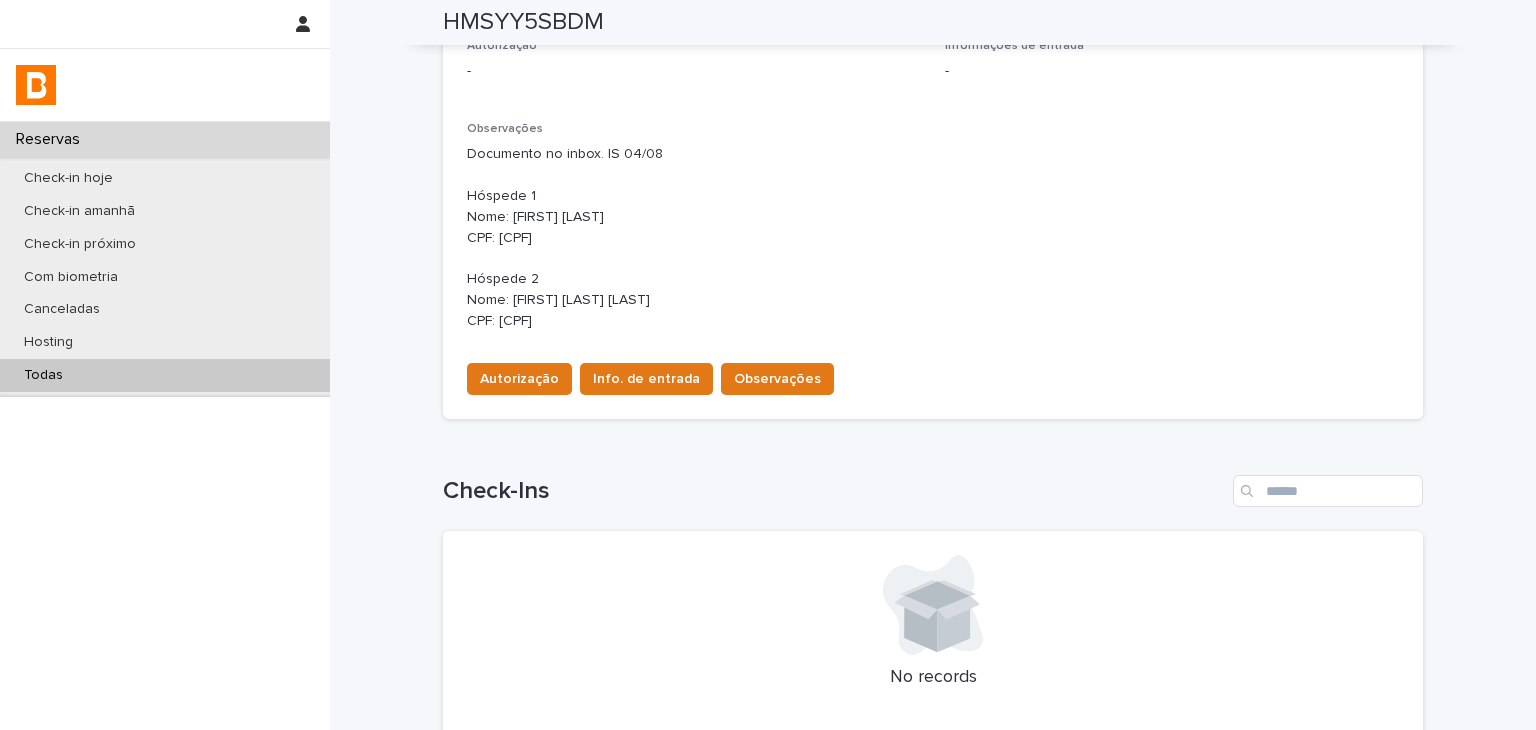 scroll, scrollTop: 639, scrollLeft: 0, axis: vertical 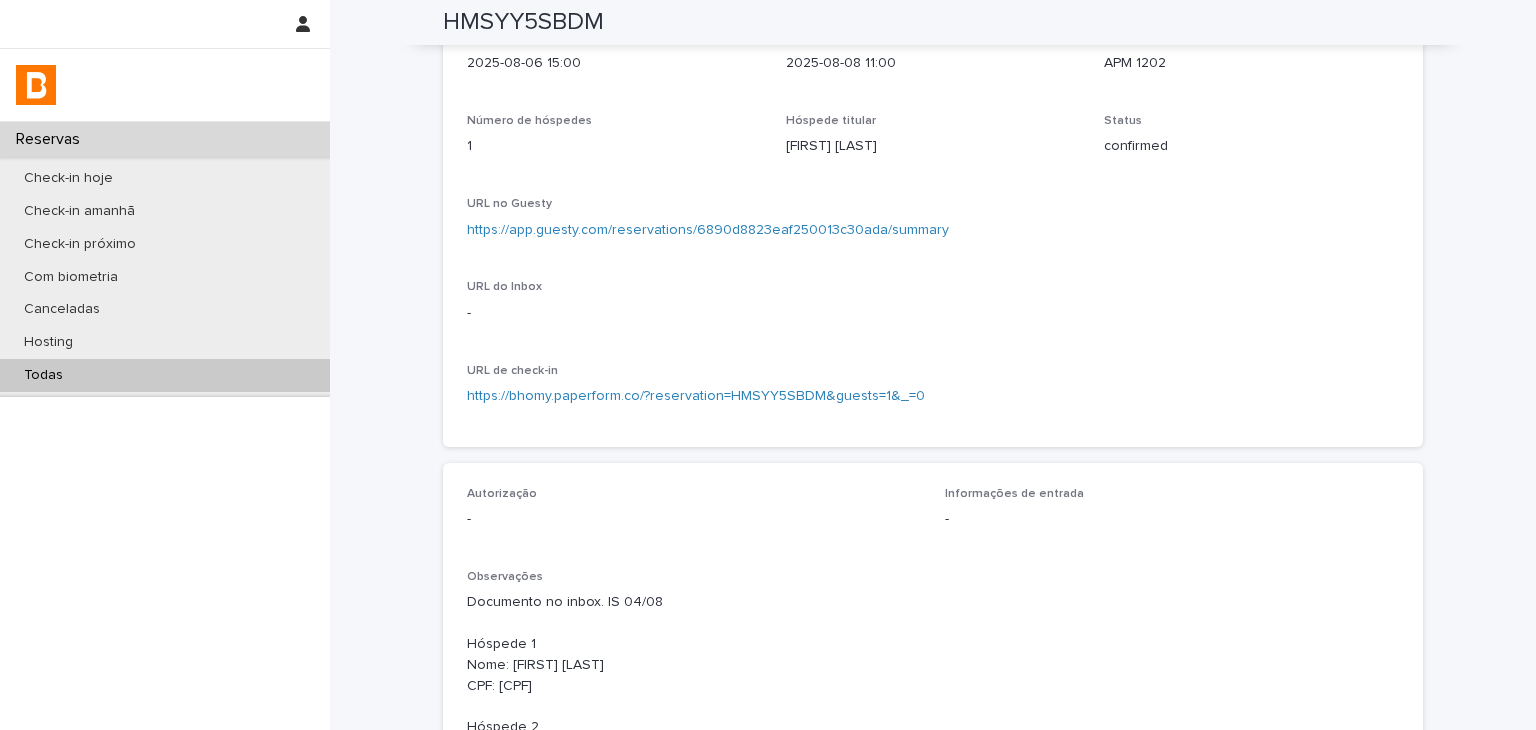 click on "Check-in 2025-08-06 15:00 Check-out 2025-08-08 11:00 Unidade APM 1202 Número de hóspedes 1 Hóspede titular [FIRST] [LAST] Status confirmed URL no Guesty https://app.guesty.com/reservations/6890d8823eaf250013c30ada/summary URL do Inbox - URL de check-in https://bhomy.paperform.co/?reservation=HMSYY5SBDM&guests=1&_=0" at bounding box center (933, 227) 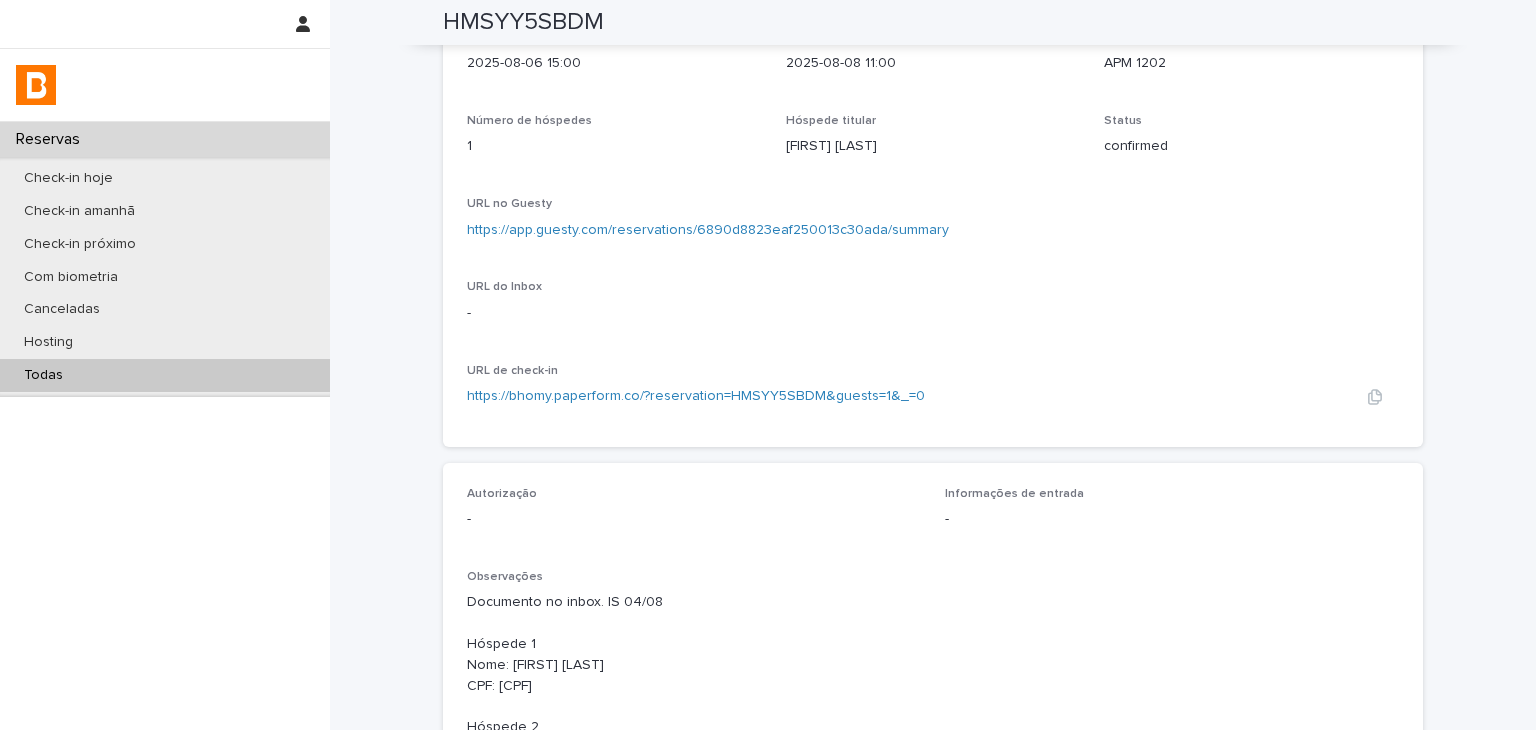 scroll, scrollTop: 439, scrollLeft: 0, axis: vertical 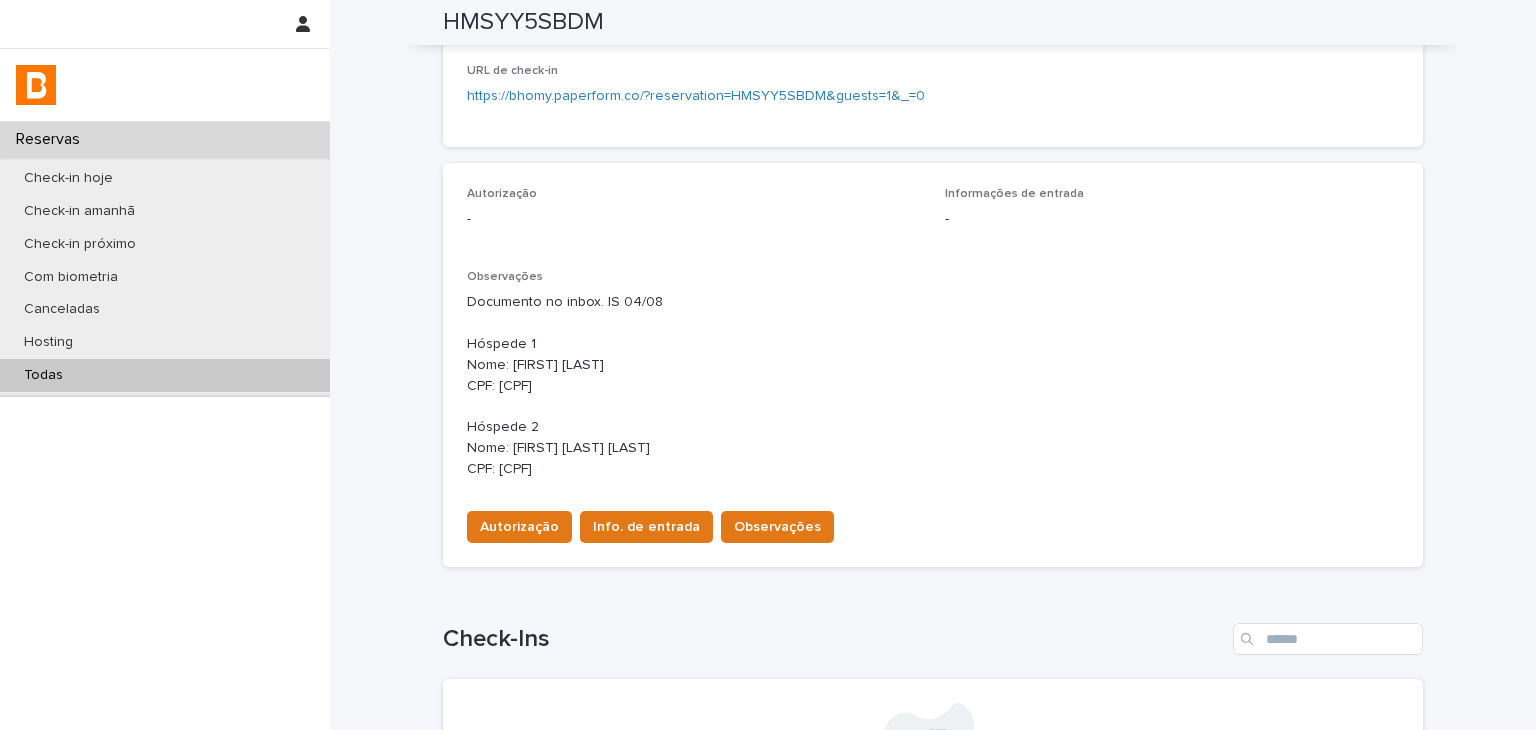 drag, startPoint x: 453, startPoint y: 345, endPoint x: 598, endPoint y: 469, distance: 190.79047 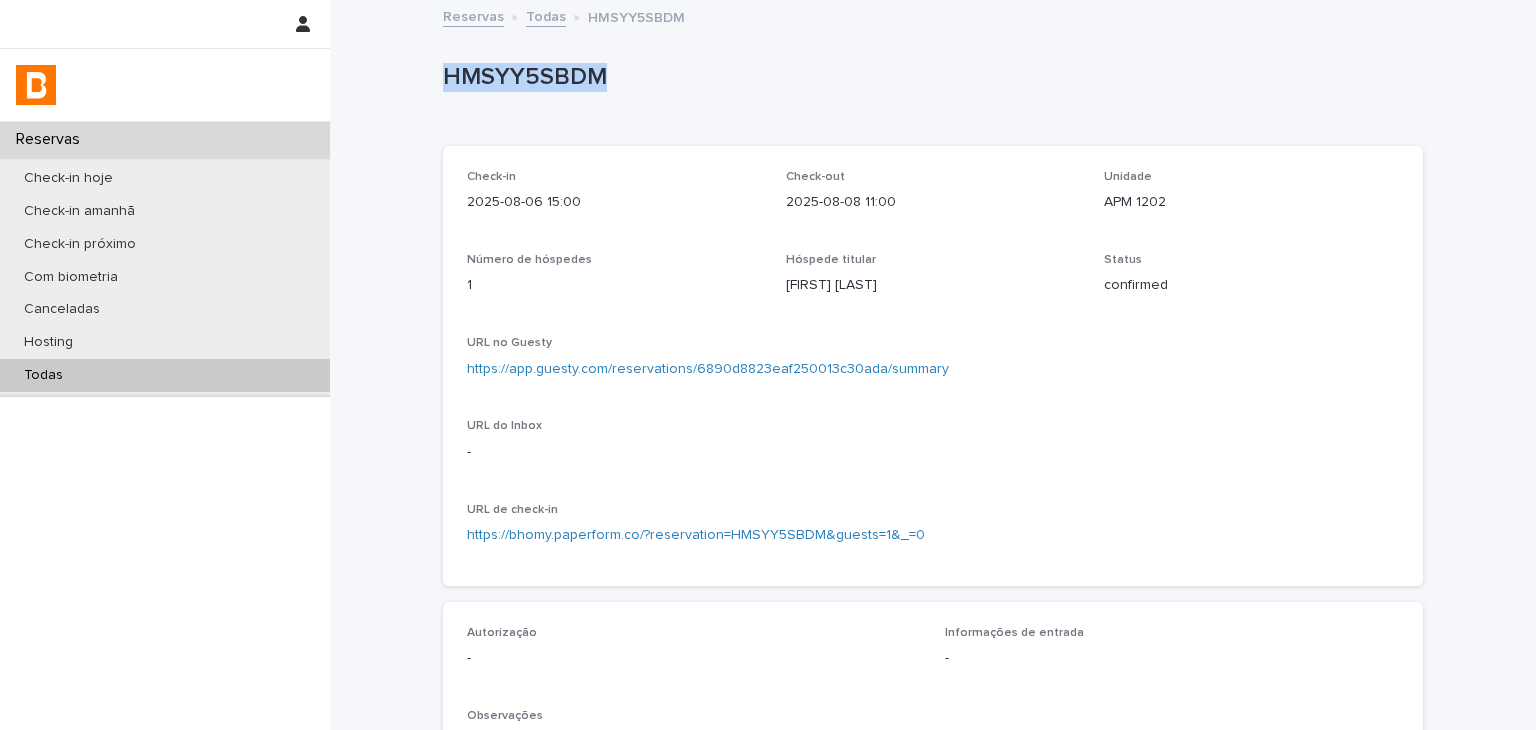 drag, startPoint x: 414, startPoint y: 62, endPoint x: 768, endPoint y: 126, distance: 359.7388 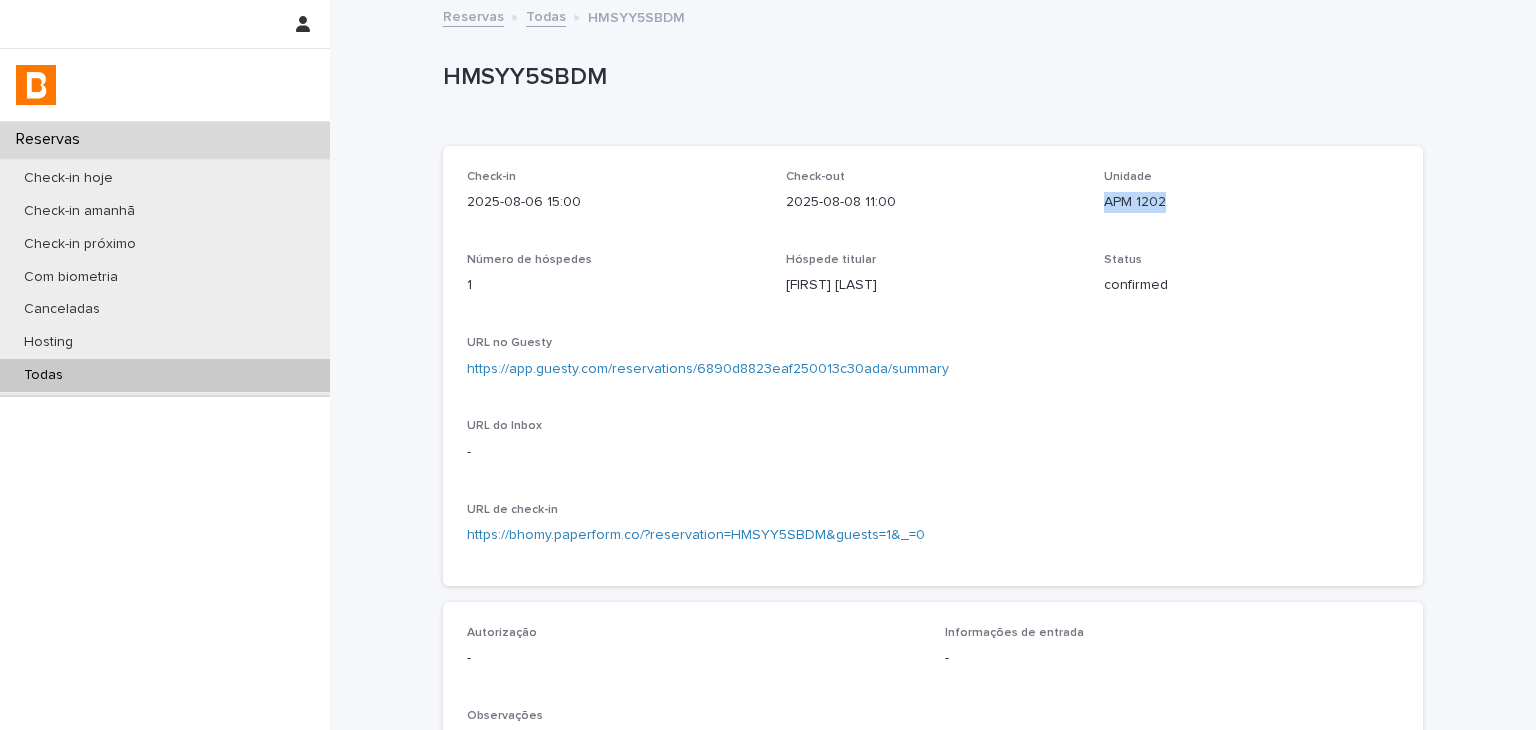 drag, startPoint x: 1096, startPoint y: 202, endPoint x: 1082, endPoint y: 199, distance: 14.3178215 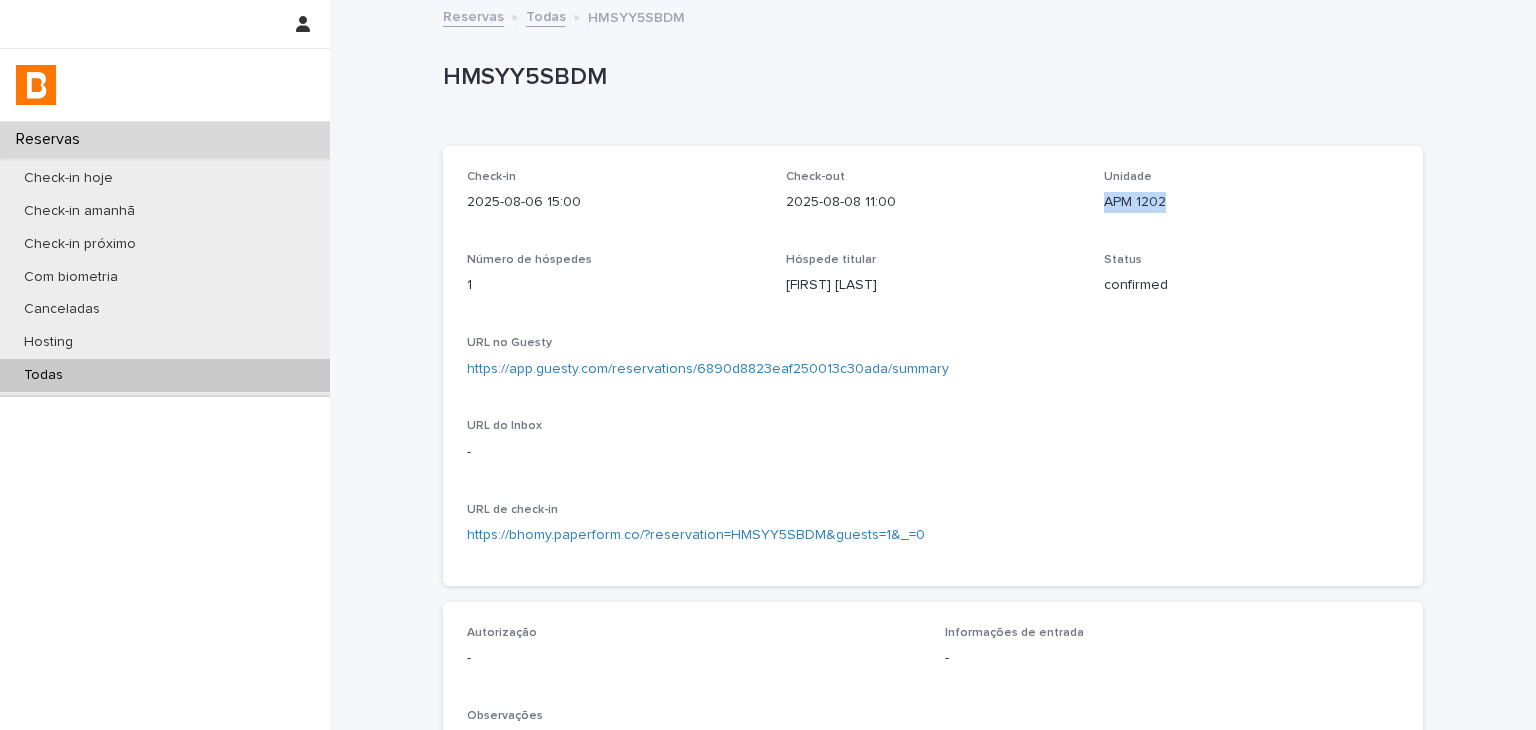 scroll, scrollTop: 500, scrollLeft: 0, axis: vertical 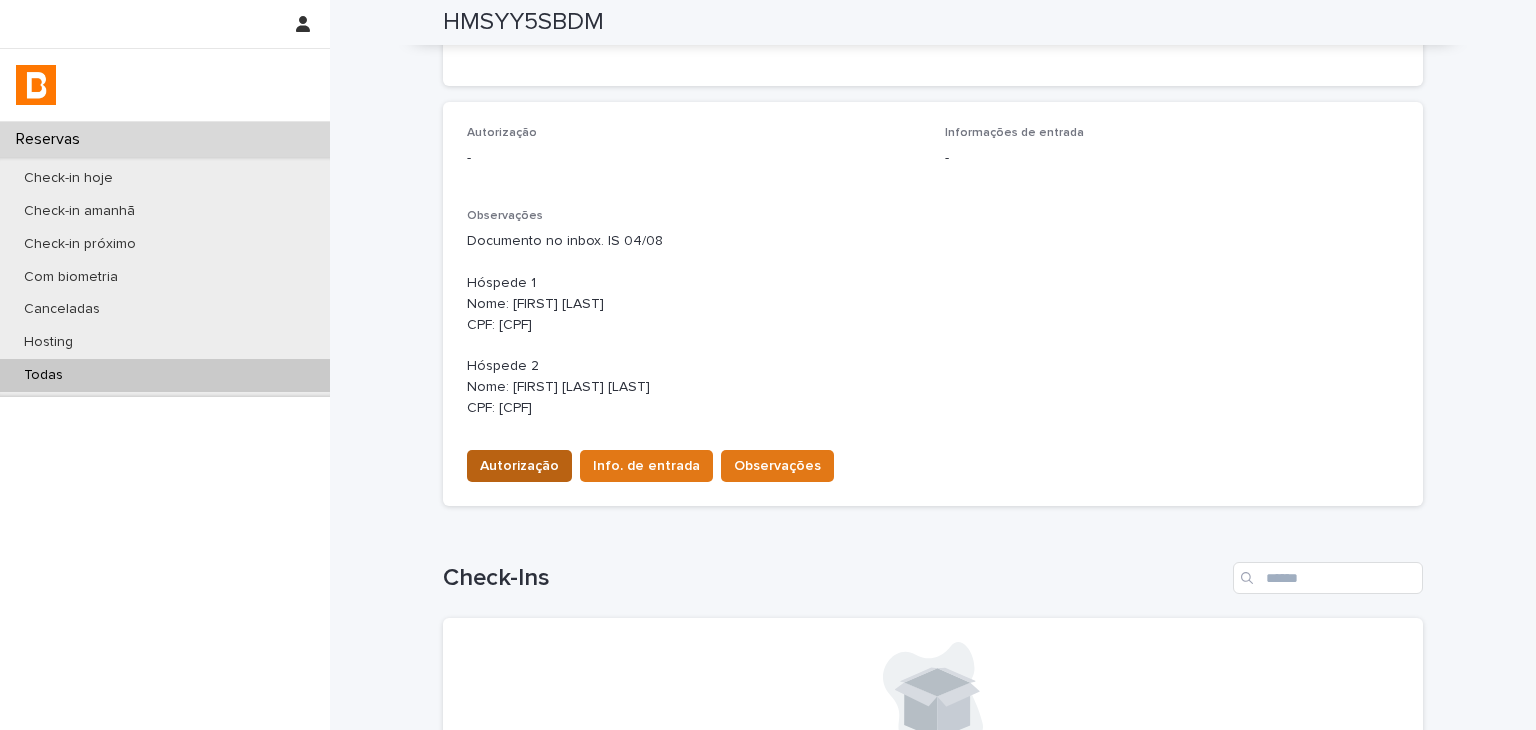 click on "Autorização" at bounding box center (519, 466) 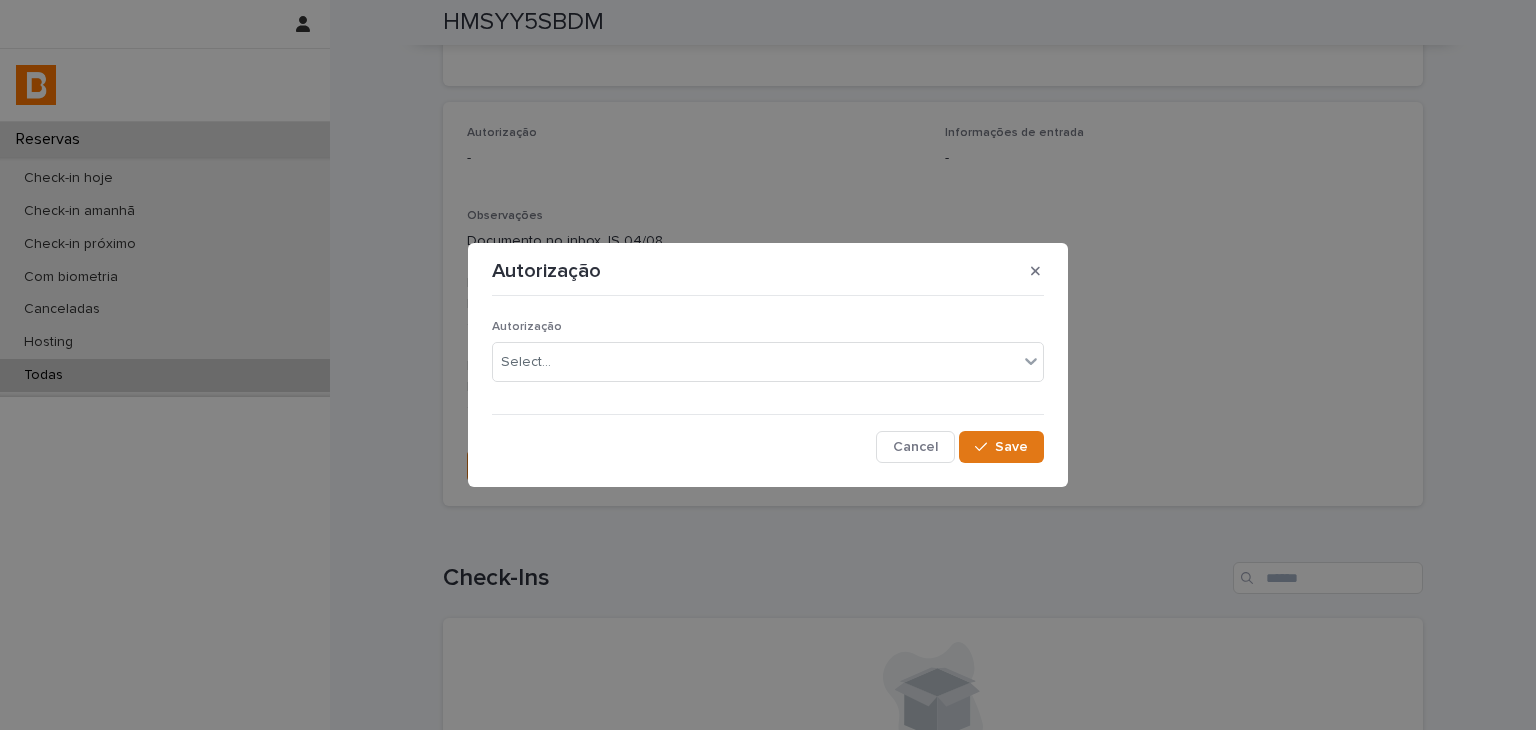 click on "Autorização Select..." at bounding box center (768, 359) 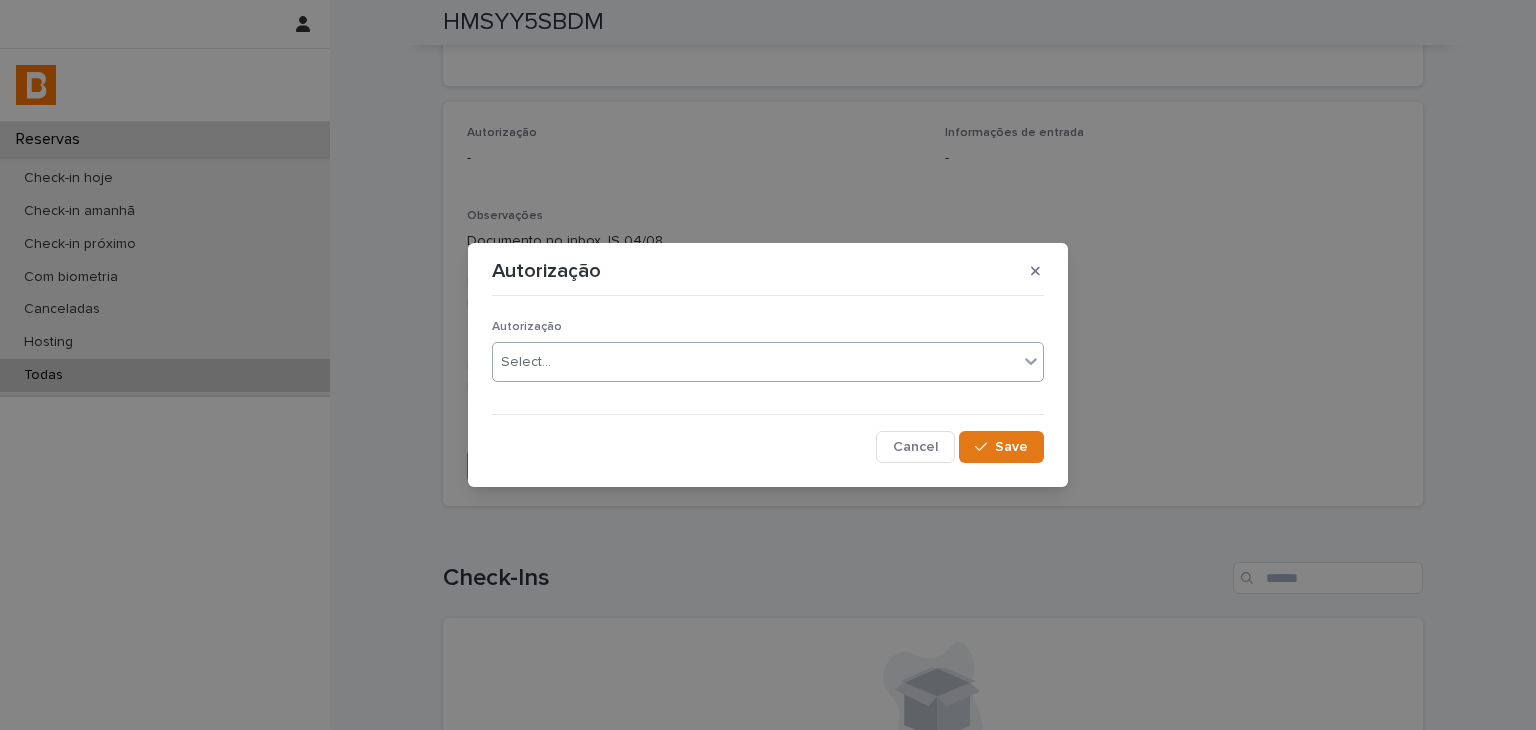 click on "Select..." at bounding box center (755, 362) 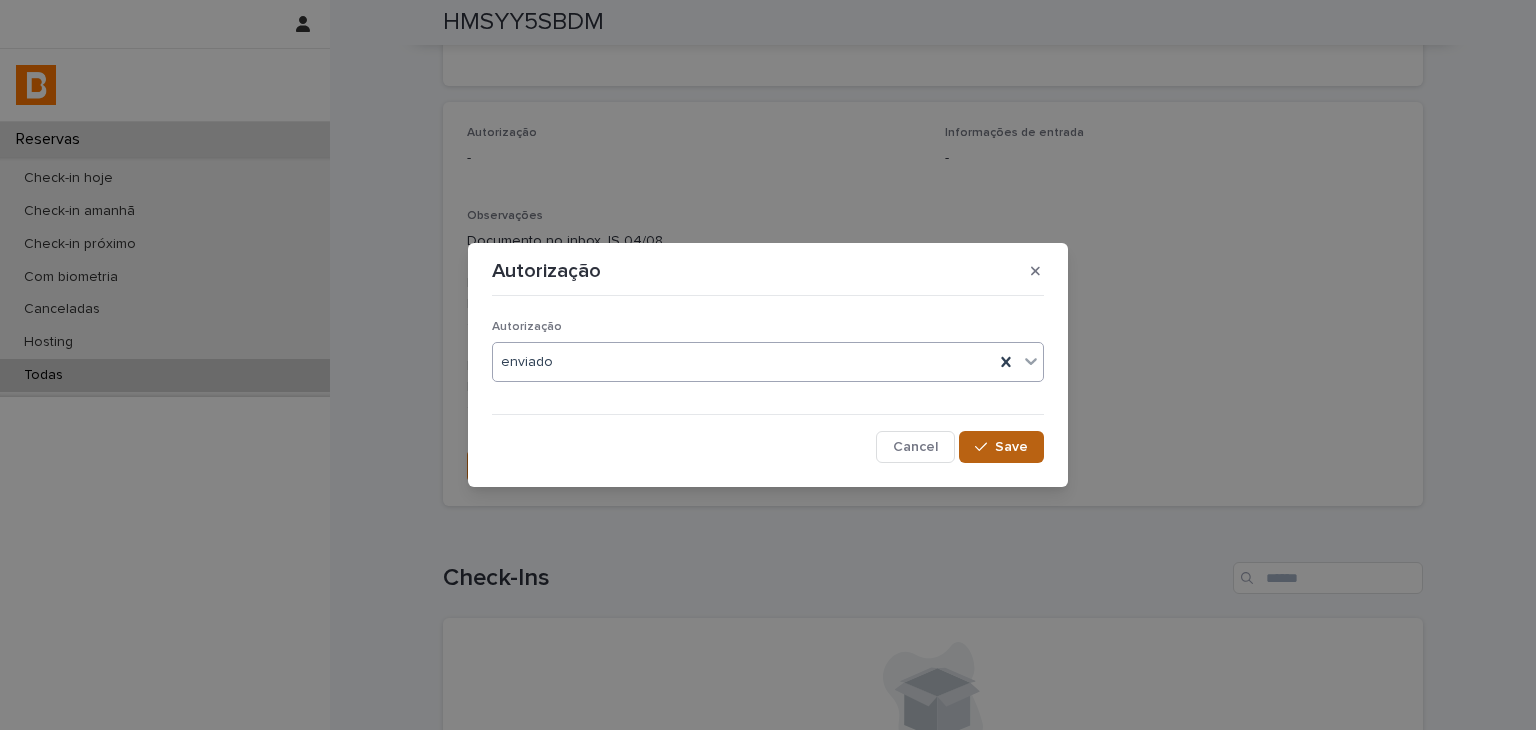 click on "Save" at bounding box center [1001, 447] 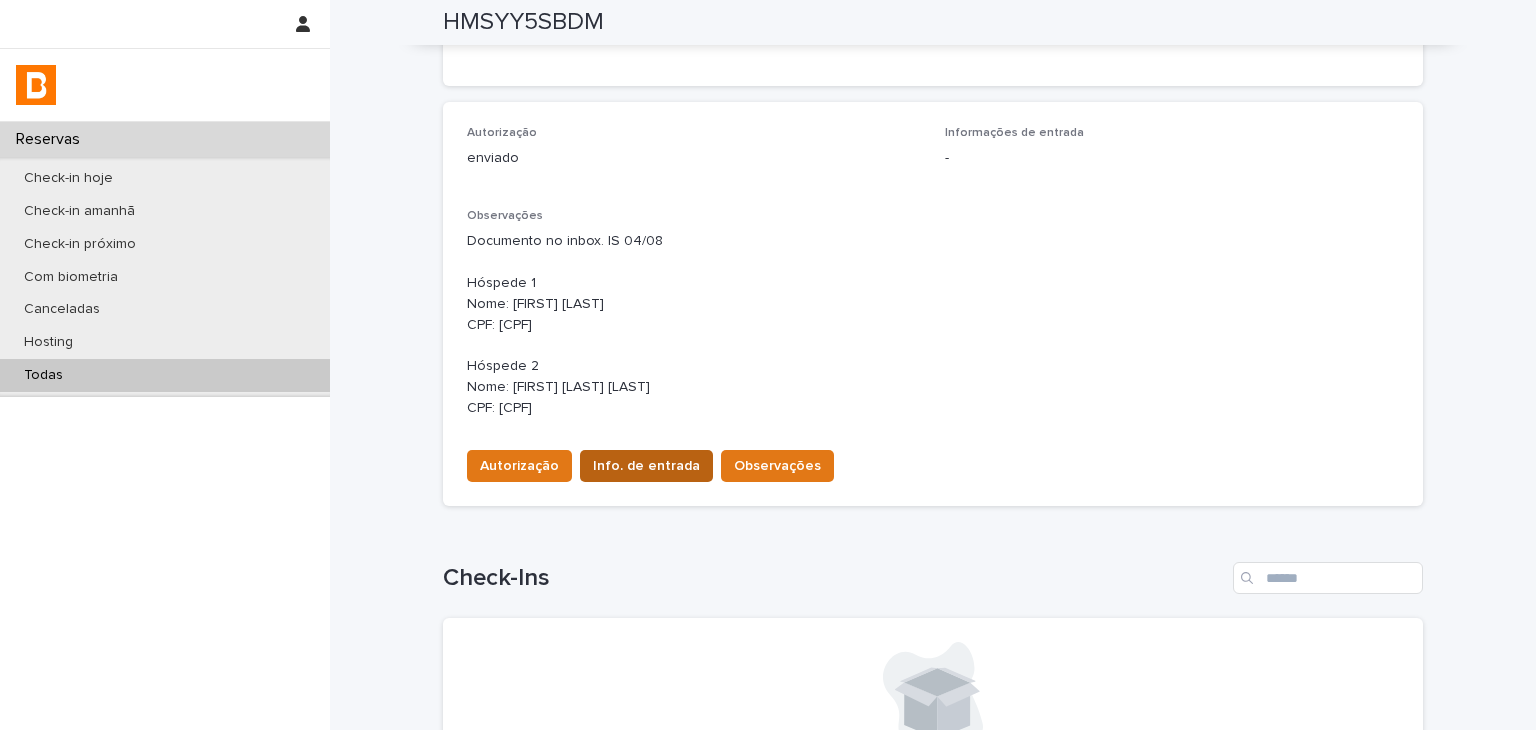 click on "Info. de entrada" at bounding box center (646, 466) 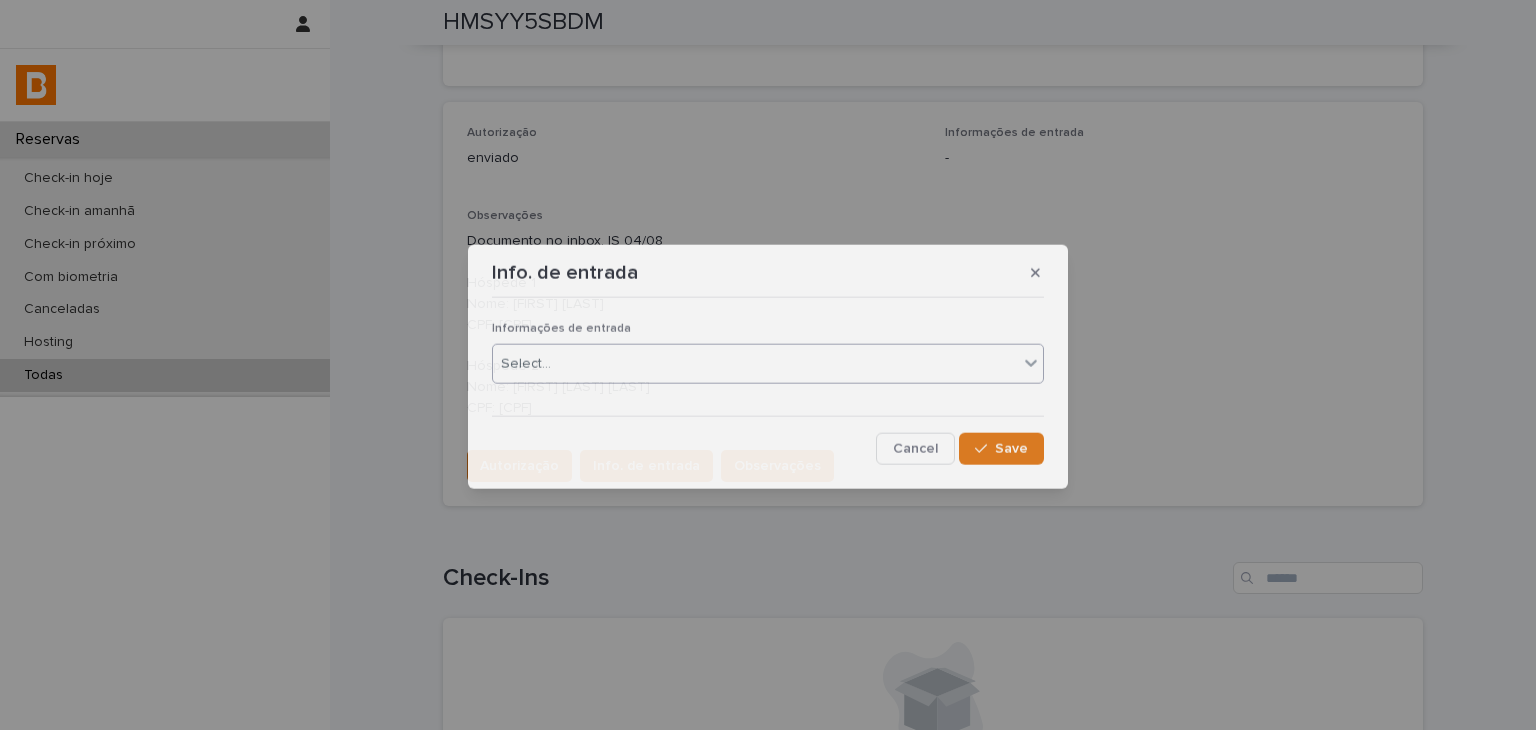 click on "Select..." at bounding box center (768, 364) 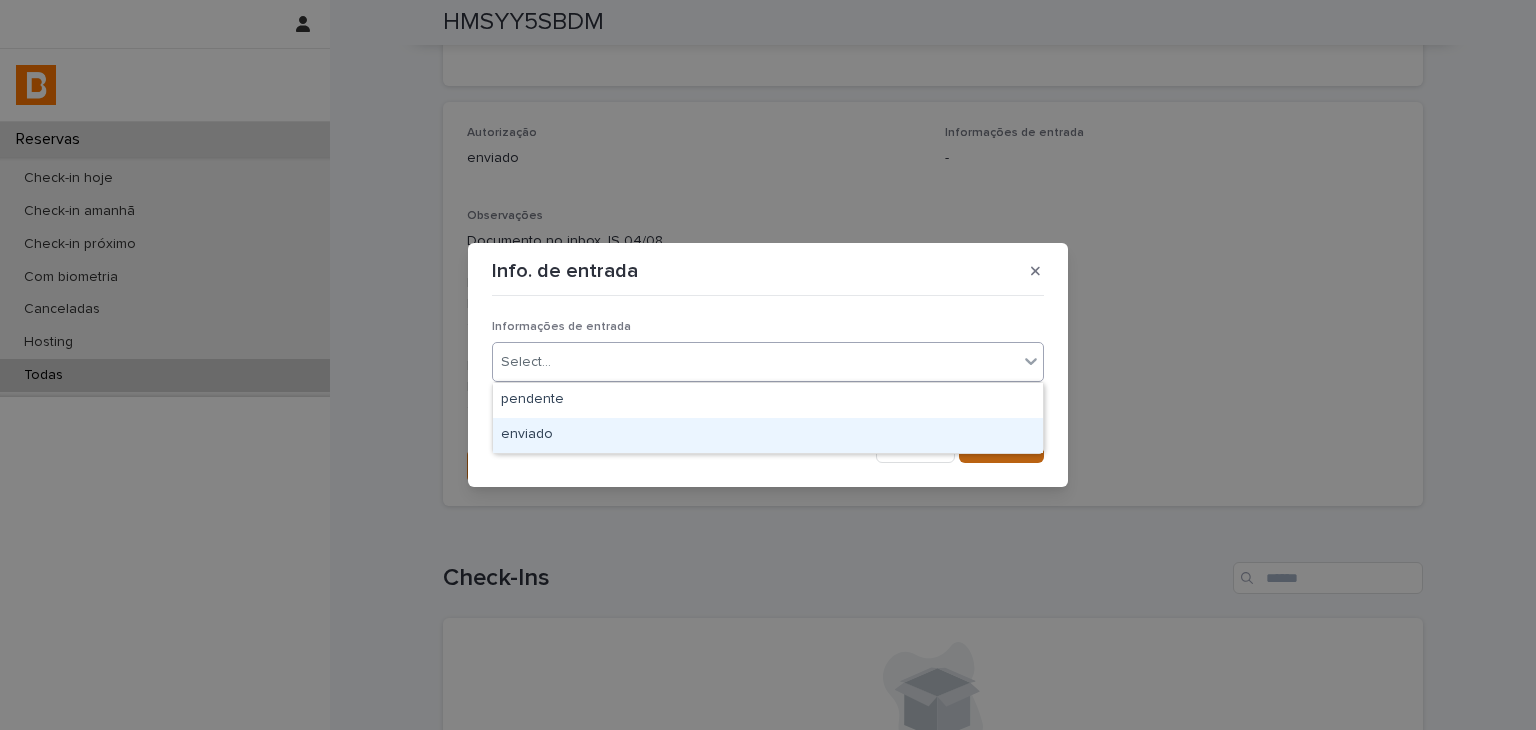 click on "enviado" at bounding box center (768, 435) 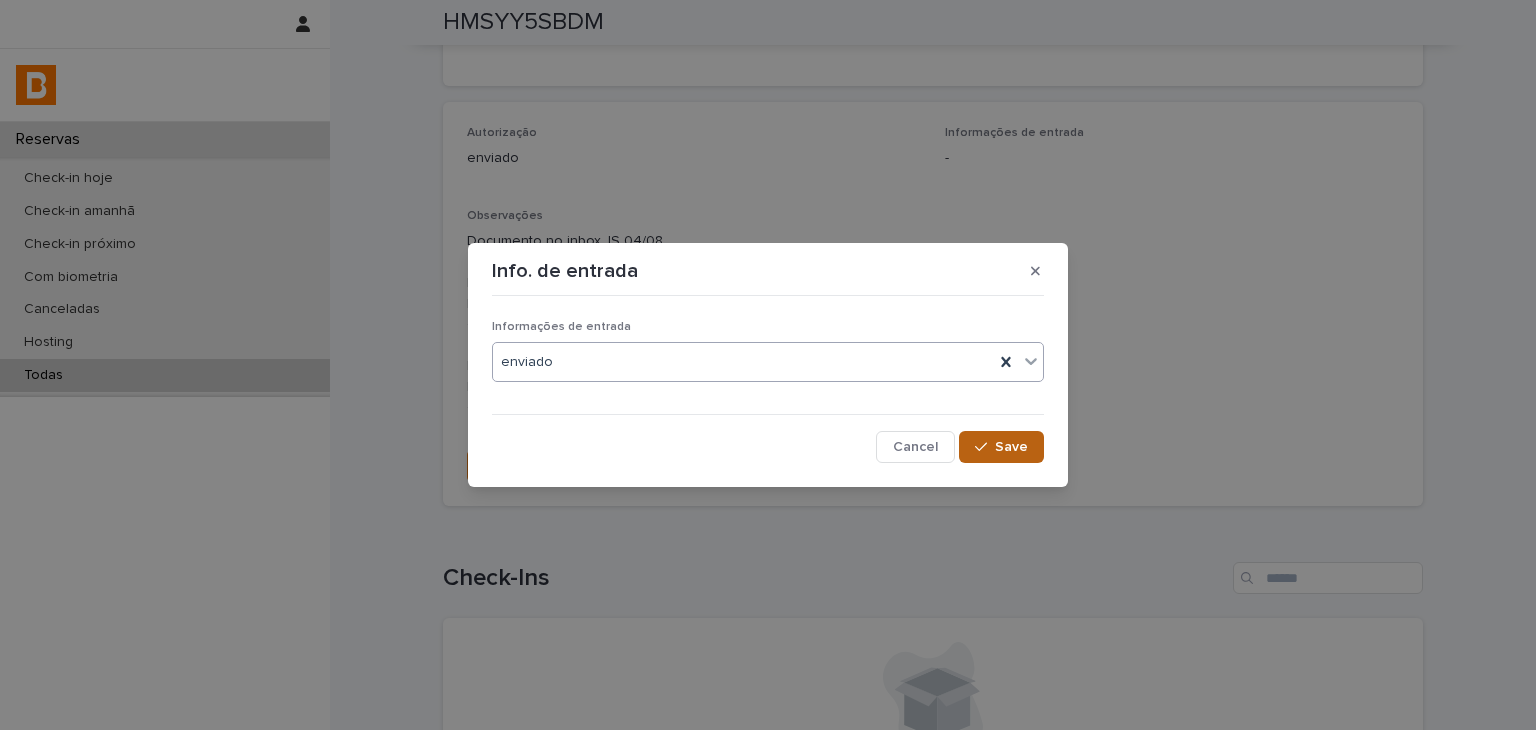 click on "Save" at bounding box center [1011, 447] 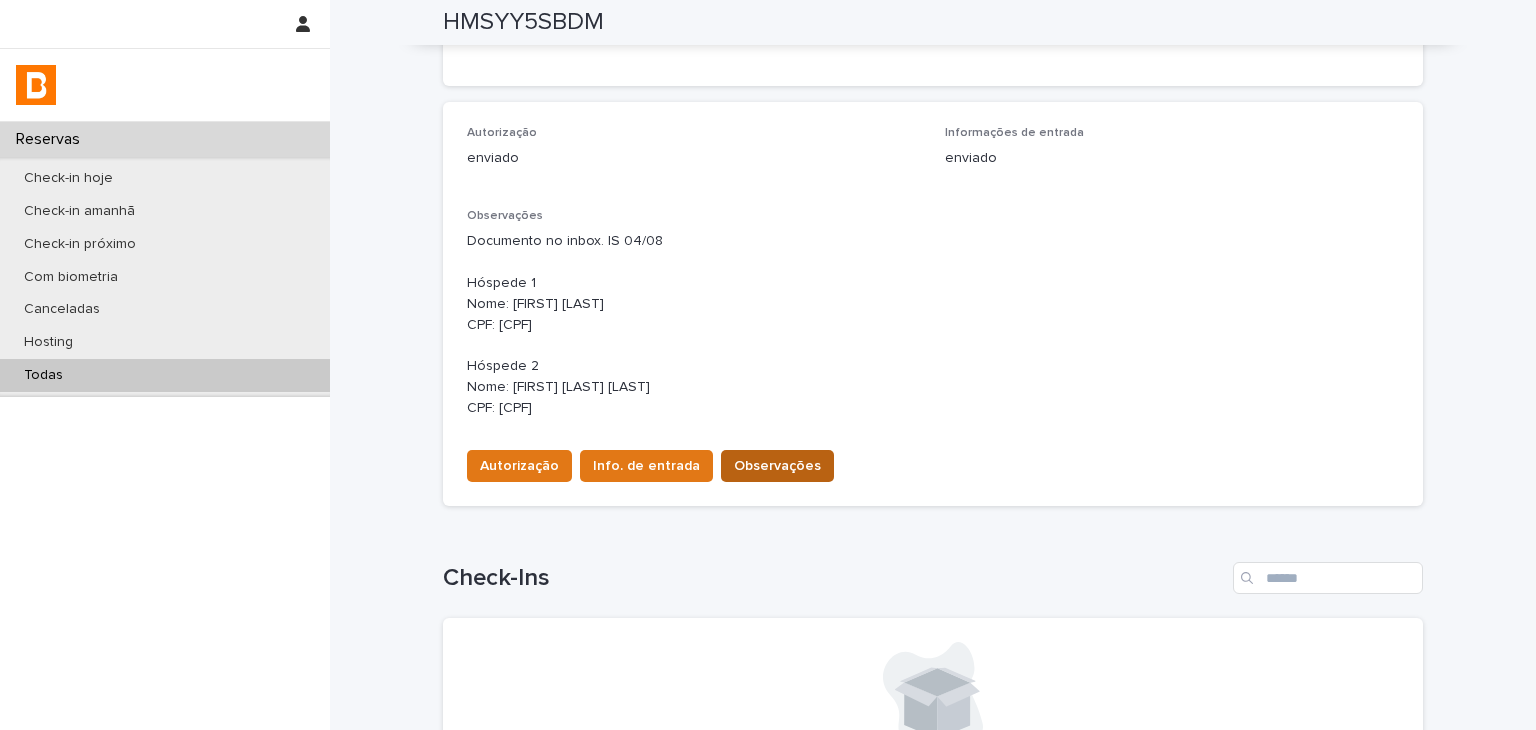 click on "Observações" at bounding box center [777, 466] 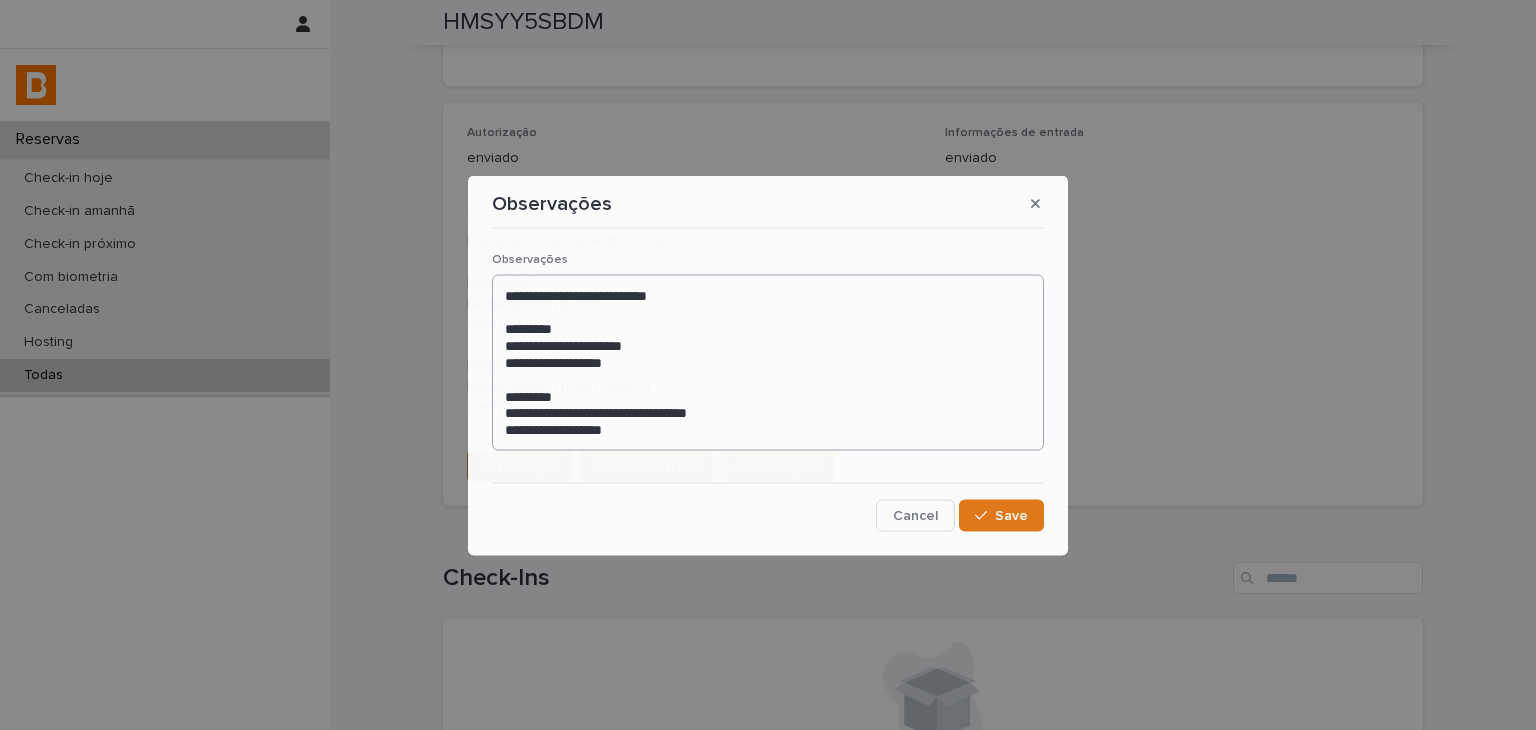 click on "**********" at bounding box center (768, 359) 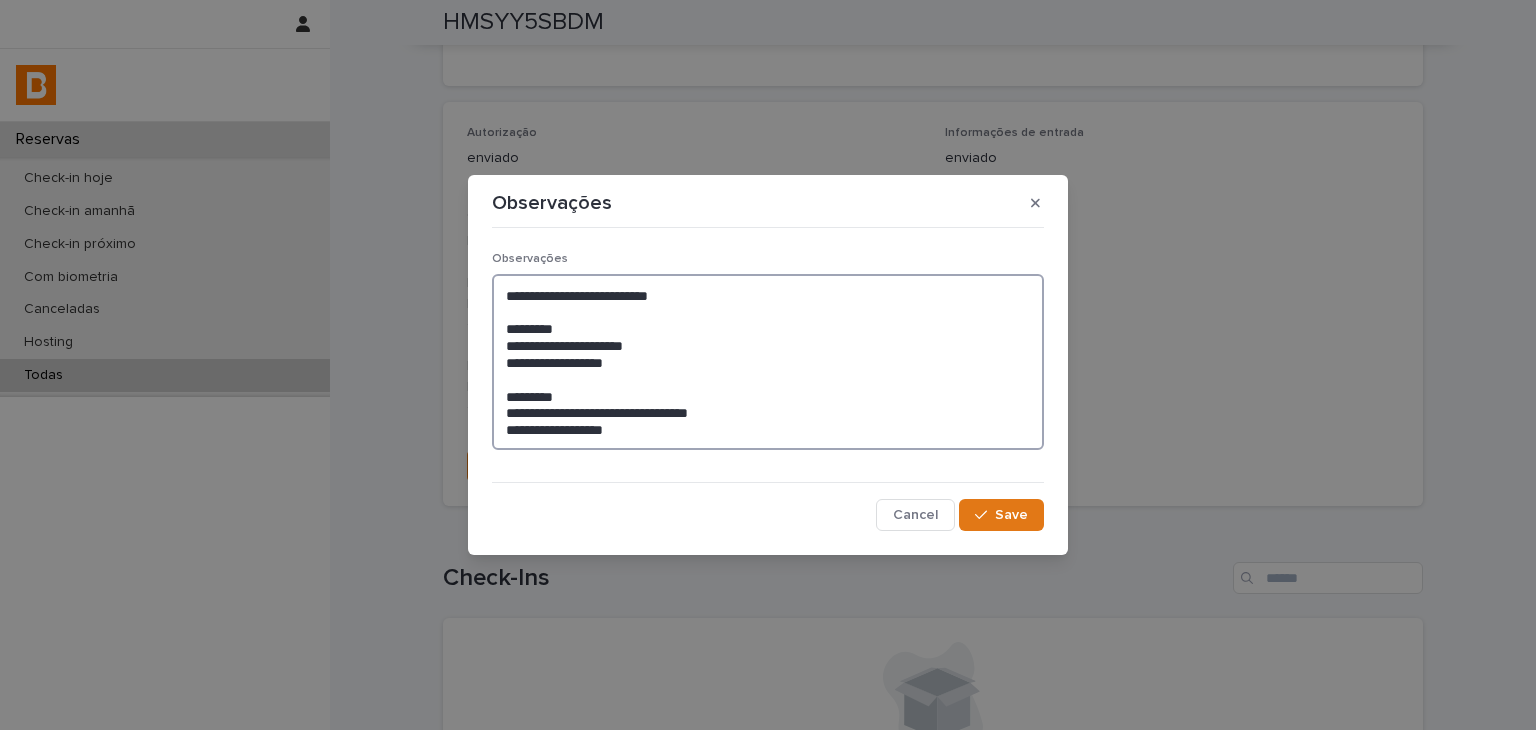 click on "**********" at bounding box center [768, 362] 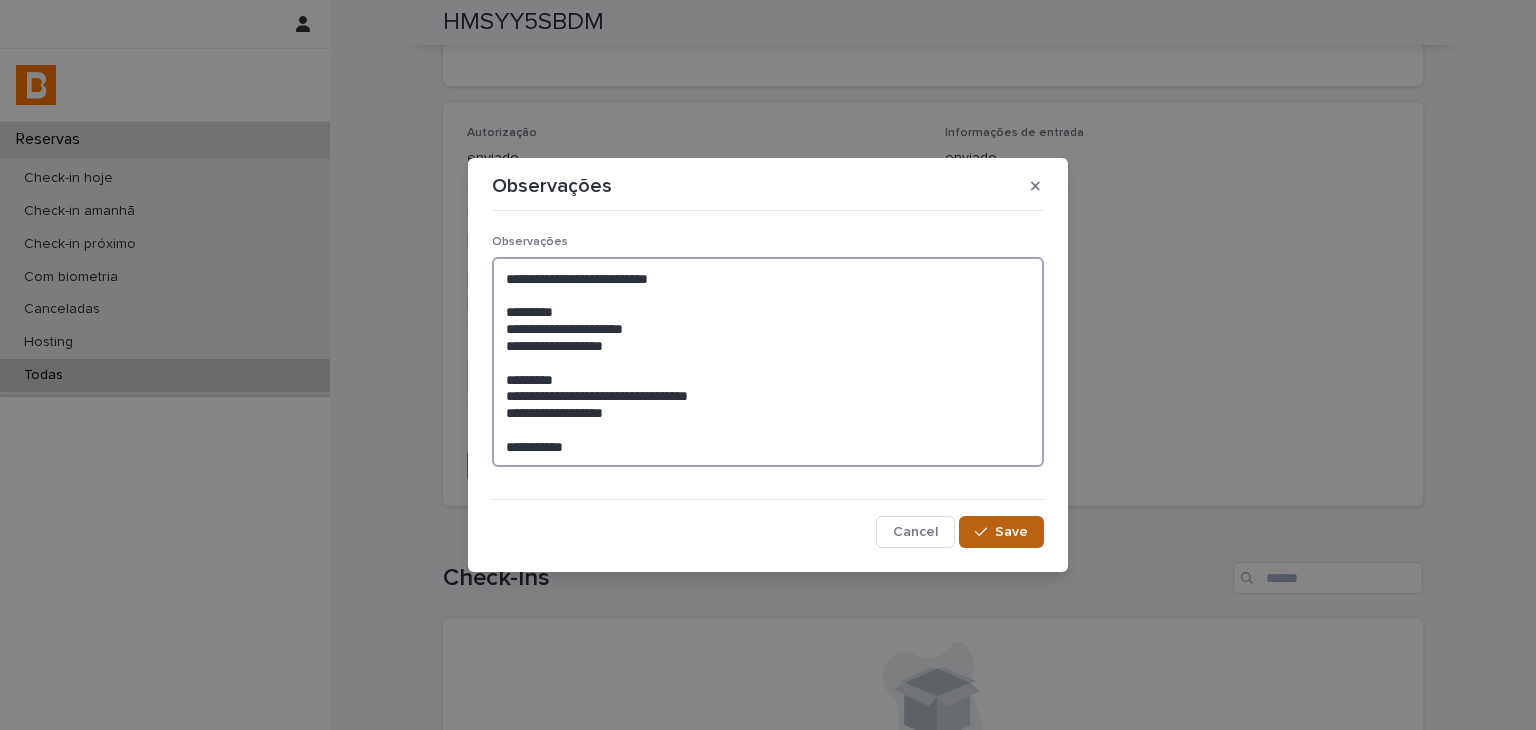 type on "**********" 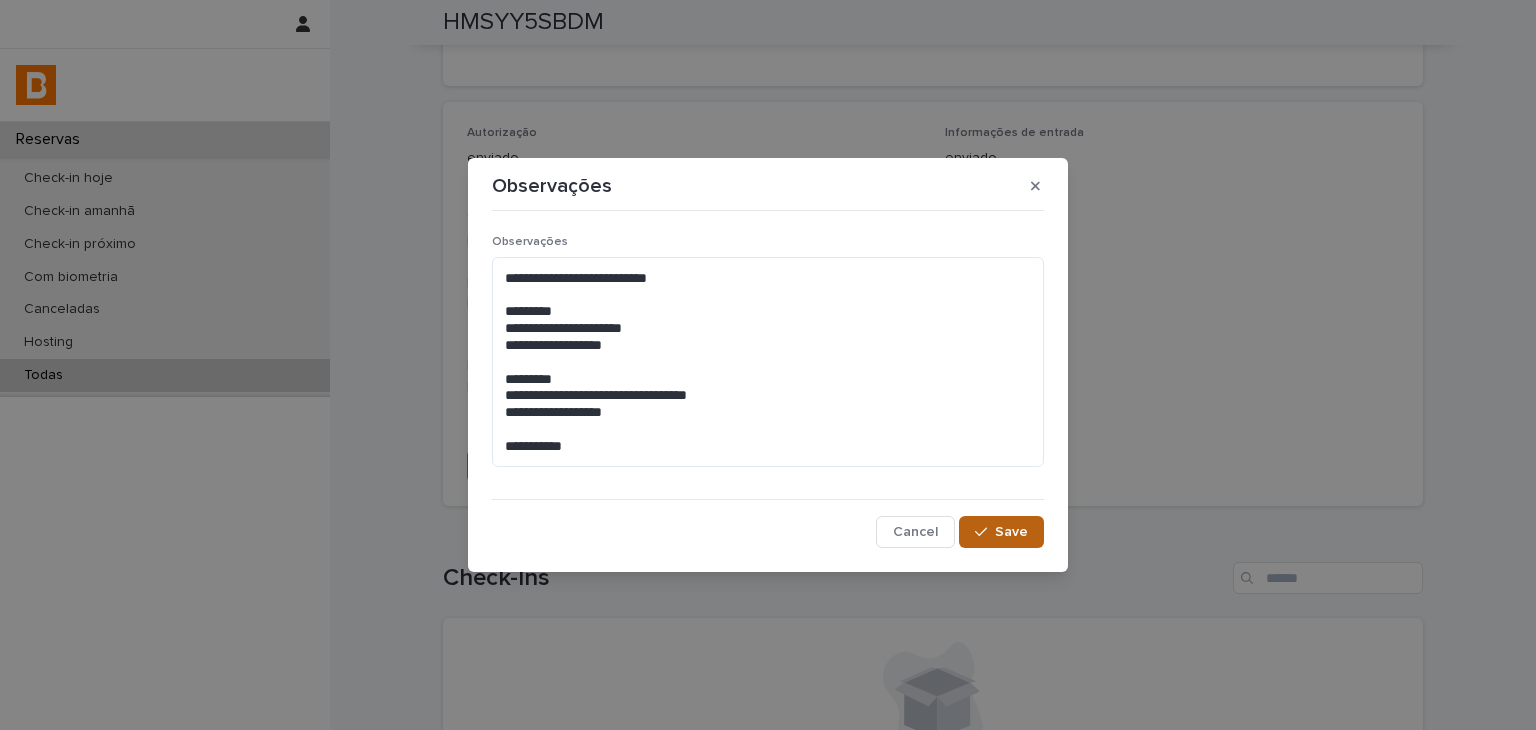 click on "Save" at bounding box center (1011, 532) 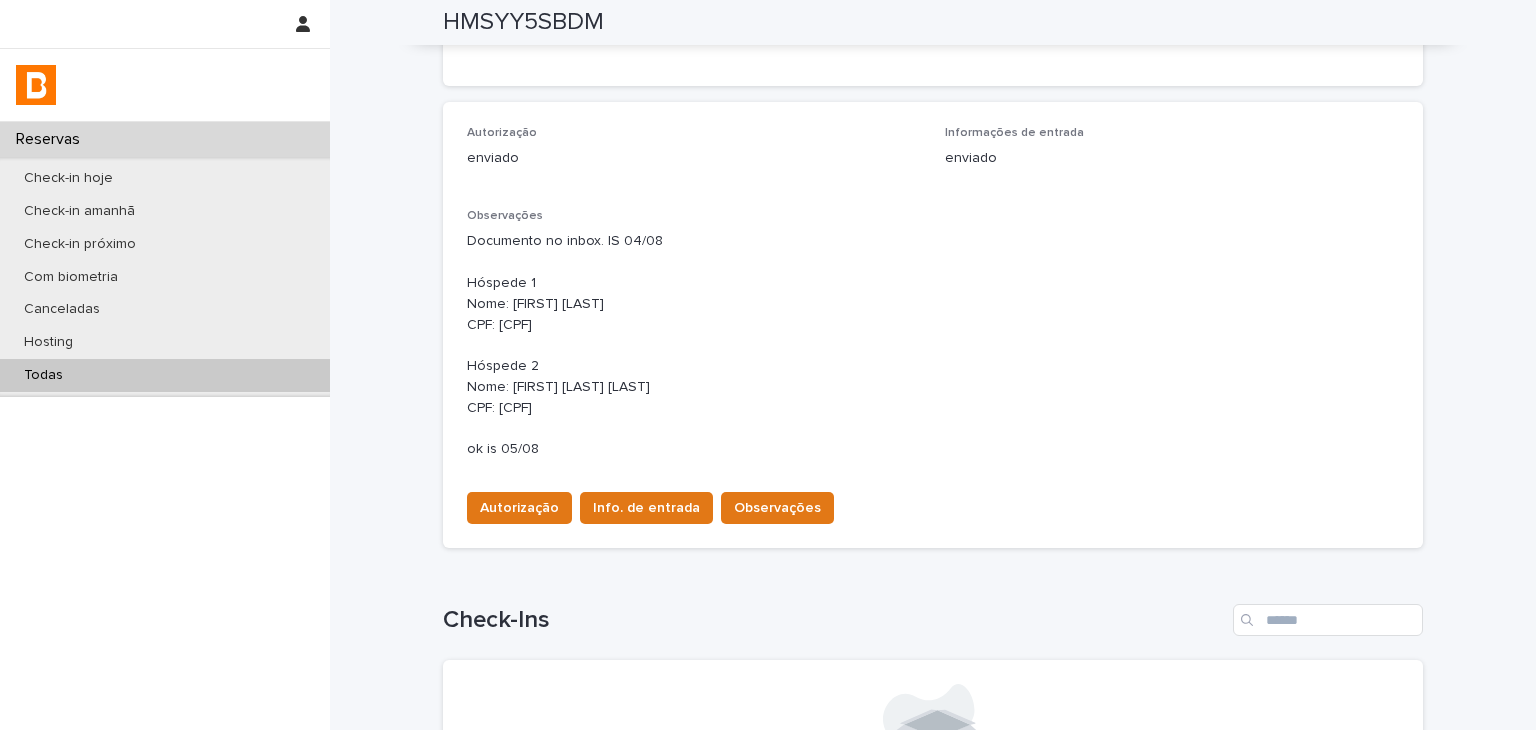 scroll, scrollTop: 520, scrollLeft: 0, axis: vertical 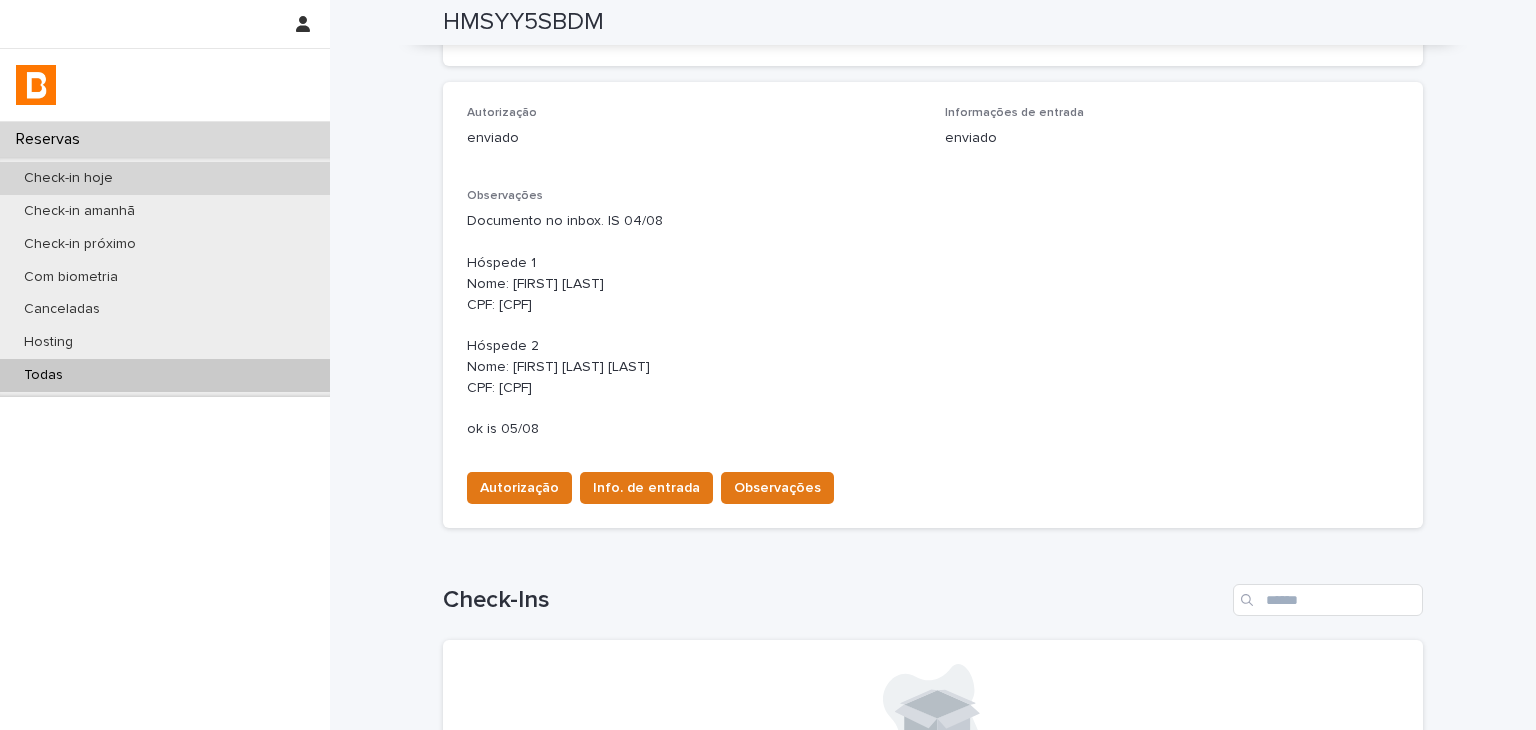 click on "Check-in hoje" at bounding box center (165, 178) 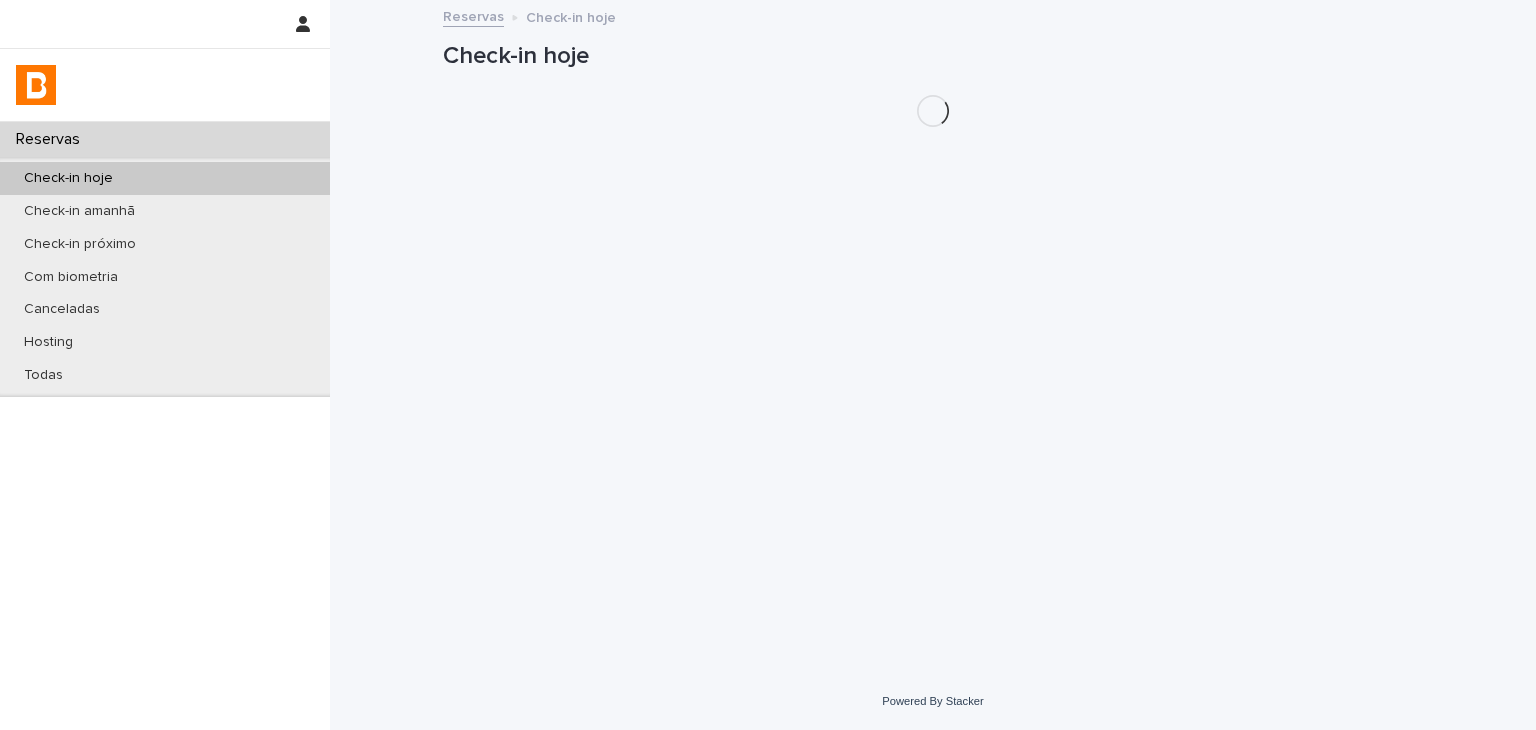 scroll, scrollTop: 0, scrollLeft: 0, axis: both 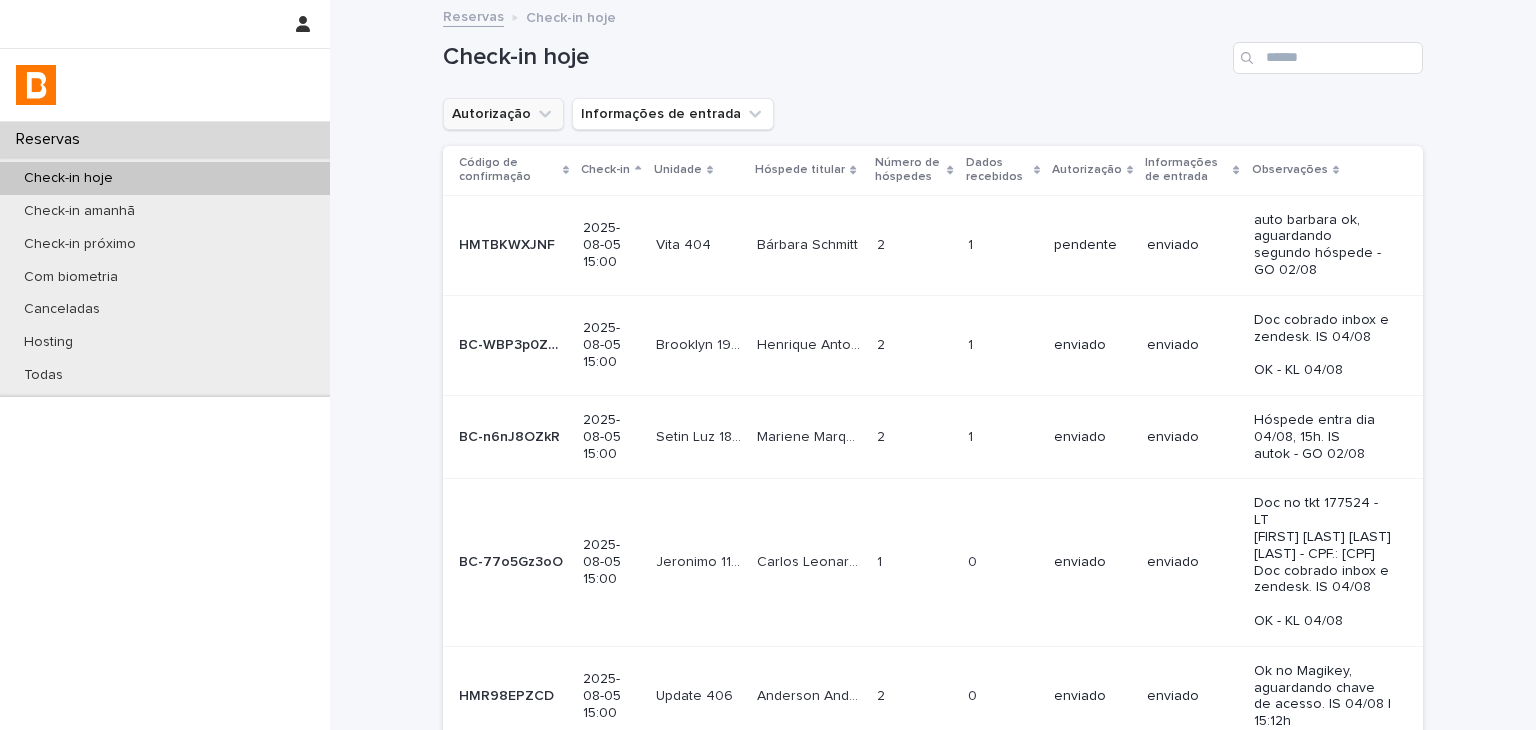 click on "Autorização" at bounding box center [503, 114] 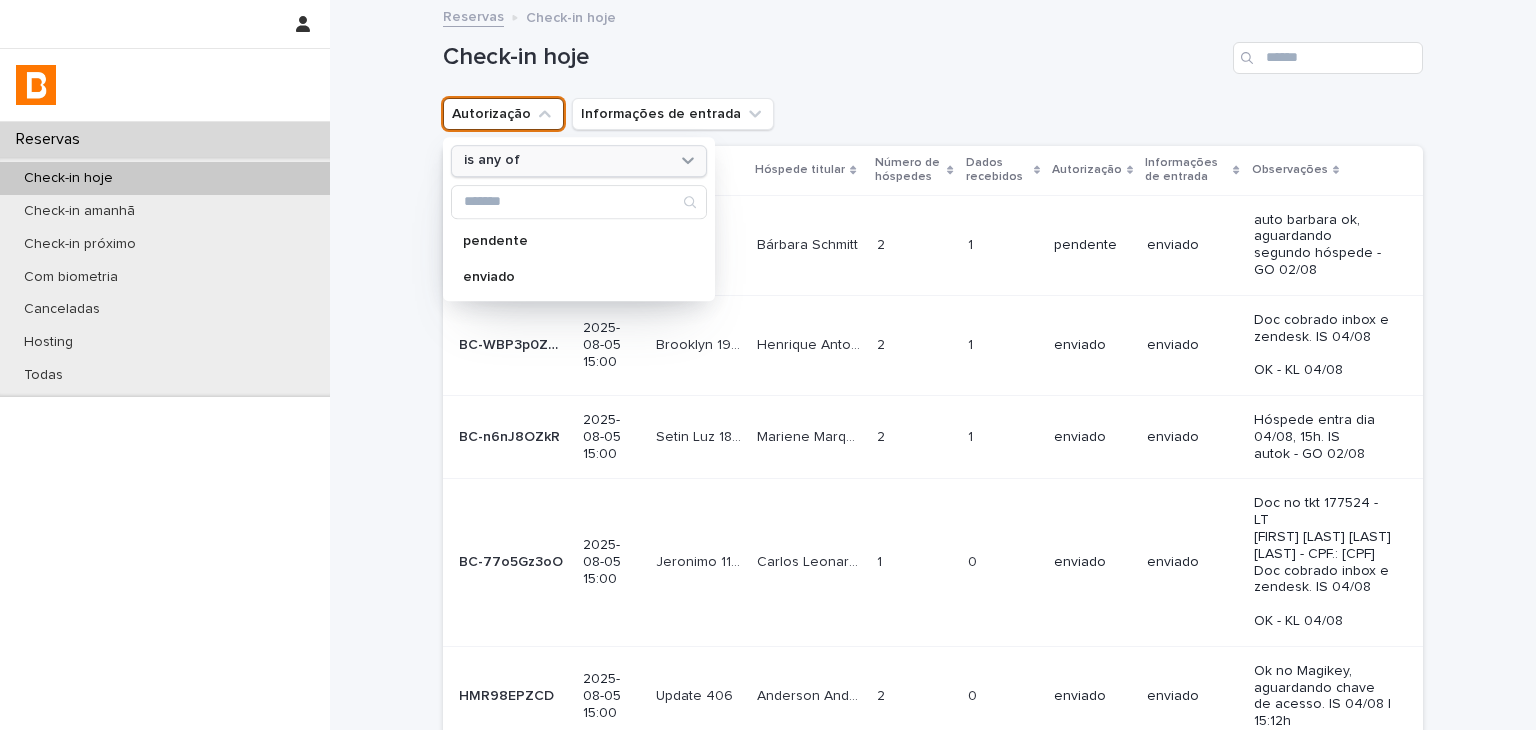 click on "is any of" at bounding box center [566, 161] 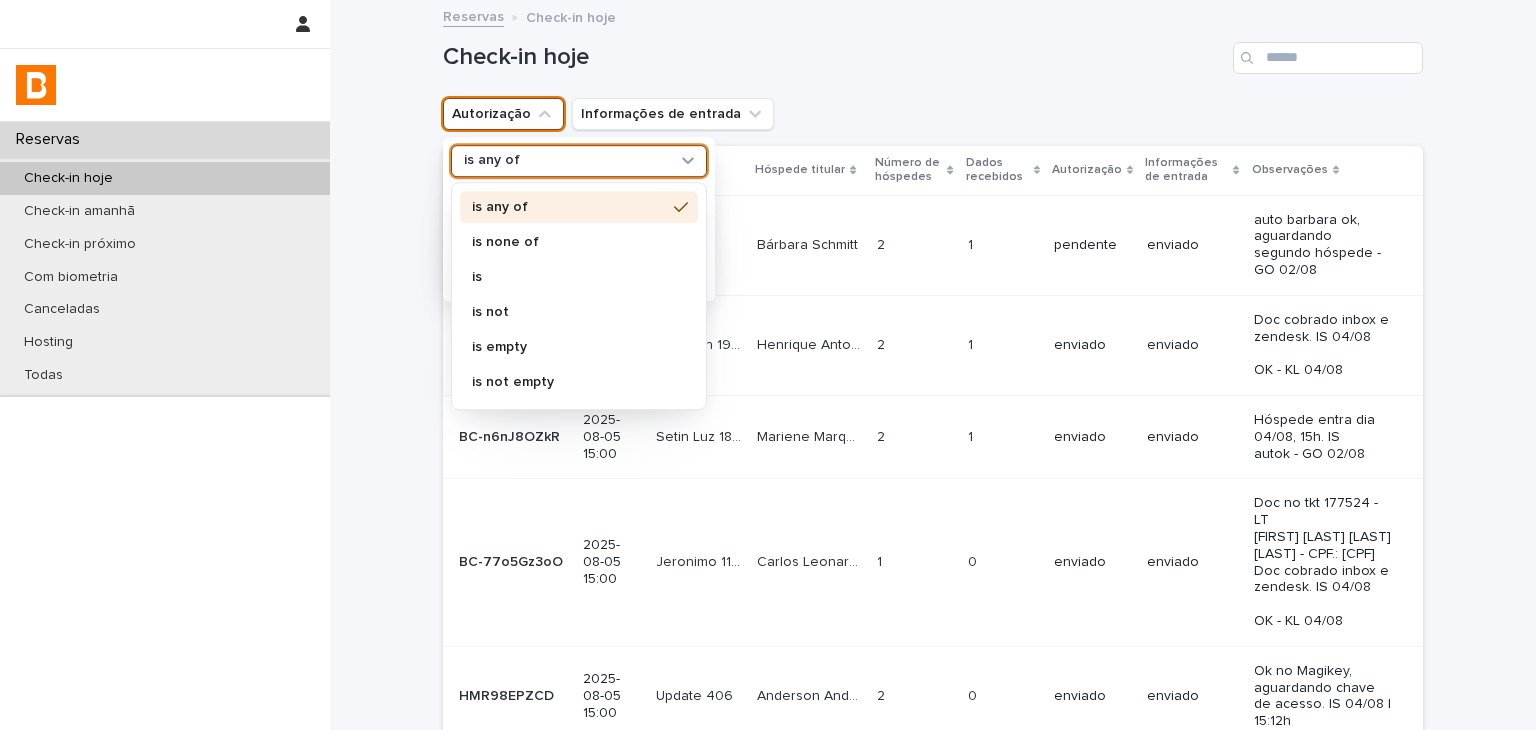 drag, startPoint x: 562, startPoint y: 253, endPoint x: 564, endPoint y: 286, distance: 33.06055 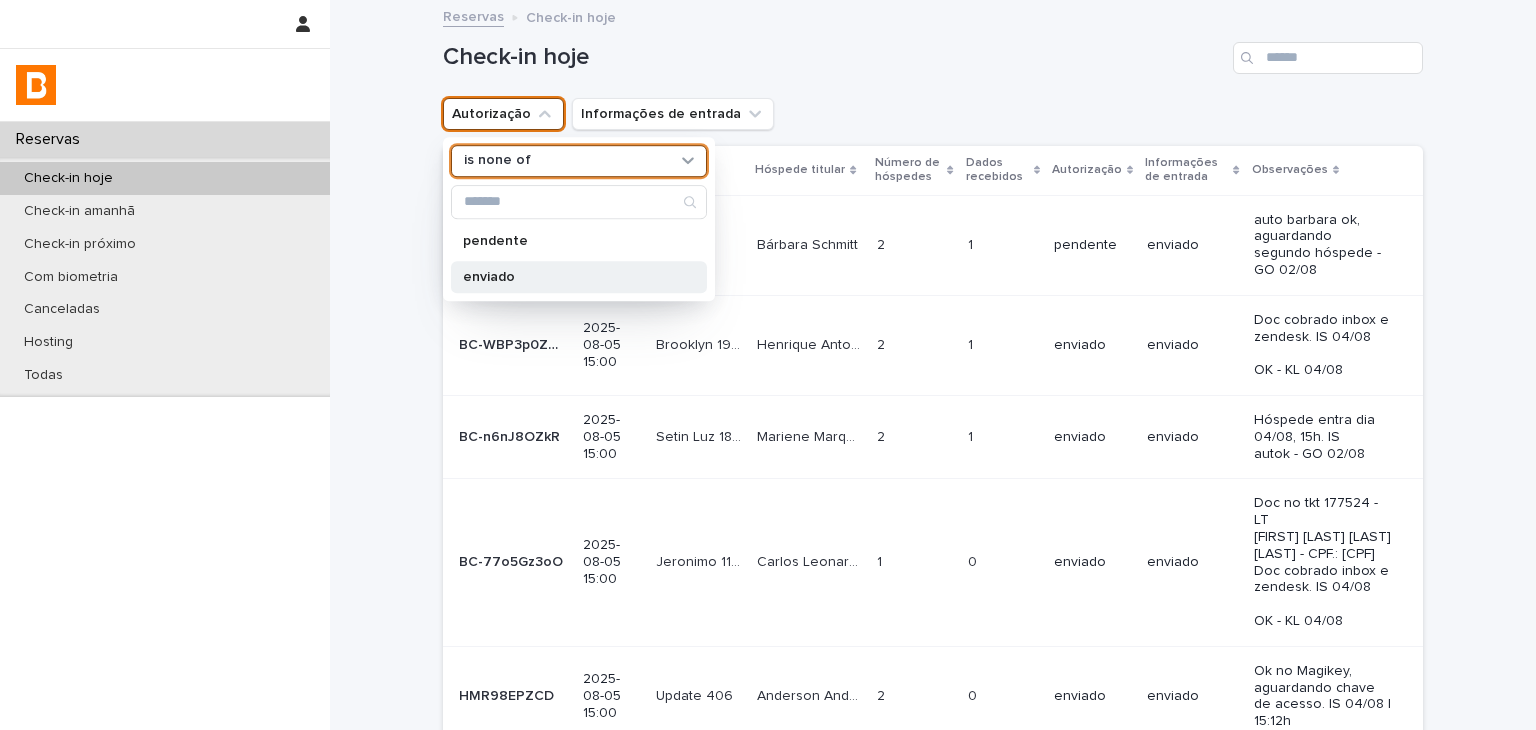 click on "enviado" at bounding box center (579, 277) 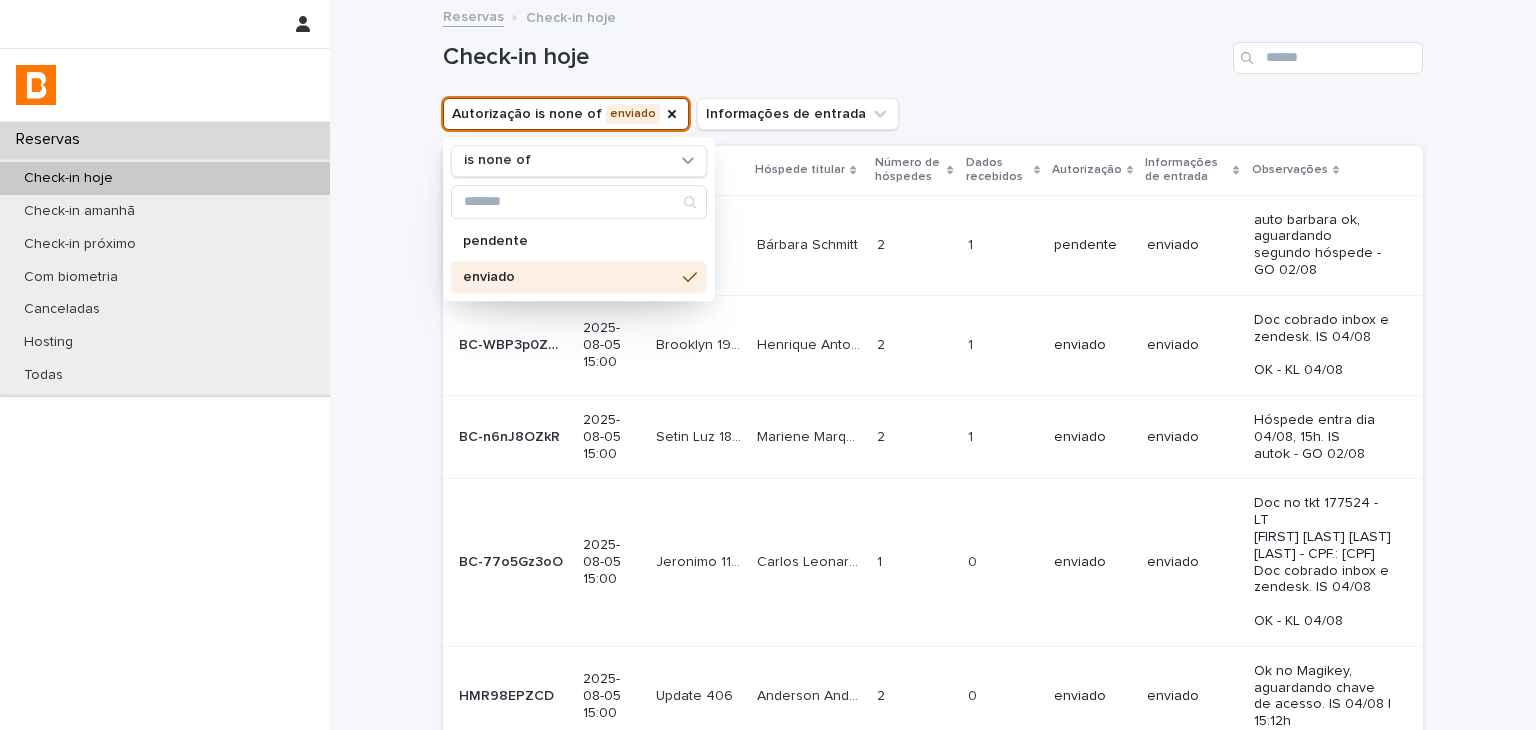 click on "Check-in hoje" at bounding box center [933, 50] 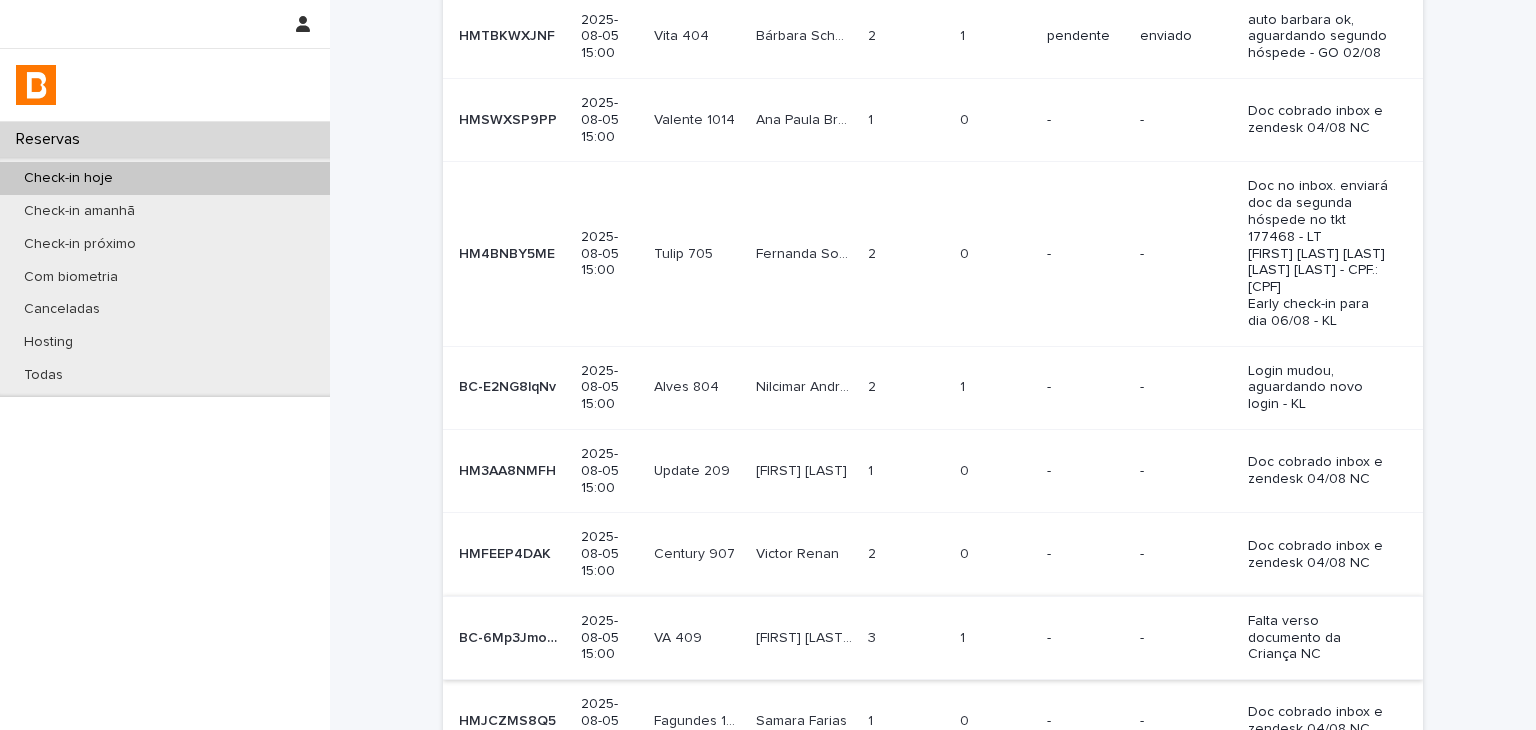 scroll, scrollTop: 507, scrollLeft: 0, axis: vertical 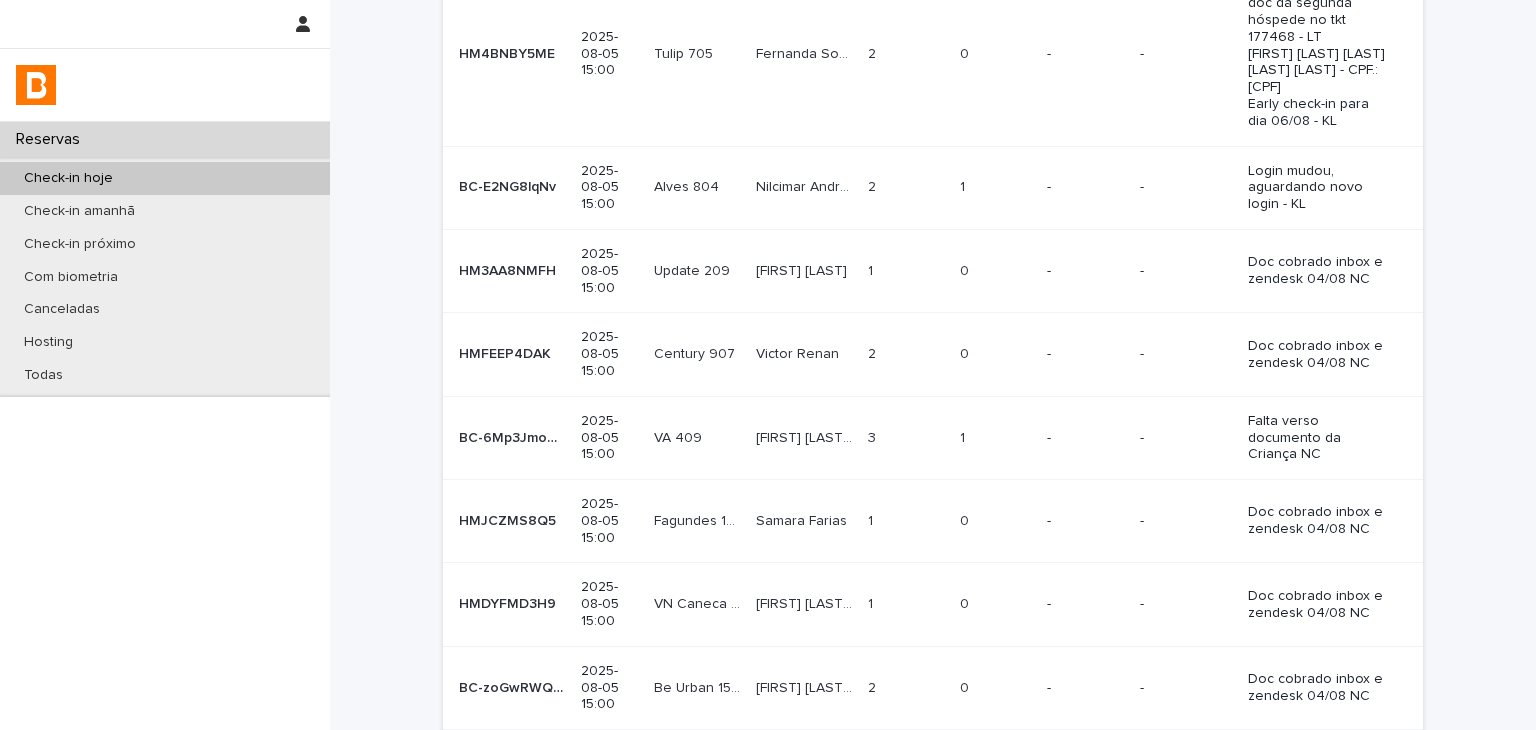click at bounding box center [1398, 759] 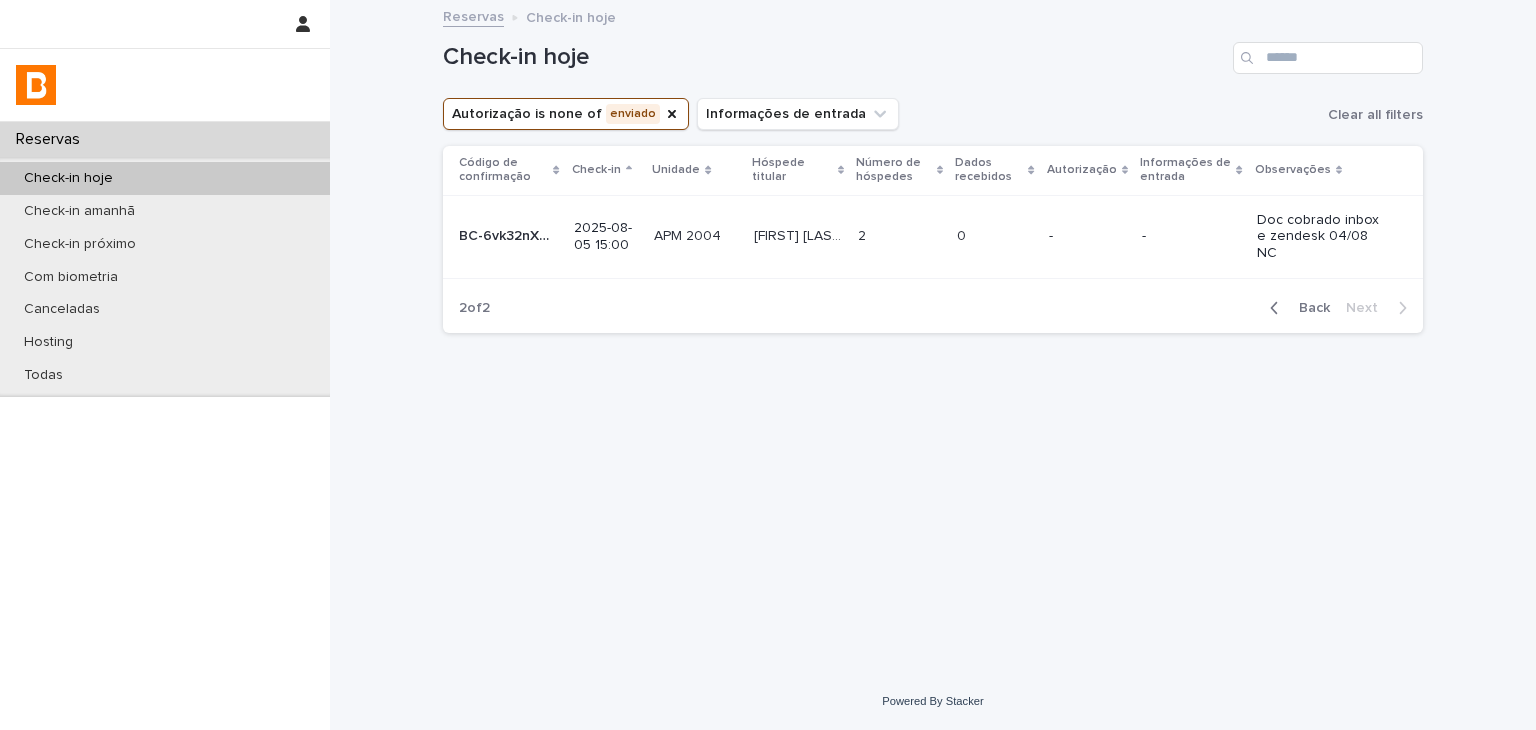 scroll, scrollTop: 0, scrollLeft: 0, axis: both 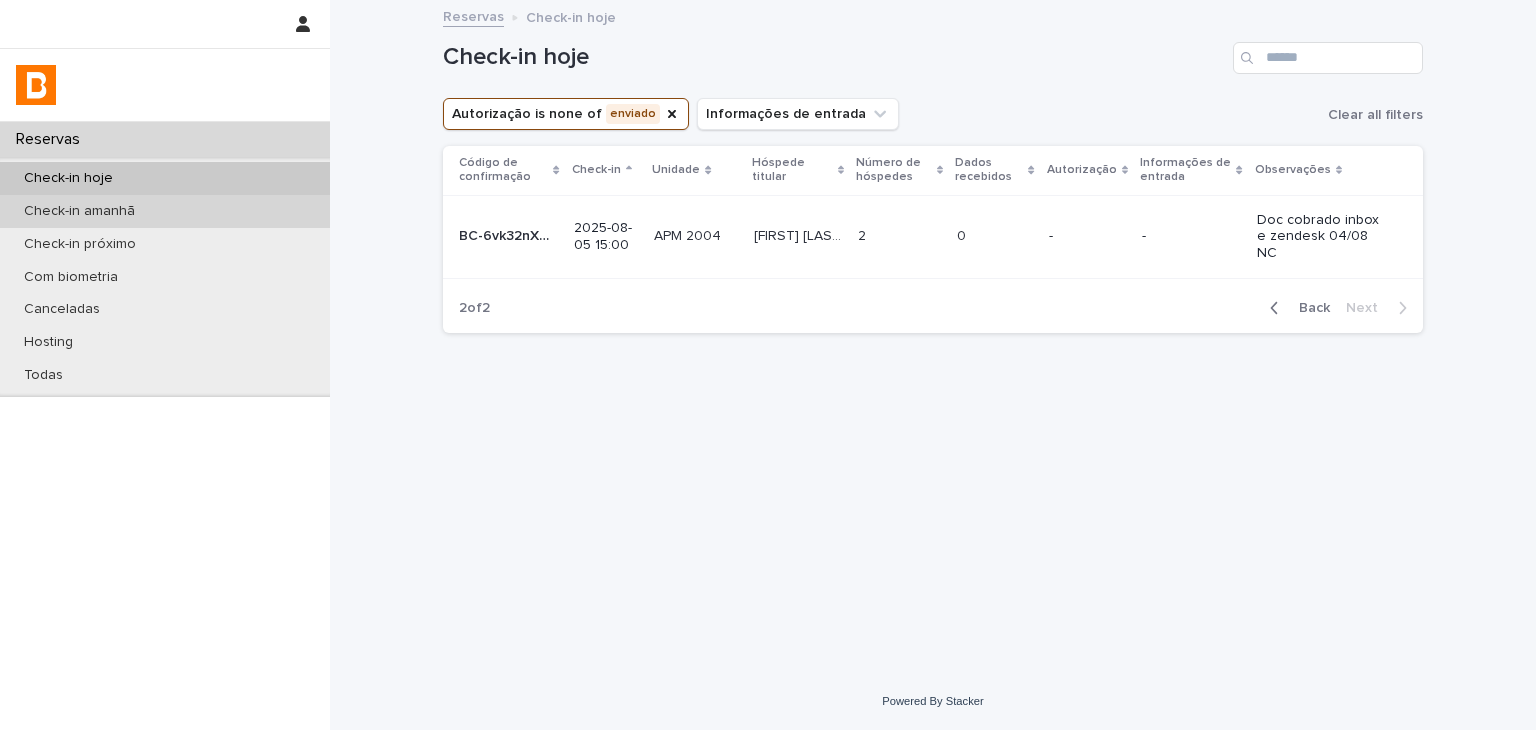 click on "Check-in amanhã" at bounding box center [79, 211] 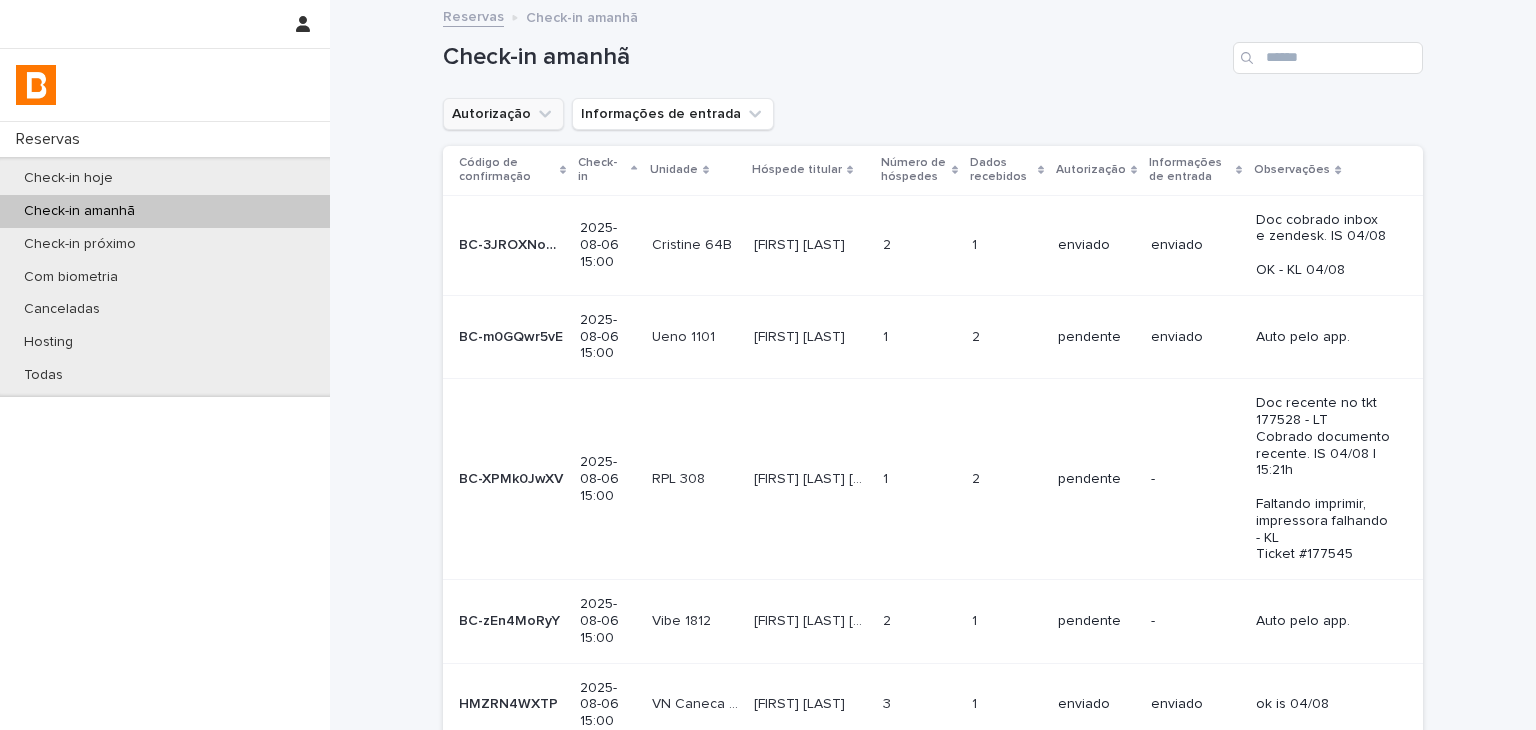 click on "Autorização" at bounding box center (503, 114) 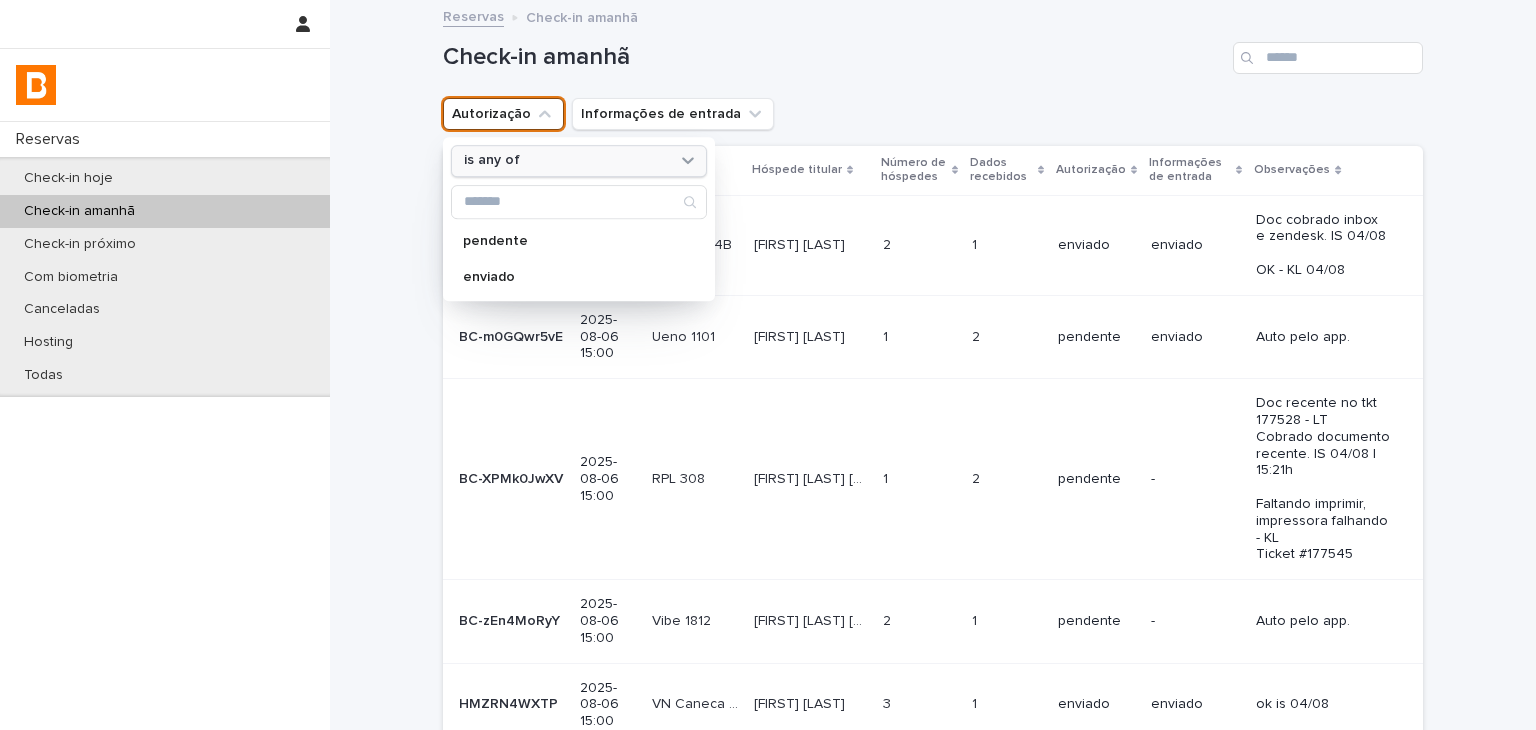 click on "is any of" at bounding box center [492, 161] 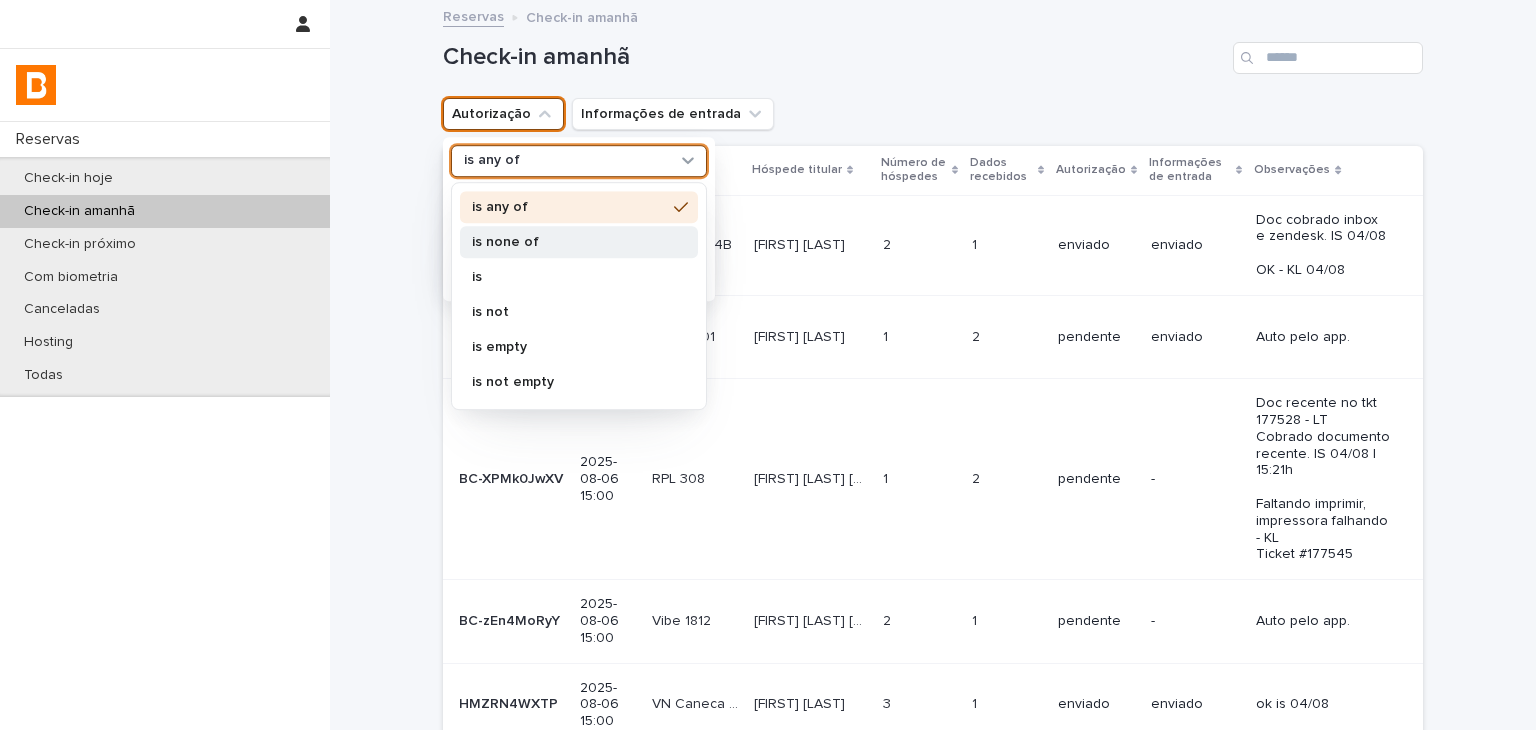 click on "is none of" at bounding box center (569, 242) 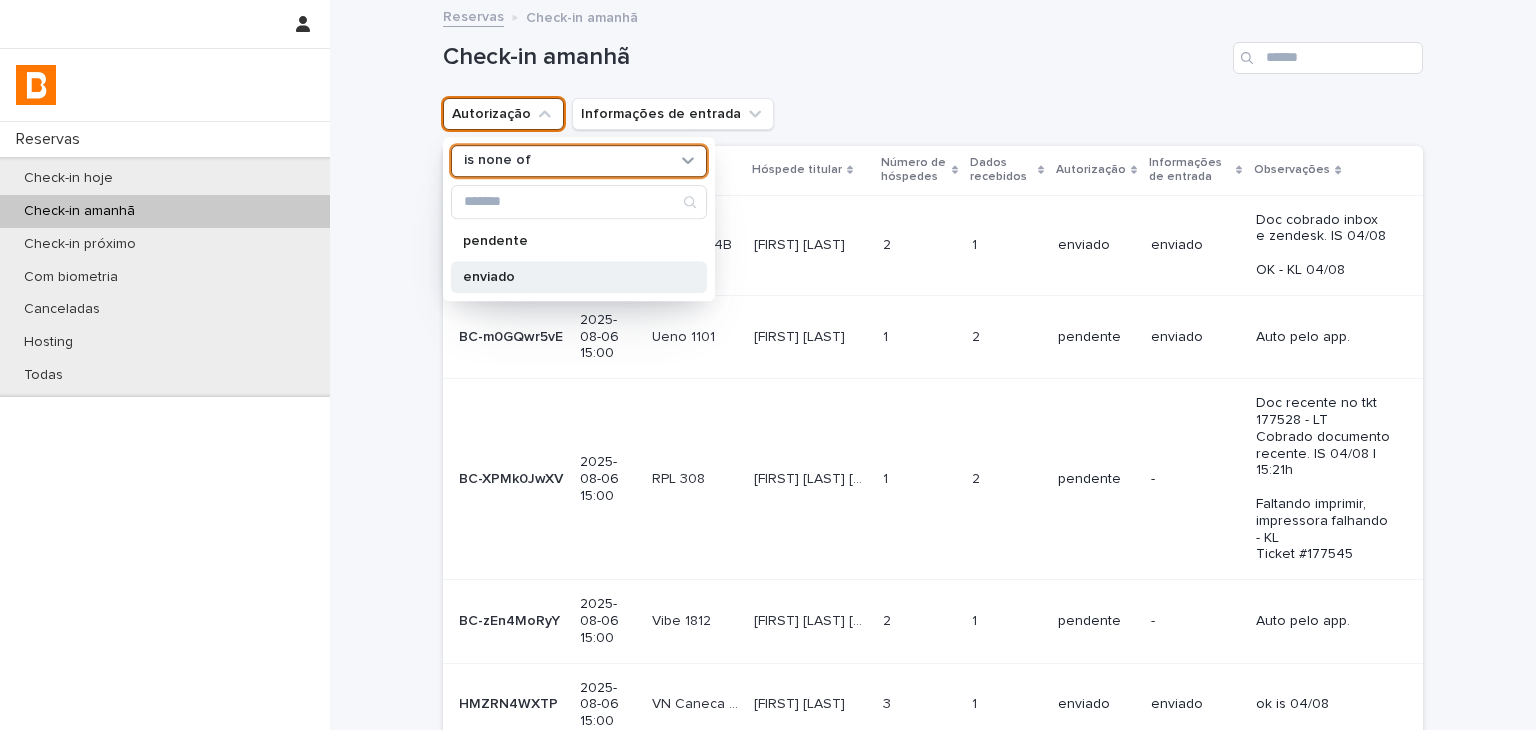 click on "enviado" at bounding box center (569, 277) 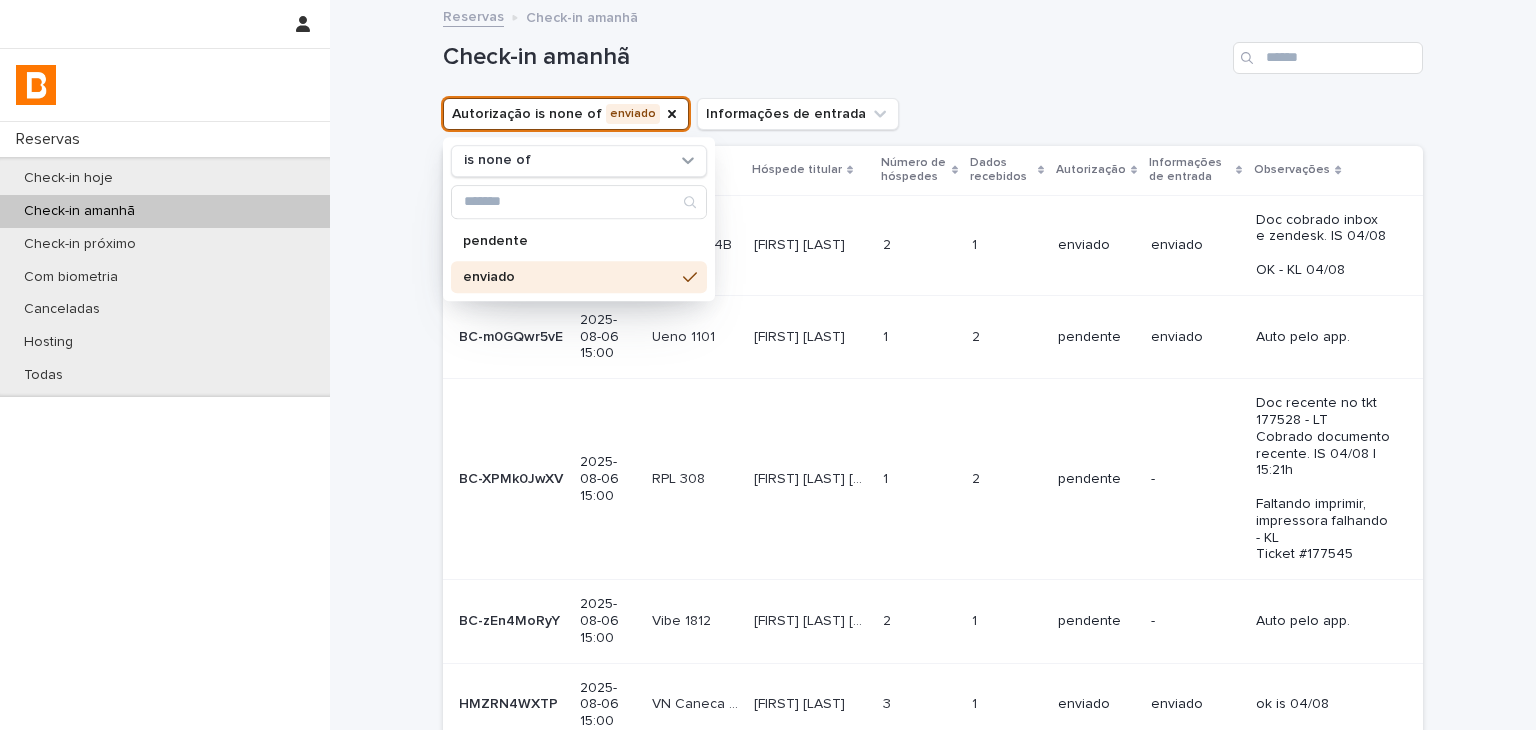 click on "Check-in amanhã" at bounding box center [933, 50] 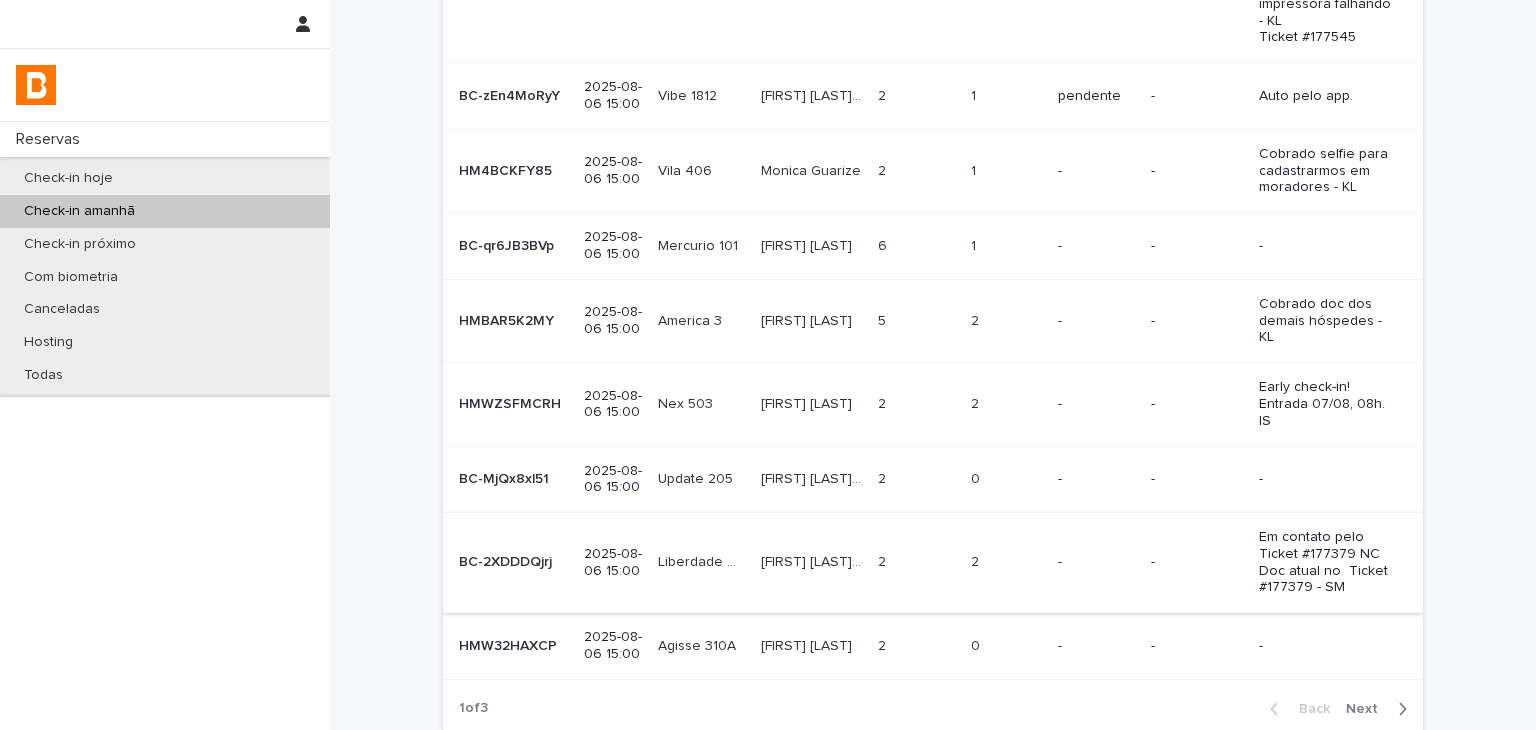 scroll, scrollTop: 540, scrollLeft: 0, axis: vertical 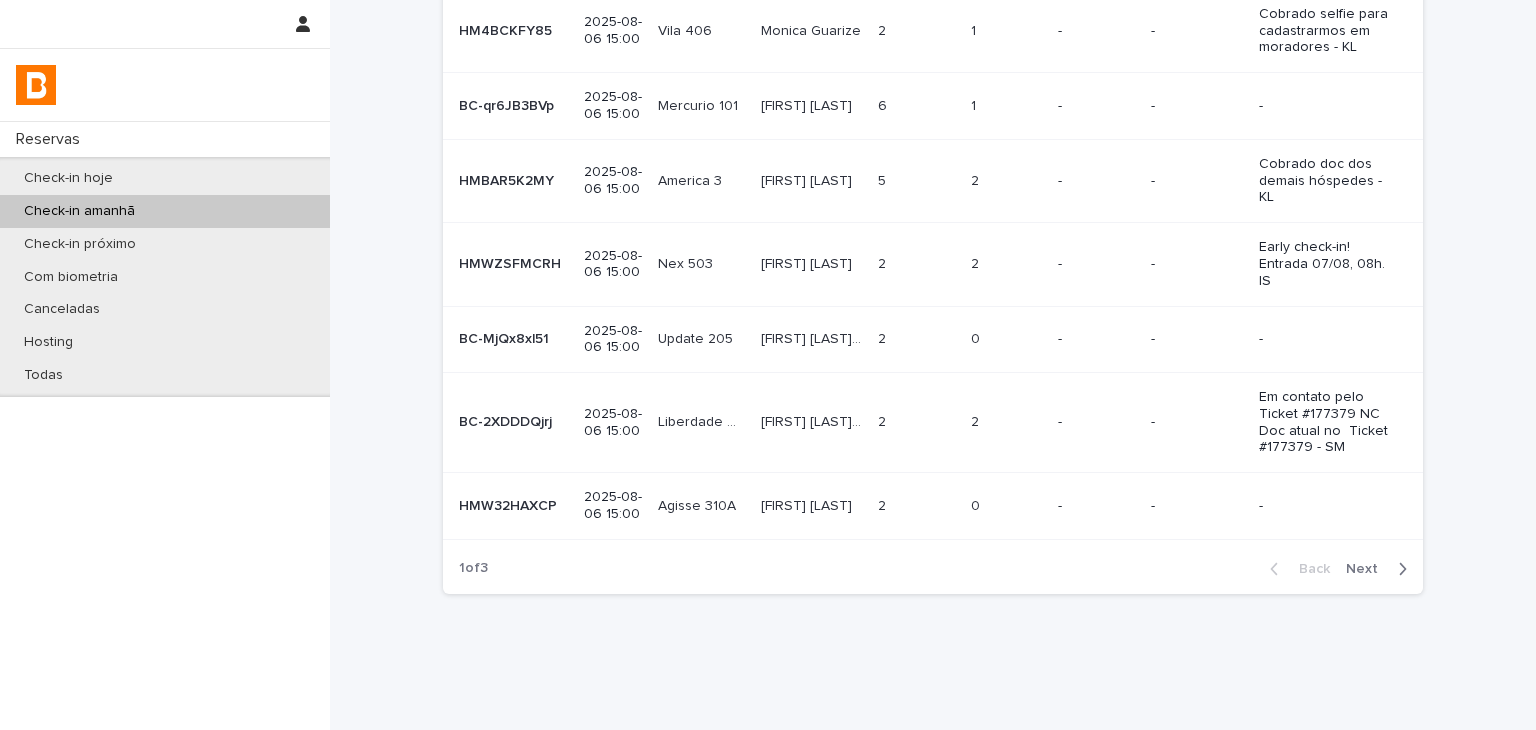 click on "Next" at bounding box center [1368, 569] 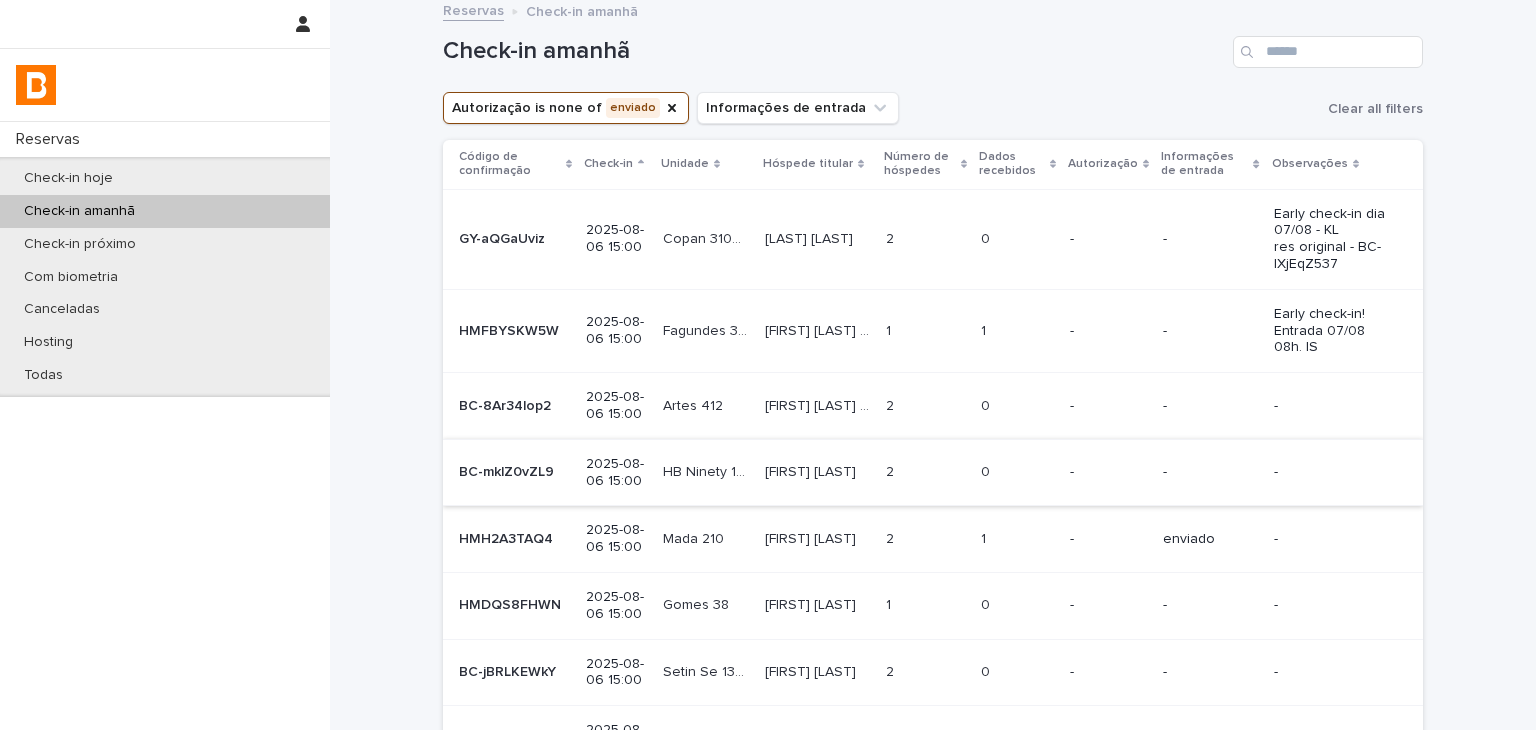 scroll, scrollTop: 306, scrollLeft: 0, axis: vertical 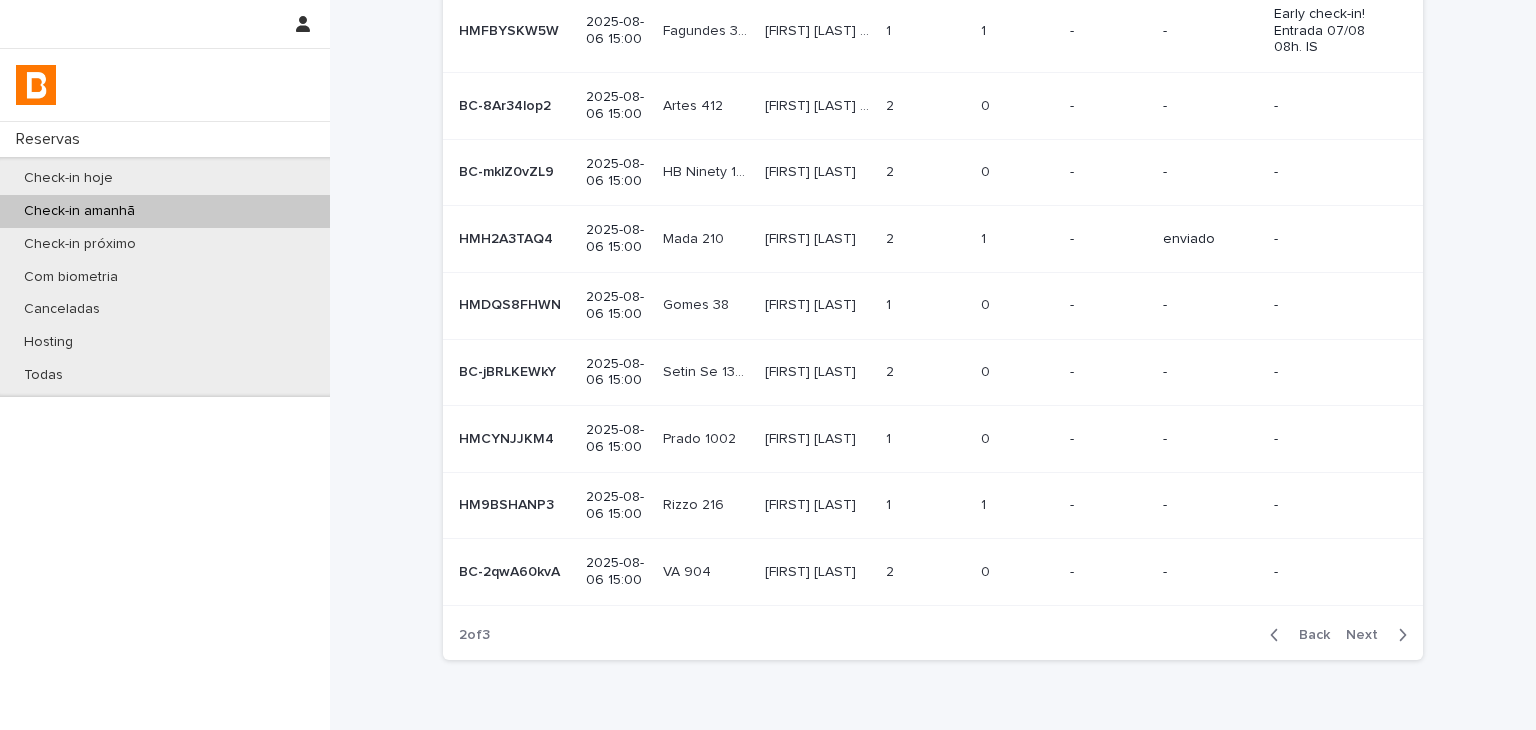 click on "Next" at bounding box center (1380, 635) 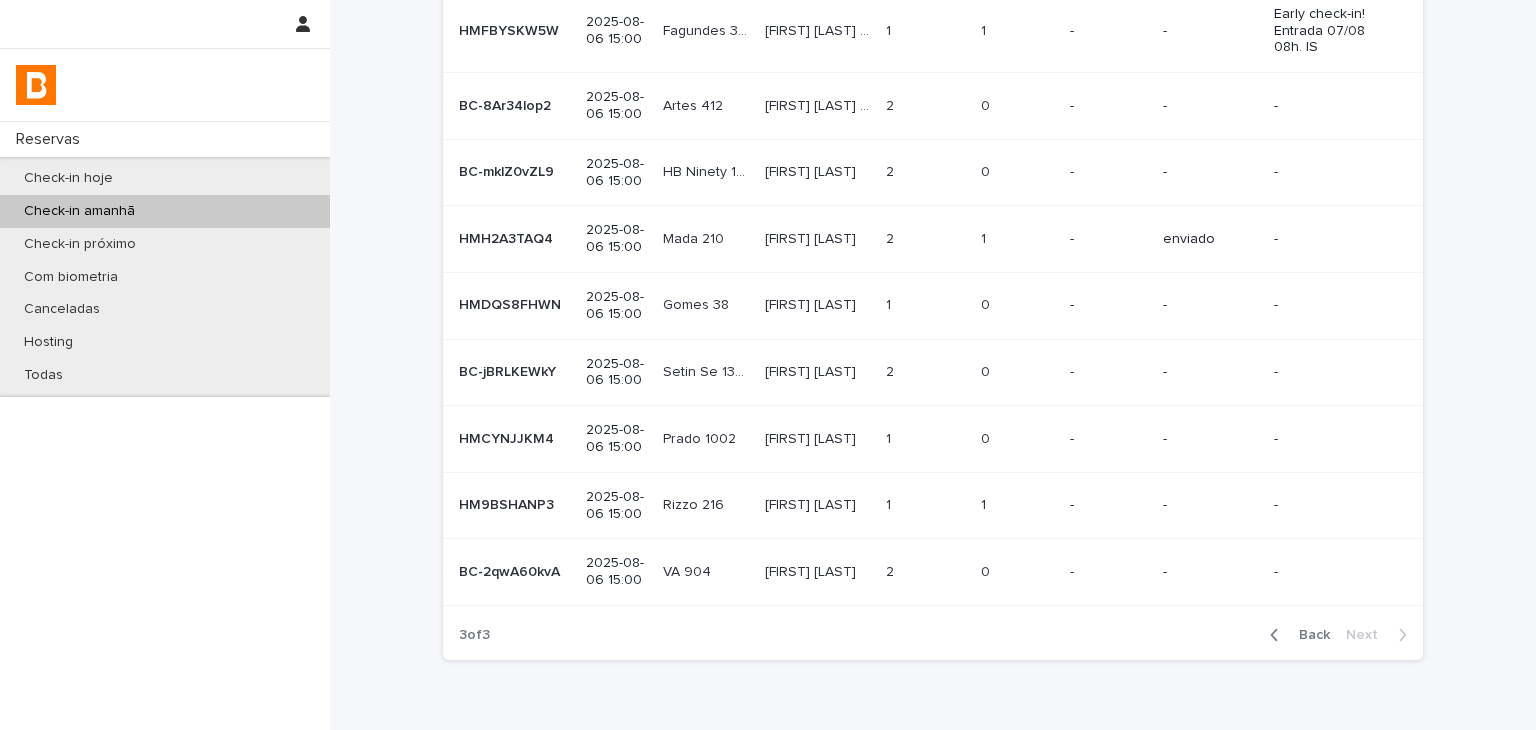 scroll, scrollTop: 90, scrollLeft: 0, axis: vertical 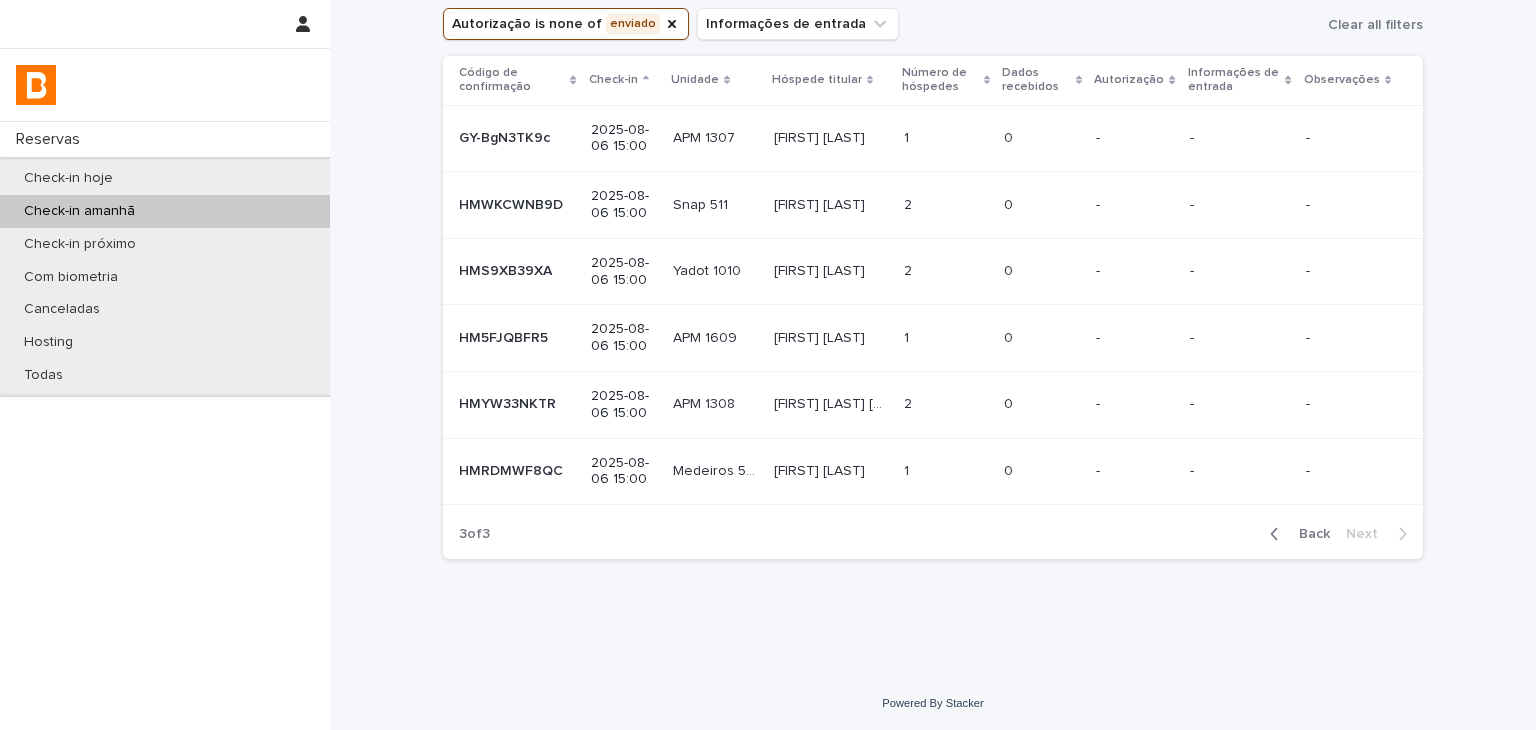 drag, startPoint x: 1405, startPoint y: 626, endPoint x: 961, endPoint y: 621, distance: 444.02814 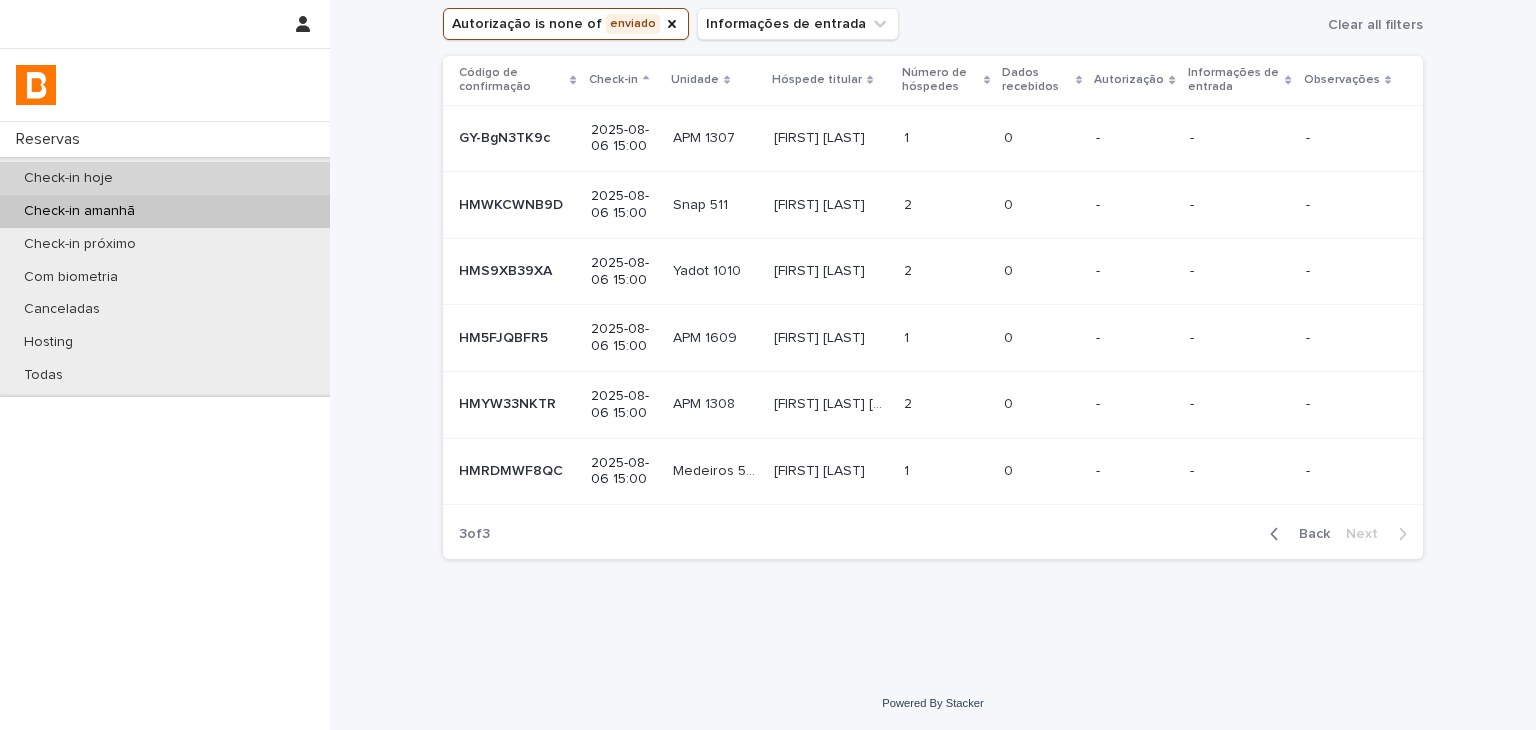 click on "Check-in hoje" at bounding box center (165, 178) 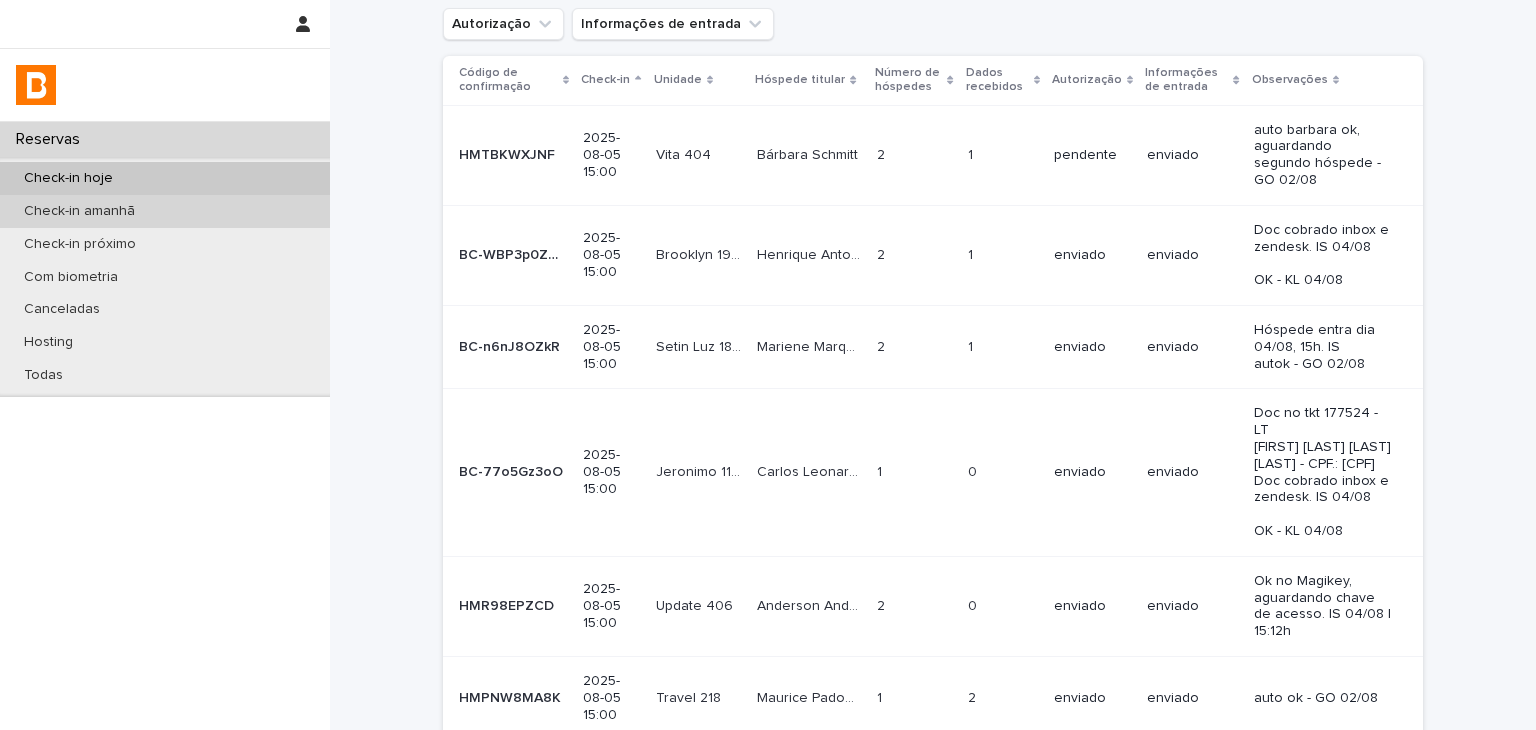 scroll, scrollTop: 0, scrollLeft: 0, axis: both 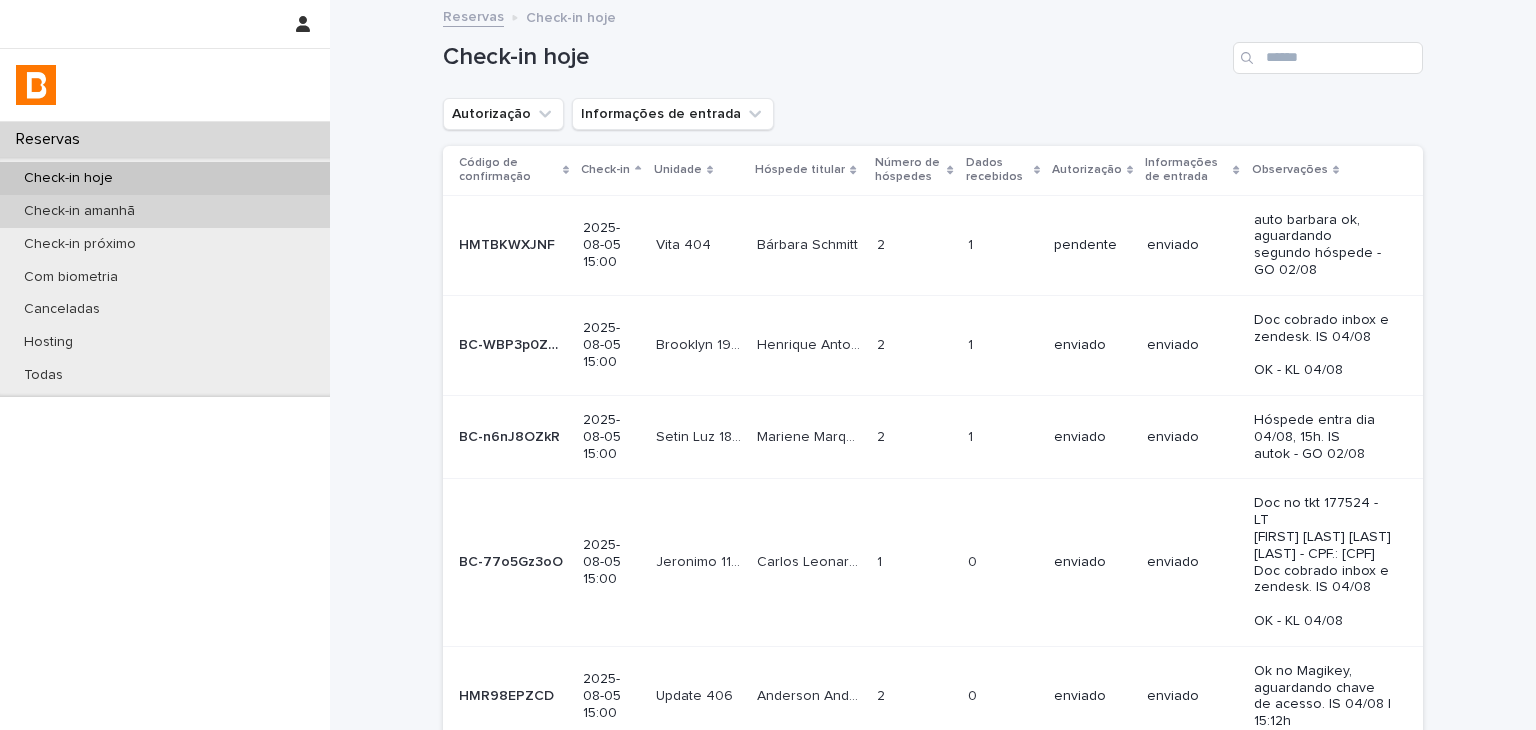 click on "Check-in amanhã" at bounding box center (165, 211) 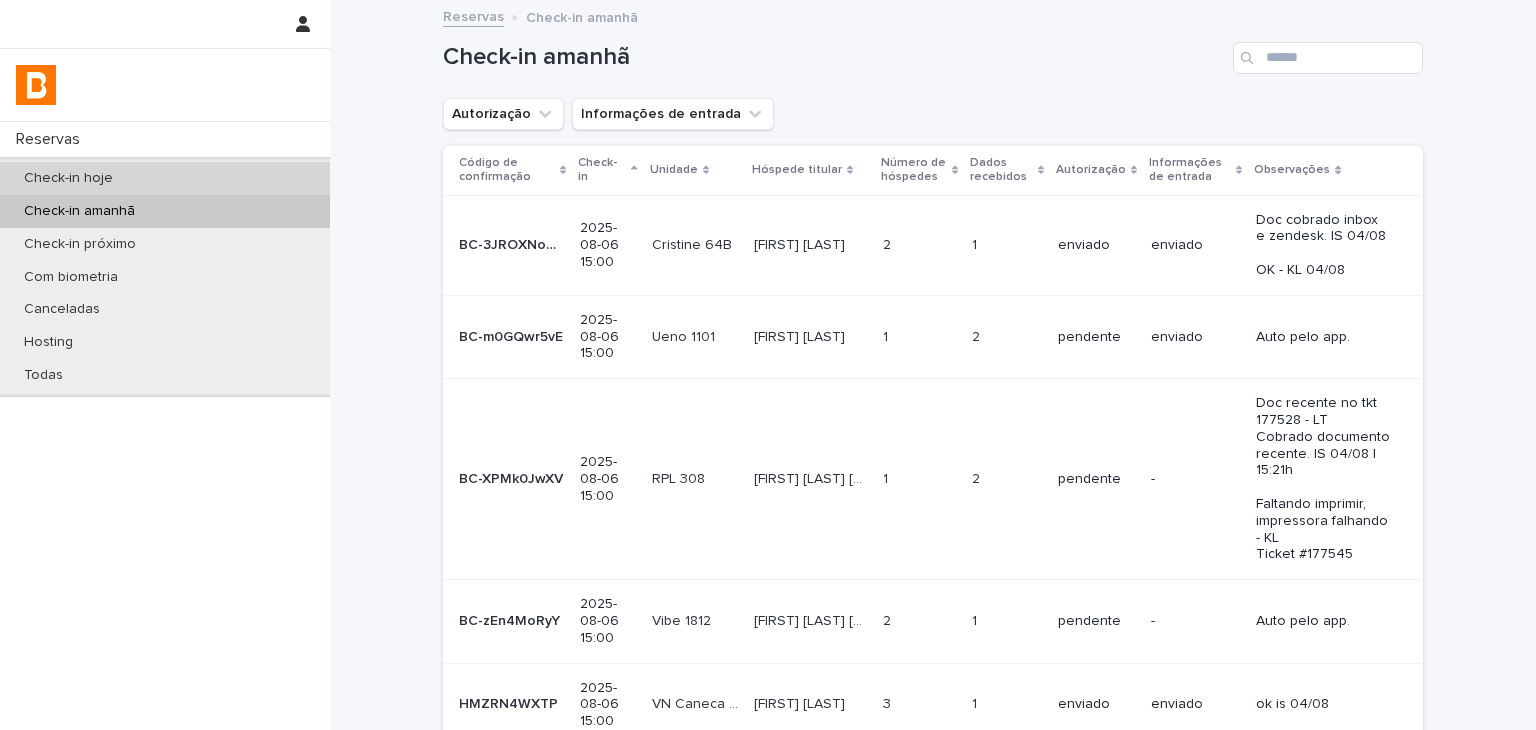 click on "Check-in hoje" at bounding box center (165, 178) 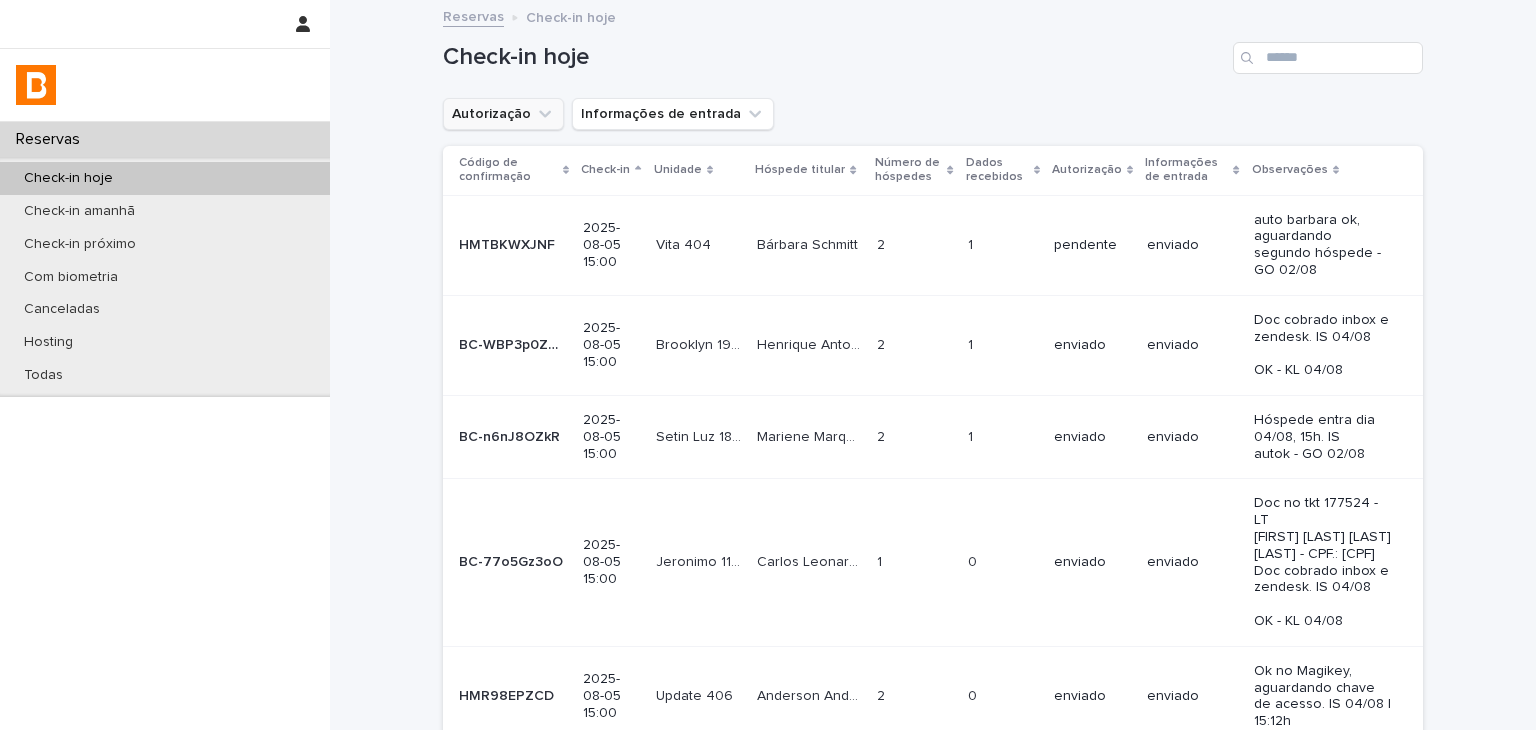 click on "Autorização" at bounding box center (503, 114) 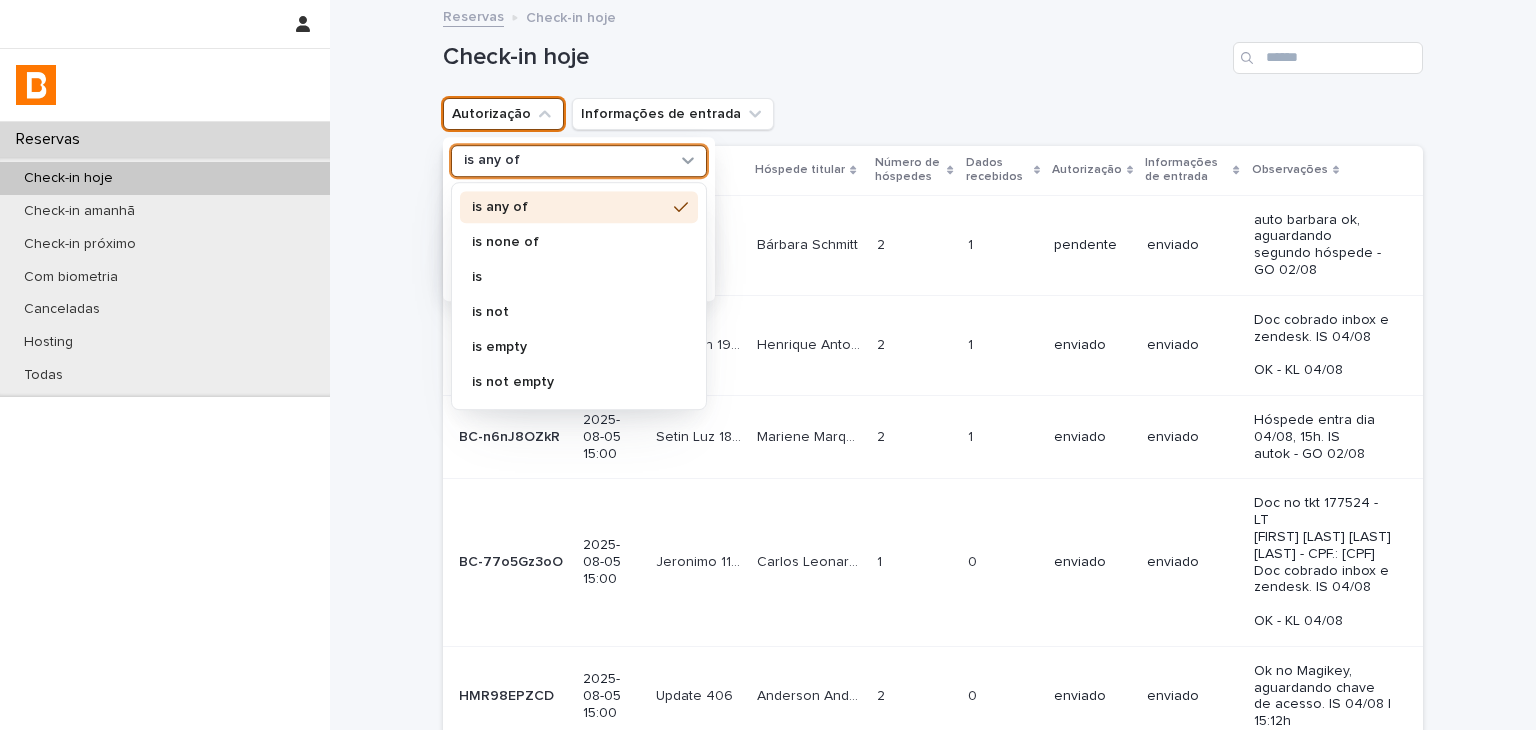 click on "is any of" at bounding box center [492, 161] 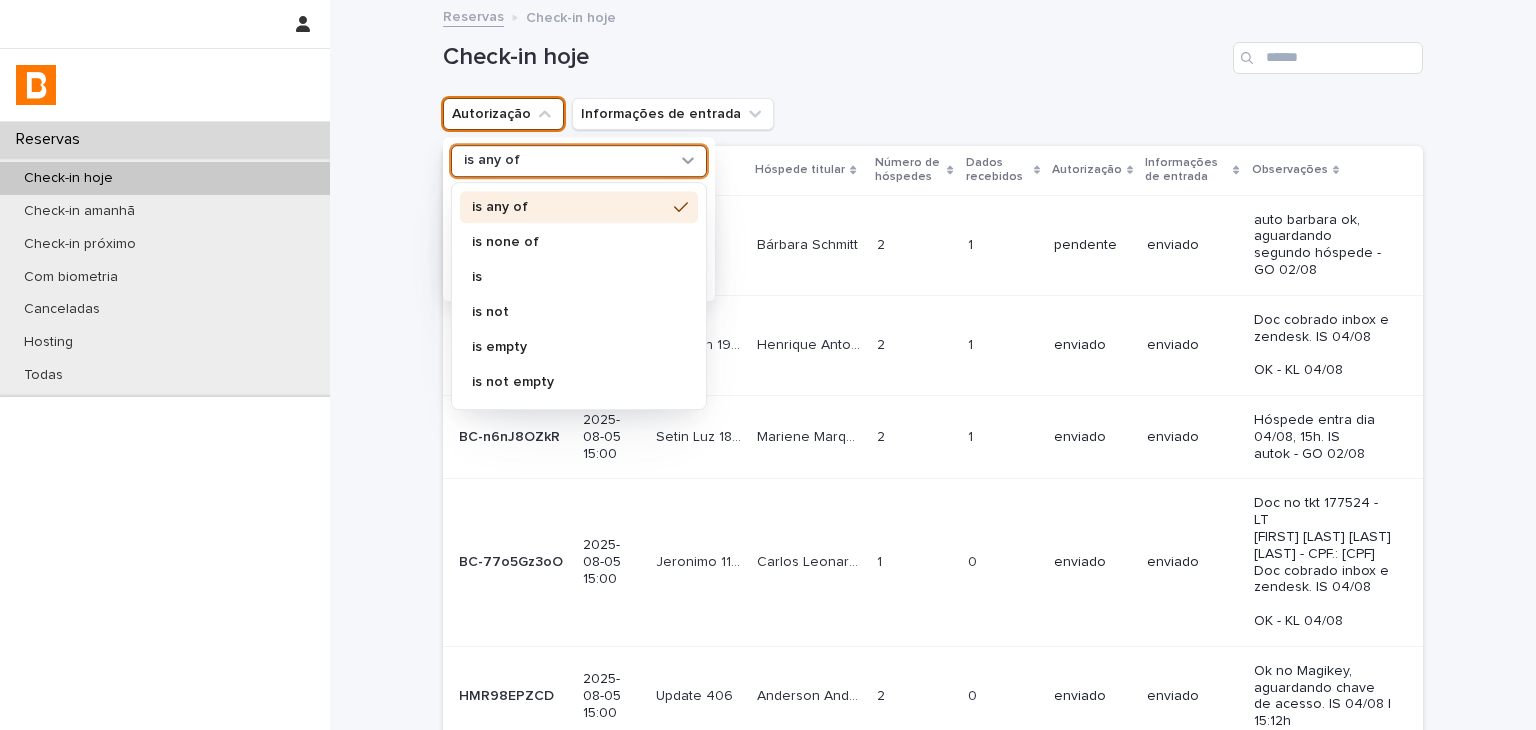click on "is none of" at bounding box center (579, 242) 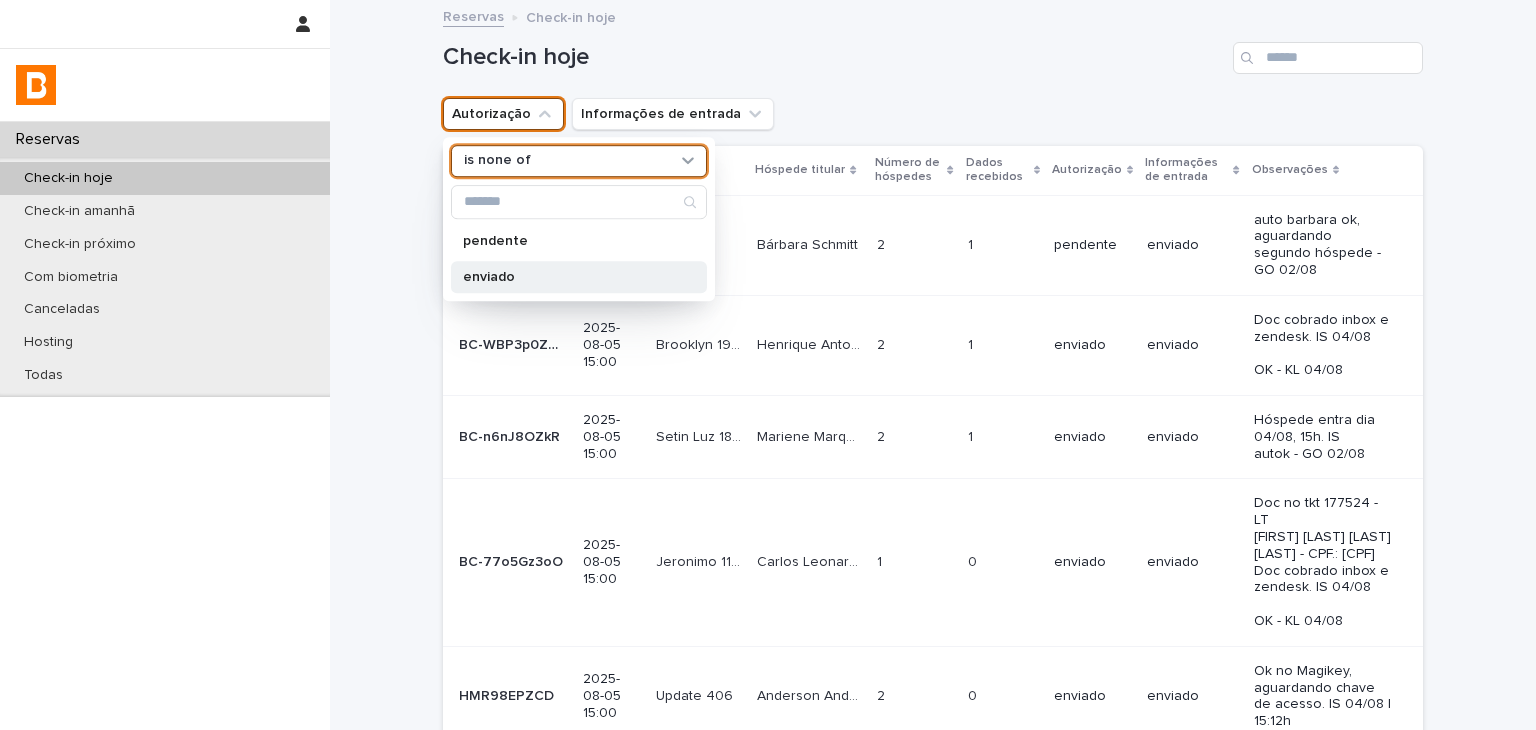 click on "enviado" at bounding box center [569, 277] 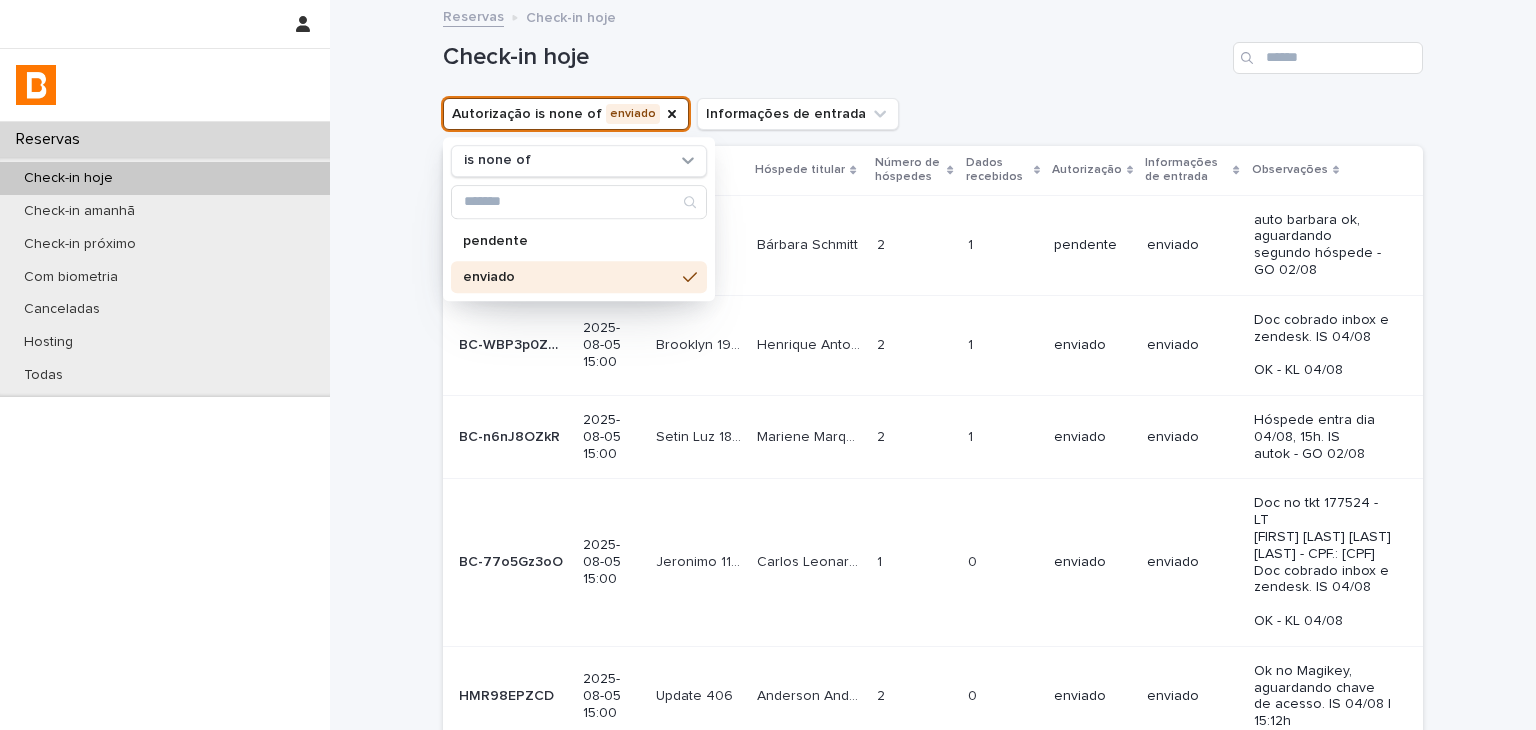 click on "Reservas Check-in hoje" at bounding box center [933, 18] 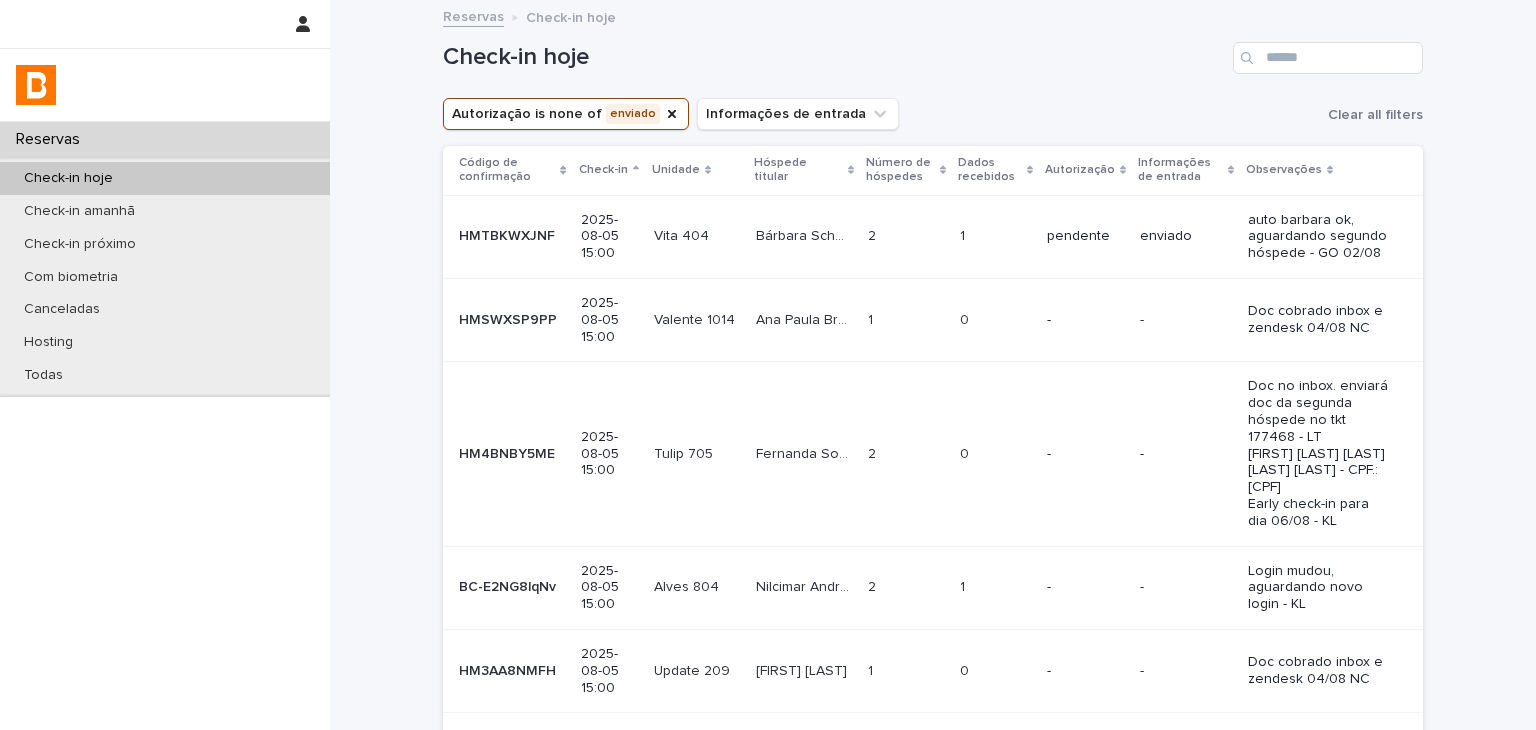 click on "pendente" at bounding box center (1085, 236) 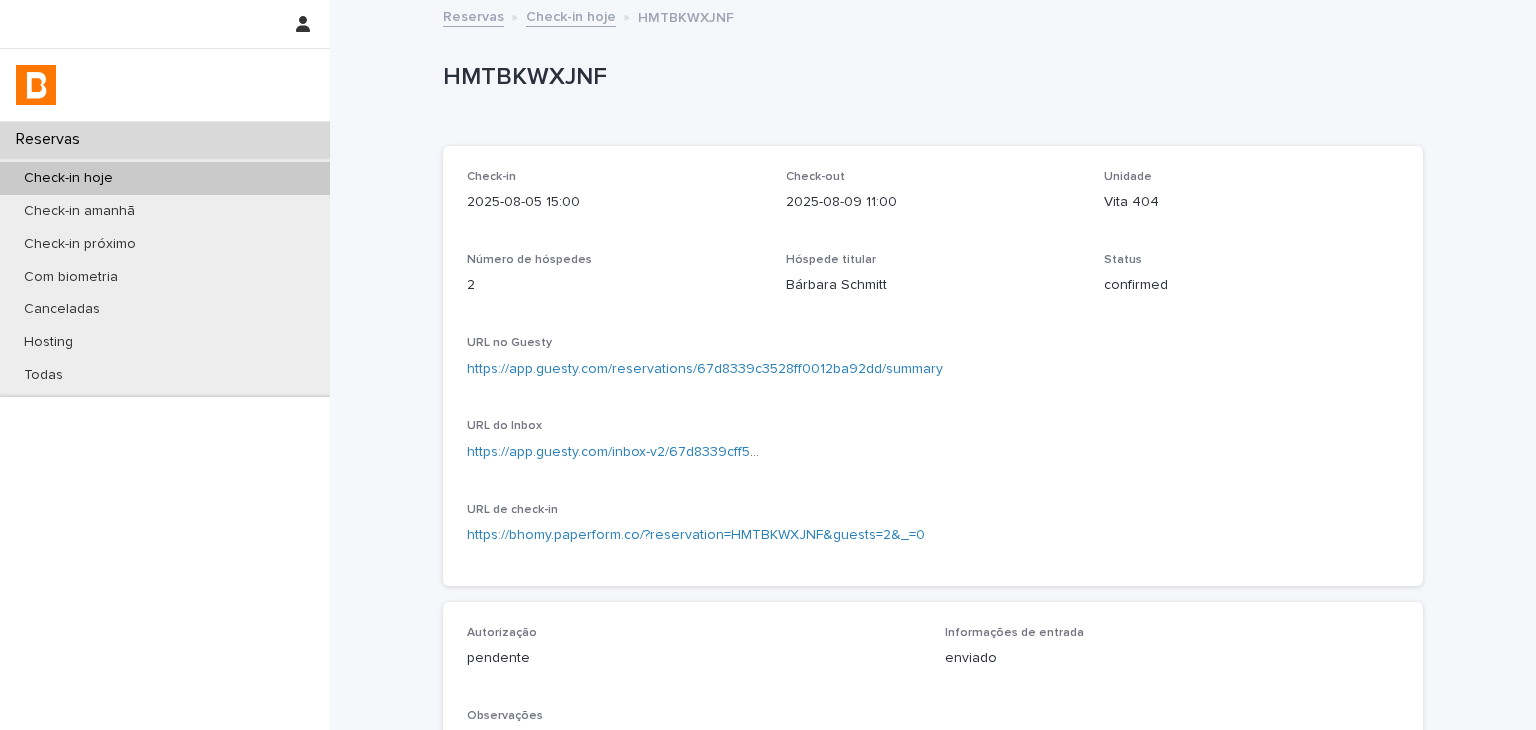 click on "https://app.guesty.com/reservations/67d8339c3528ff0012ba92dd/summary" at bounding box center [705, 369] 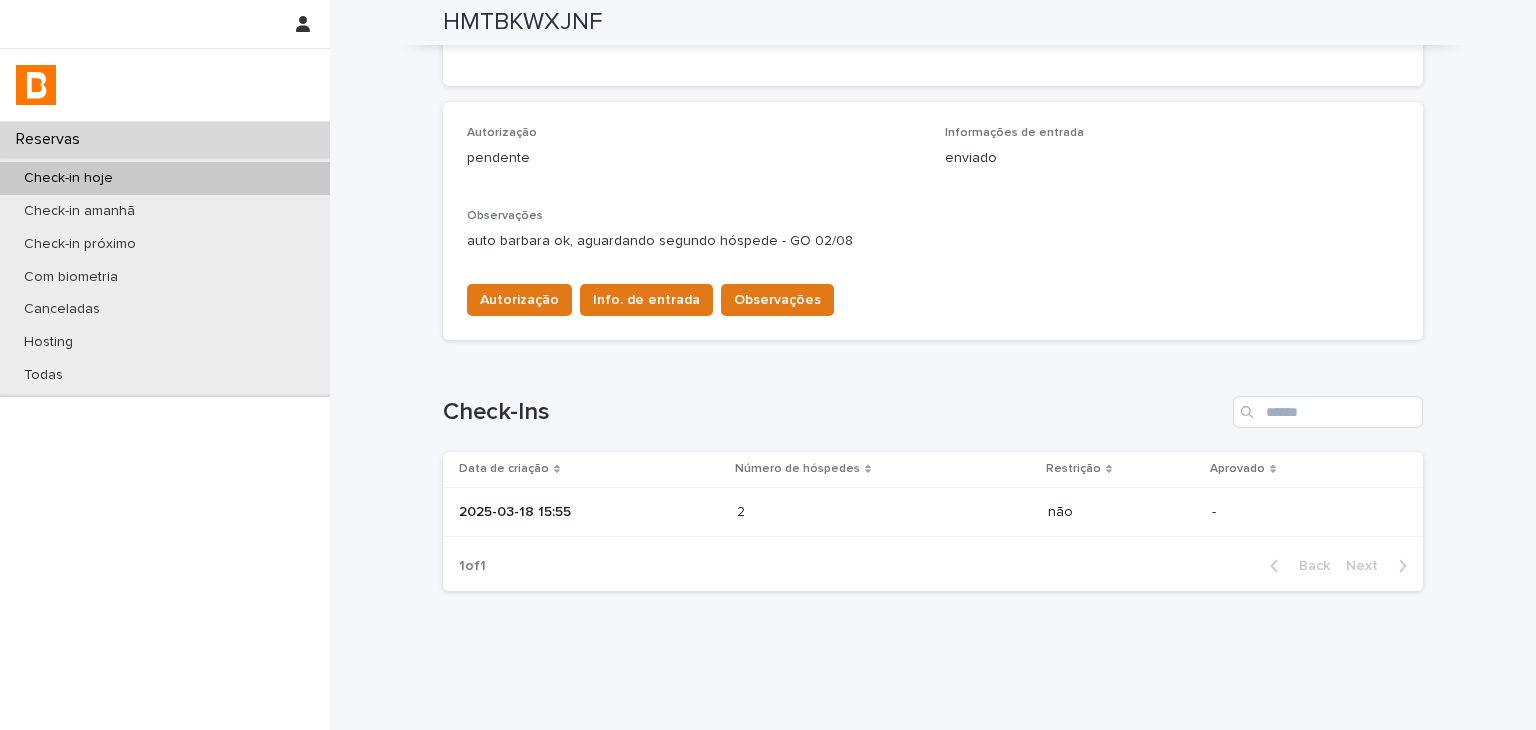 click at bounding box center [824, 512] 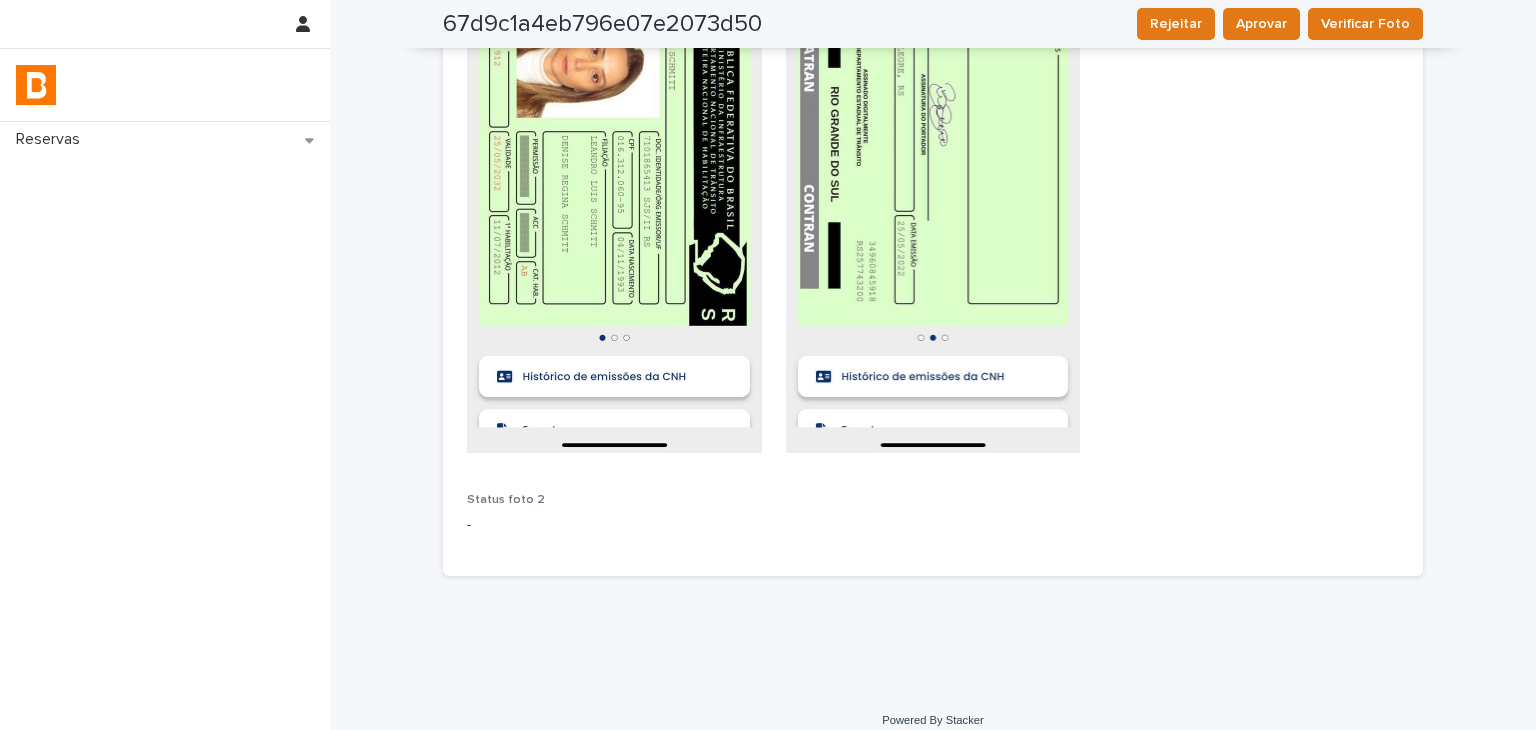 scroll, scrollTop: 1812, scrollLeft: 0, axis: vertical 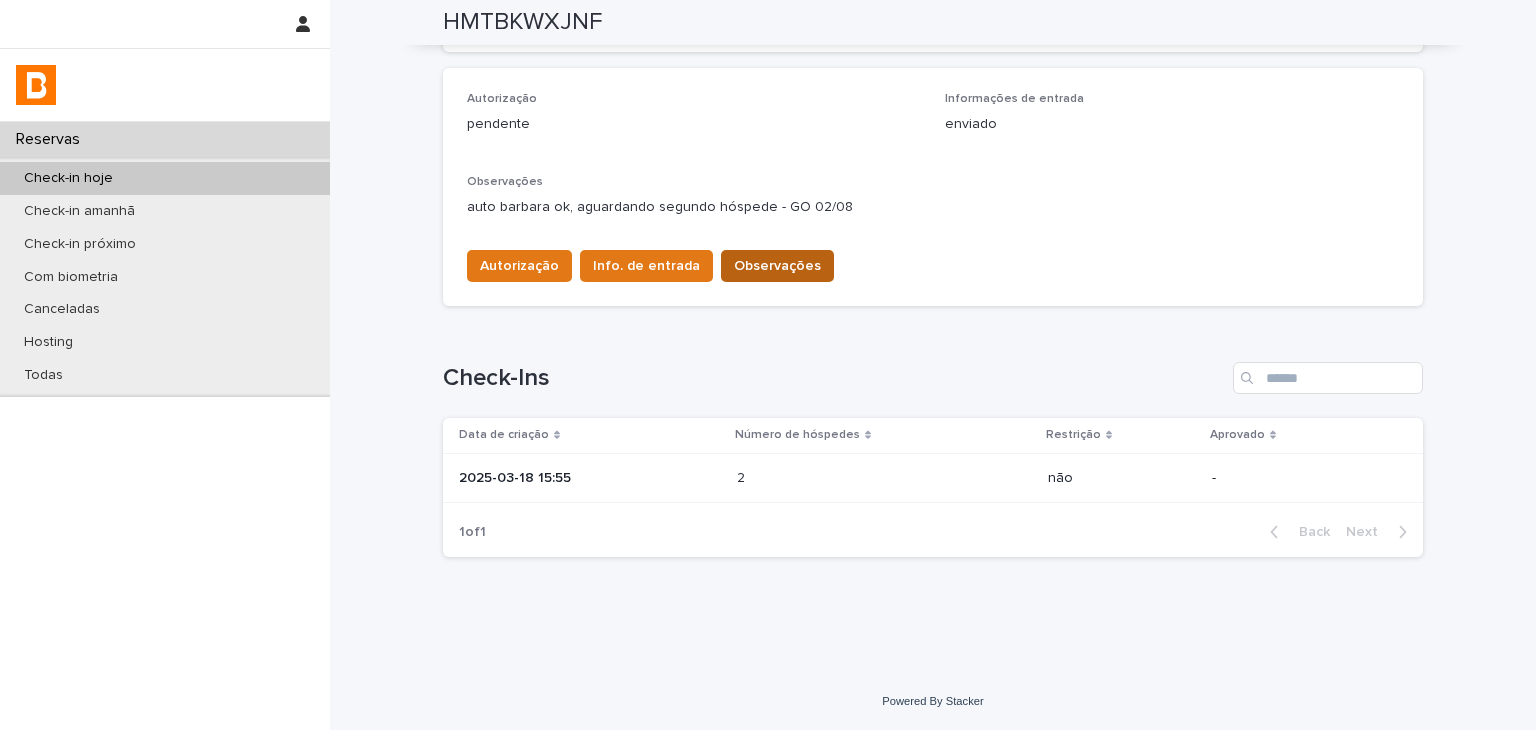 click on "Observações" at bounding box center [777, 266] 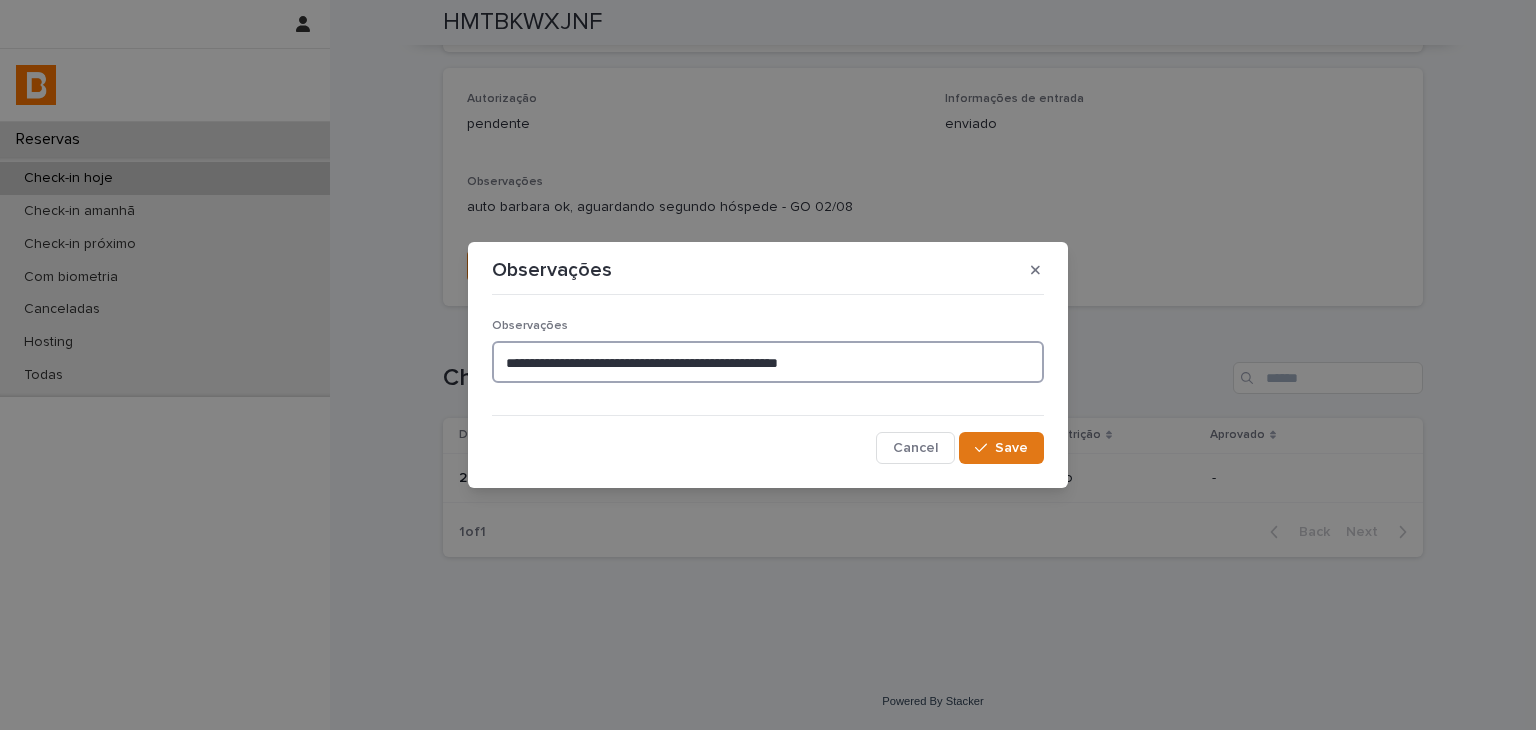 click on "**********" at bounding box center (768, 362) 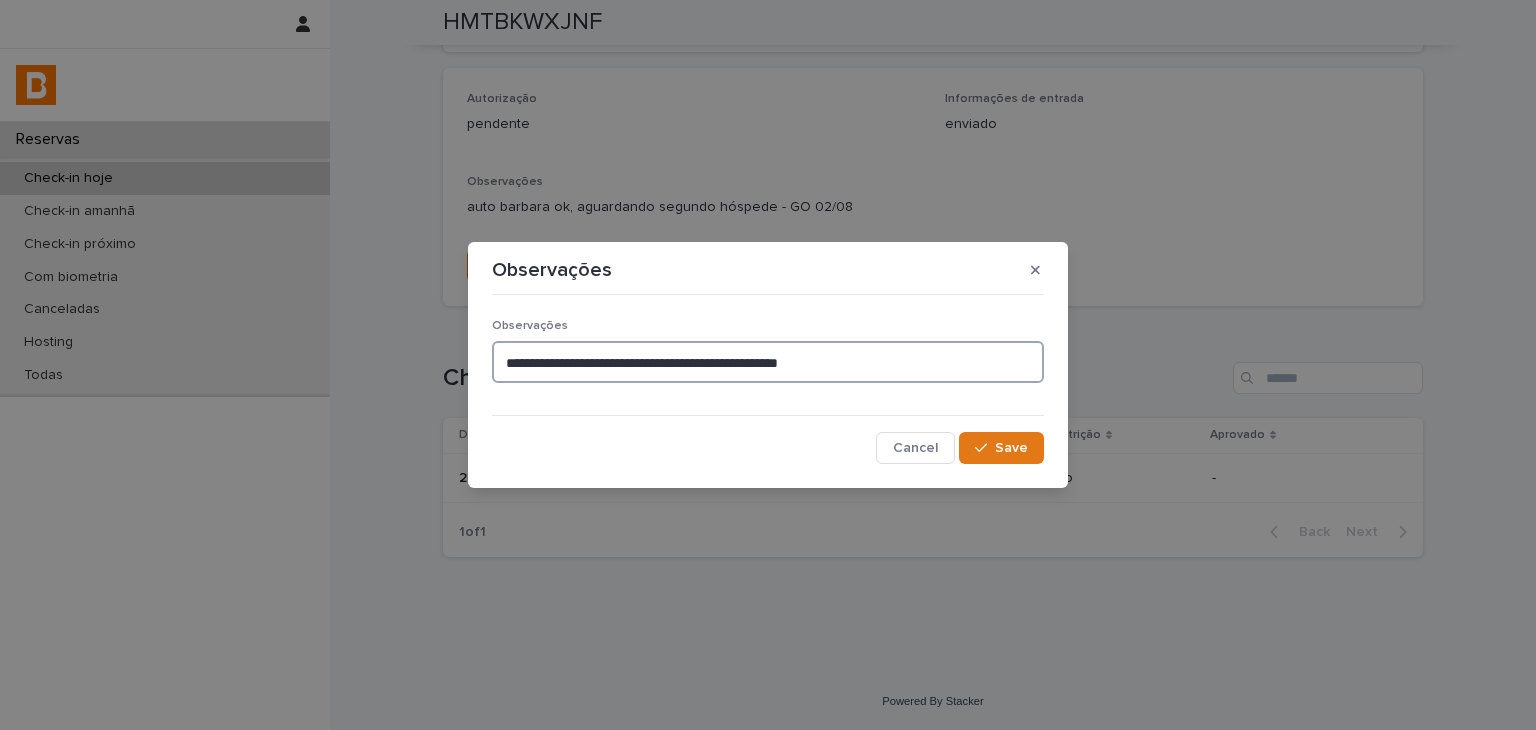 drag, startPoint x: 810, startPoint y: 363, endPoint x: 612, endPoint y: 359, distance: 198.0404 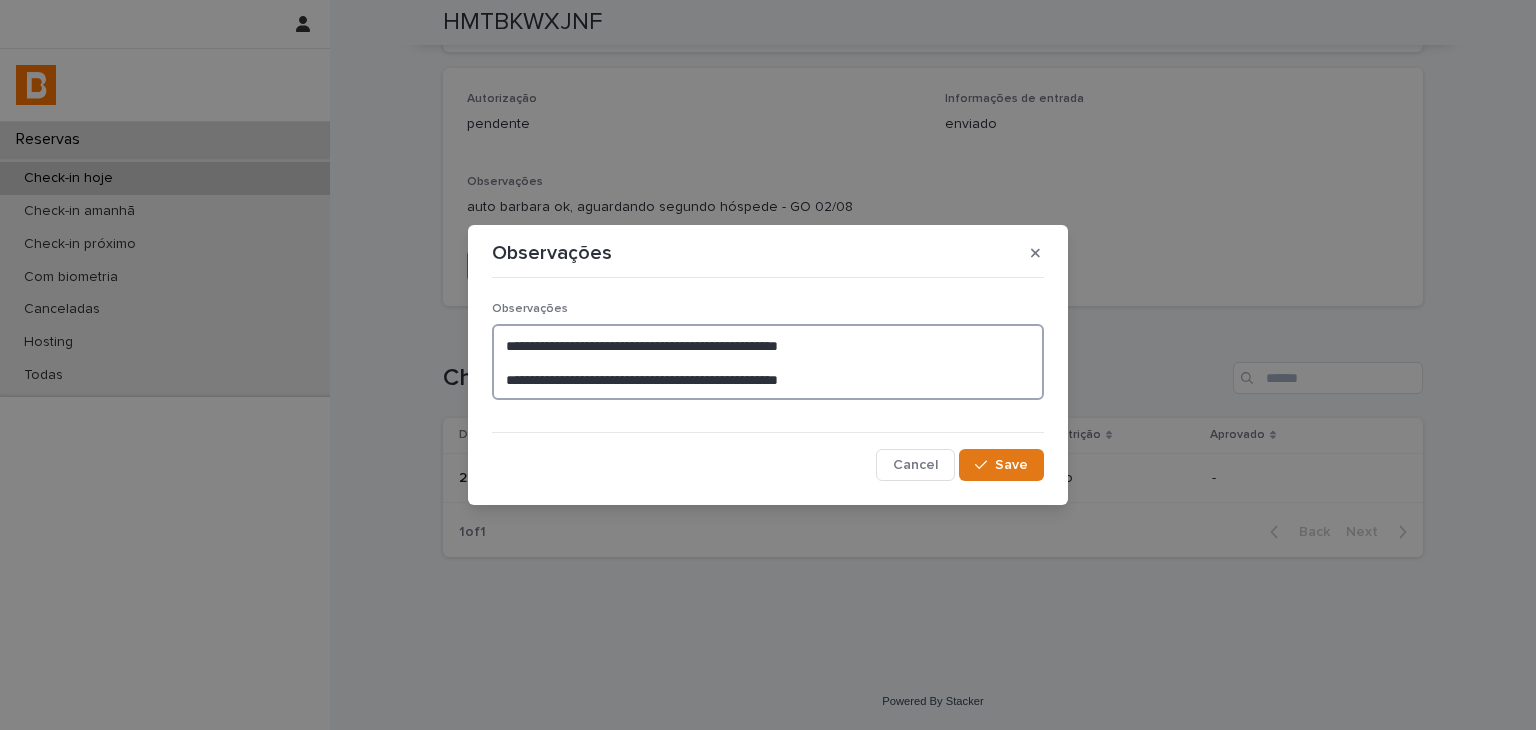 type on "**********" 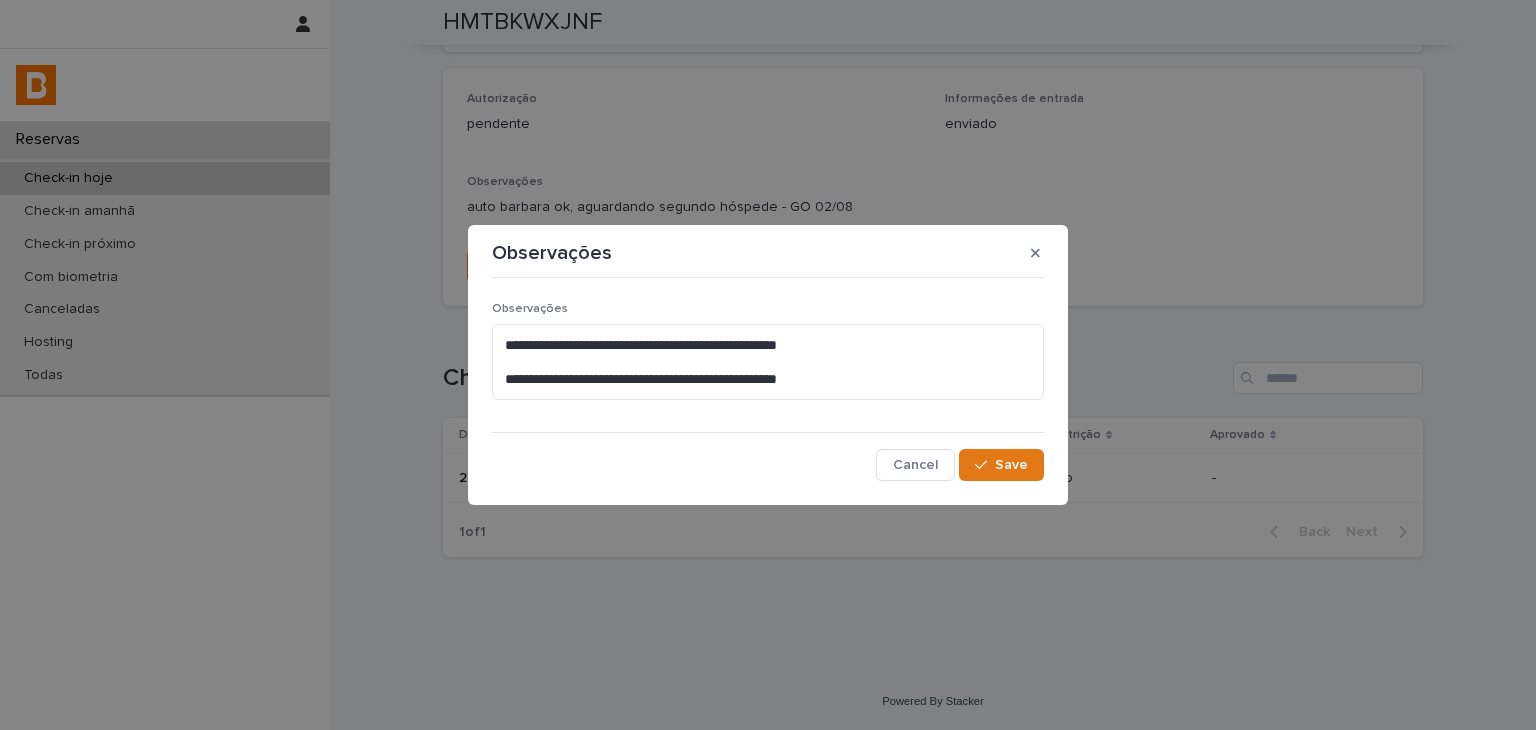 click on "**********" at bounding box center [768, 365] 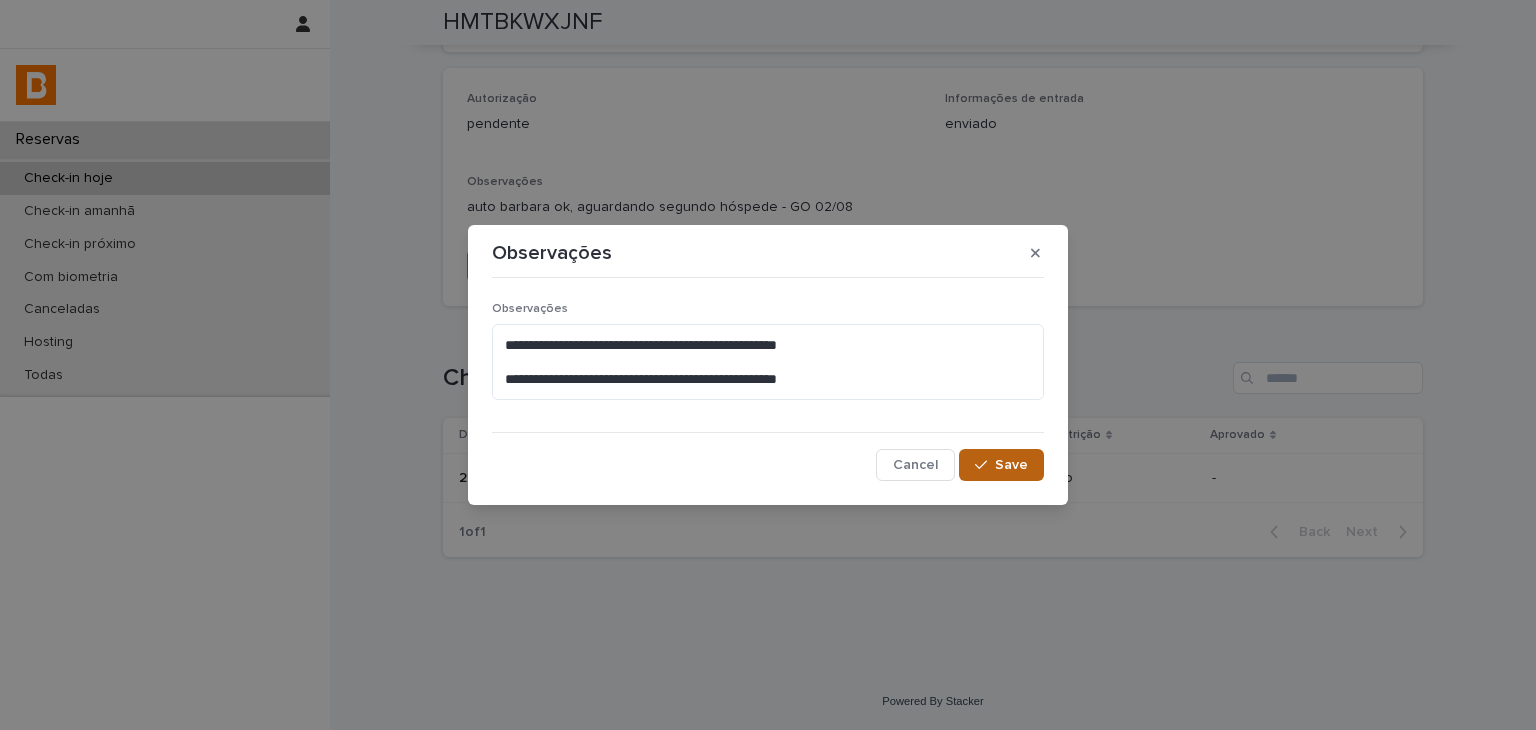 click on "Save" at bounding box center (1011, 465) 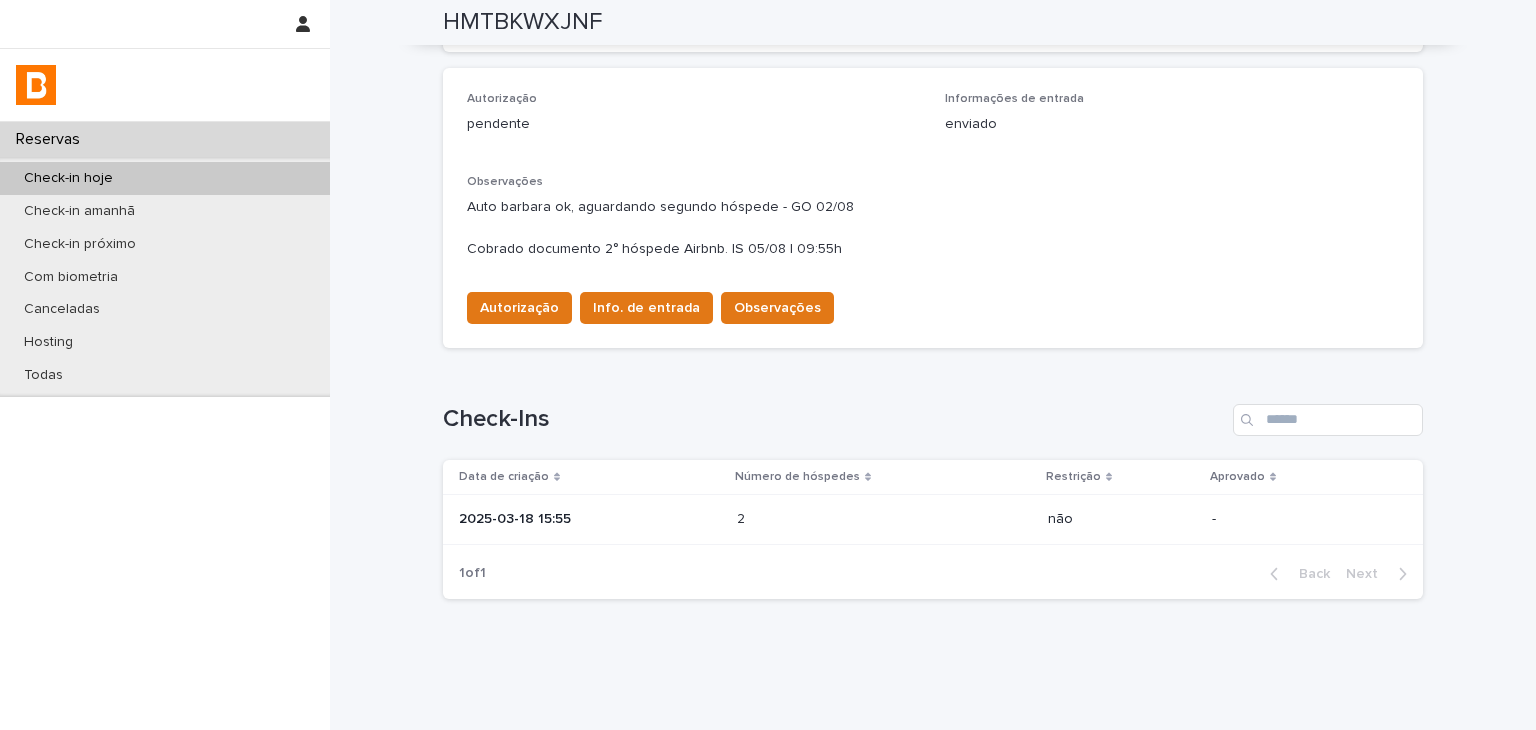 scroll, scrollTop: 555, scrollLeft: 0, axis: vertical 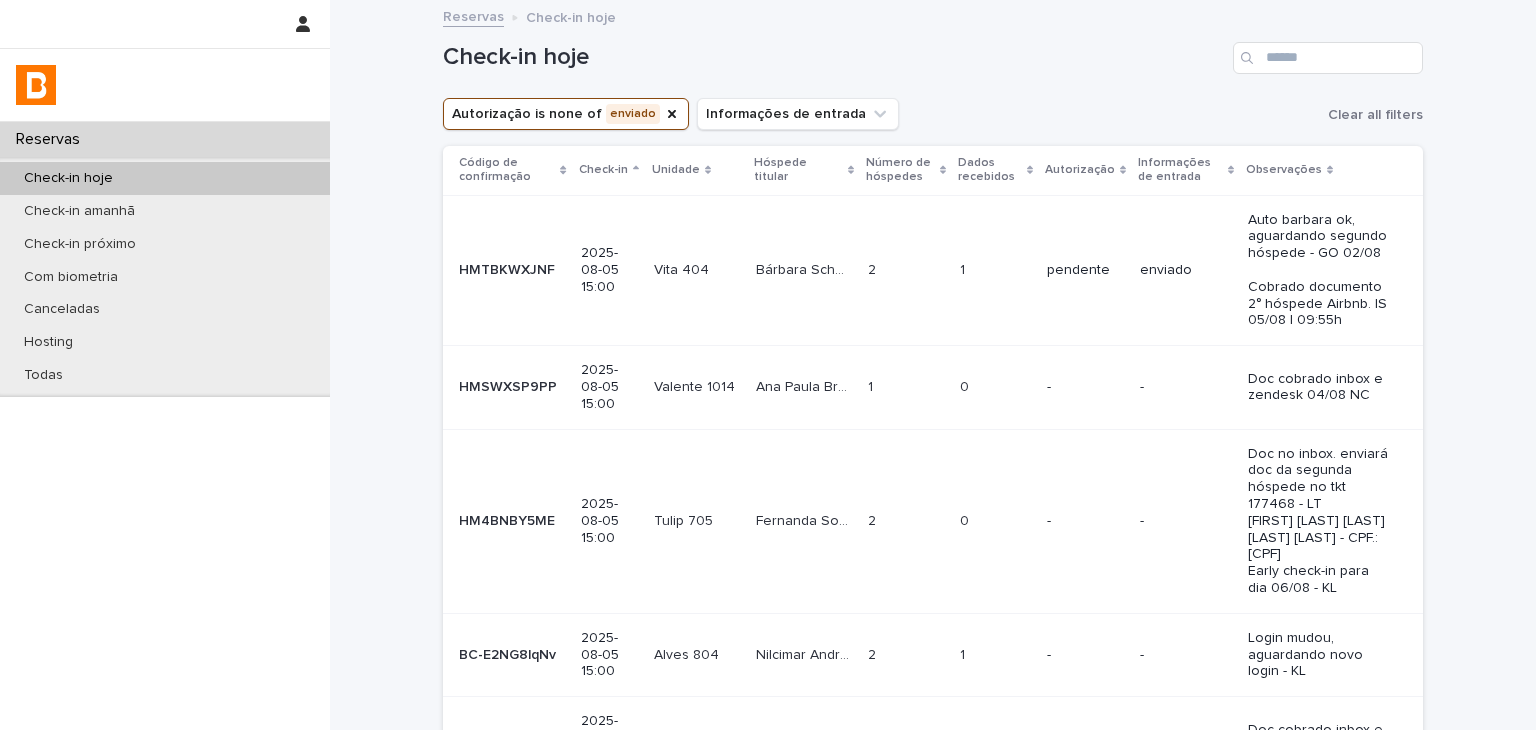 click on "-" at bounding box center [1185, 387] 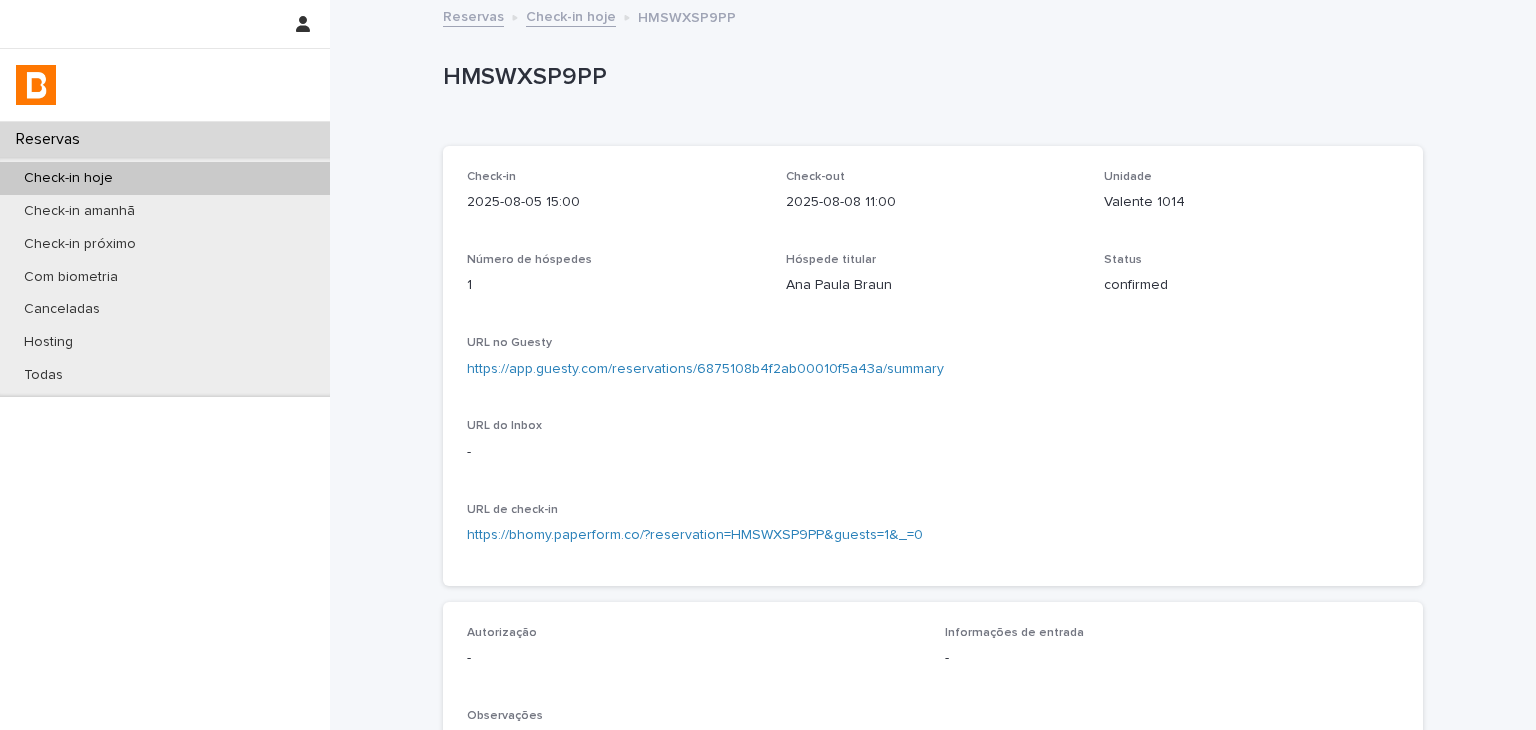 click on "HMSWXSP9PP" at bounding box center [929, 77] 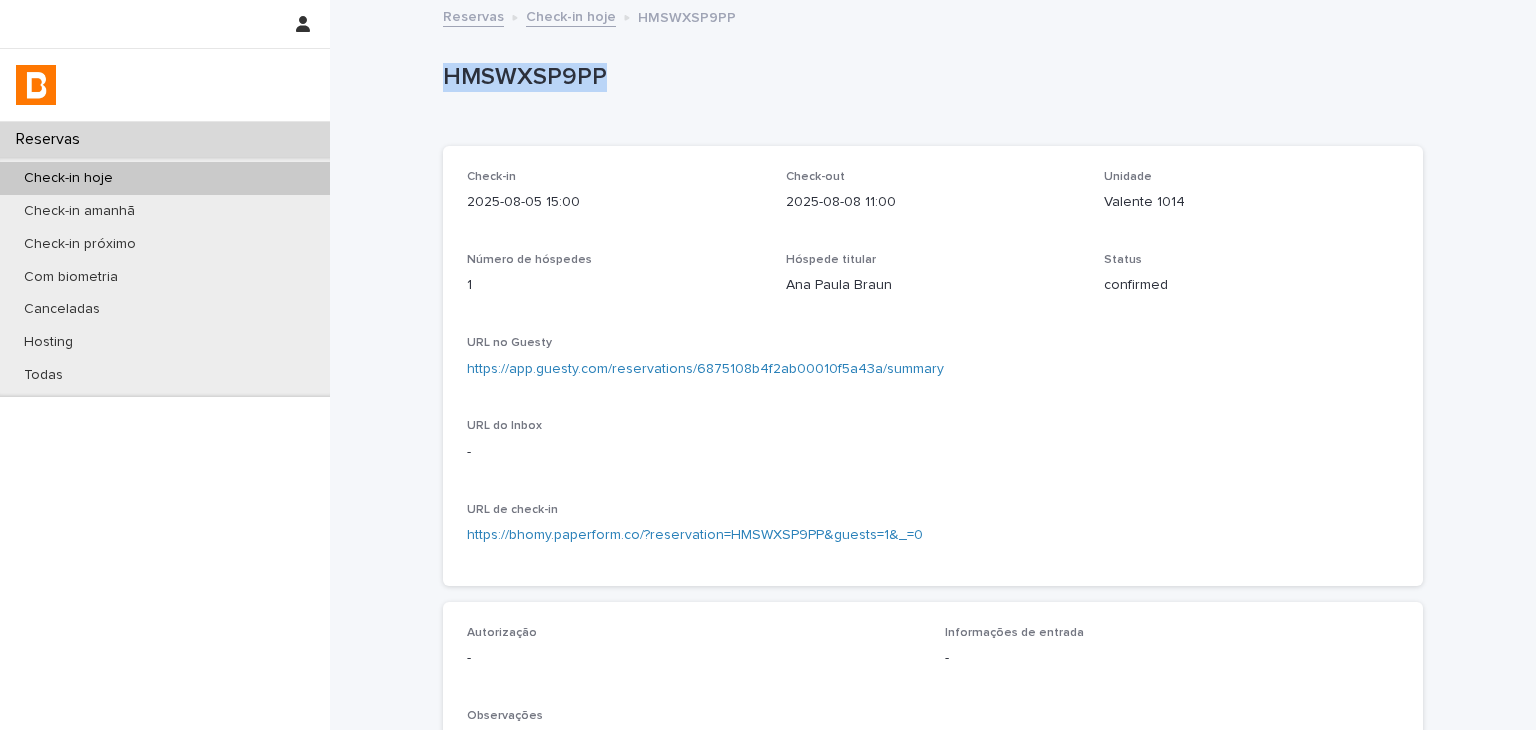 click on "HMSWXSP9PP" at bounding box center [929, 77] 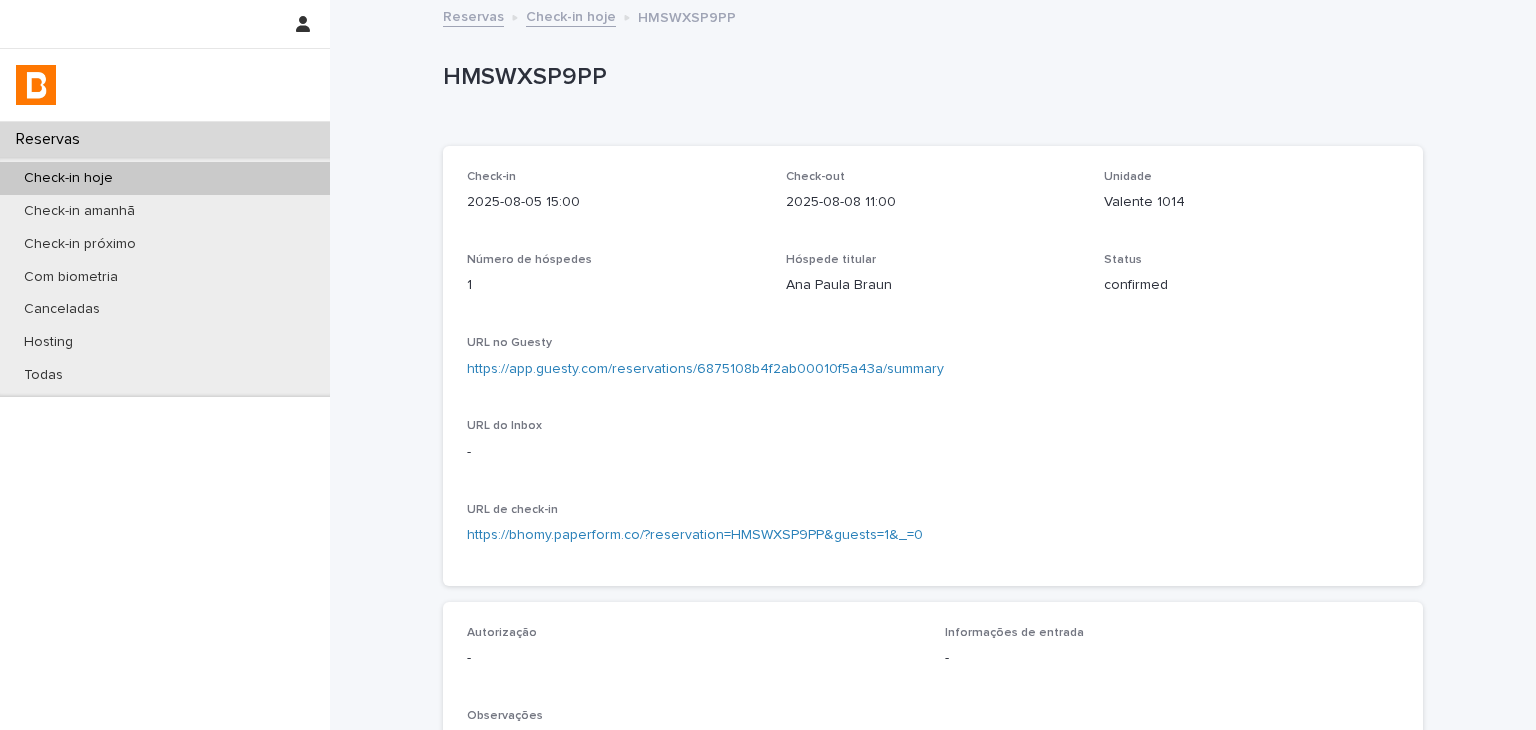 click on "Valente 1014" at bounding box center [1251, 202] 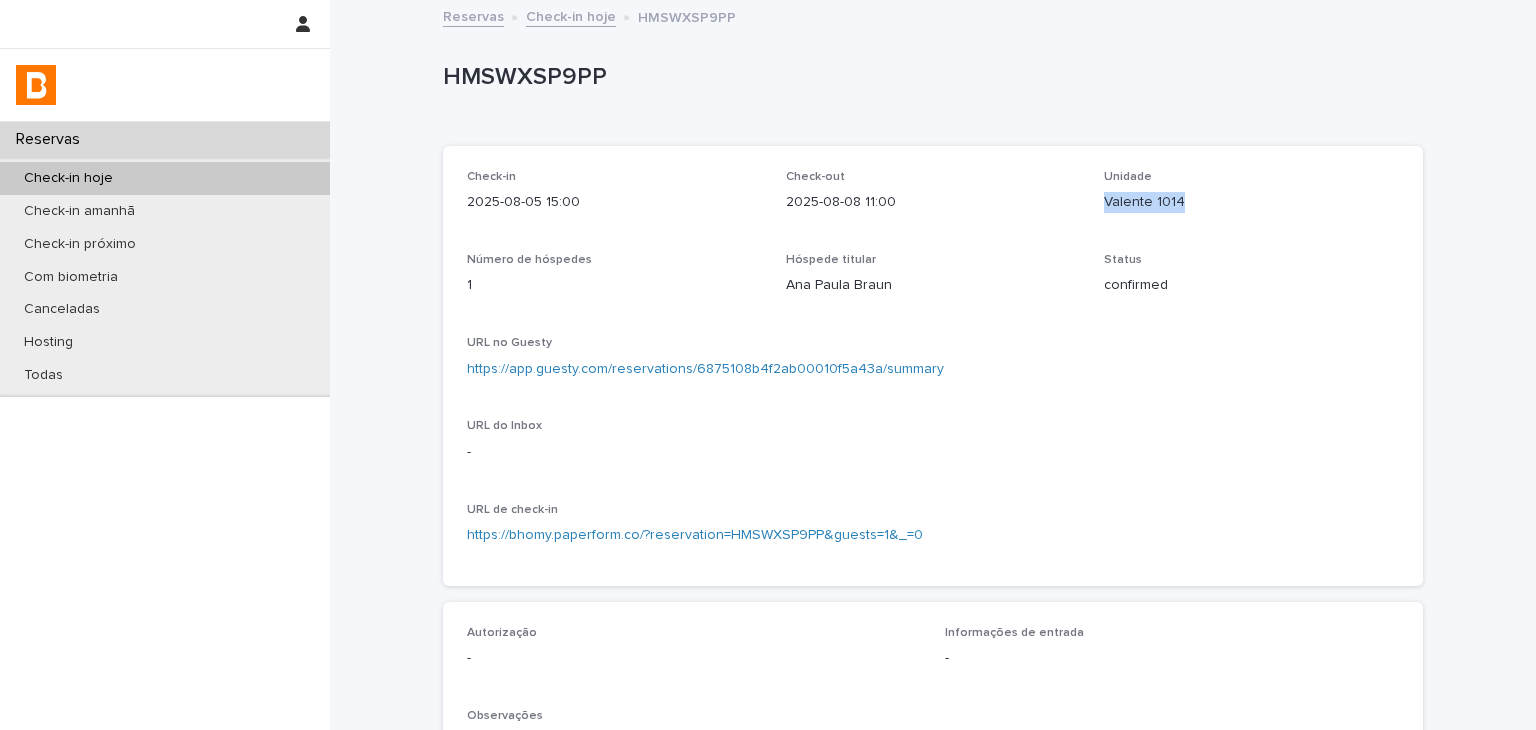 drag, startPoint x: 1111, startPoint y: 212, endPoint x: 1172, endPoint y: 213, distance: 61.008198 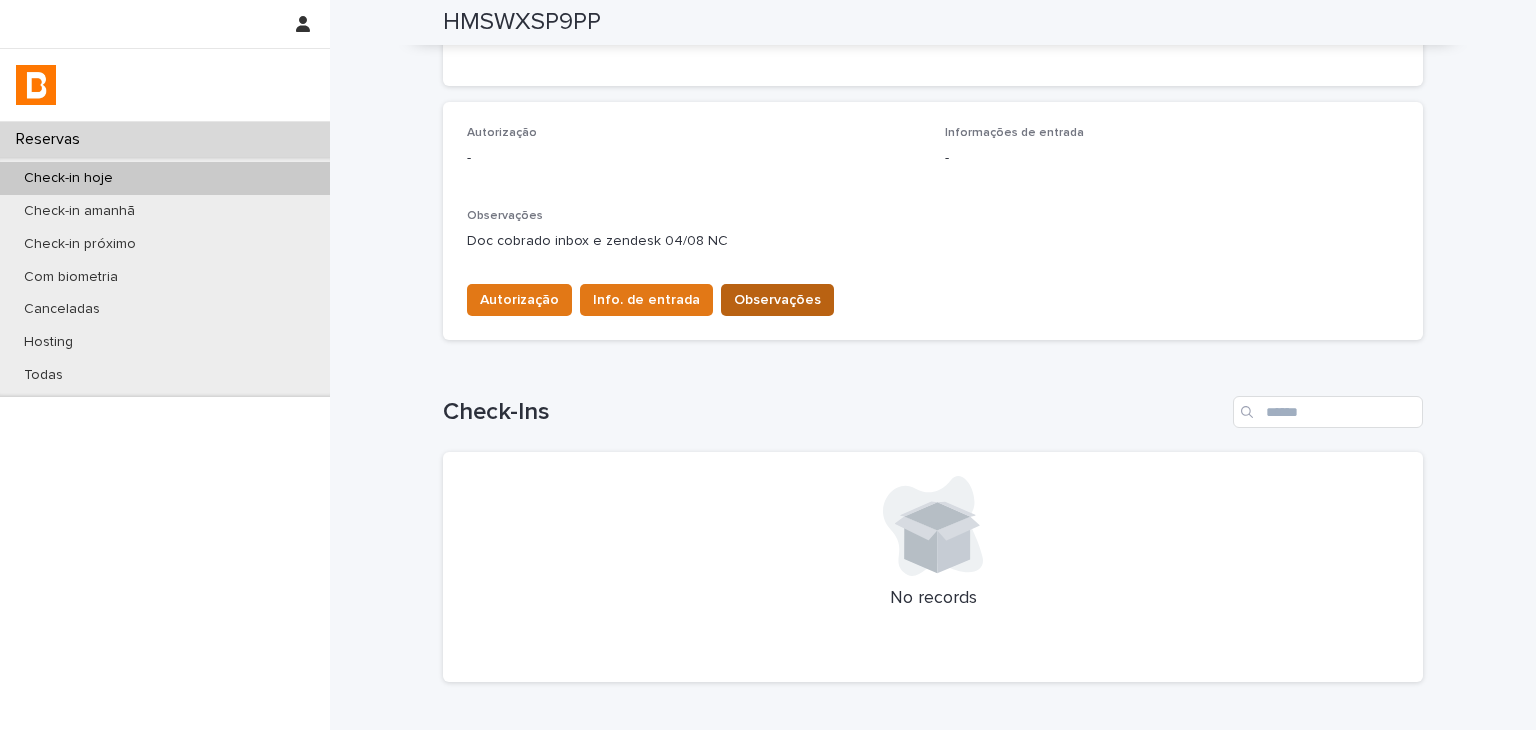 click on "Observações" at bounding box center (777, 300) 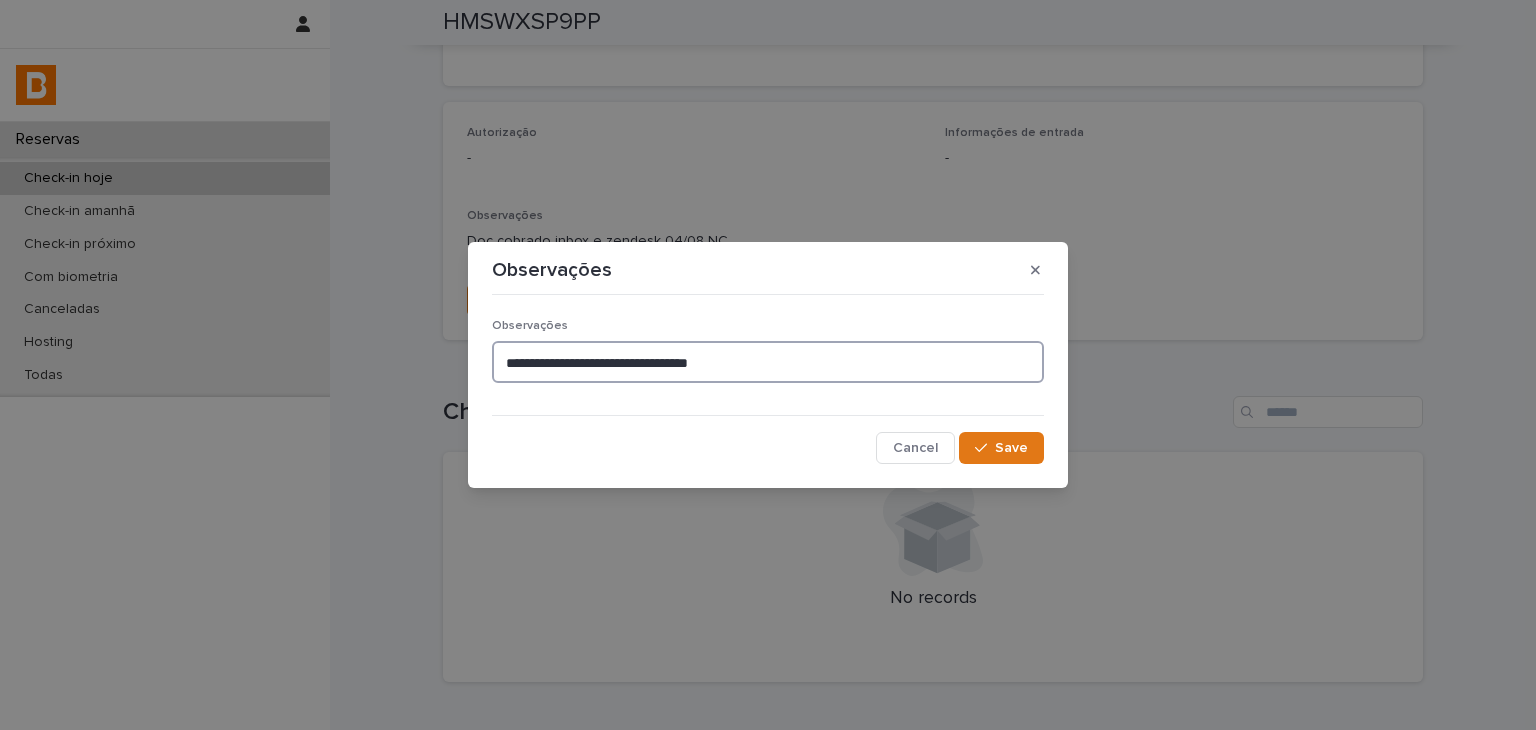 drag, startPoint x: 785, startPoint y: 364, endPoint x: 537, endPoint y: 343, distance: 248.88753 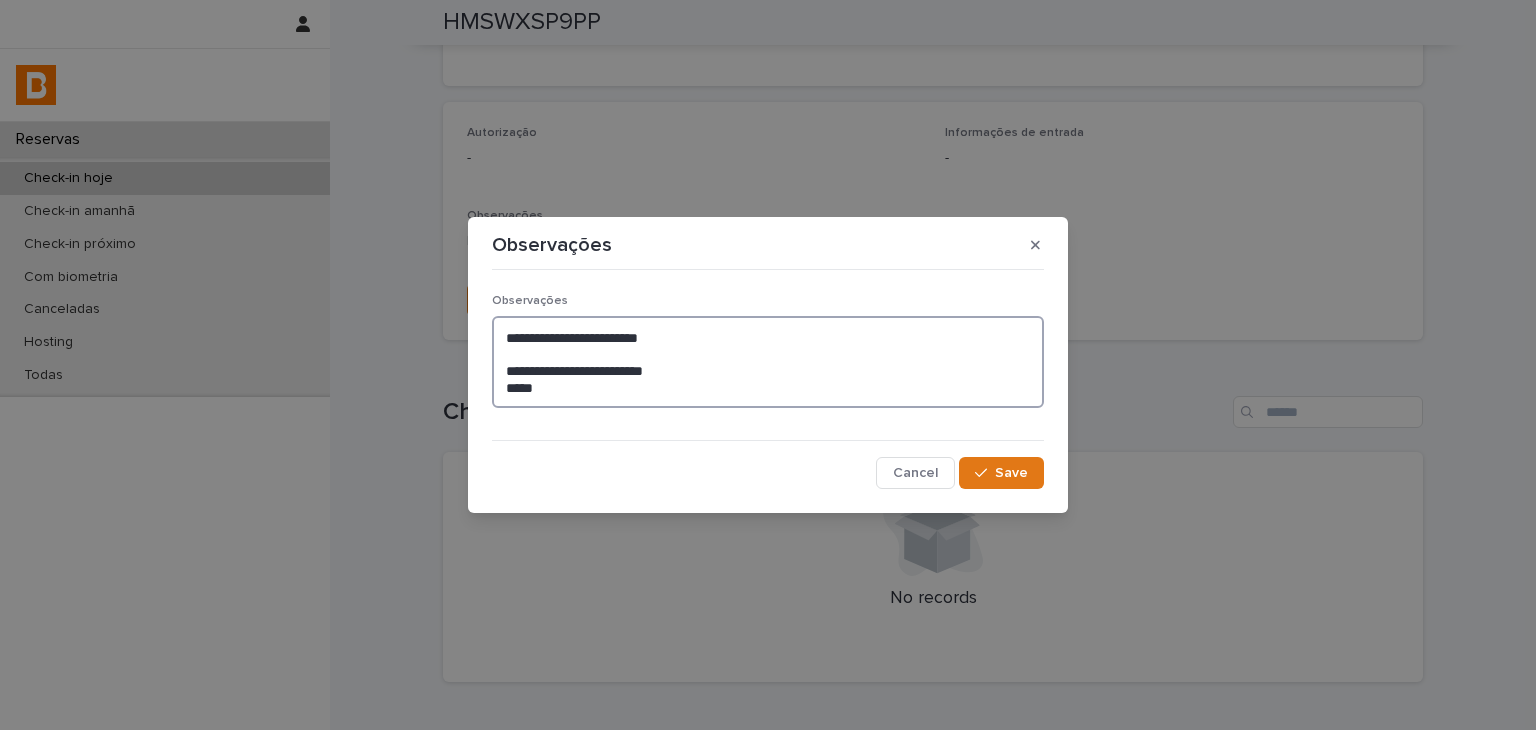 click on "**********" at bounding box center (768, 362) 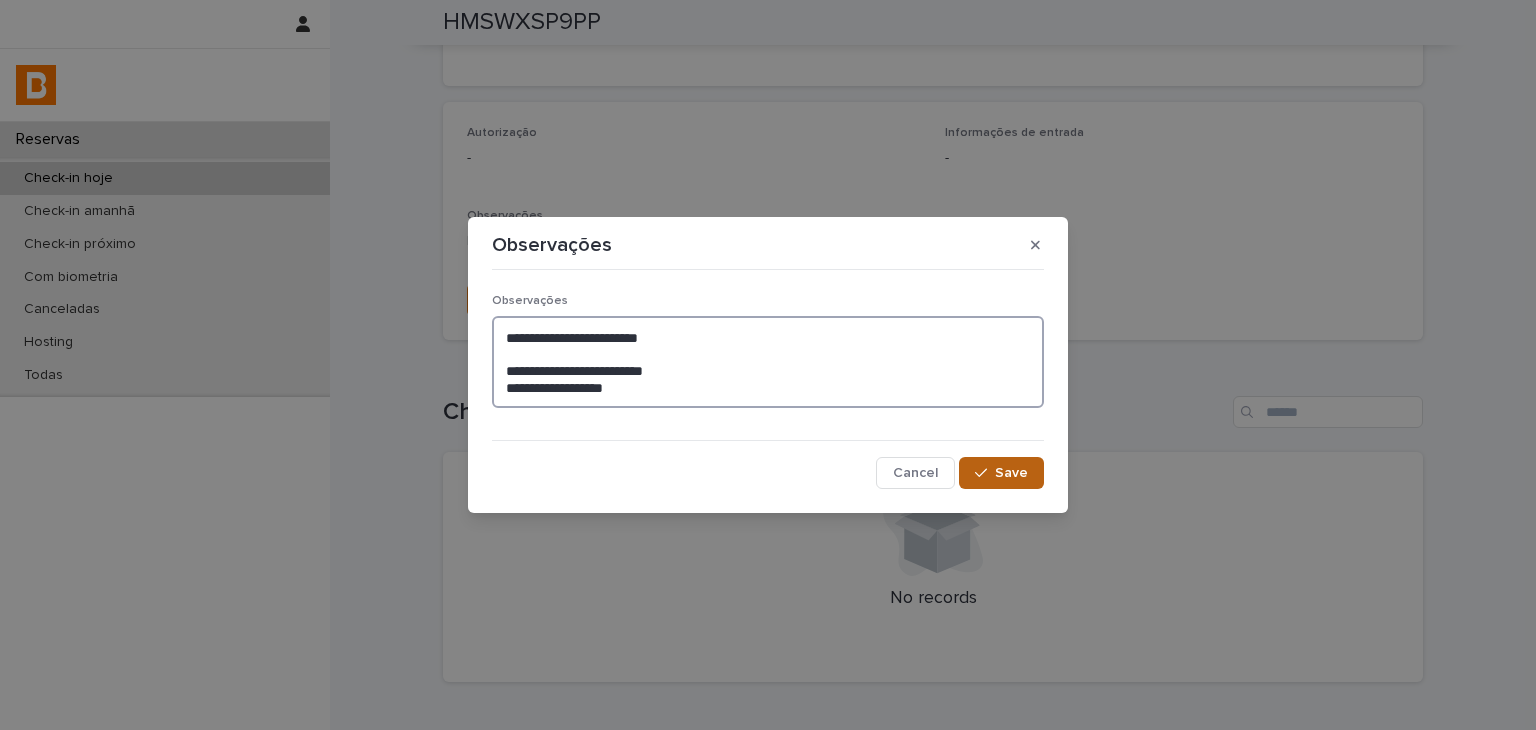 type on "**********" 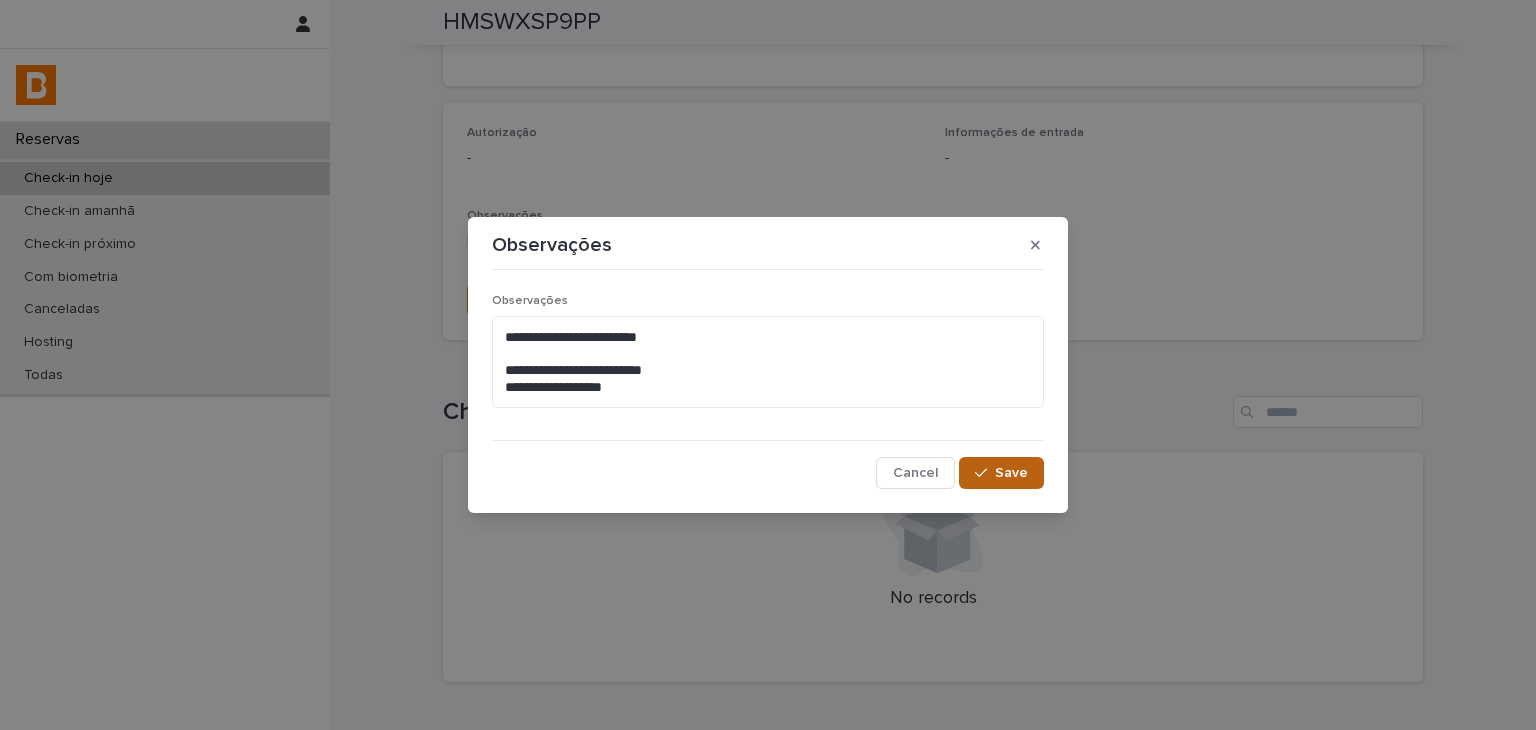 click on "Save" at bounding box center [1001, 473] 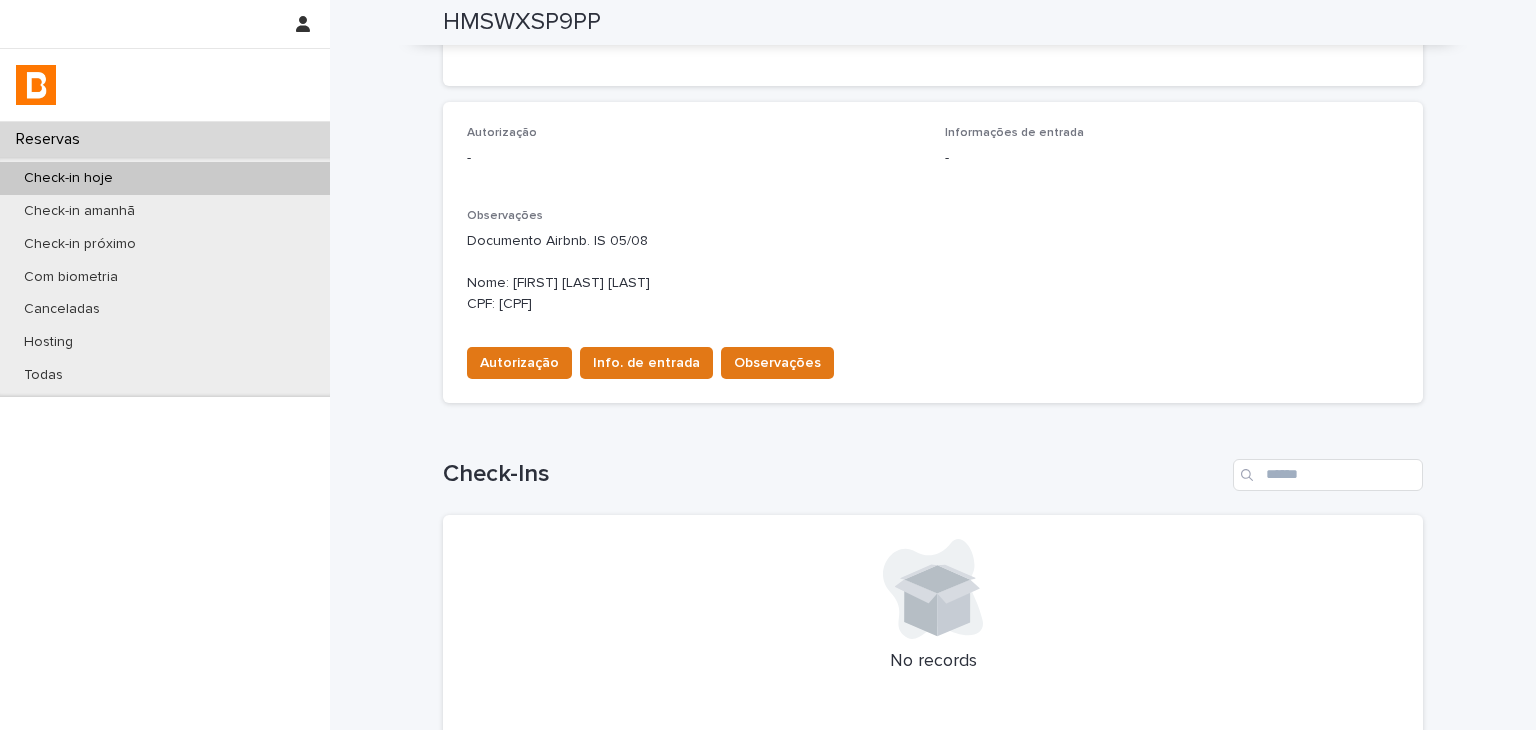 scroll, scrollTop: 531, scrollLeft: 0, axis: vertical 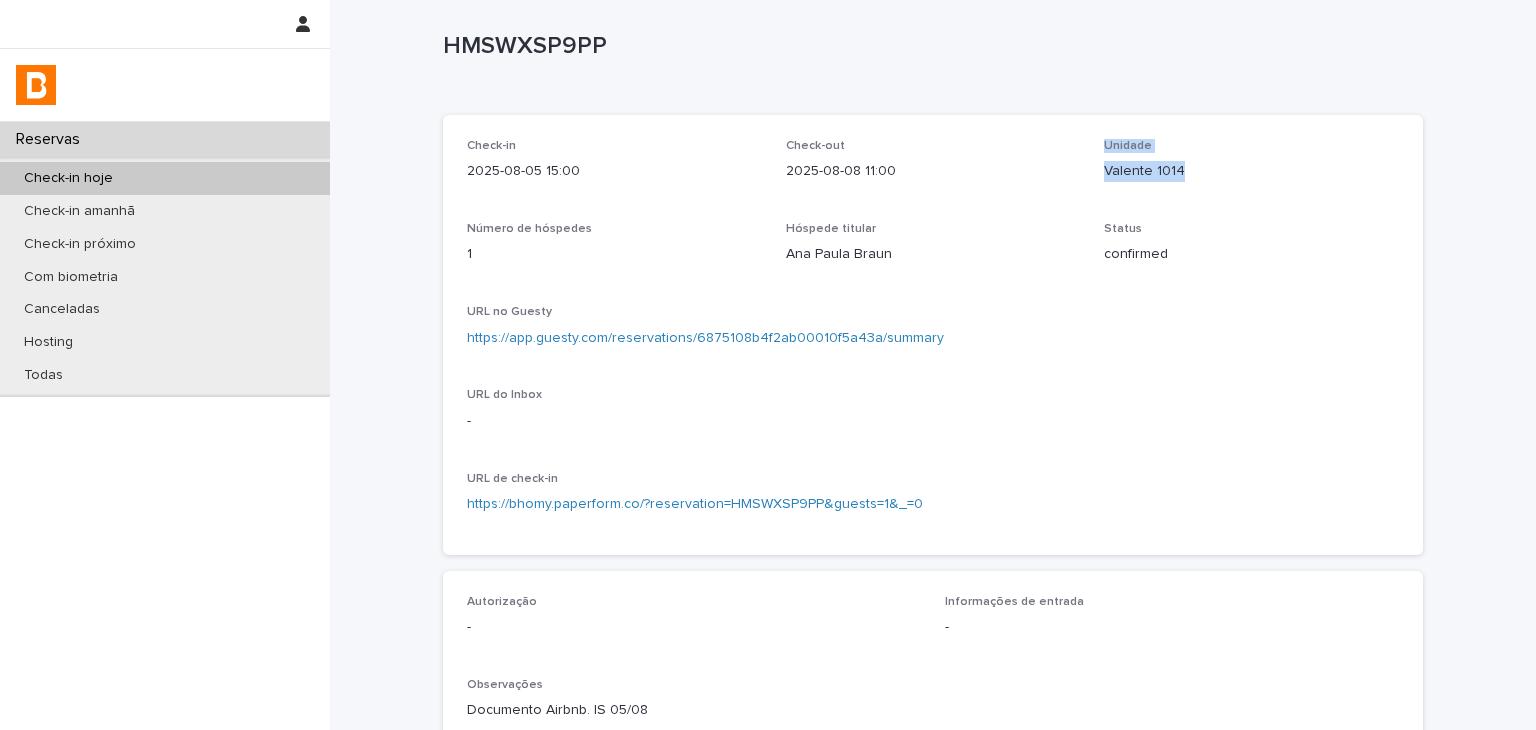 drag, startPoint x: 1101, startPoint y: 178, endPoint x: 1156, endPoint y: 187, distance: 55.7315 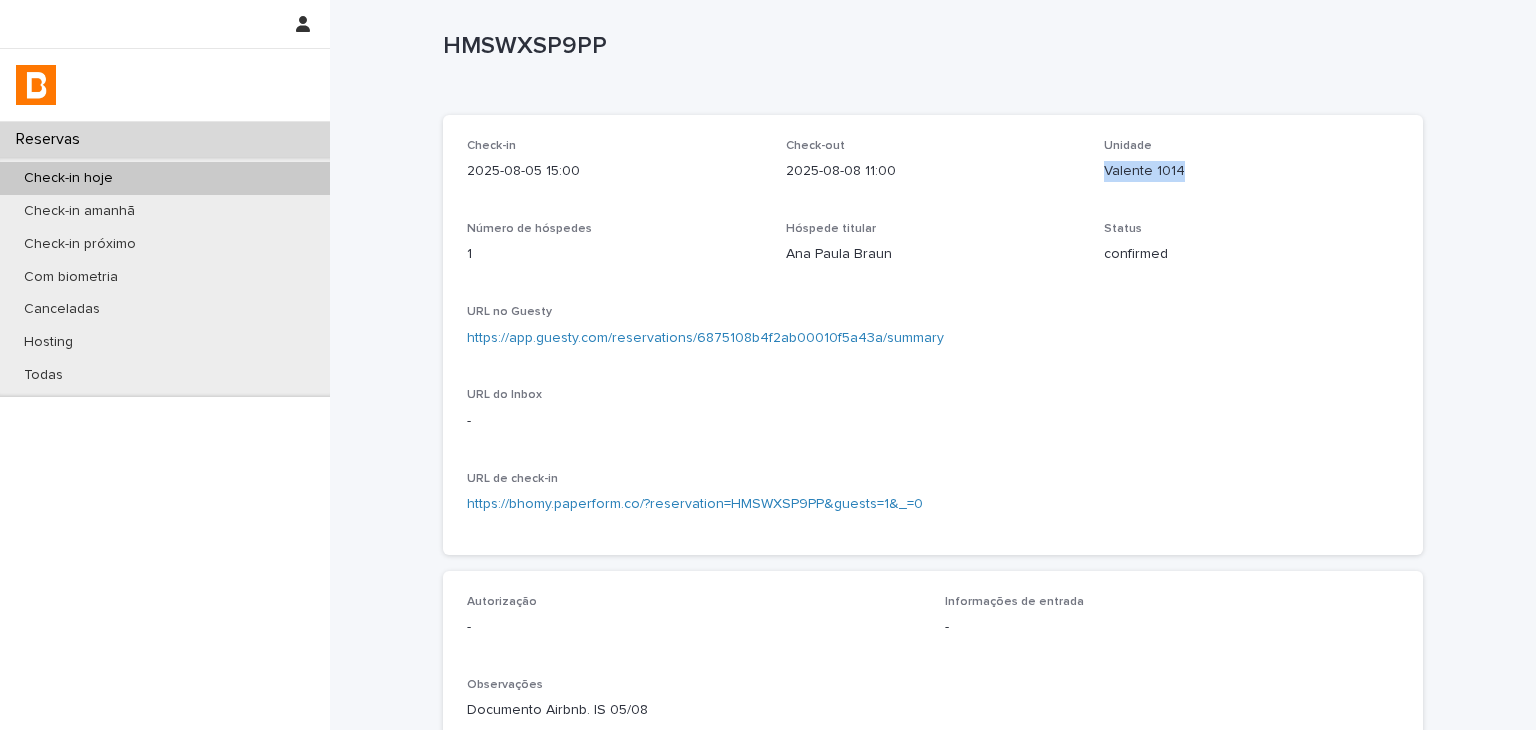 drag, startPoint x: 1125, startPoint y: 176, endPoint x: 1182, endPoint y: 176, distance: 57 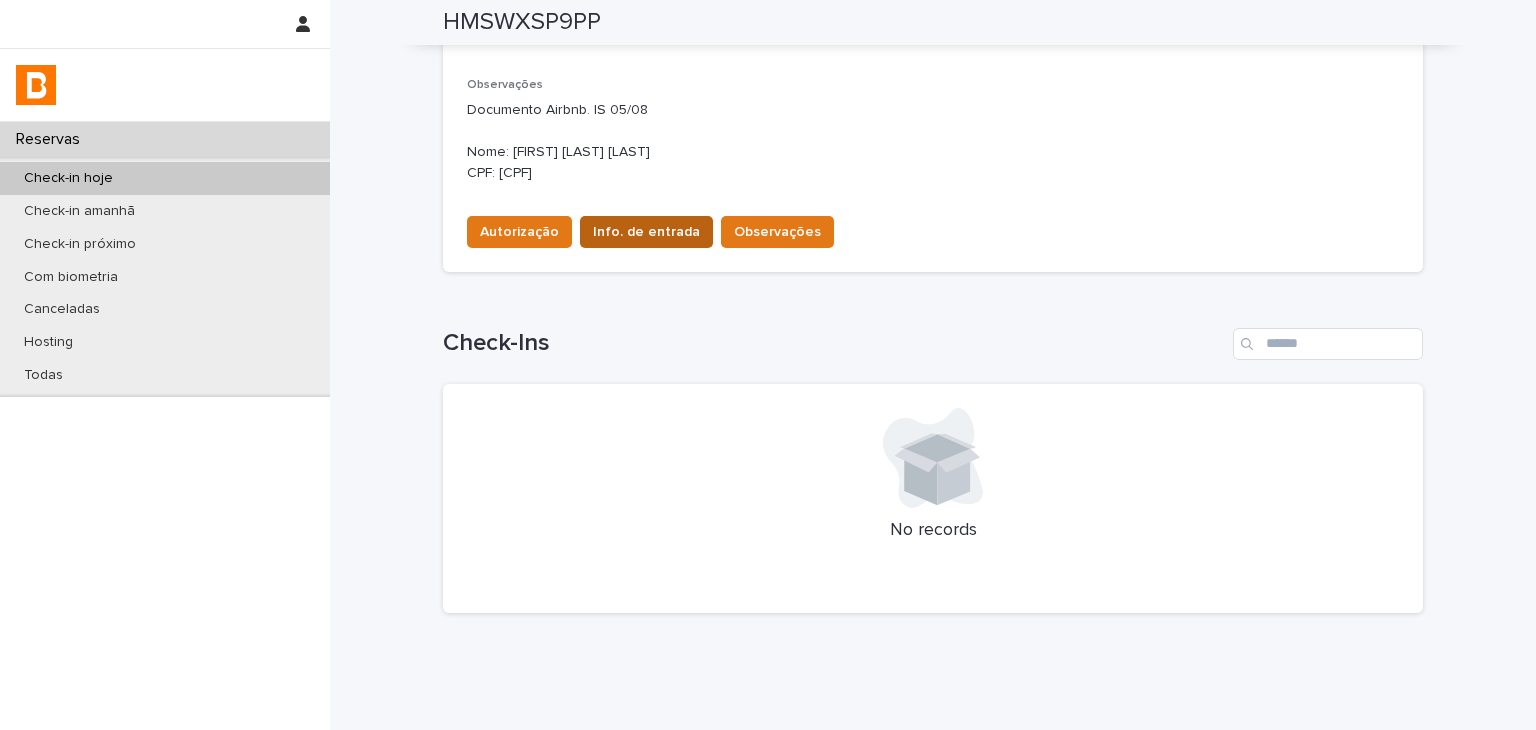 click on "Info. de entrada" at bounding box center (646, 232) 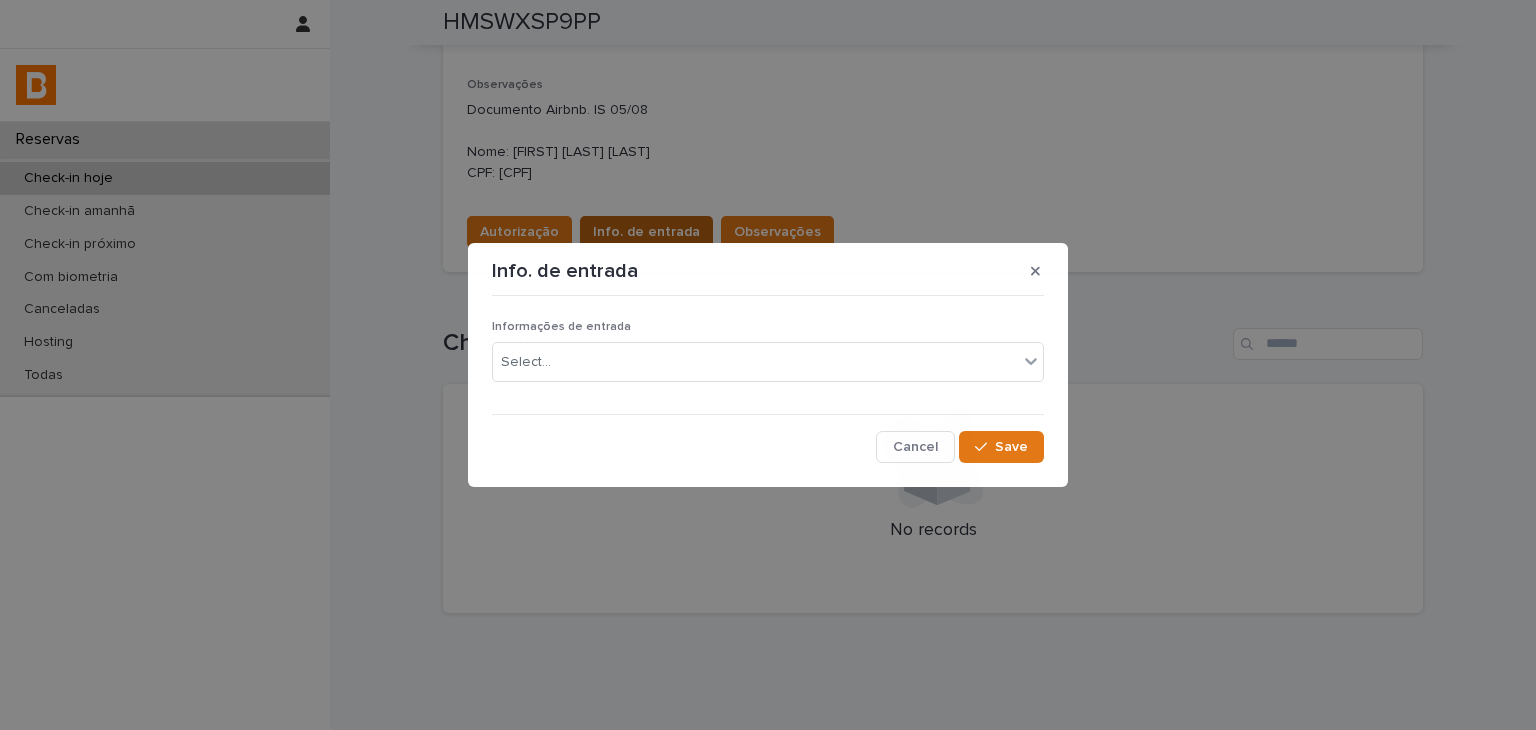 drag, startPoint x: 593, startPoint y: 230, endPoint x: 600, endPoint y: 333, distance: 103.23759 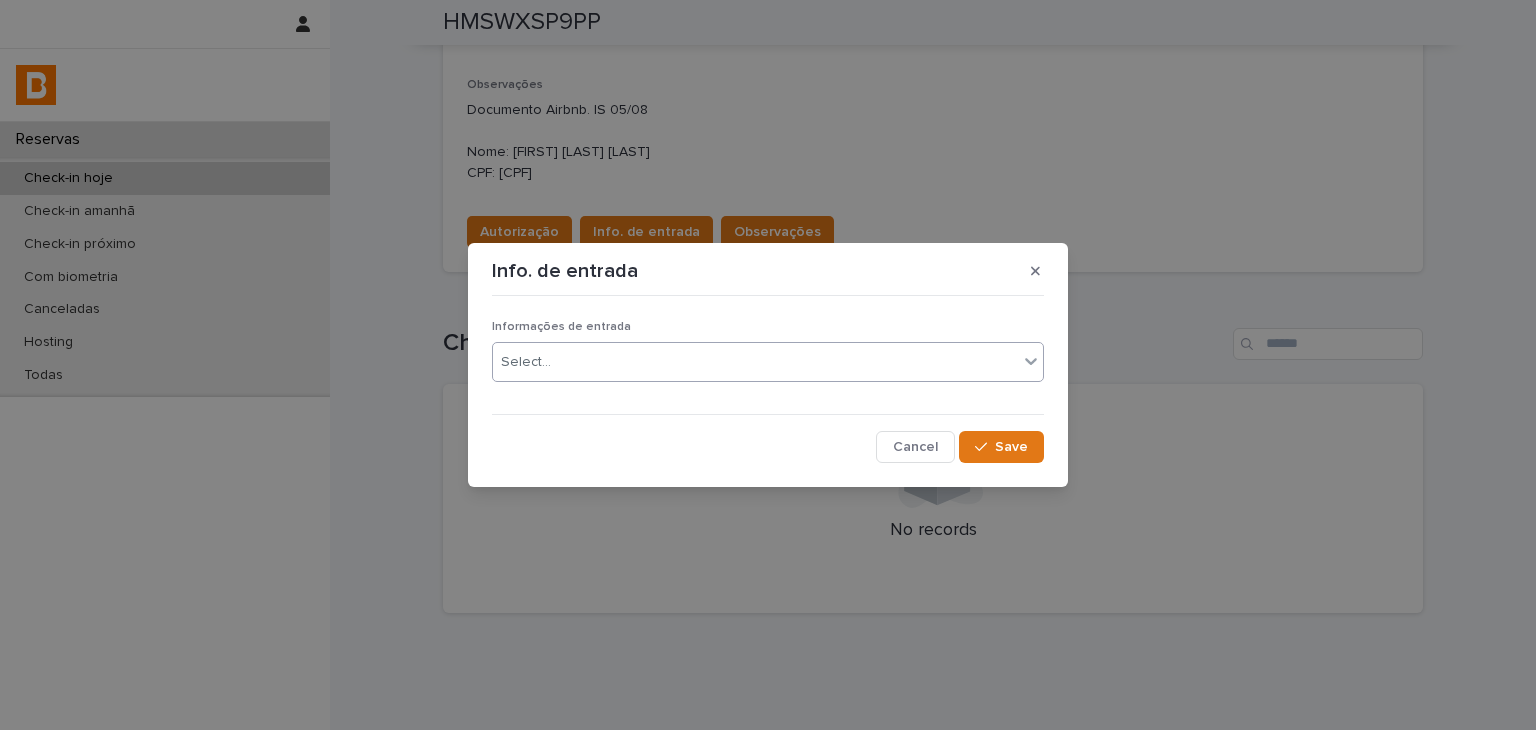 drag, startPoint x: 603, startPoint y: 365, endPoint x: 607, endPoint y: 381, distance: 16.492422 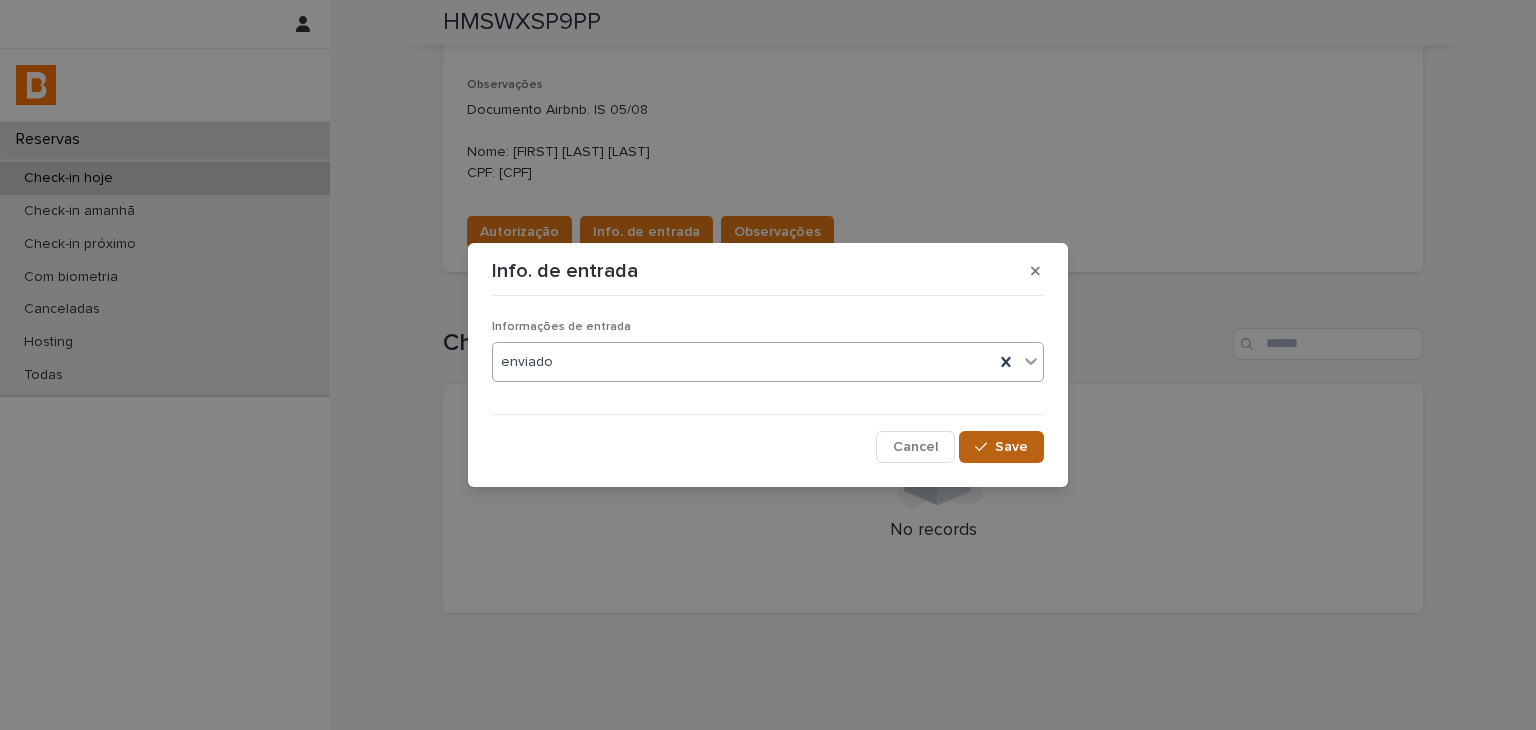 click on "Save" at bounding box center (1001, 447) 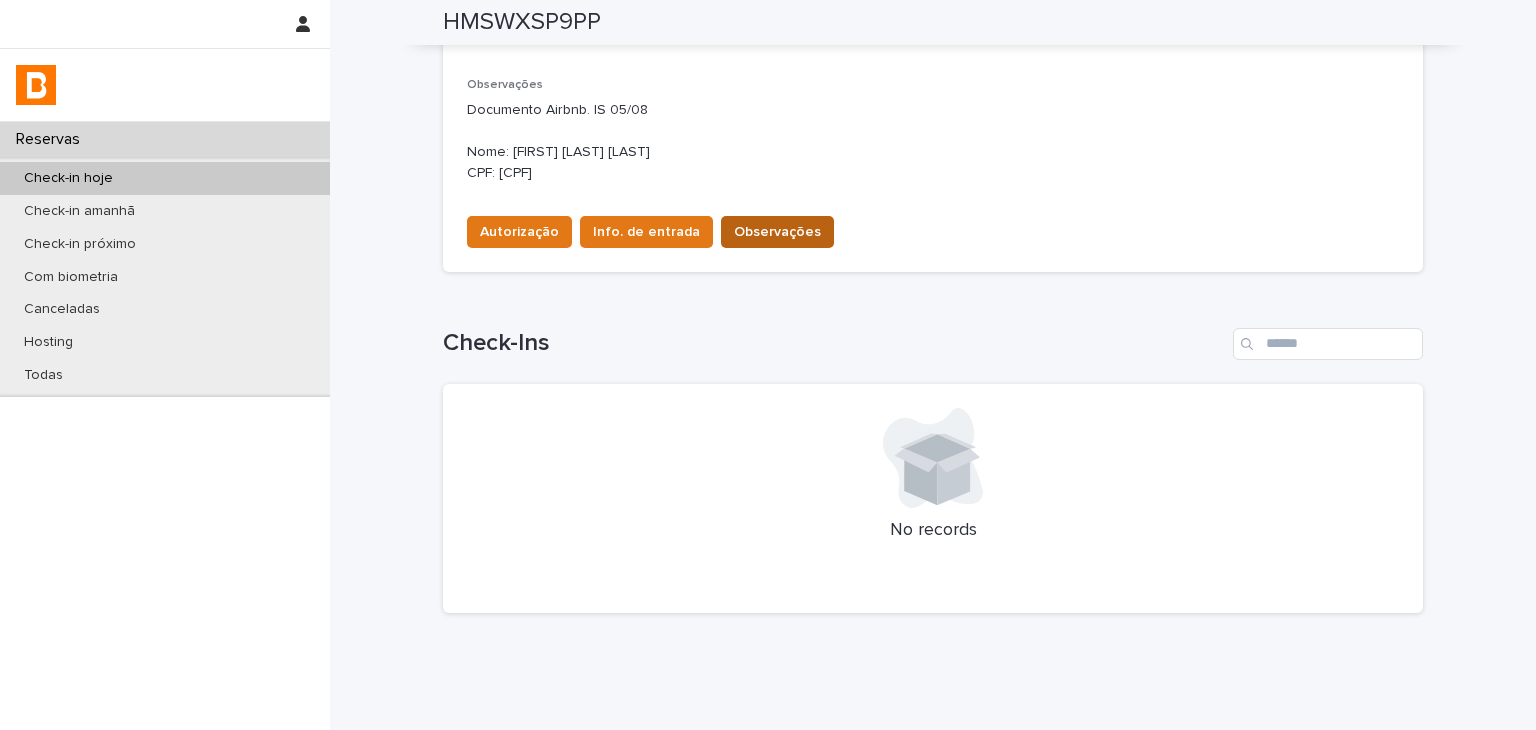 click on "Observações" at bounding box center (777, 232) 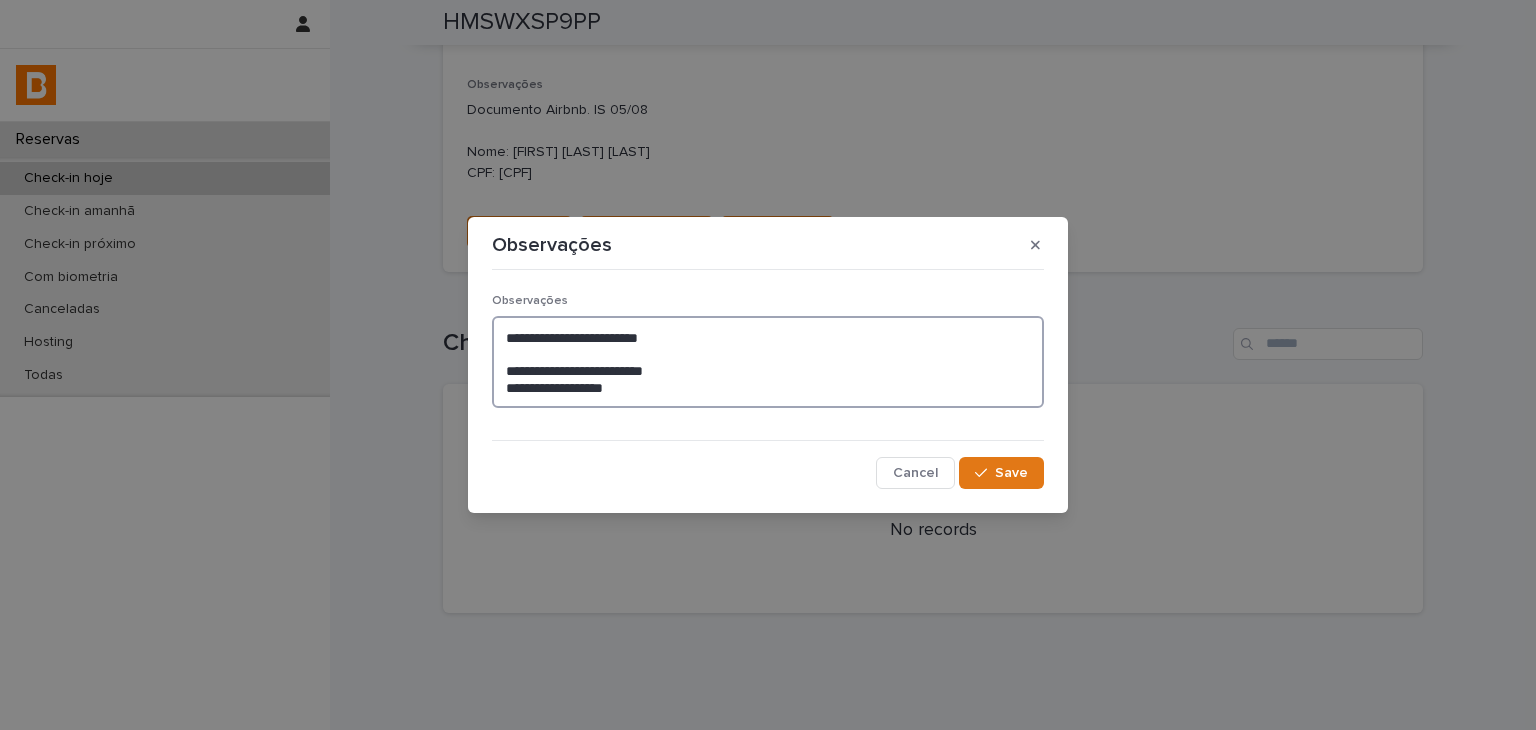 click on "**********" at bounding box center [768, 362] 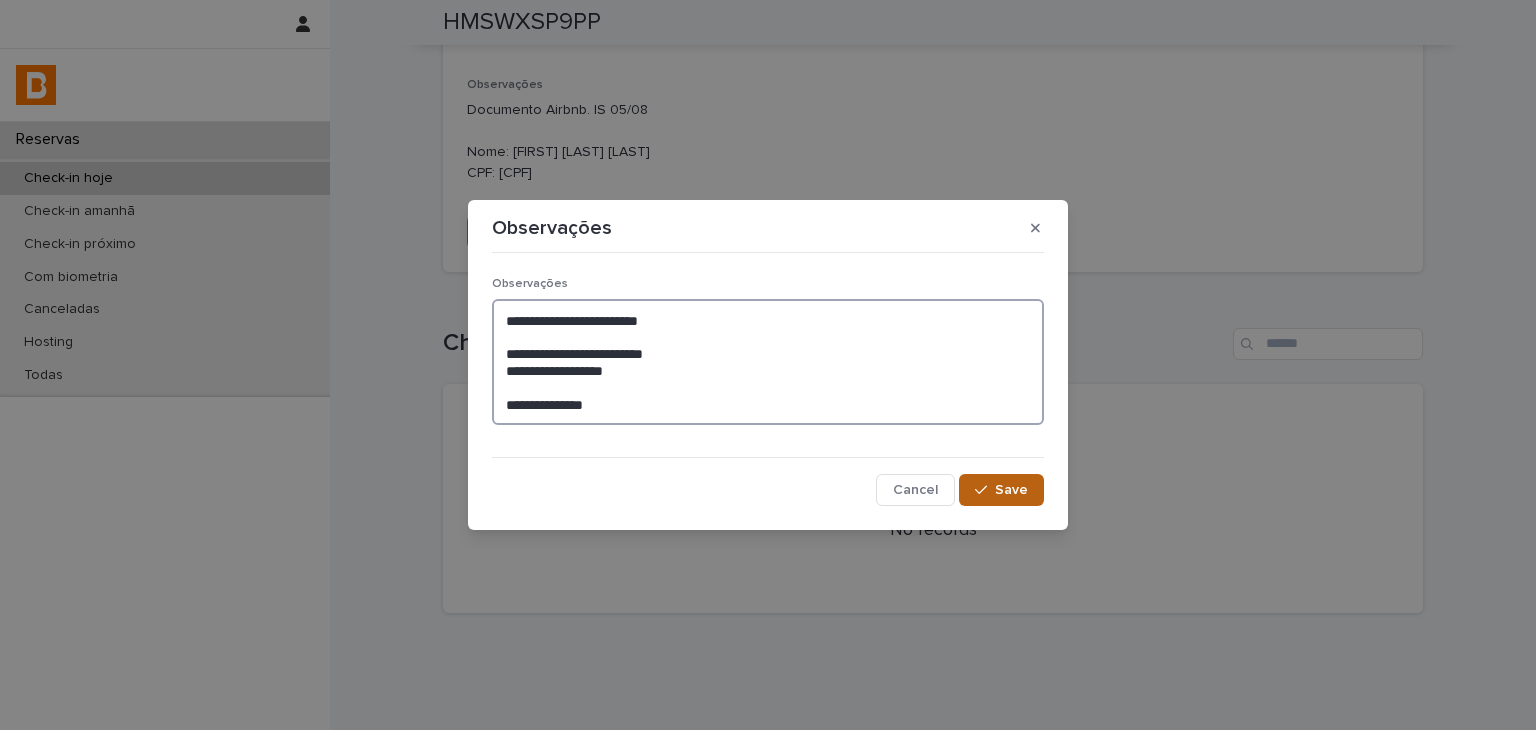 type on "**********" 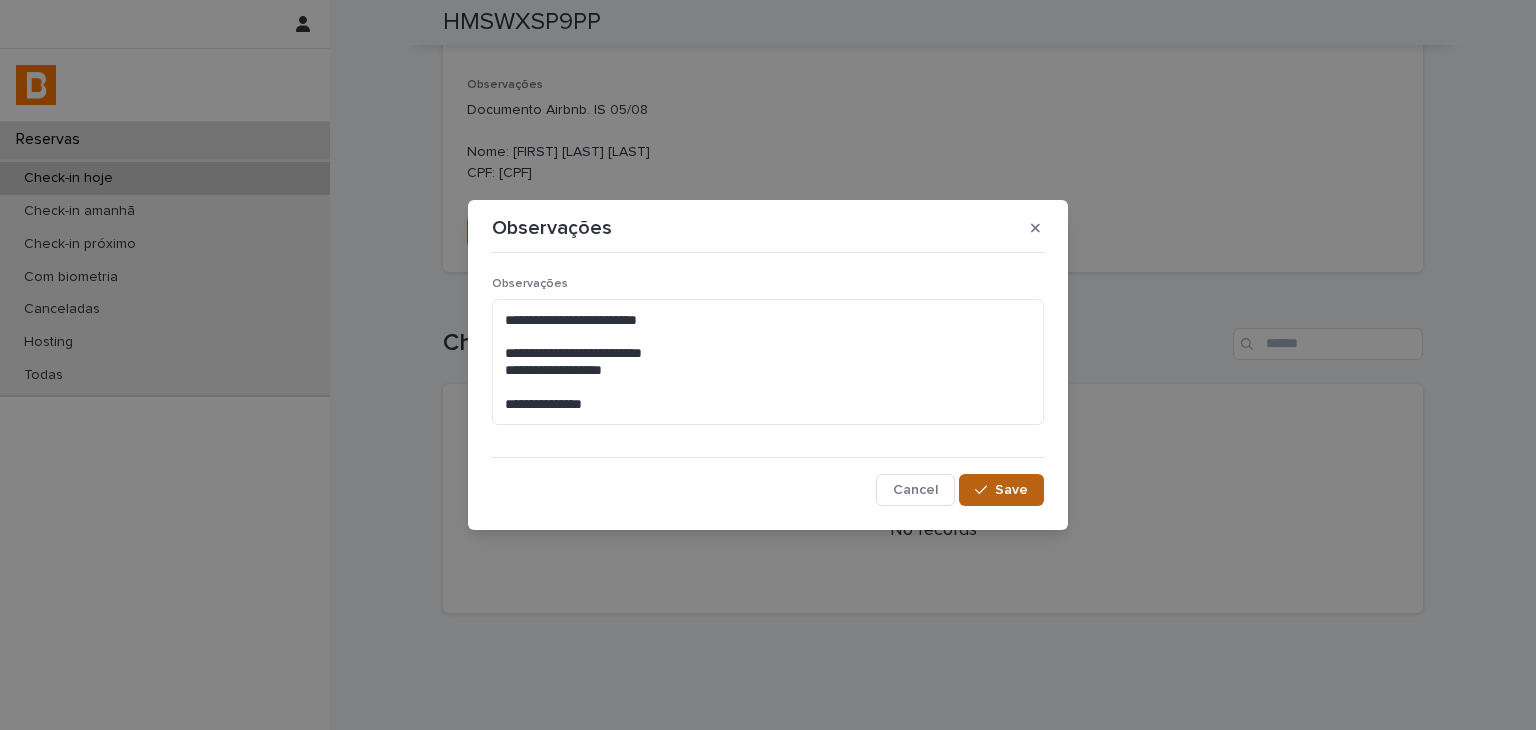click on "Save" at bounding box center (1001, 490) 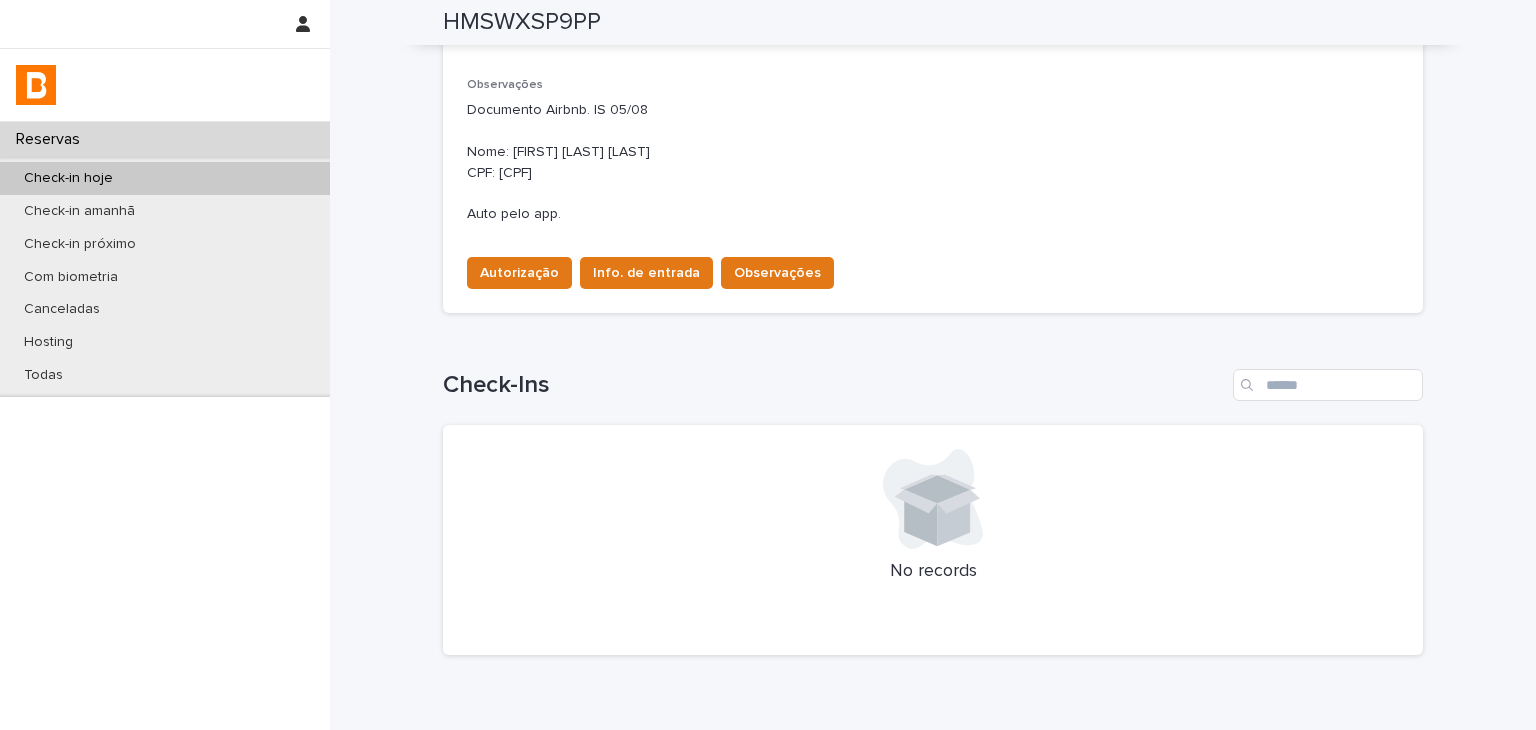 scroll, scrollTop: 652, scrollLeft: 0, axis: vertical 